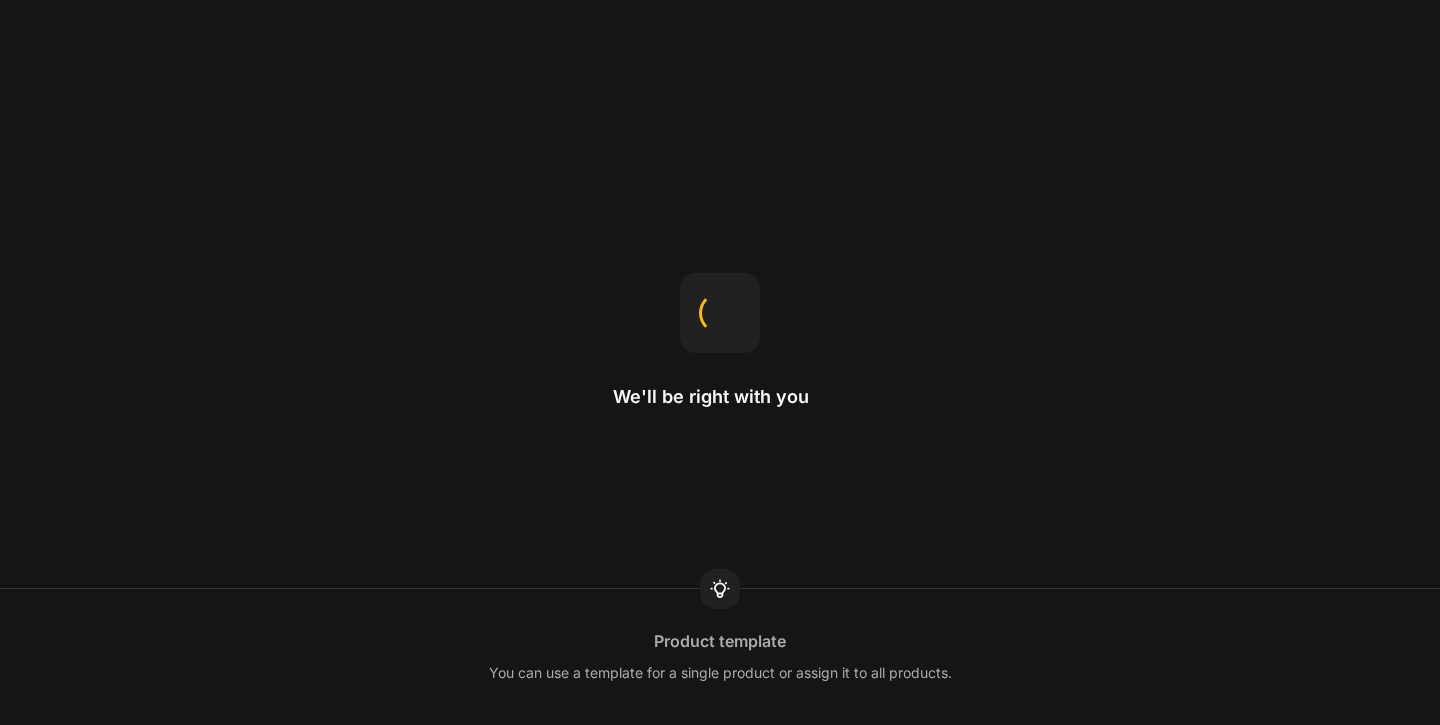 scroll, scrollTop: 0, scrollLeft: 0, axis: both 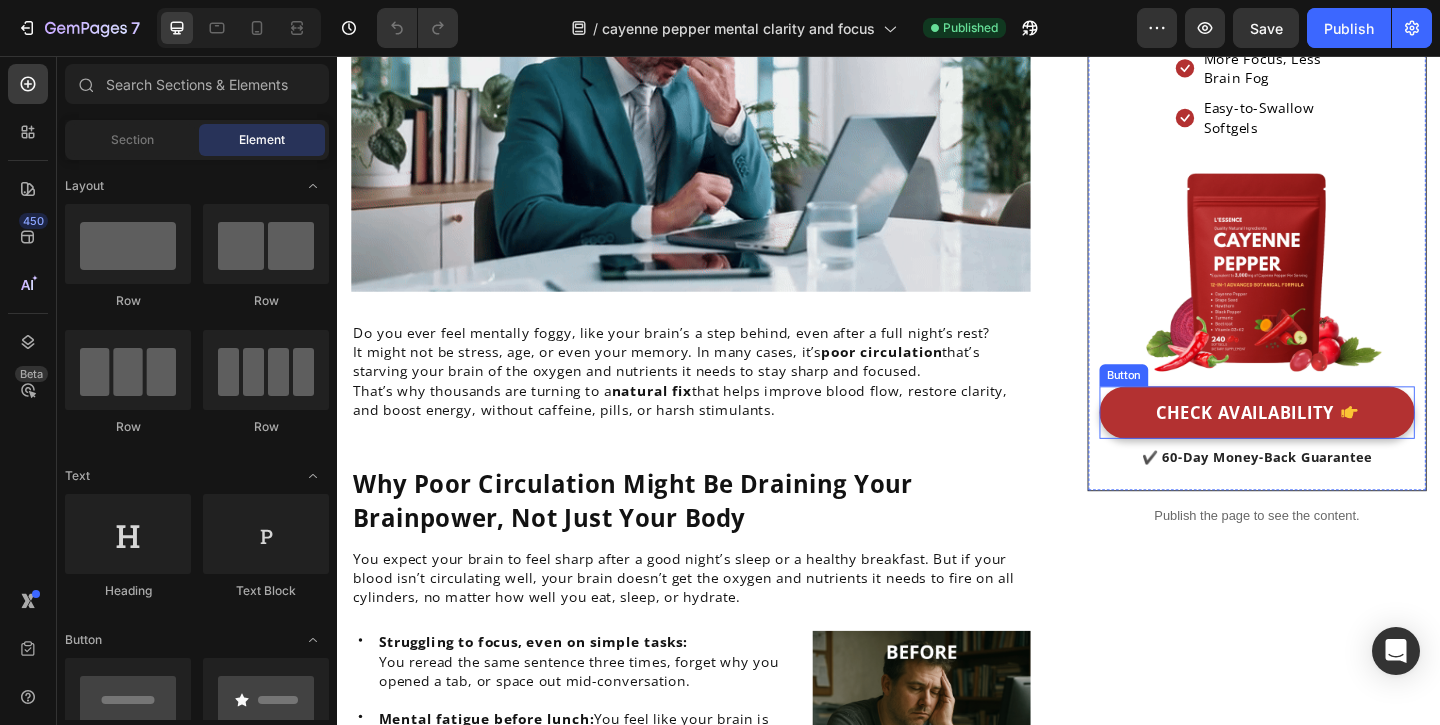 click on "CHECK AVAILABILITY" at bounding box center (1324, 443) 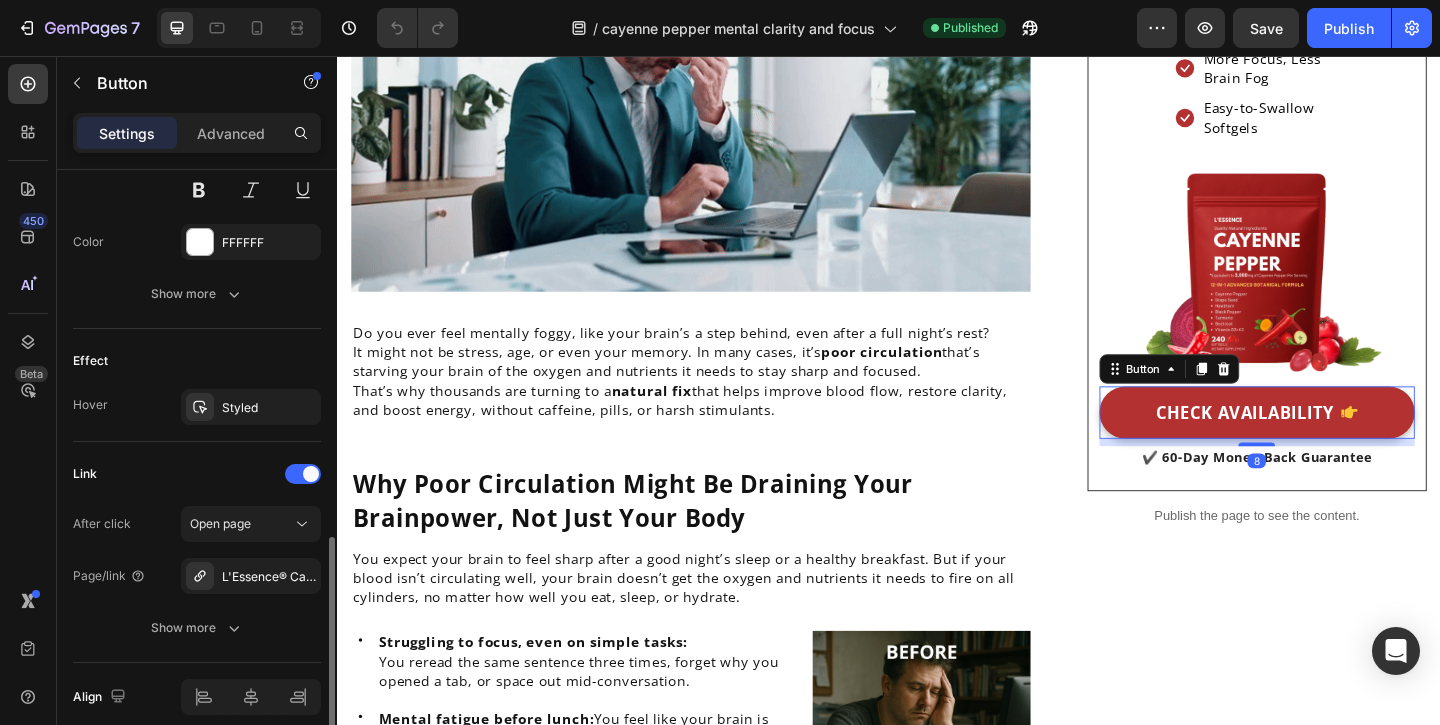 scroll, scrollTop: 1136, scrollLeft: 0, axis: vertical 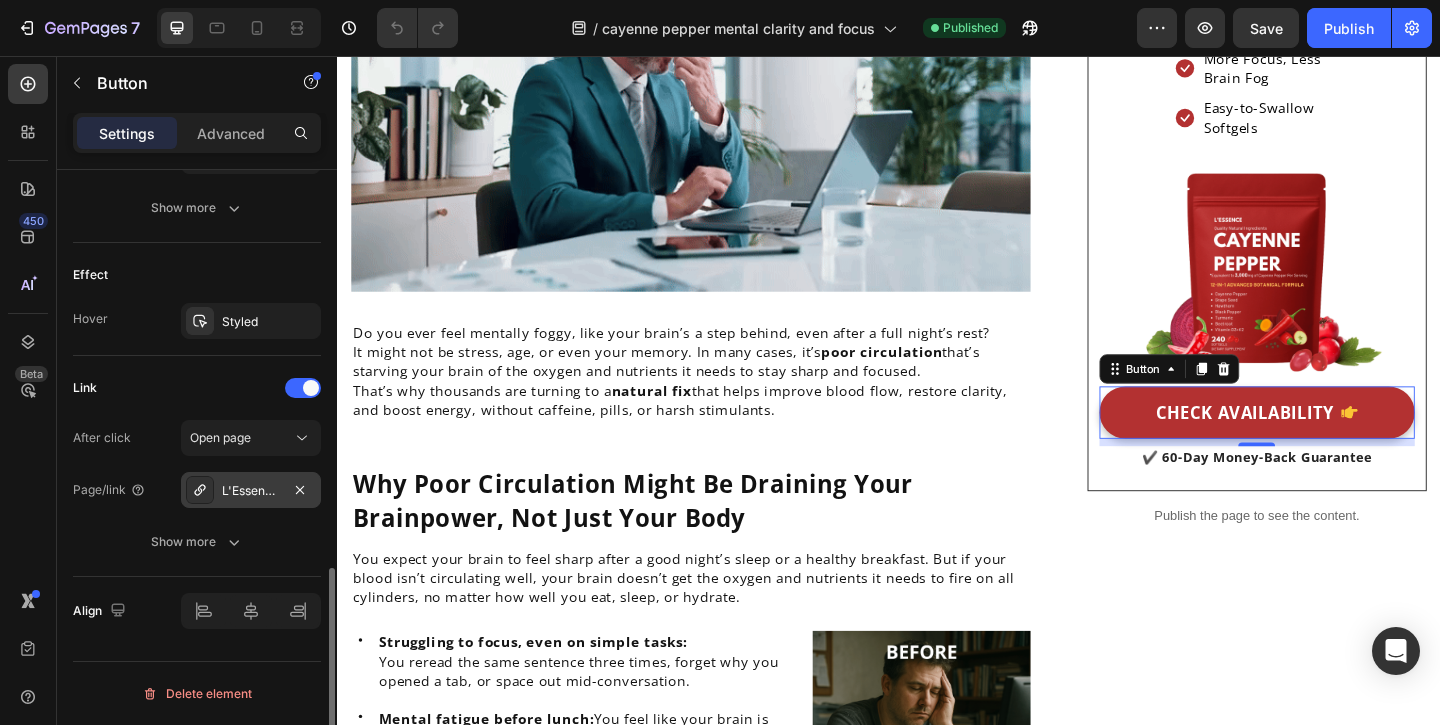 click on "L'Essence® Cayenne Pepper Softgels" at bounding box center (251, 491) 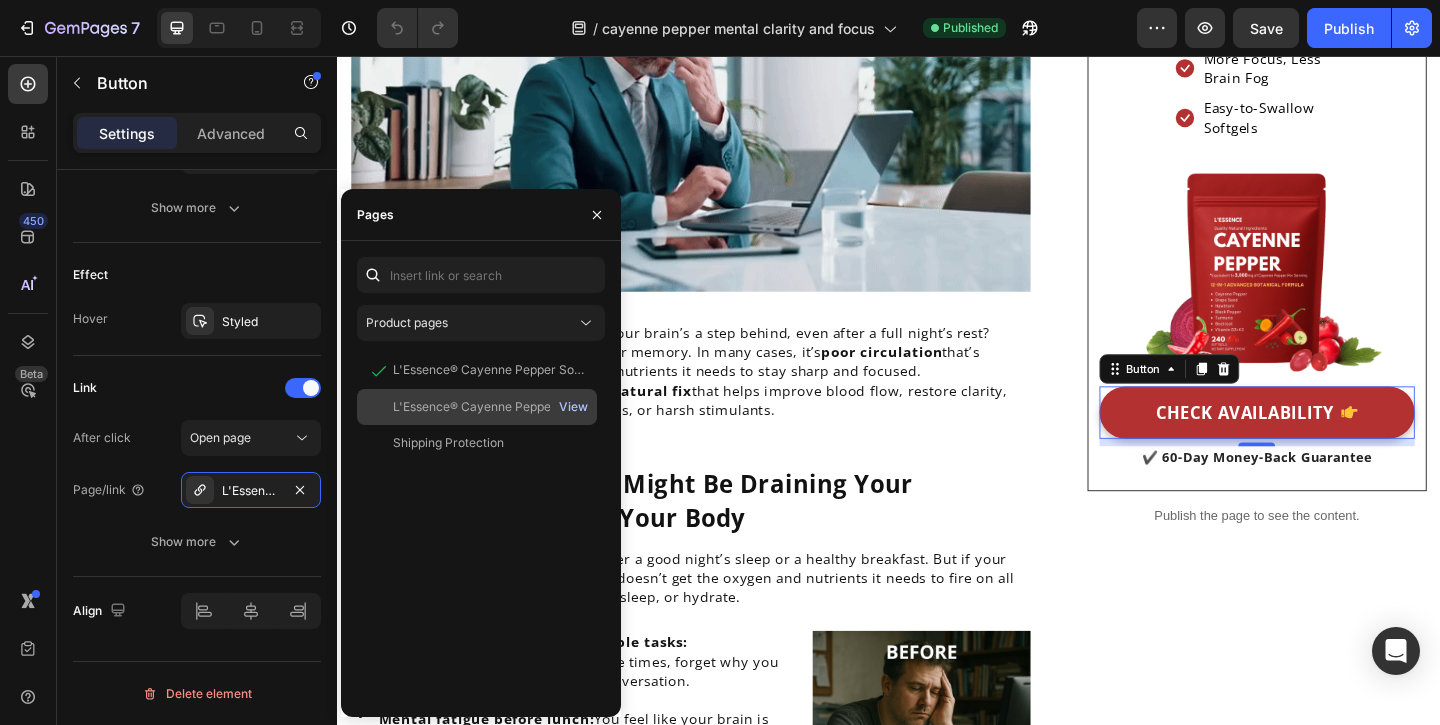 click on "View" at bounding box center (573, 407) 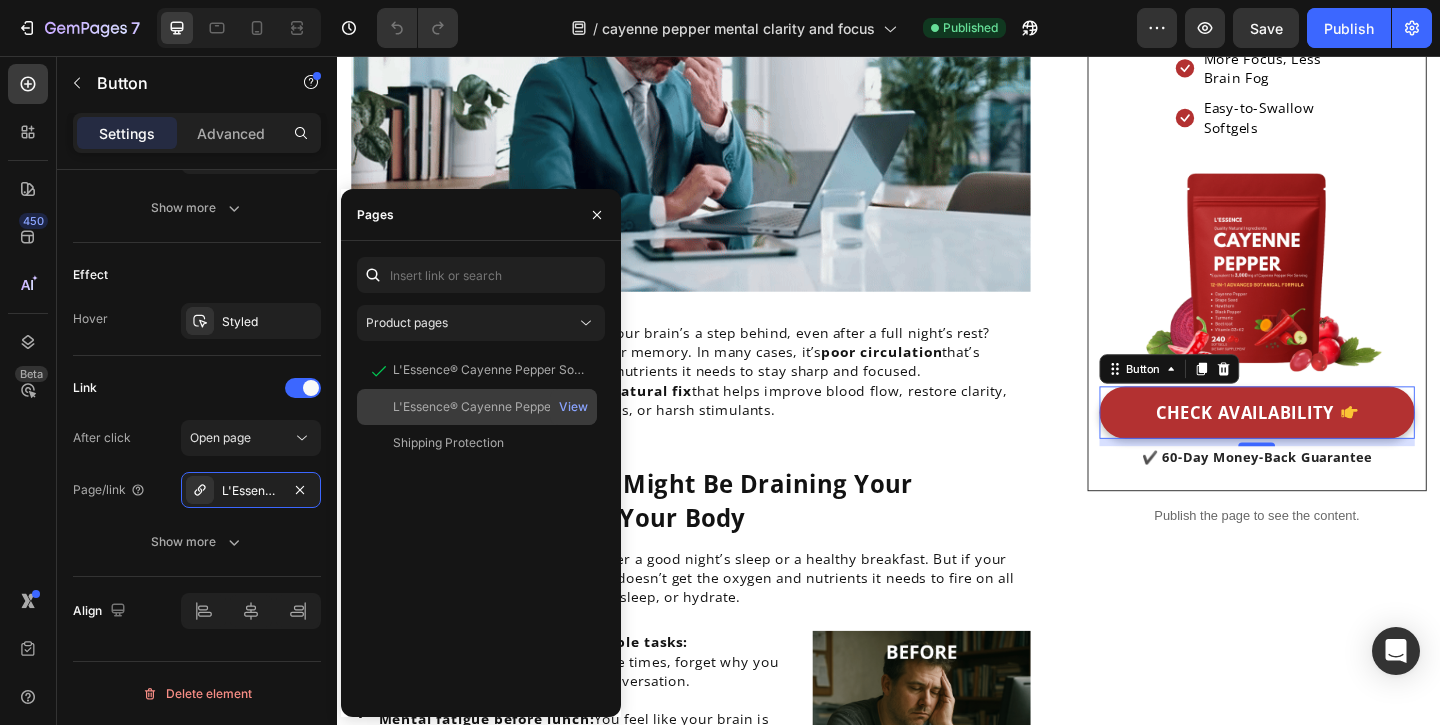 click on "L'Essence® Cayenne Pepper Softgels" 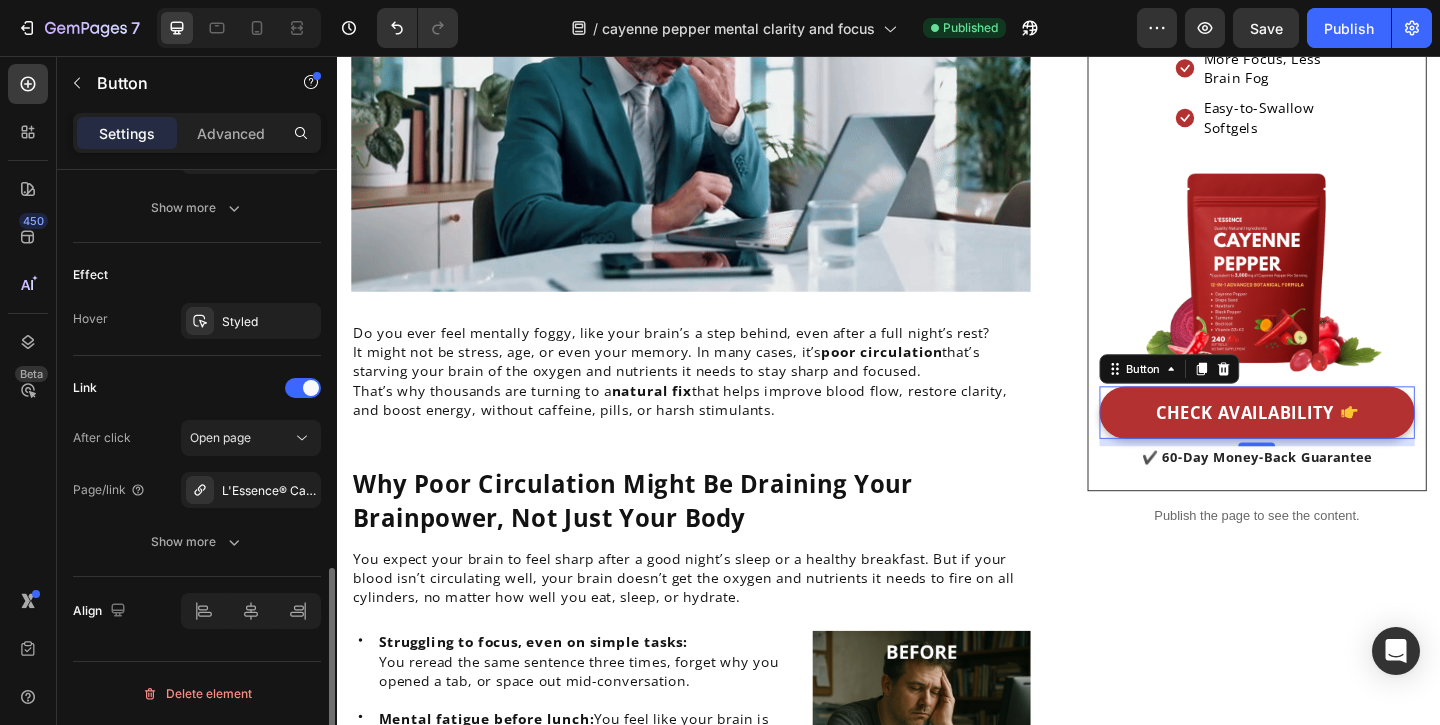 click on "Link" at bounding box center [197, 388] 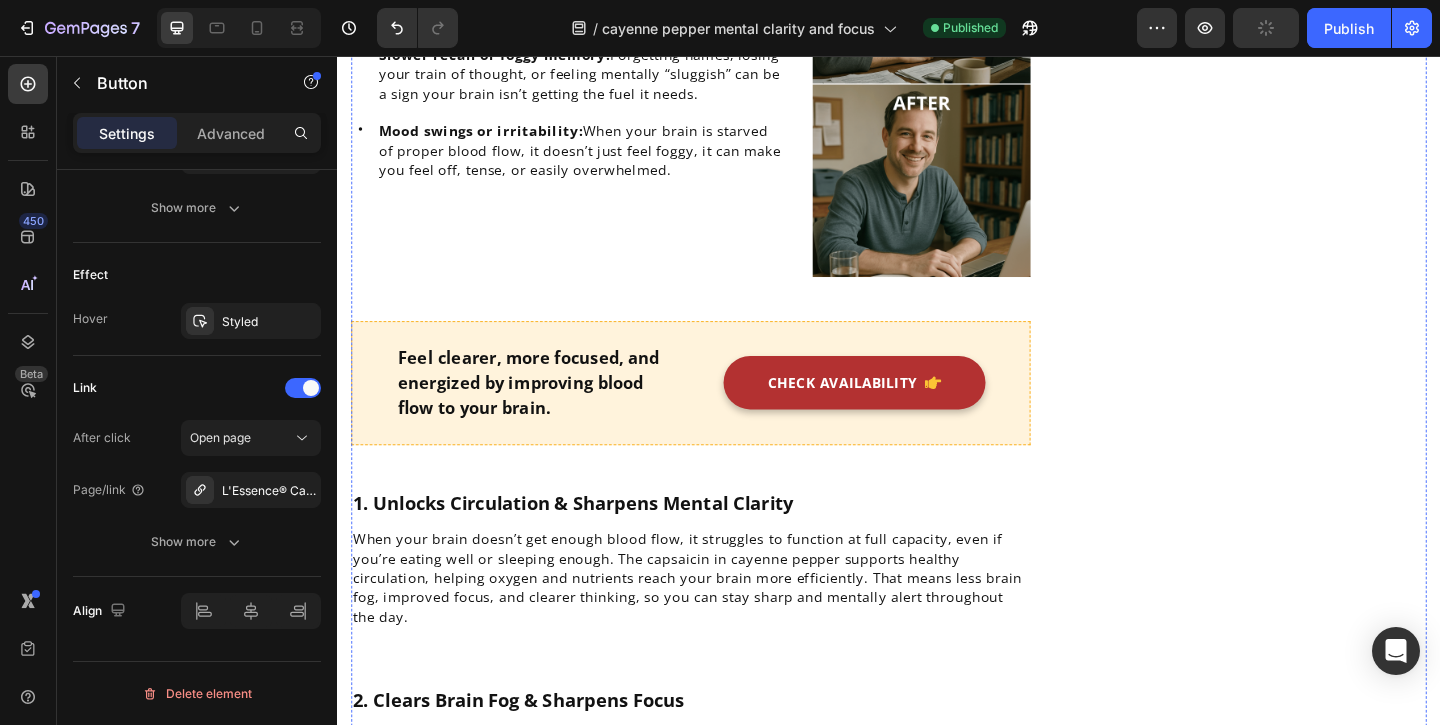 scroll, scrollTop: 1347, scrollLeft: 0, axis: vertical 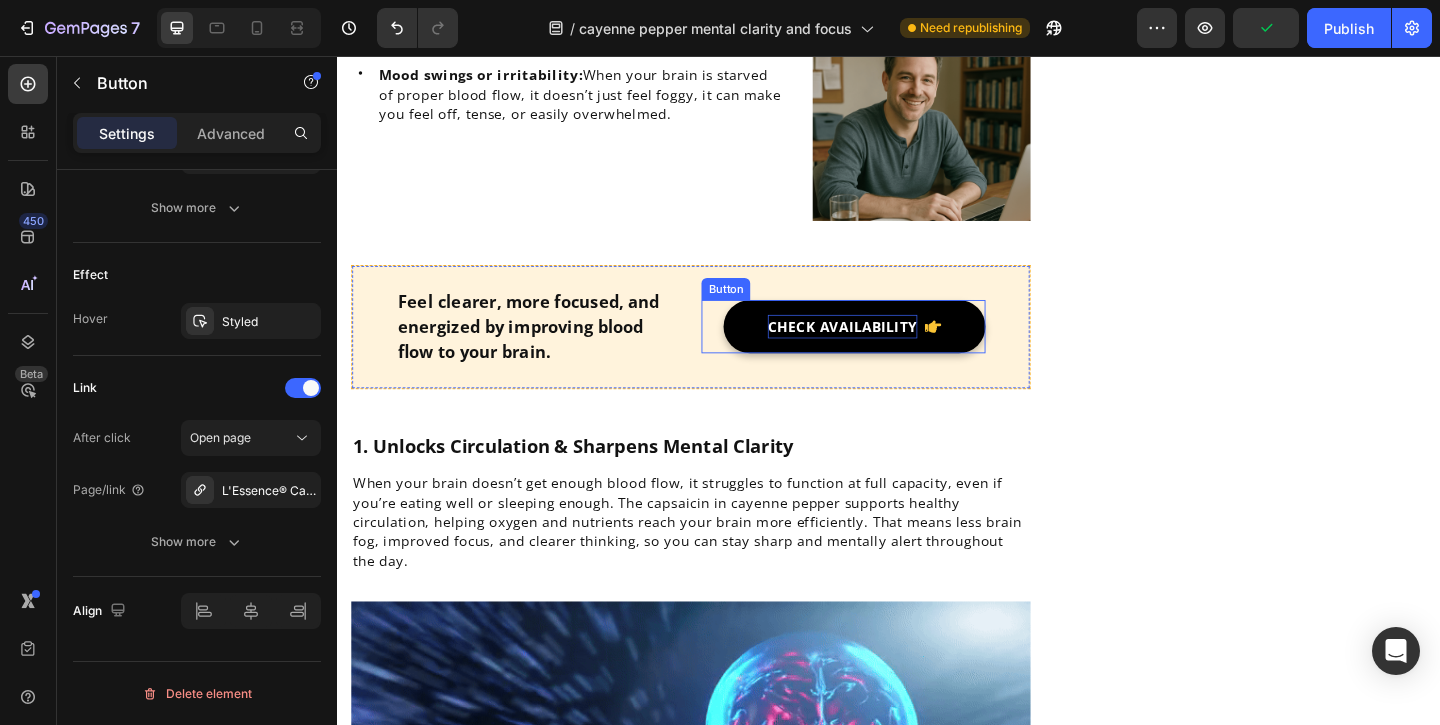 click on "CHECK AVAILABILITY" at bounding box center [886, 350] 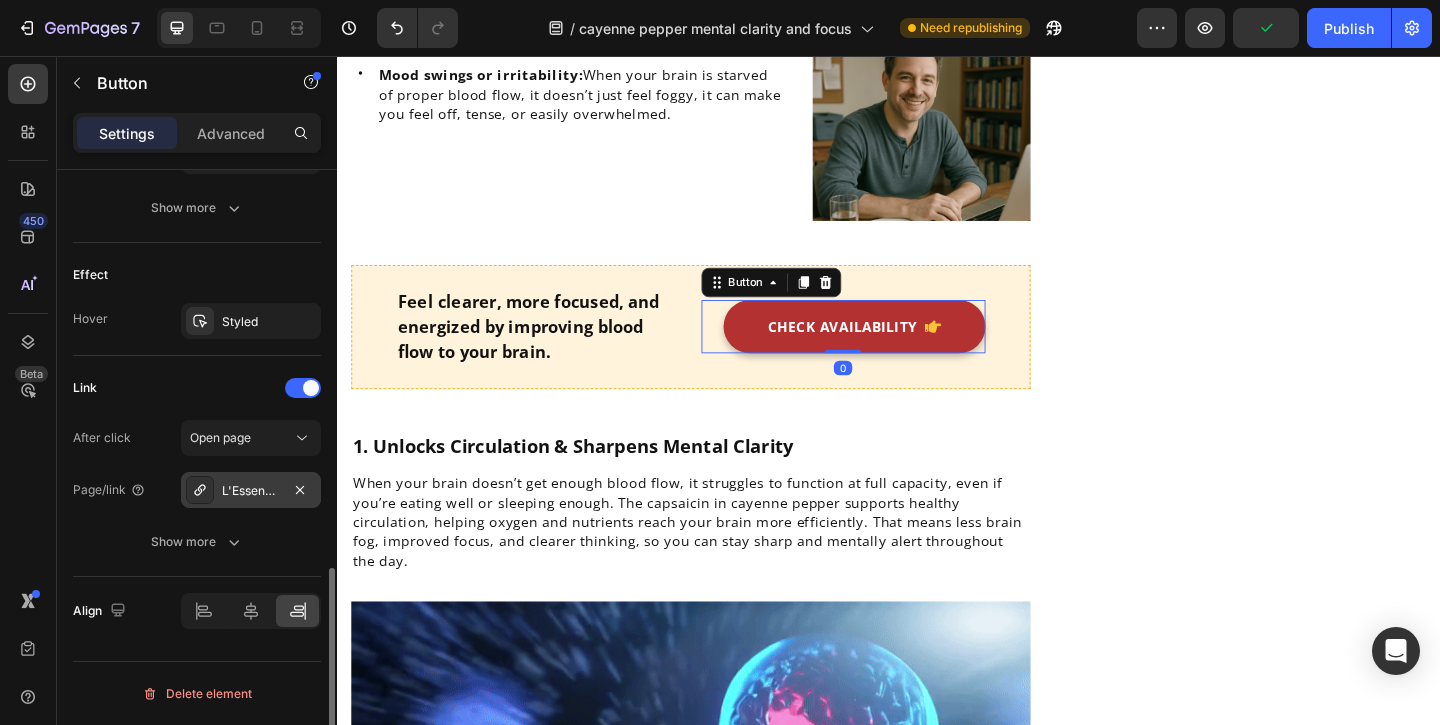 click on "L'Essence® Cayenne Pepper Softgels" at bounding box center [251, 491] 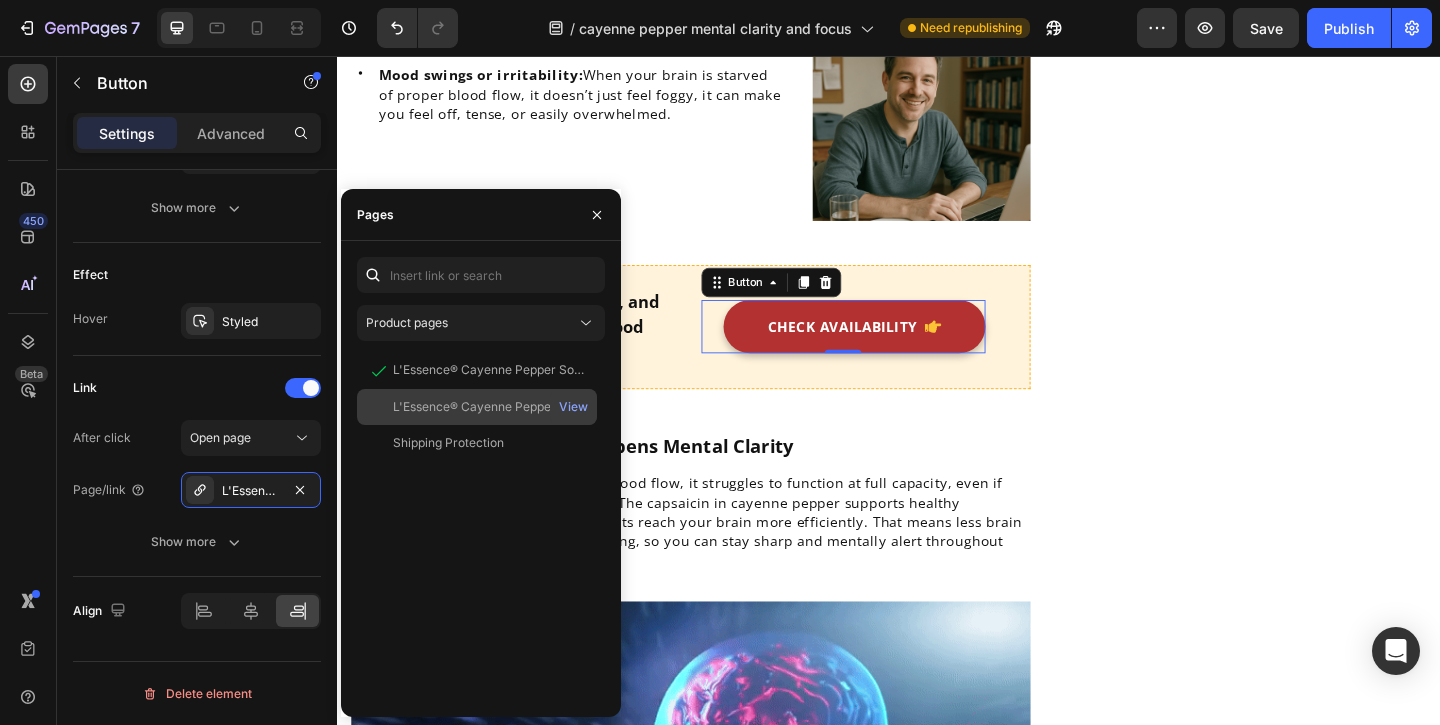 click on "L'Essence® Cayenne Pepper Softgels   View" 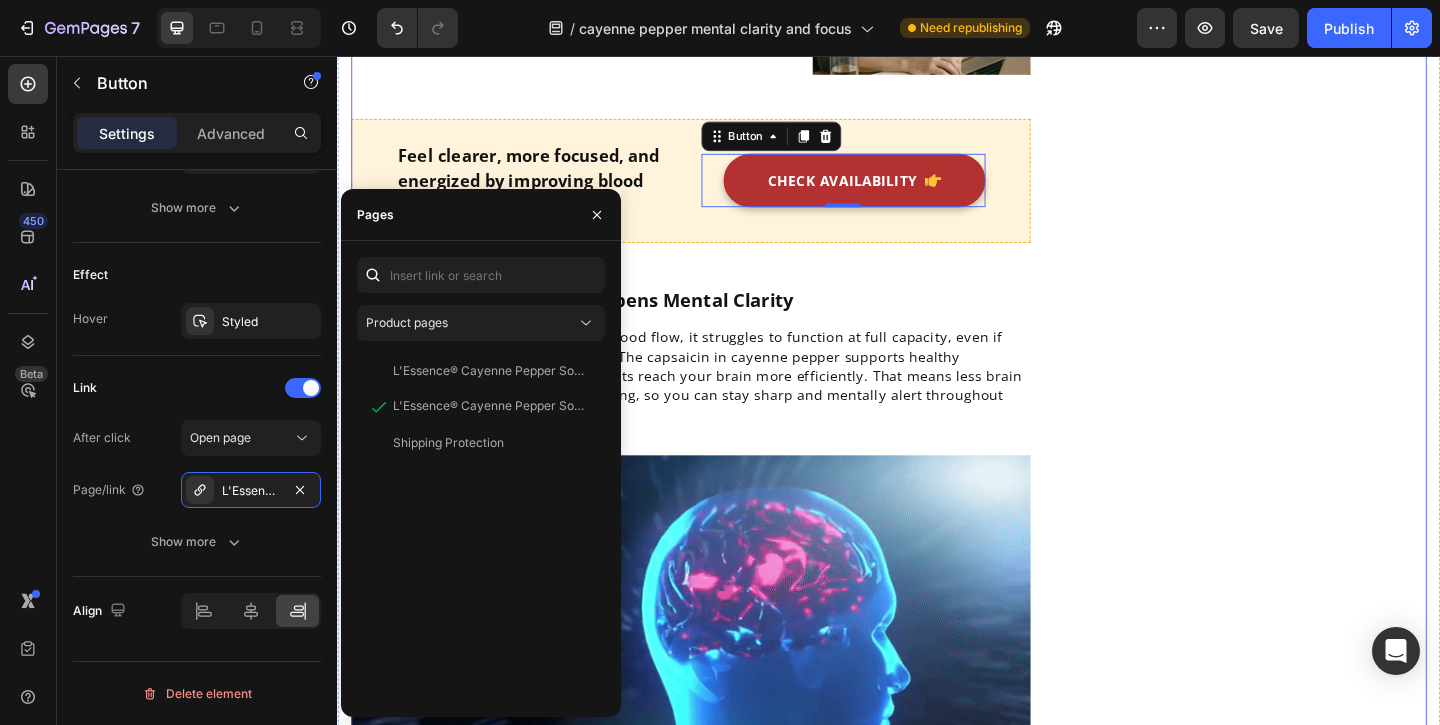scroll, scrollTop: 1516, scrollLeft: 0, axis: vertical 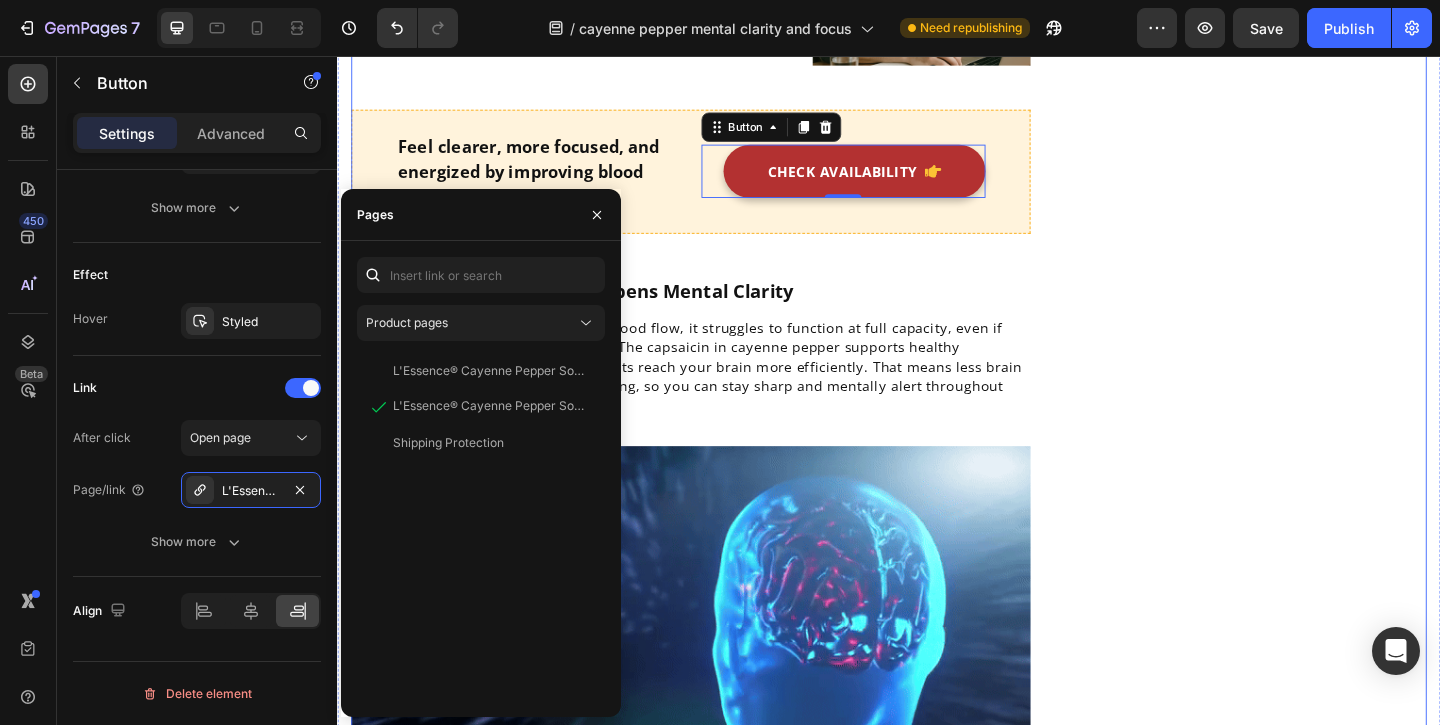click on "Top 4 Benefits People Notice First Heading
Icon Sharper Mental Clarity Text block
Icon Boosted Daily Energy Text block
Icon More Focus, Less Brain Fog Text block
Icon Easy-to-Swallow Softgels Text block Icon List Row Image  	   CHECK AVAILABILITY Button ✔️ 60-Day Money-Back Guarantee Text block Row
Publish the page to see the content.
Sticky sidebar" at bounding box center [1337, 631] 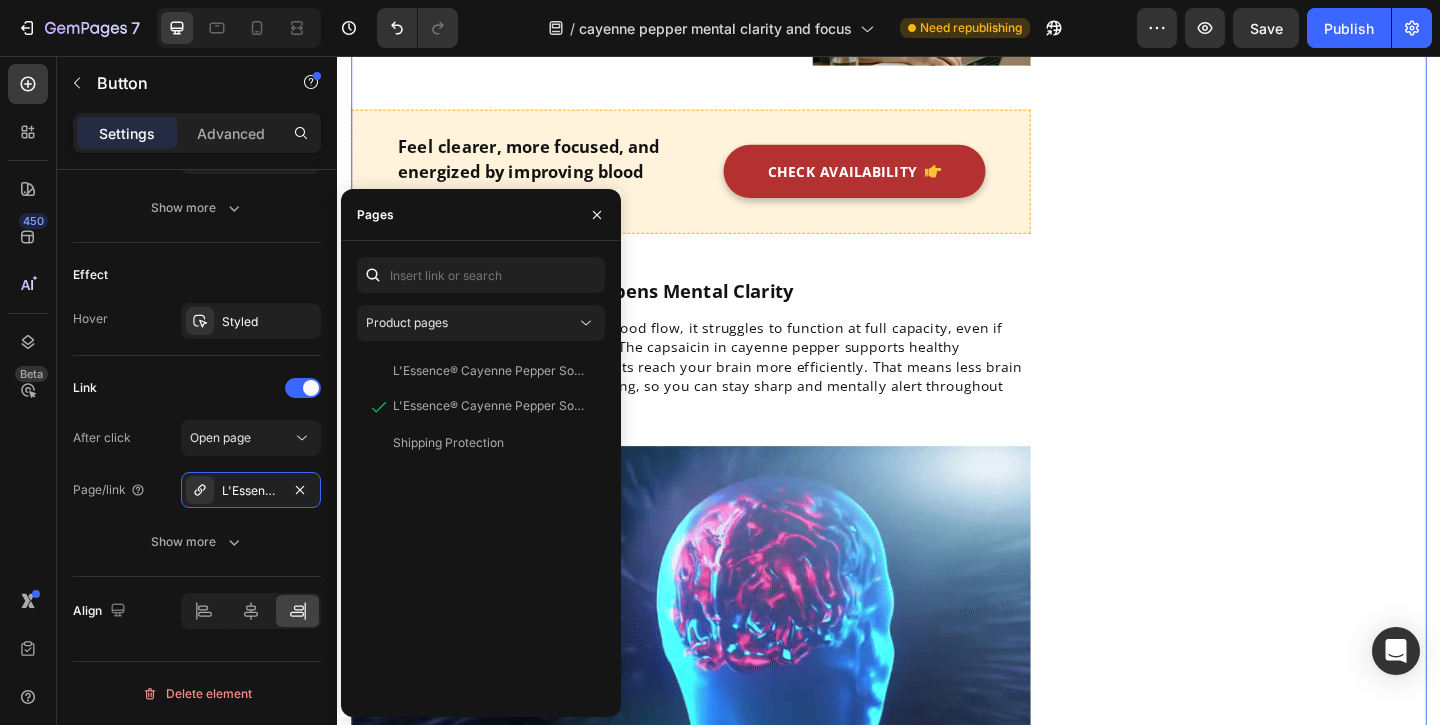scroll, scrollTop: 0, scrollLeft: 0, axis: both 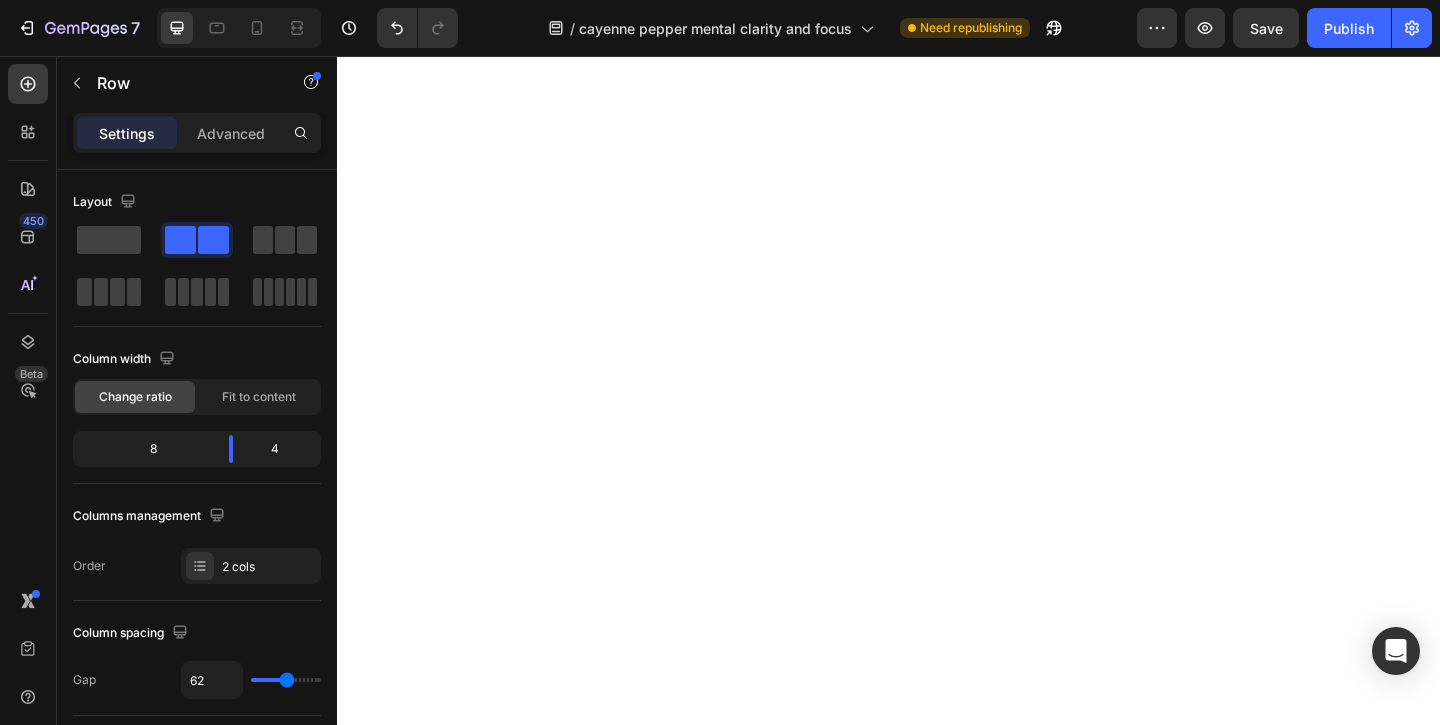 click on "CHECK AVAILABILITY" at bounding box center [886, -1205] 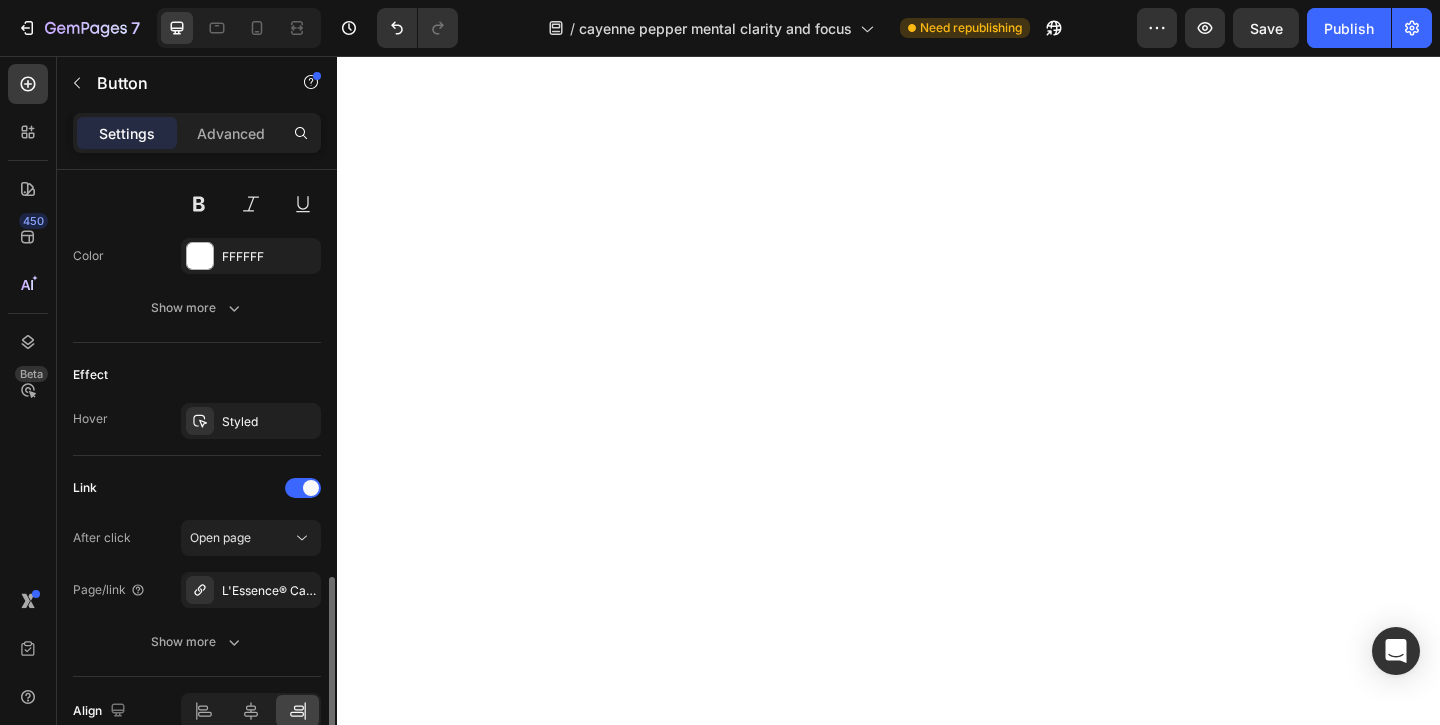 scroll, scrollTop: 1136, scrollLeft: 0, axis: vertical 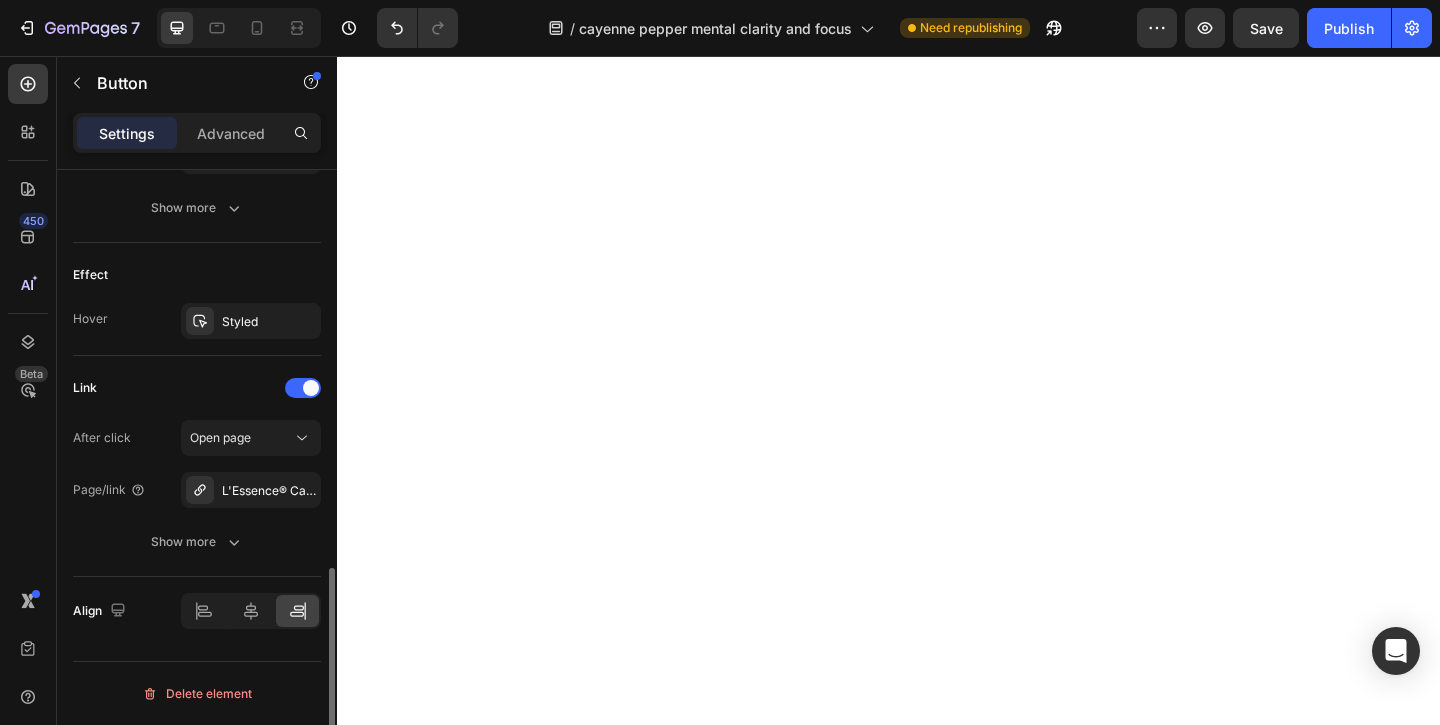 click on "After click Open page Page/link L'Essence® Cayenne Pepper Softgels Show more" at bounding box center [197, 490] 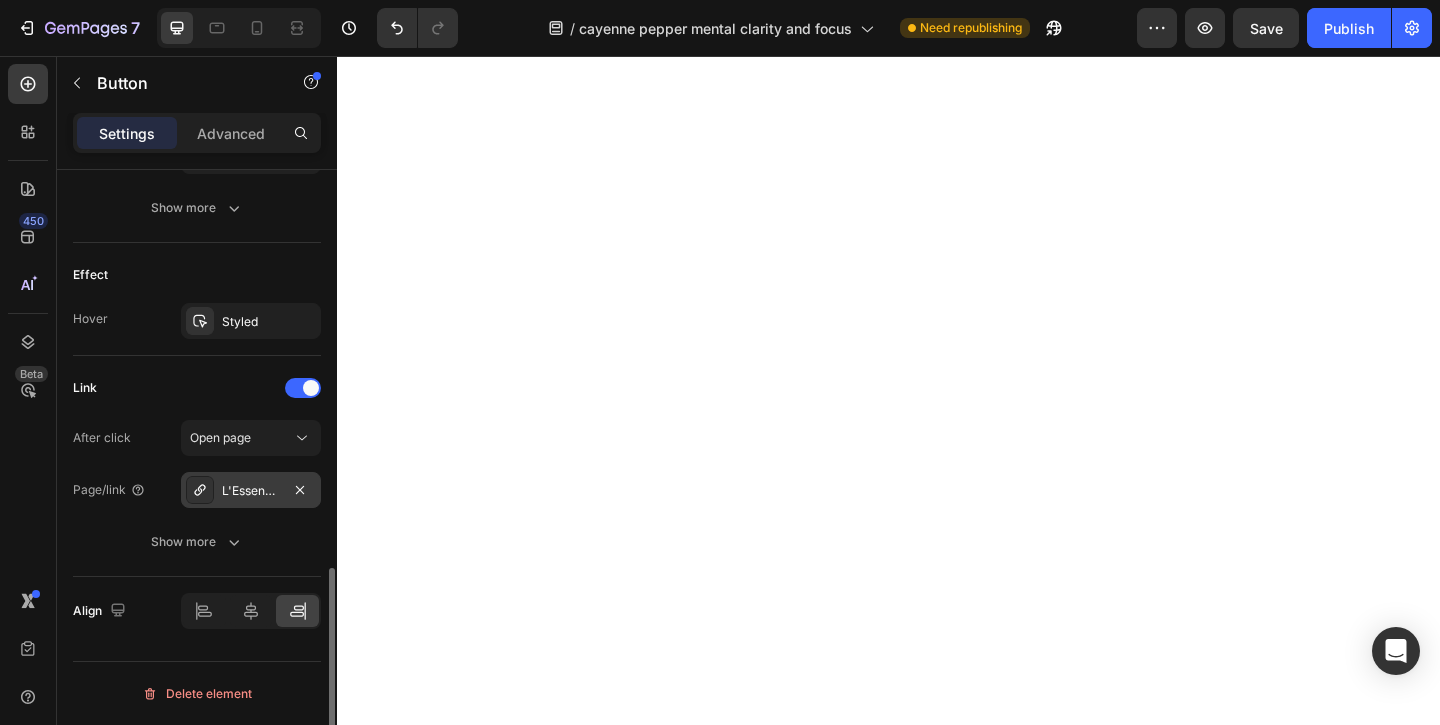 click on "L'Essence® Cayenne Pepper Softgels" at bounding box center [251, 491] 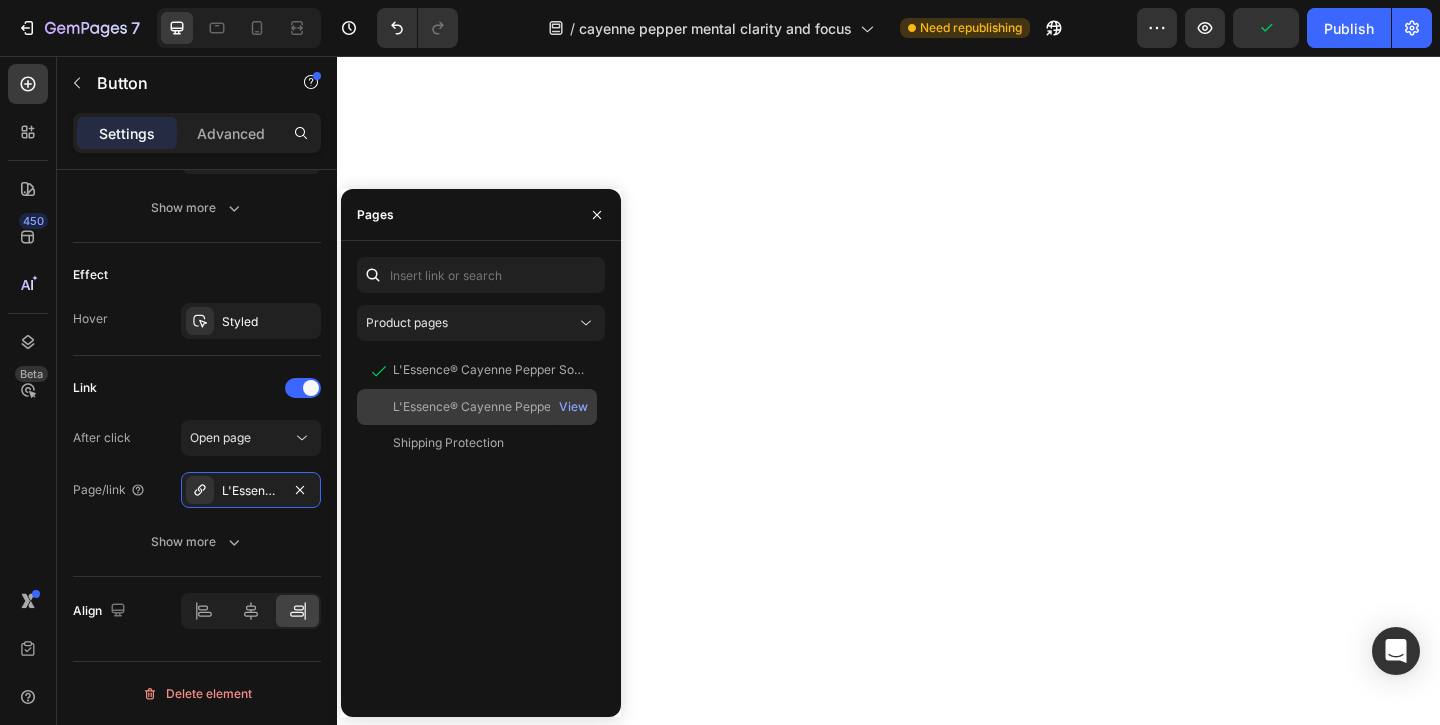 click on "L'Essence® Cayenne Pepper Softgels" 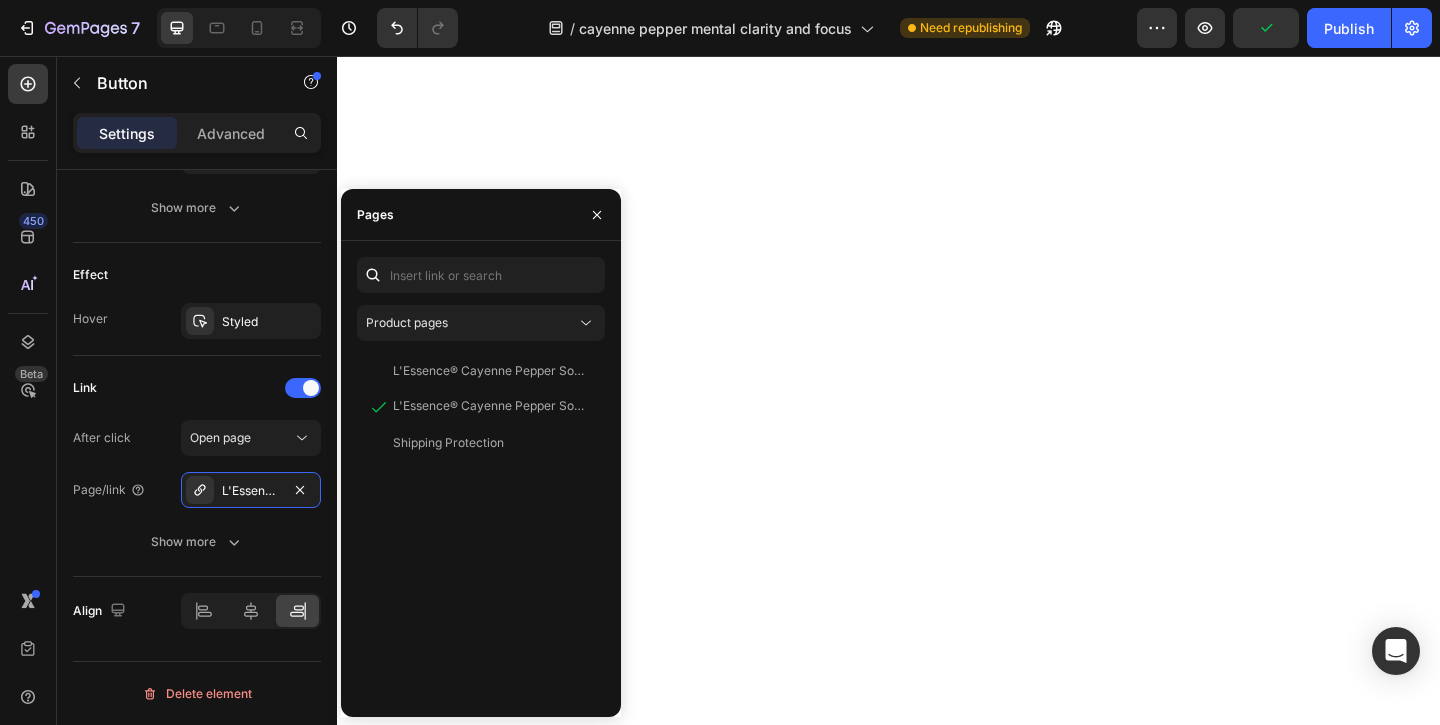 click on "Top 4 Benefits People Notice First Heading
Icon Sharper Mental Clarity Text block
Icon Boosted Daily Energy Text block
Icon More Focus, Less Brain Fog Text block
Icon Easy-to-Swallow Softgels Text block Icon List Row Image  	   CHECK AVAILABILITY Button ✔️ 60-Day Money-Back Guarantee Text block Row
Publish the page to see the content.
Sticky sidebar" at bounding box center (1337, -2469) 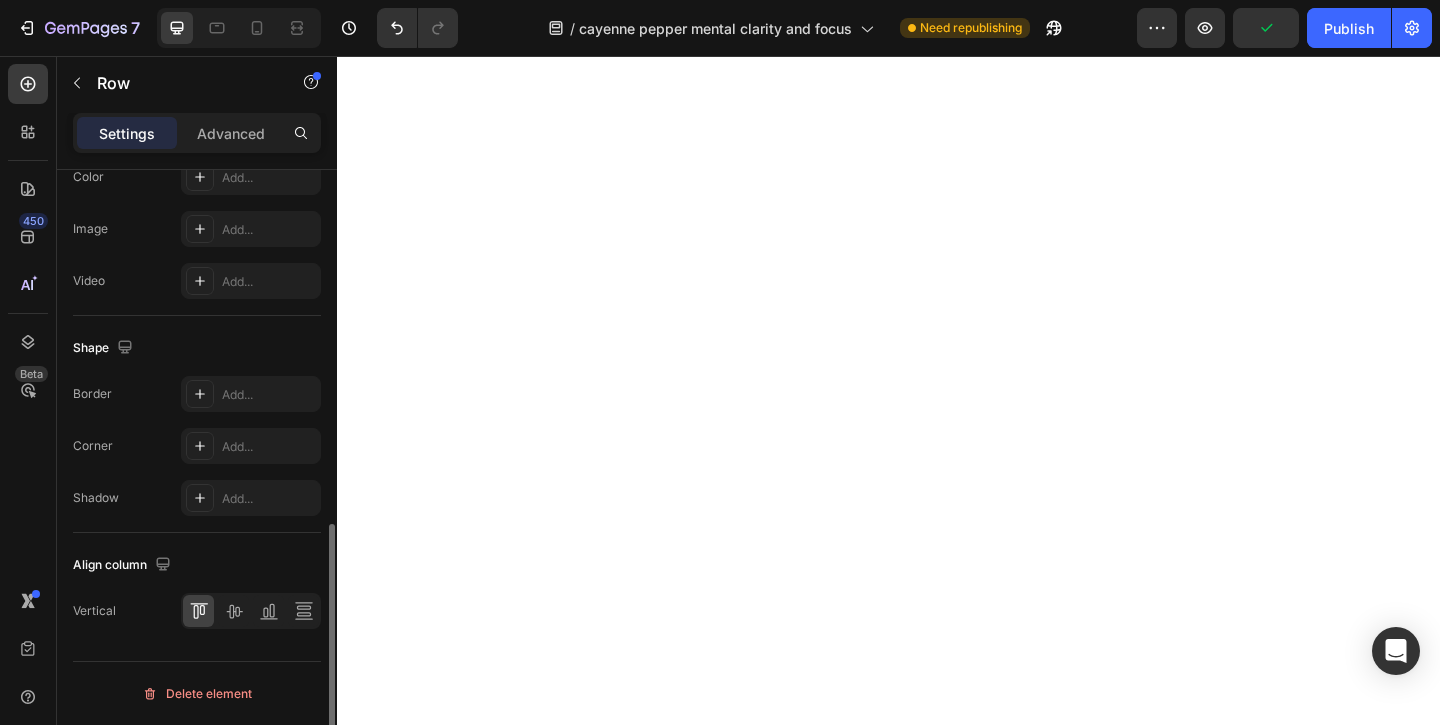 scroll, scrollTop: 0, scrollLeft: 0, axis: both 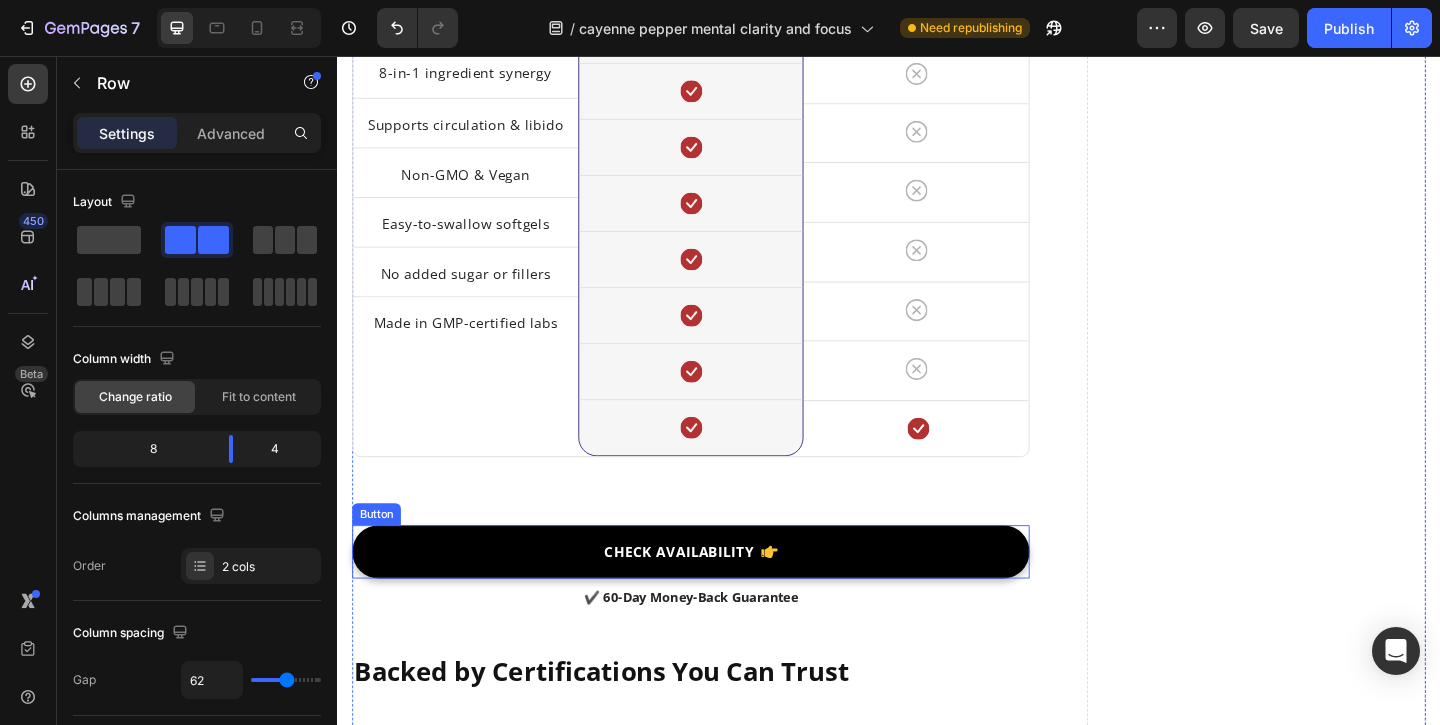 click on "CHECK AVAILABILITY" at bounding box center [721, 595] 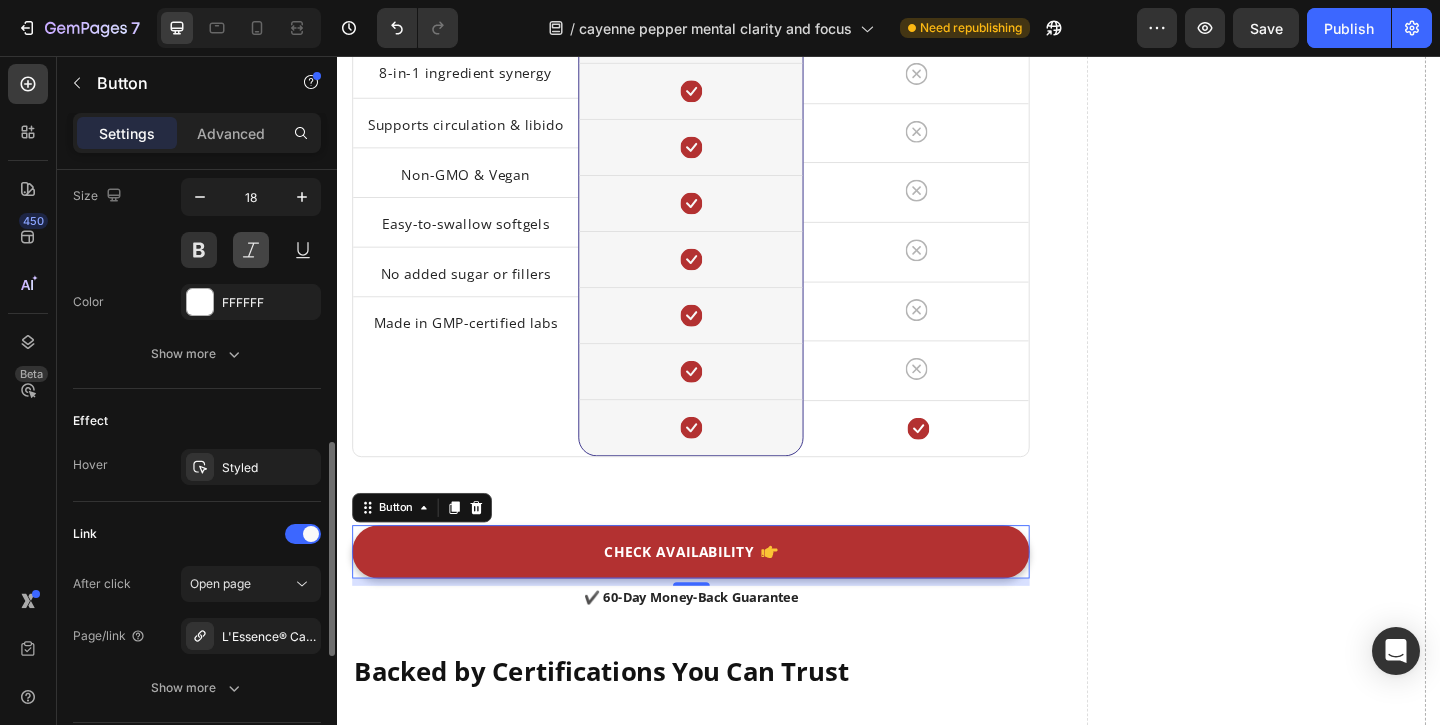 scroll, scrollTop: 1136, scrollLeft: 0, axis: vertical 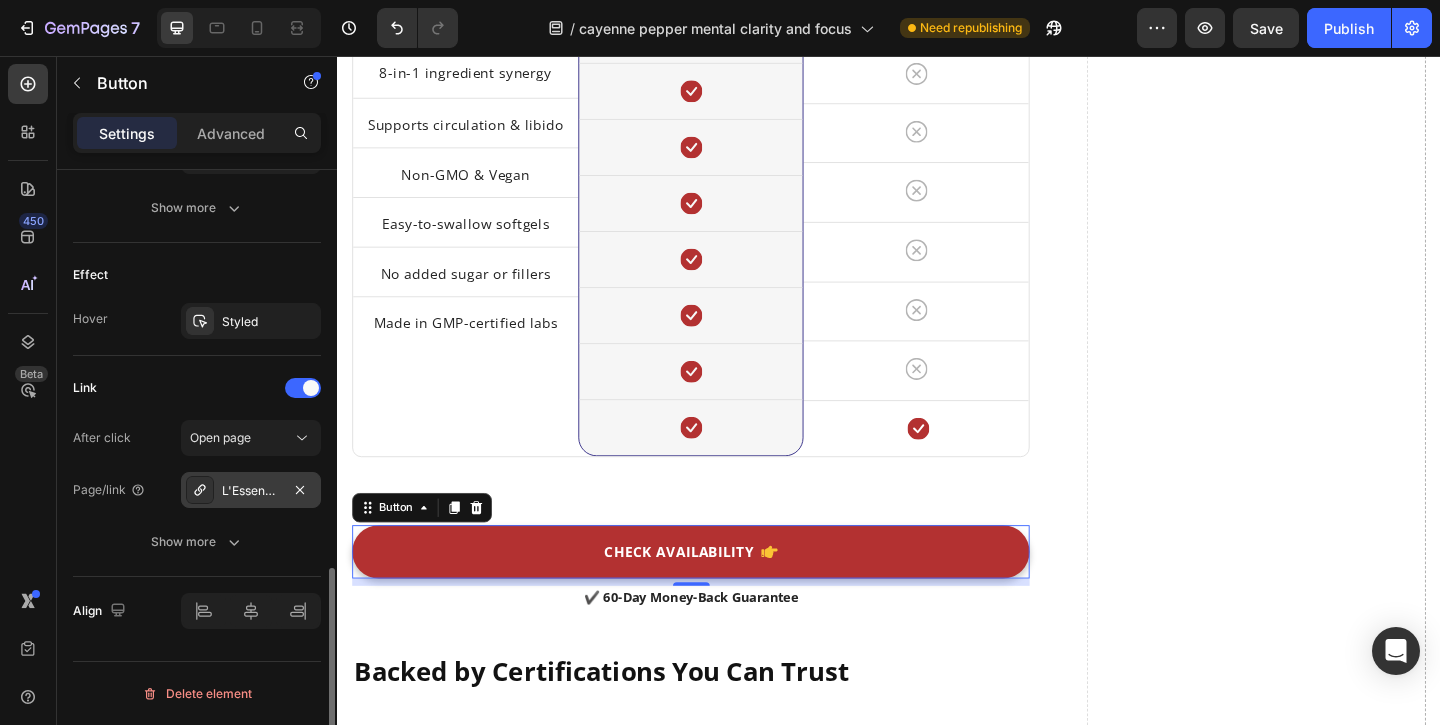 click on "L'Essence® Cayenne Pepper Softgels" at bounding box center [251, 491] 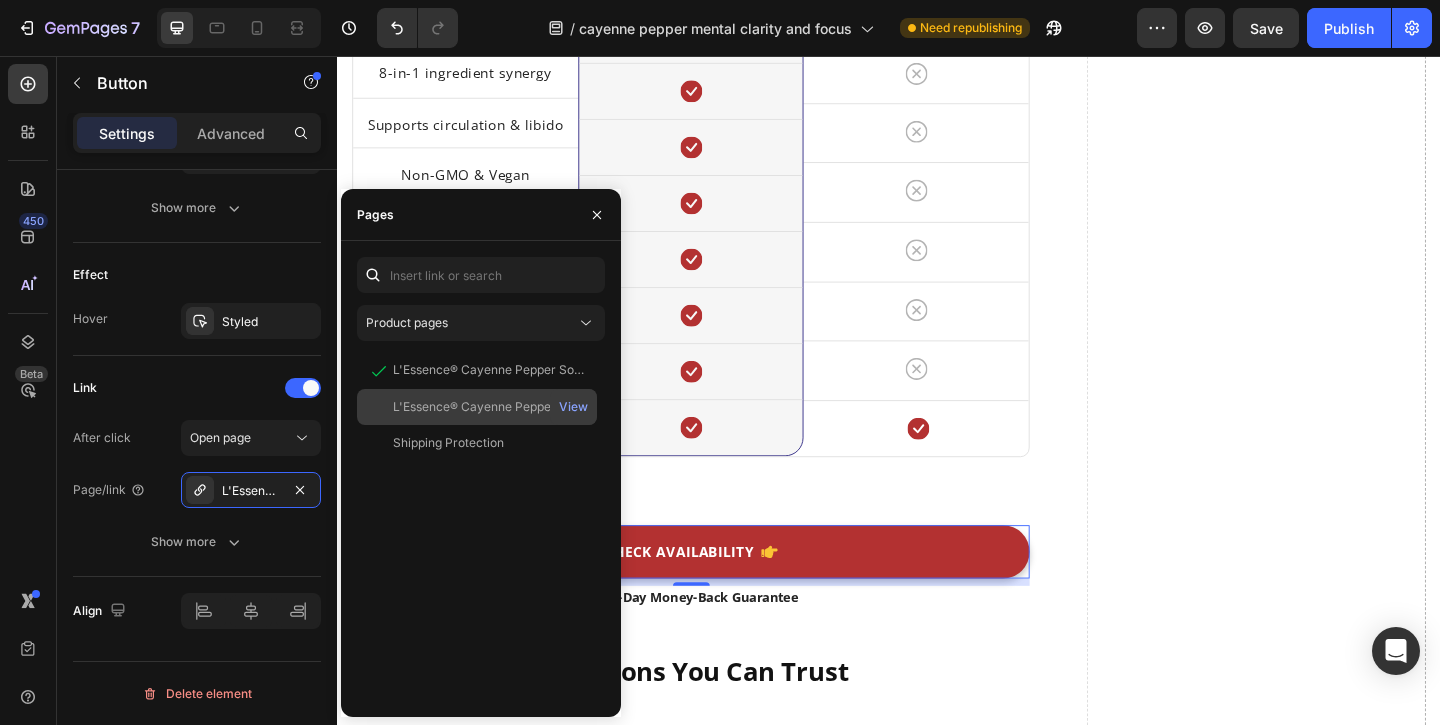 click on "L'Essence® Cayenne Pepper Softgels   View" 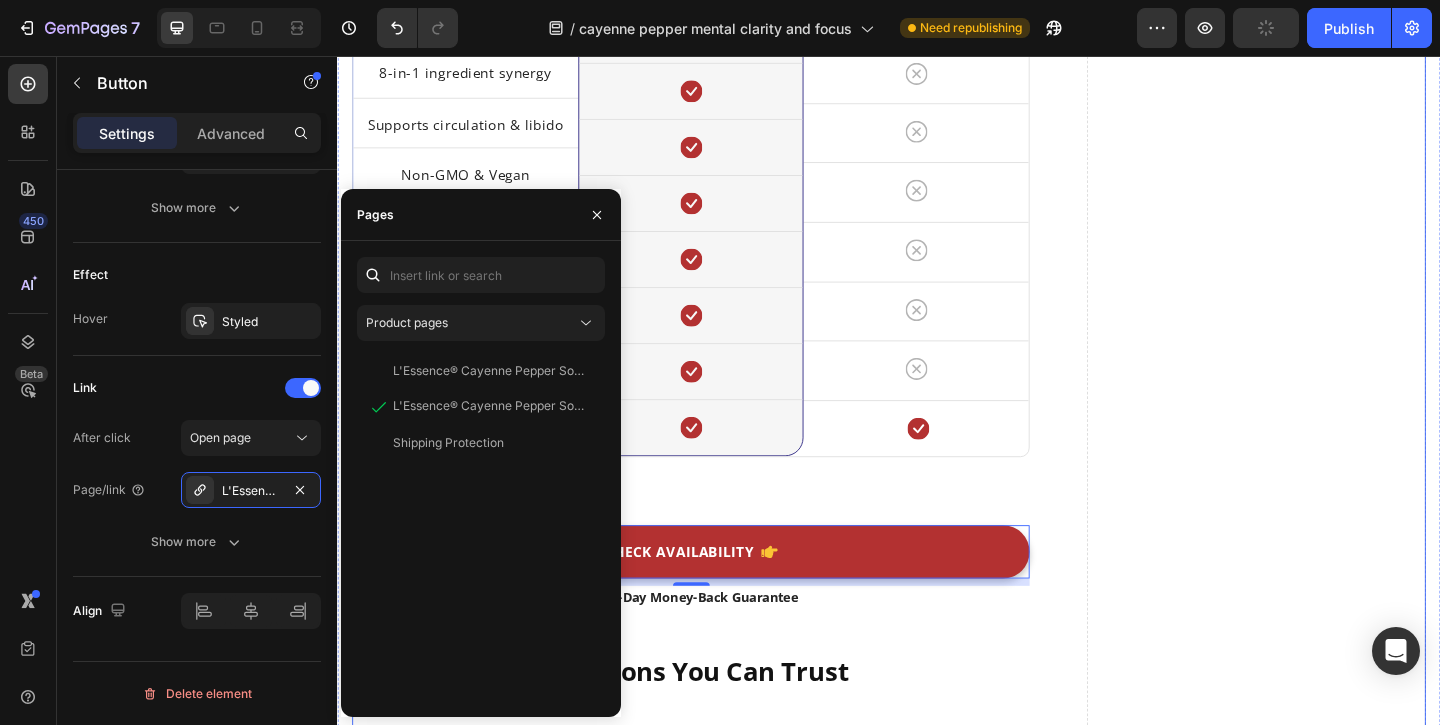 click on "Drop element here" at bounding box center (1336, 871) 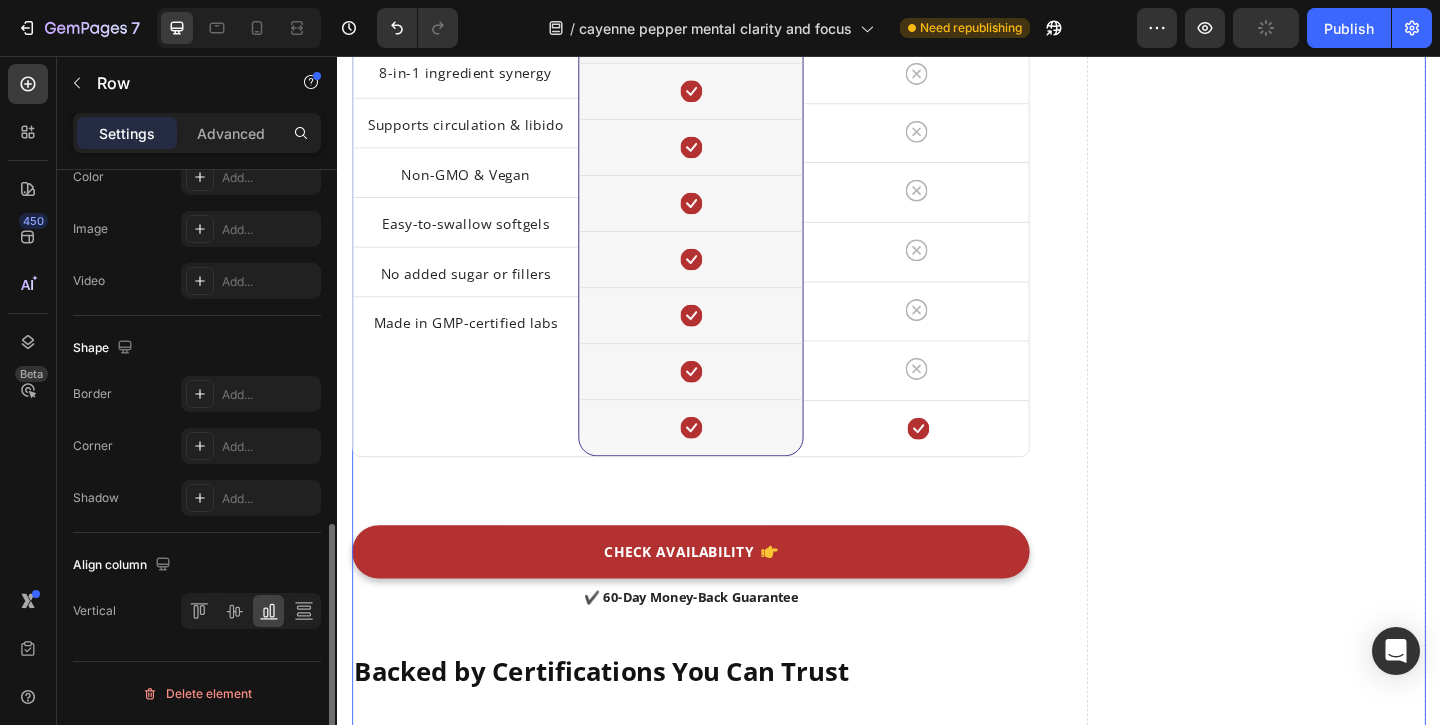 scroll, scrollTop: 0, scrollLeft: 0, axis: both 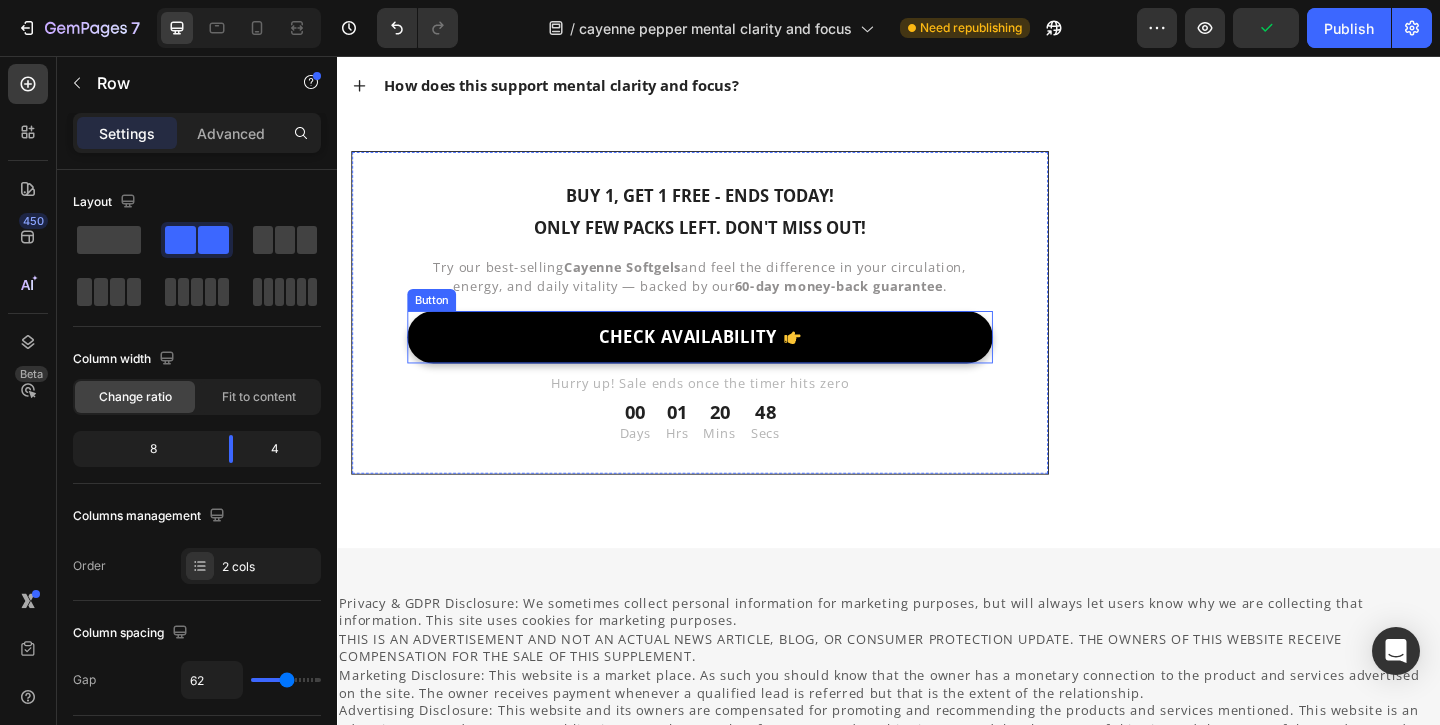 click on "CHECK AVAILABILITY" at bounding box center (731, 361) 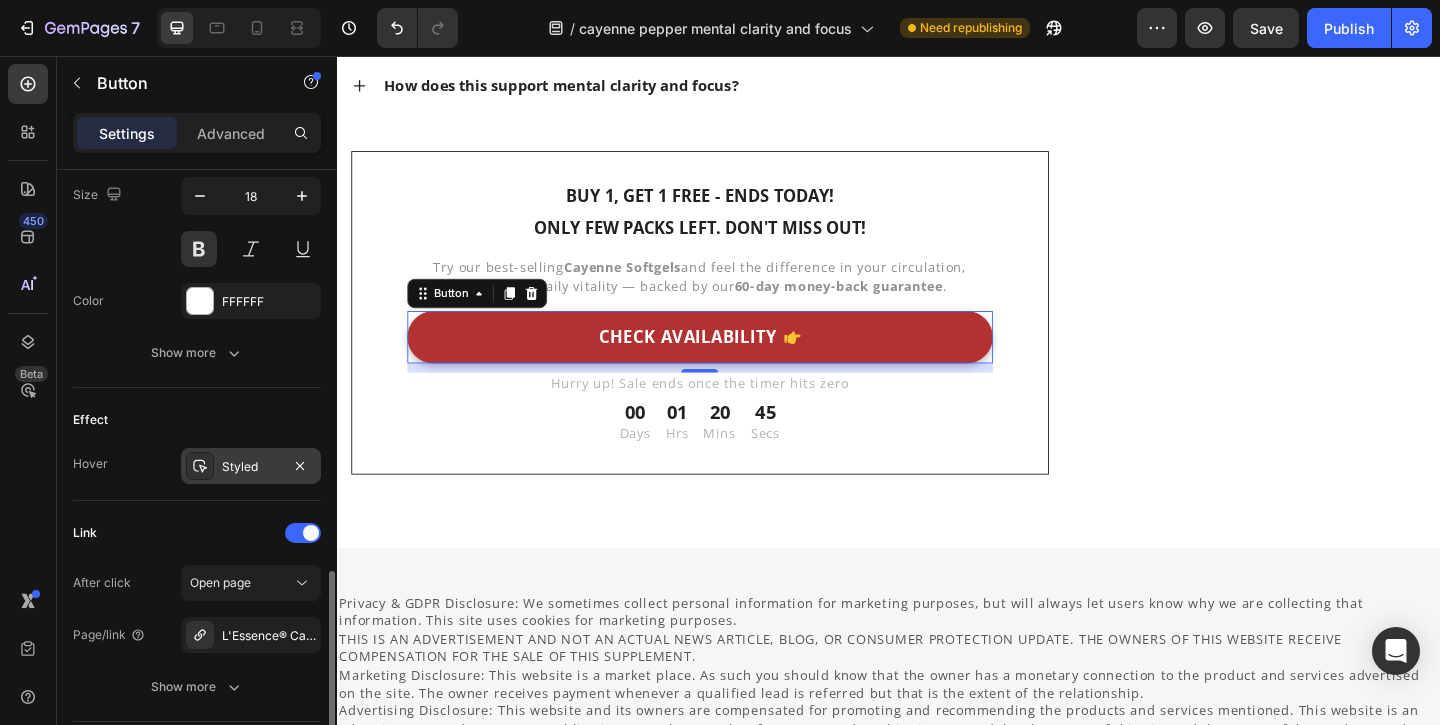 scroll, scrollTop: 1050, scrollLeft: 0, axis: vertical 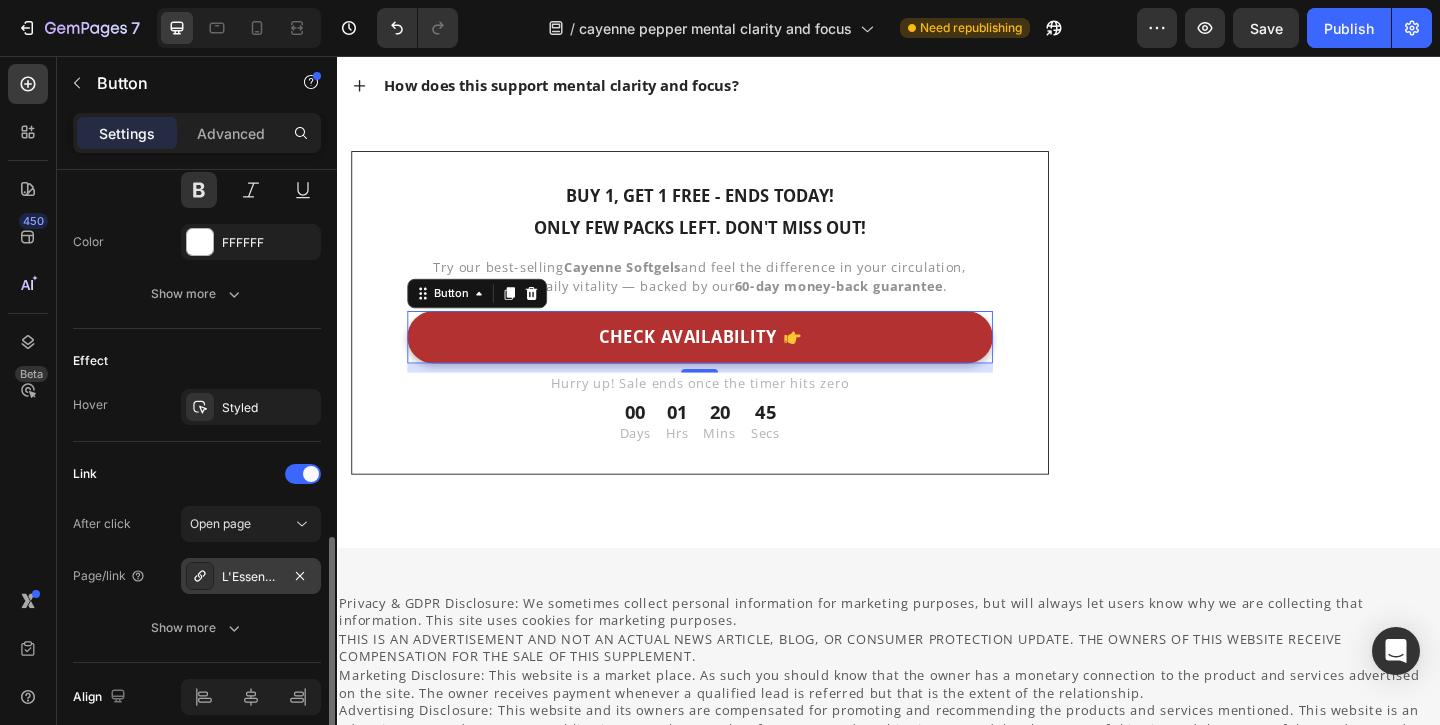 click on "L'Essence® Cayenne Pepper Softgels" at bounding box center [251, 576] 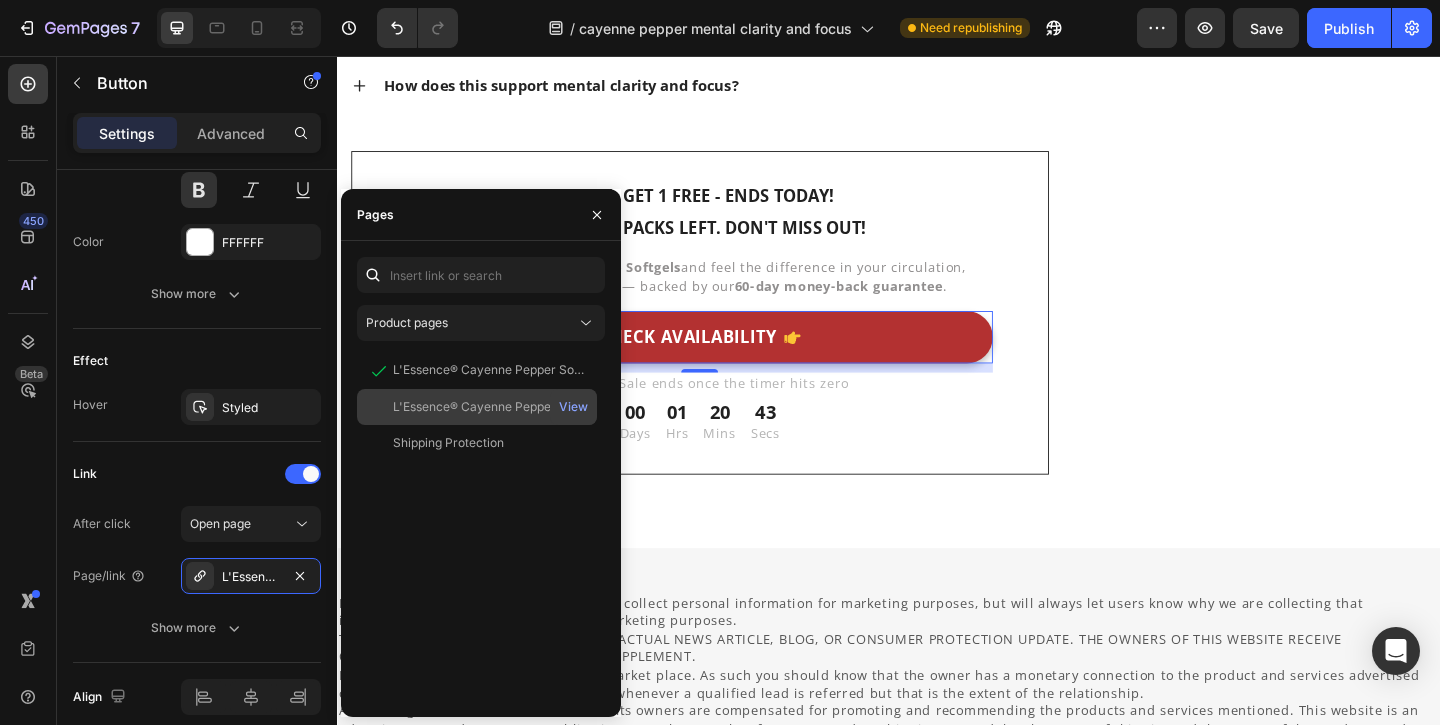 click on "L'Essence® Cayenne Pepper Softgels" 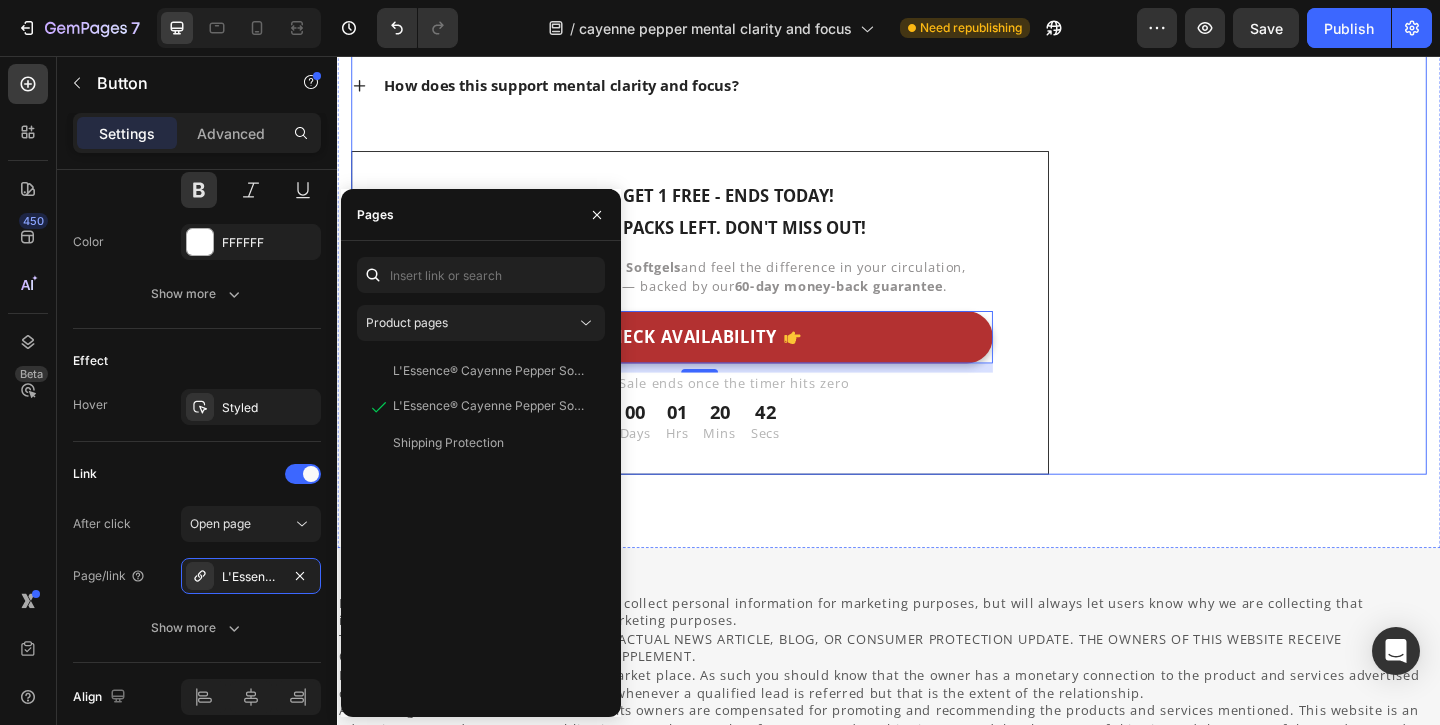 click on "BUY 1, GET 1 FREE - ENDS TODAY! Text Block ONLY FEW PACKS LEFT. DON'T MISS OUT! Text Block Row" at bounding box center (1332, 149) 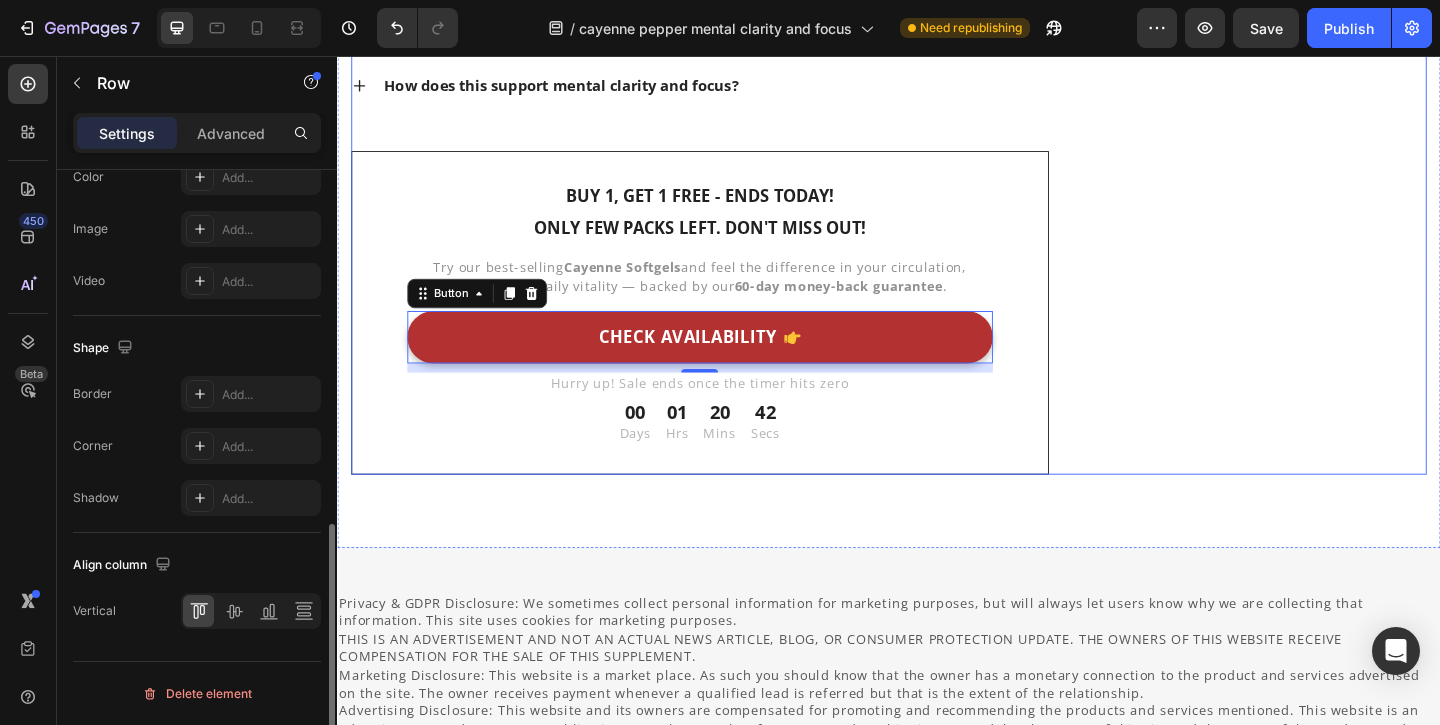scroll, scrollTop: 0, scrollLeft: 0, axis: both 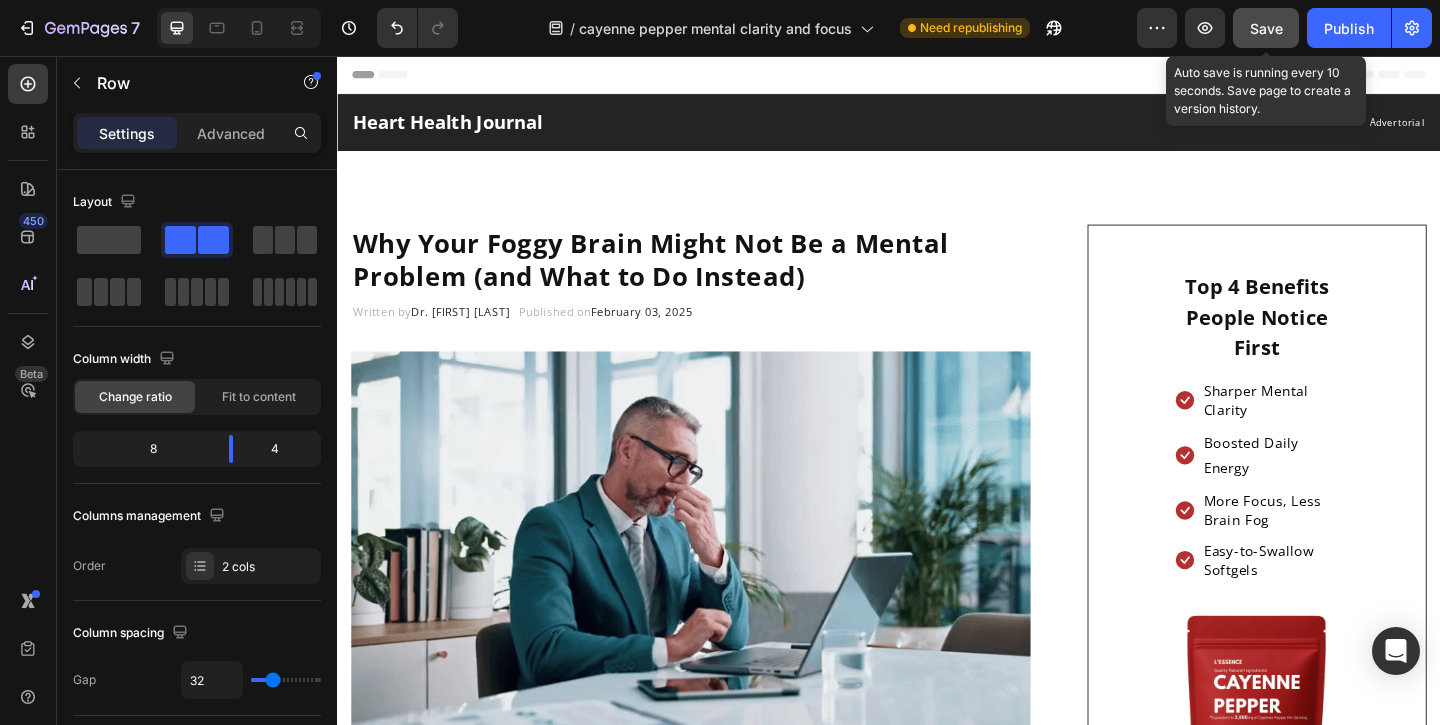 click on "Save" at bounding box center [1266, 28] 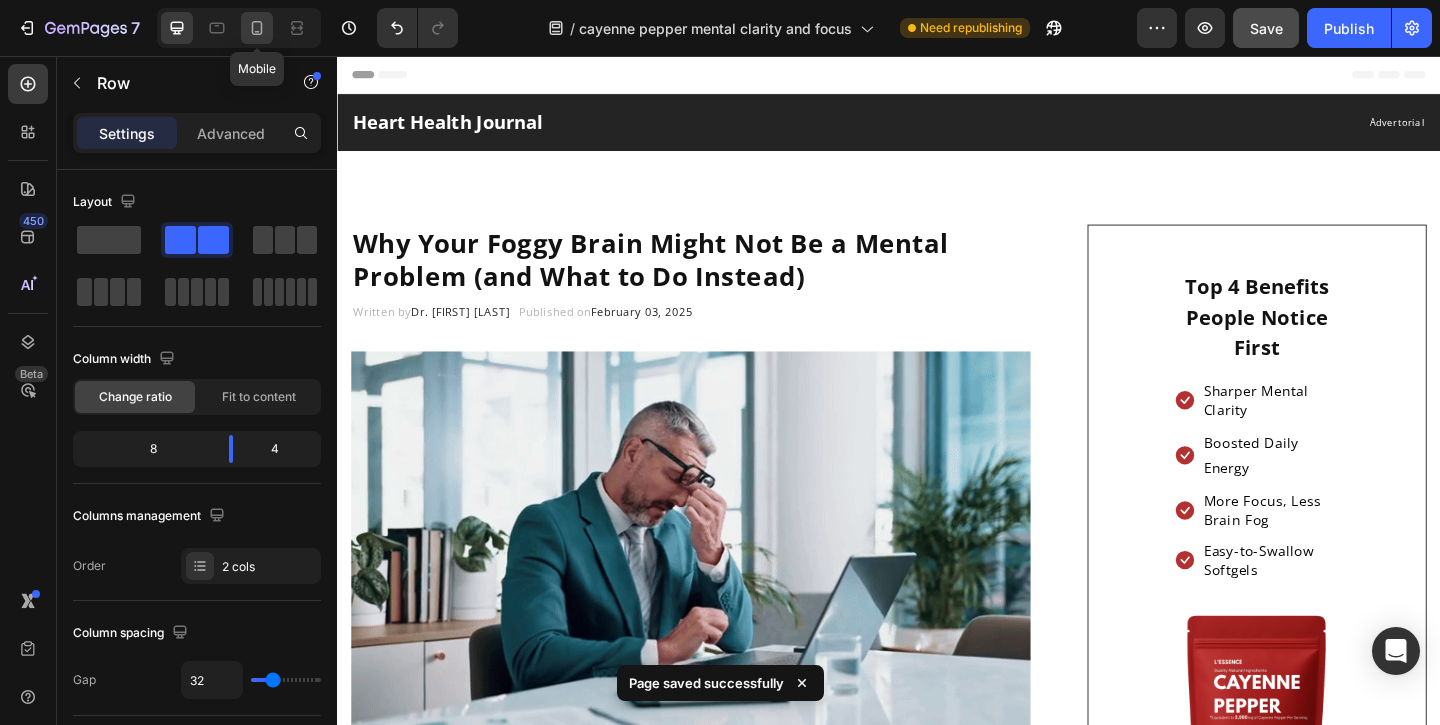 click 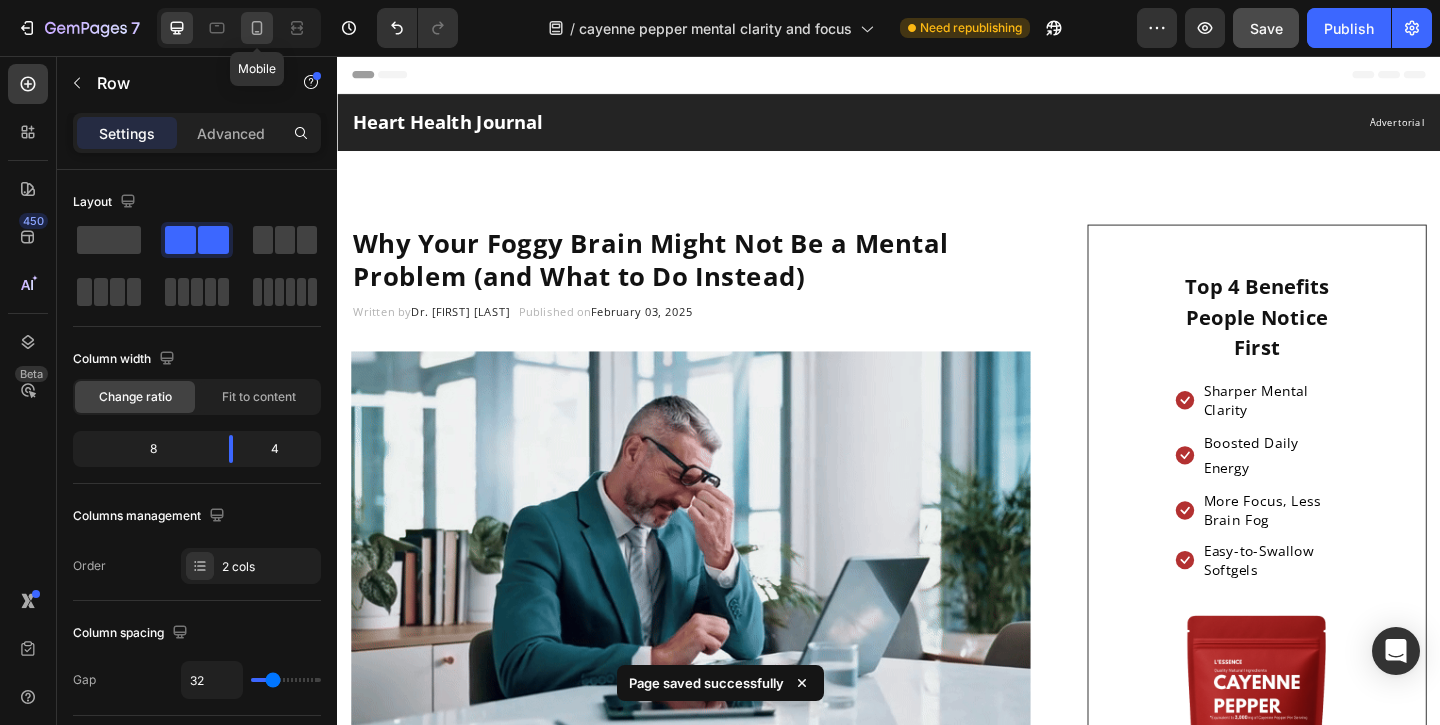 type on "0" 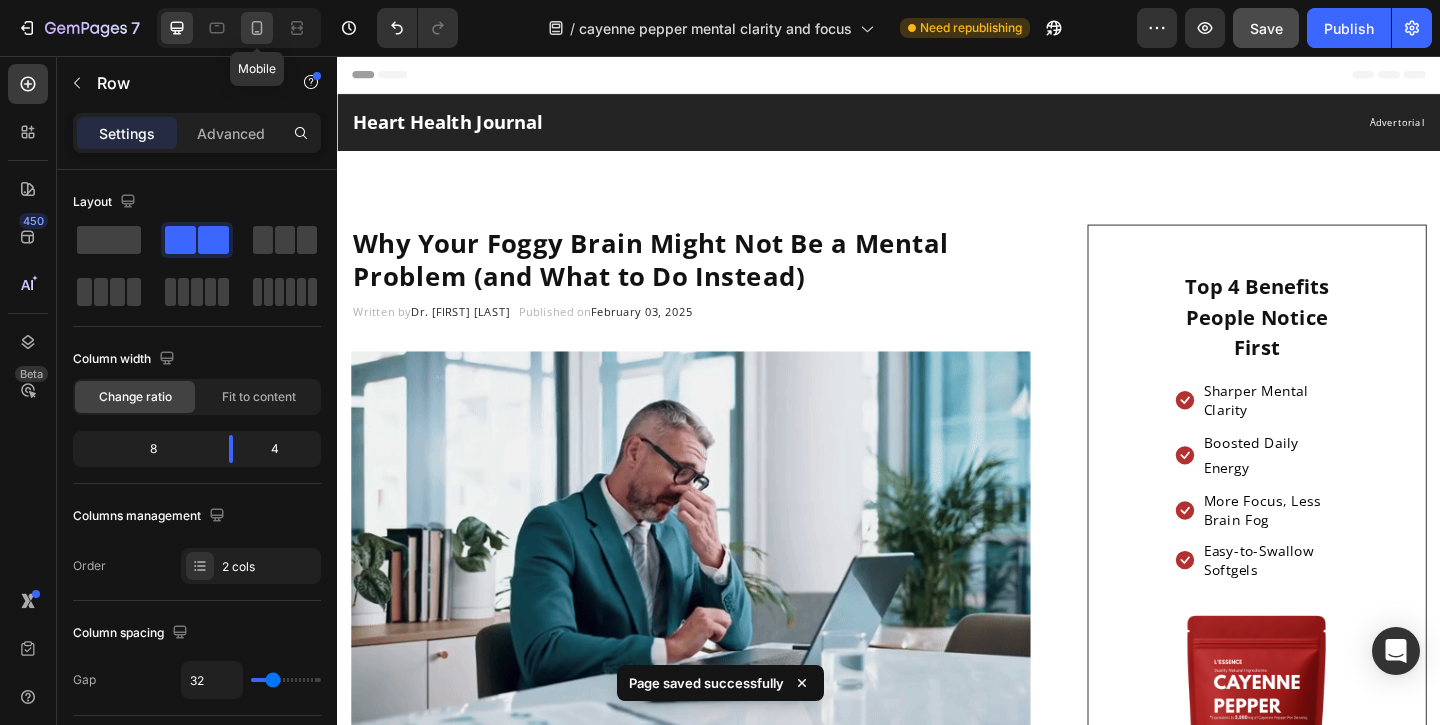 type on "0" 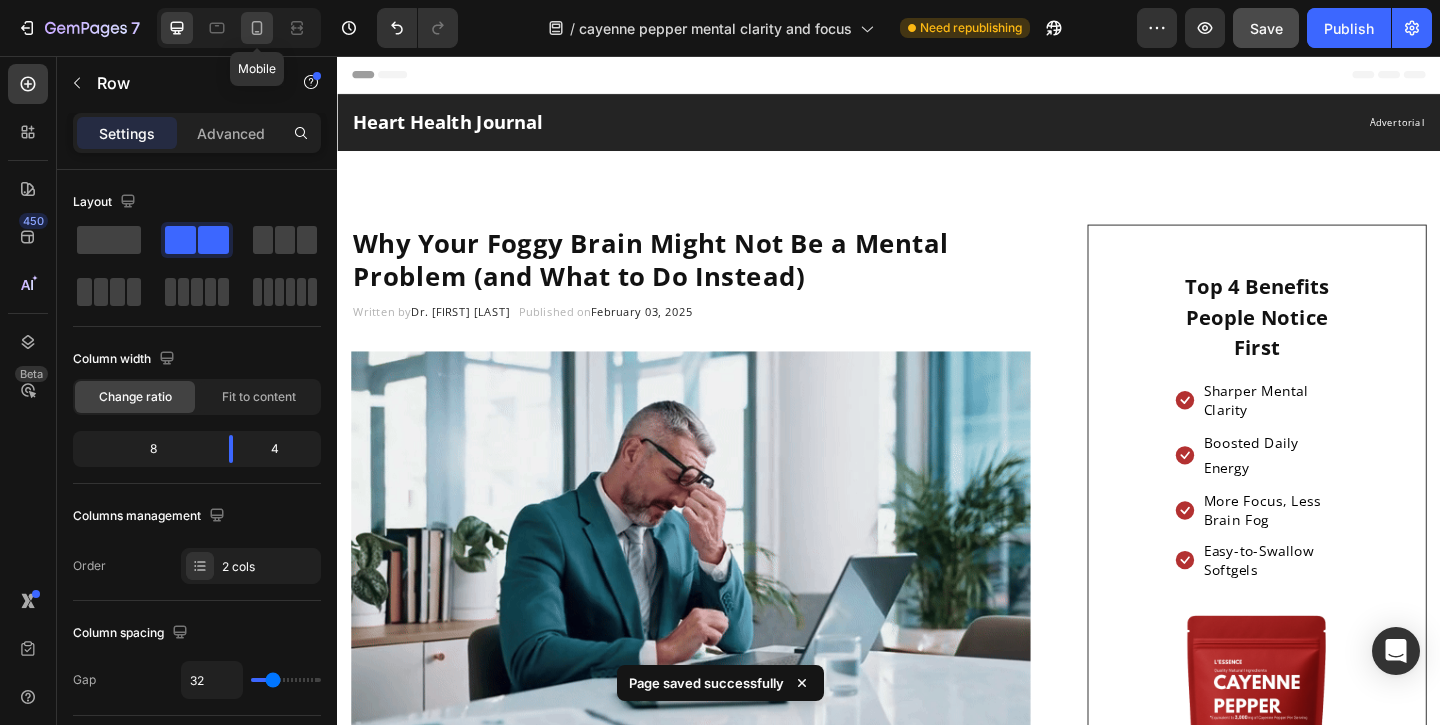 type on "100%" 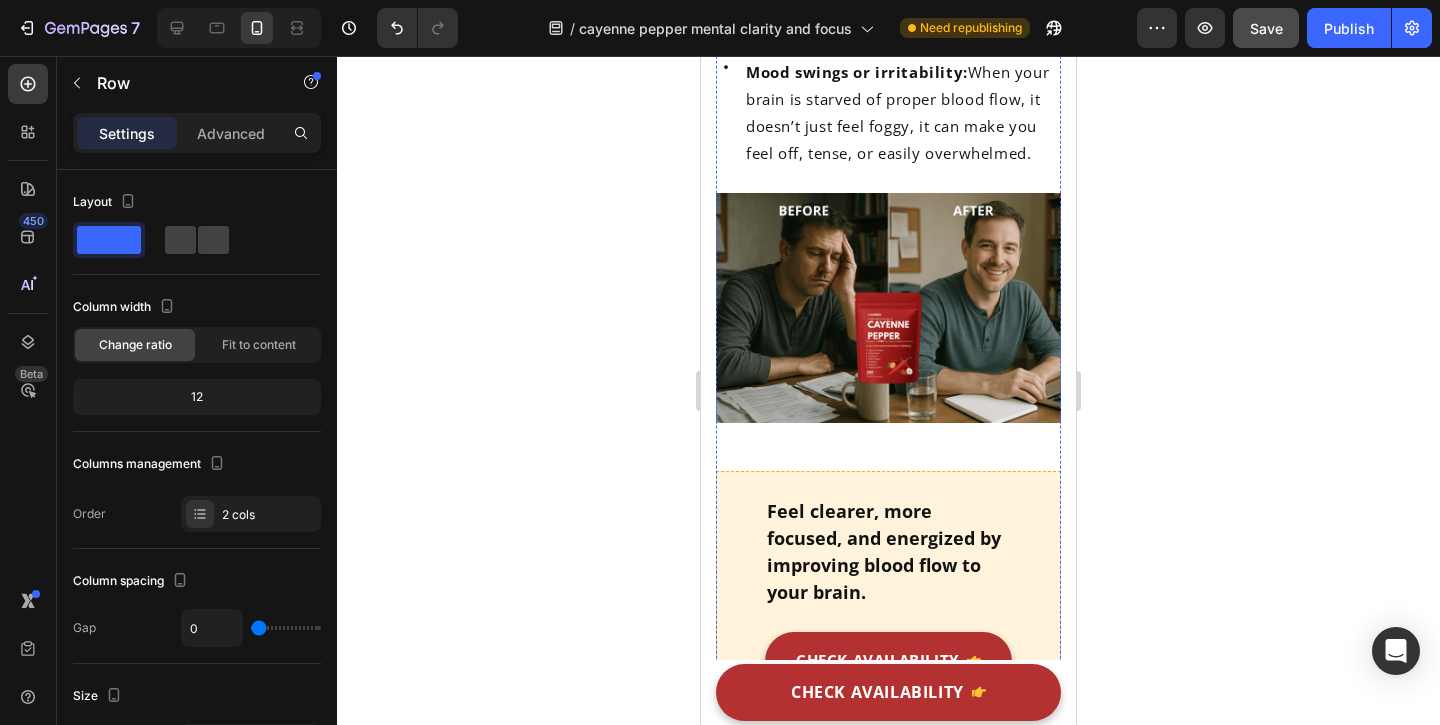 scroll, scrollTop: 2079, scrollLeft: 0, axis: vertical 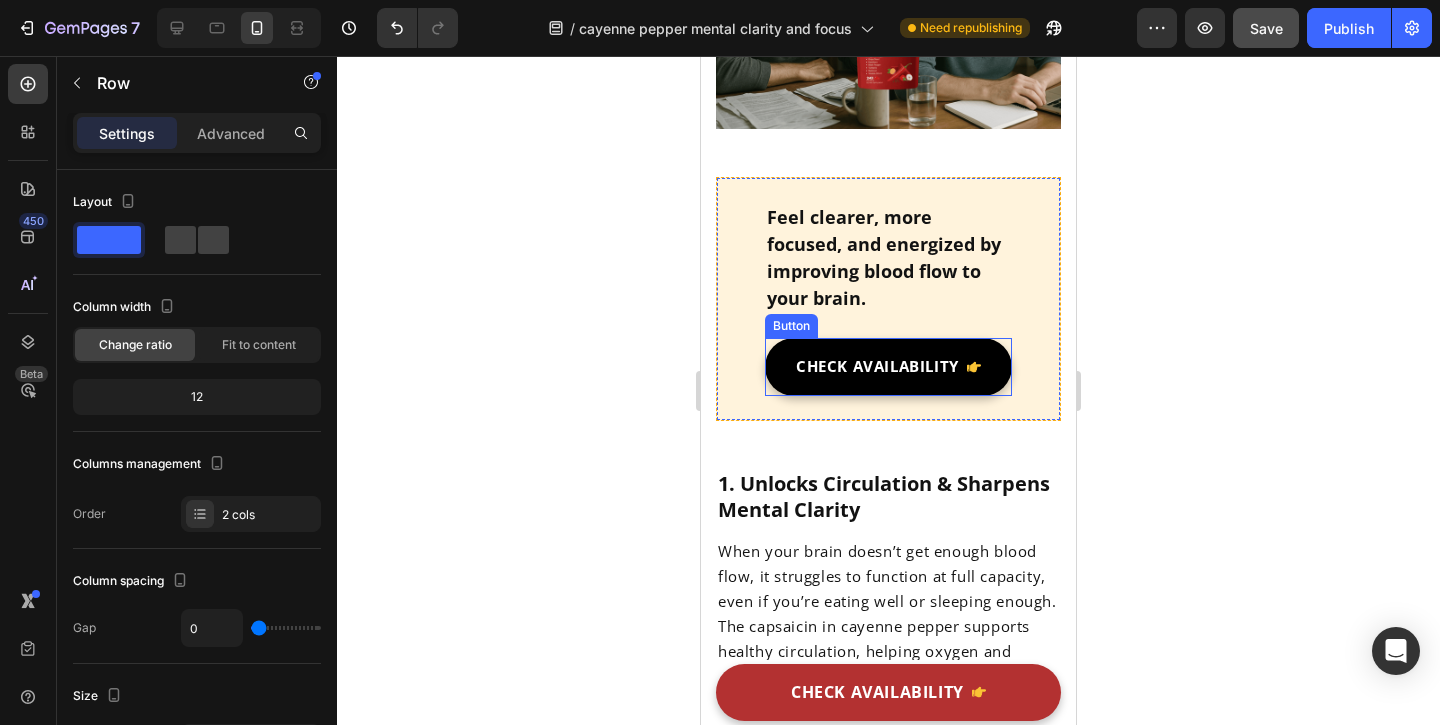 click on "CHECK AVAILABILITY" at bounding box center (888, 366) 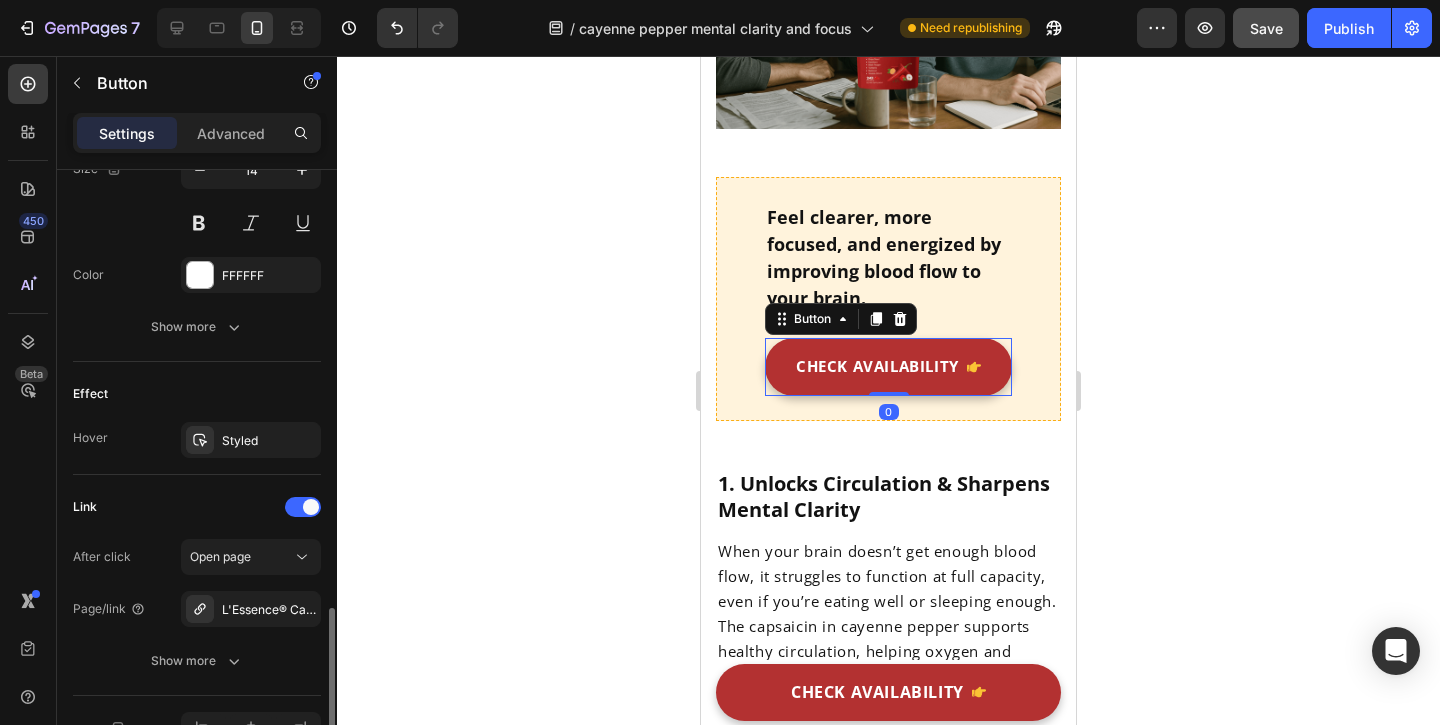 scroll, scrollTop: 1136, scrollLeft: 0, axis: vertical 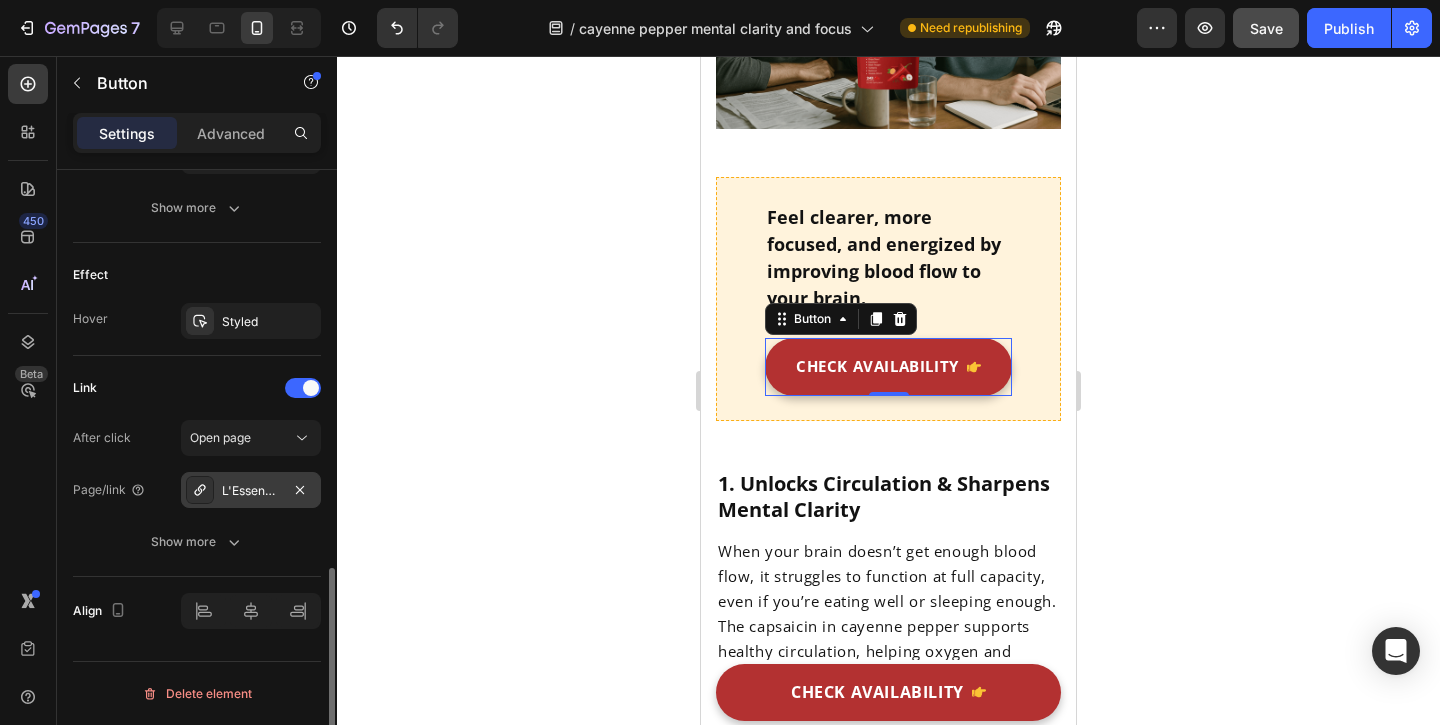 click on "L'Essence® Cayenne Pepper Softgels" at bounding box center [251, 490] 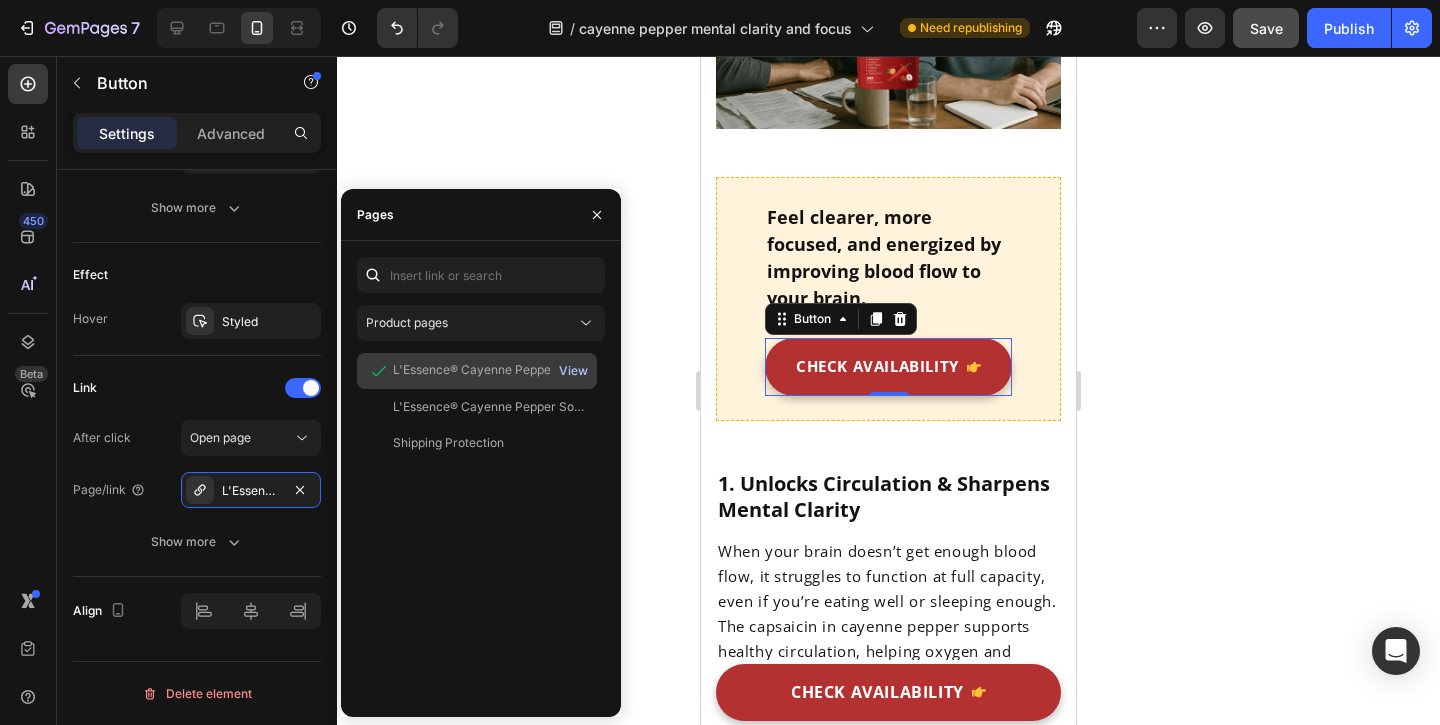 click on "View" at bounding box center (573, 371) 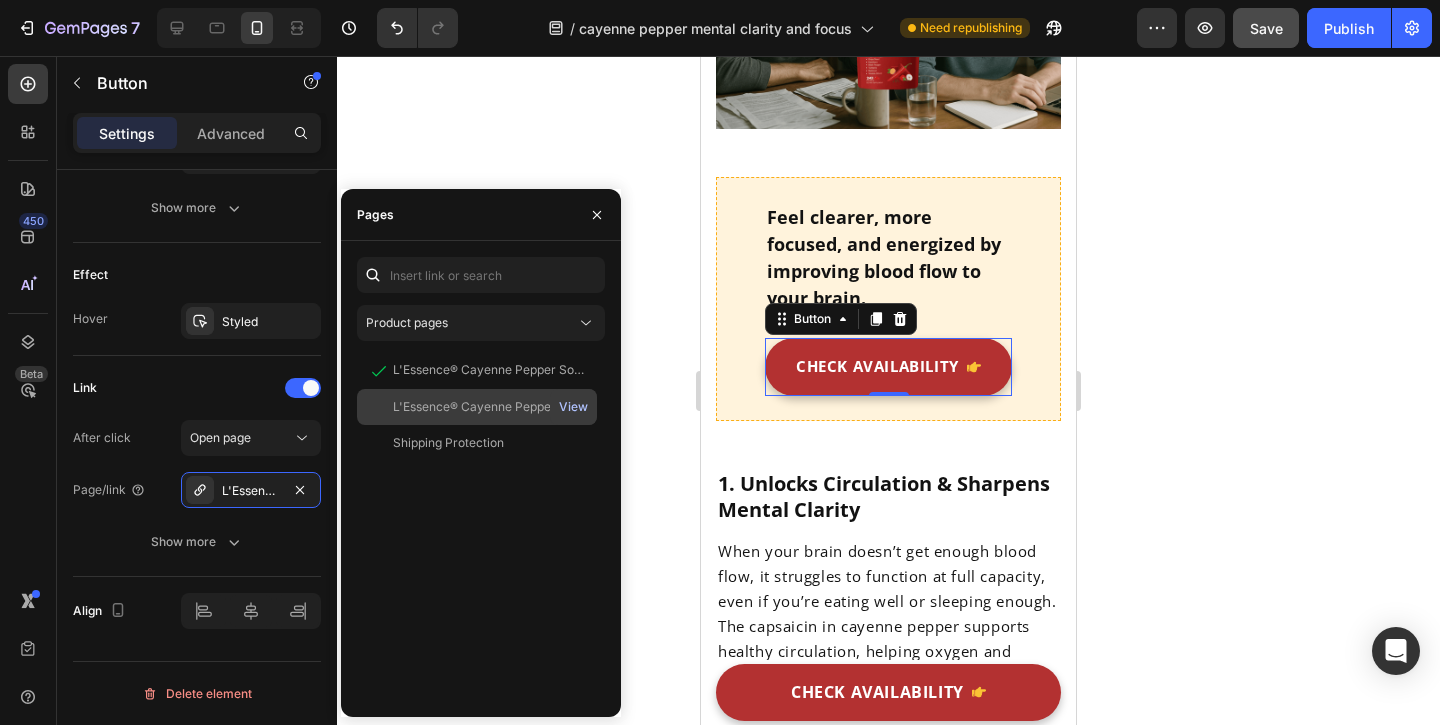 click on "View" at bounding box center [573, 407] 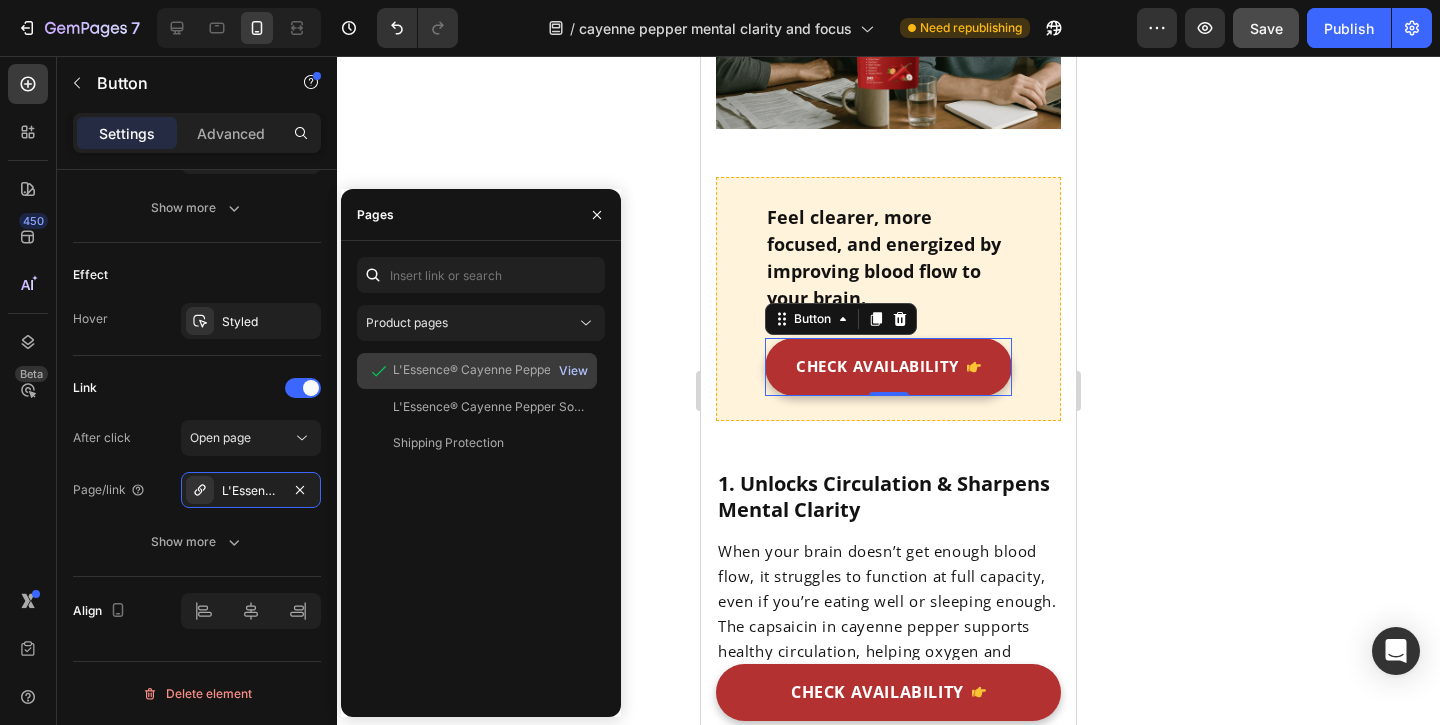 click on "View" at bounding box center [573, 371] 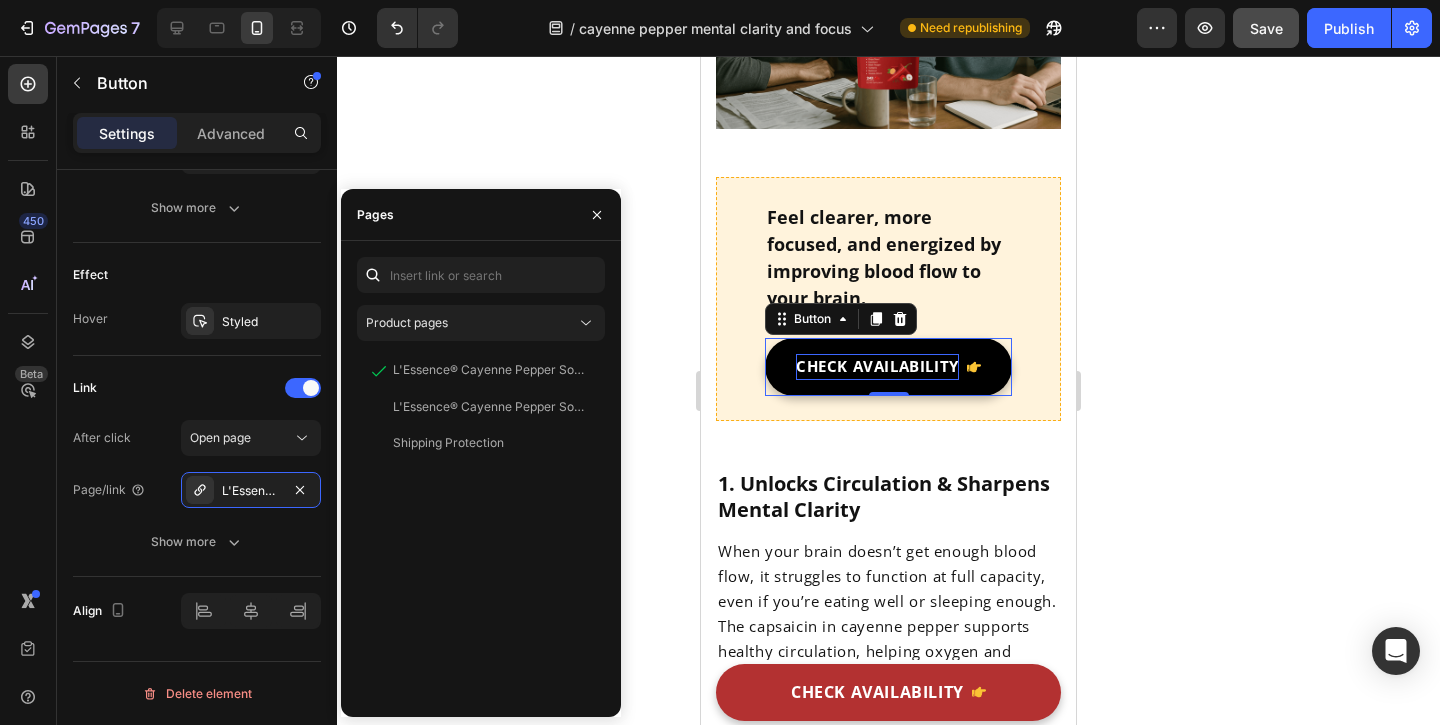 click on "CHECK AVAILABILITY" at bounding box center [877, 366] 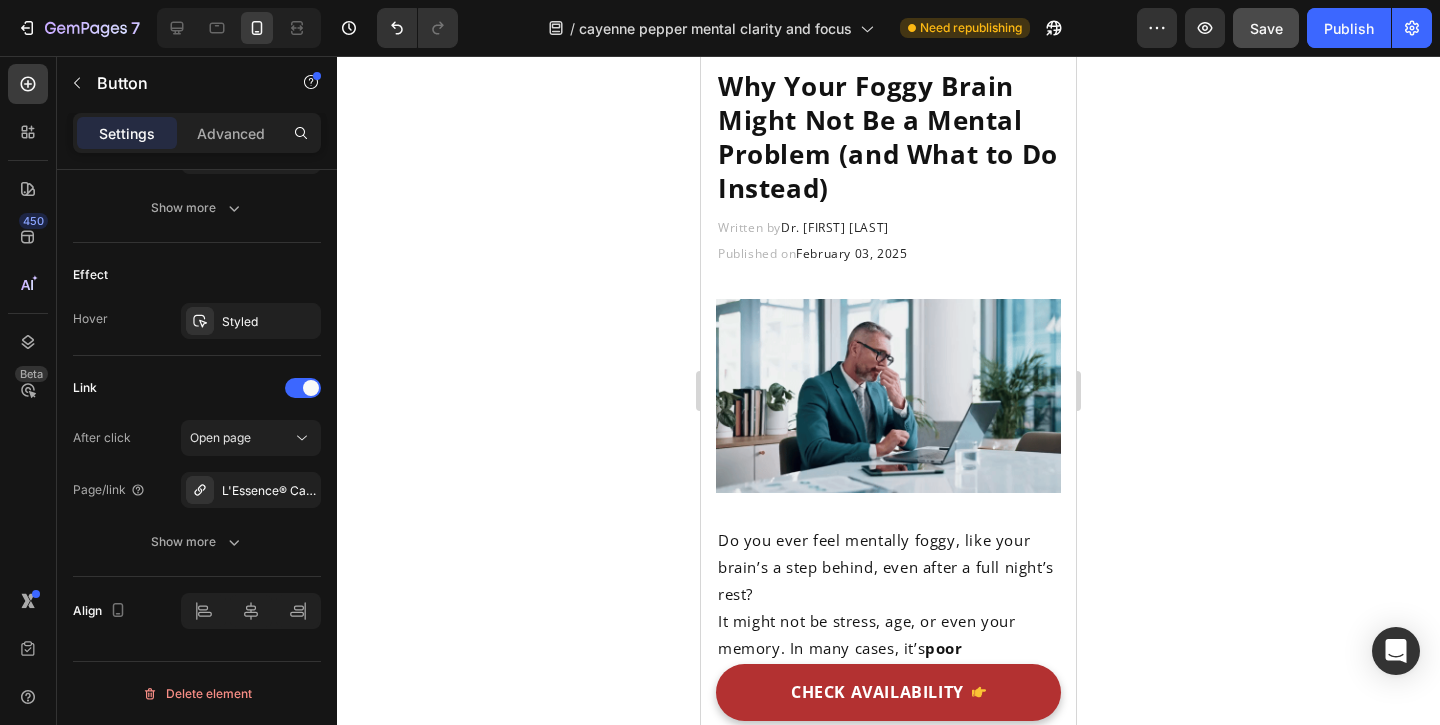scroll, scrollTop: 0, scrollLeft: 0, axis: both 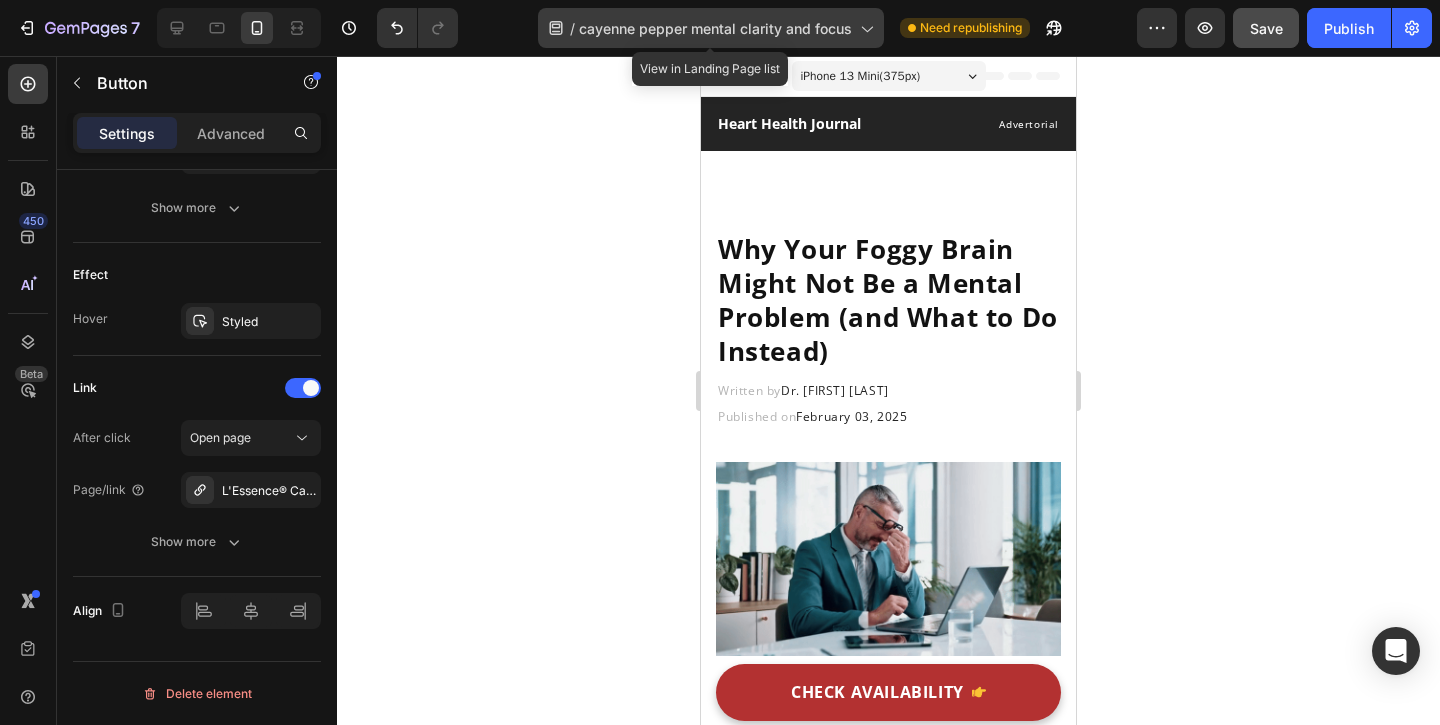 click on "cayenne pepper mental clarity and focus" at bounding box center [715, 28] 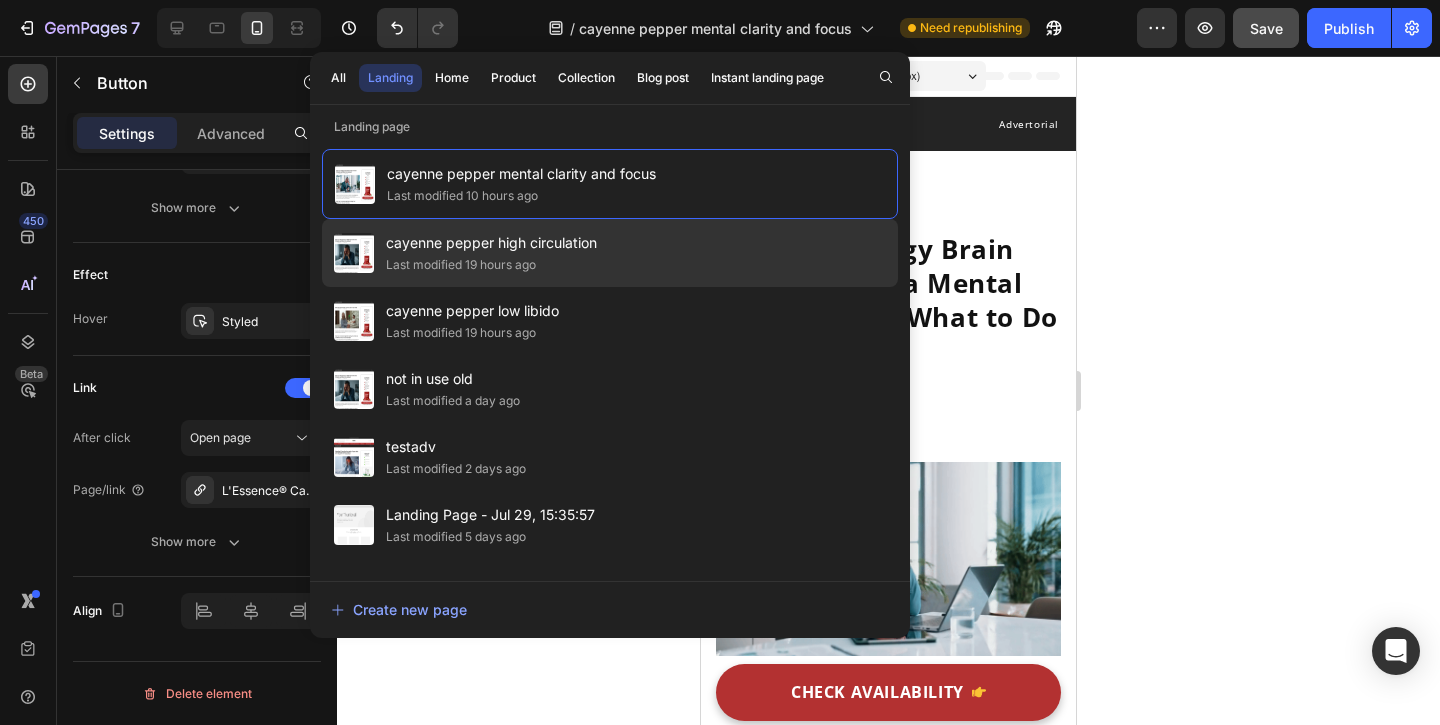 click on "cayenne pepper high circulation Last modified 19 hours ago" 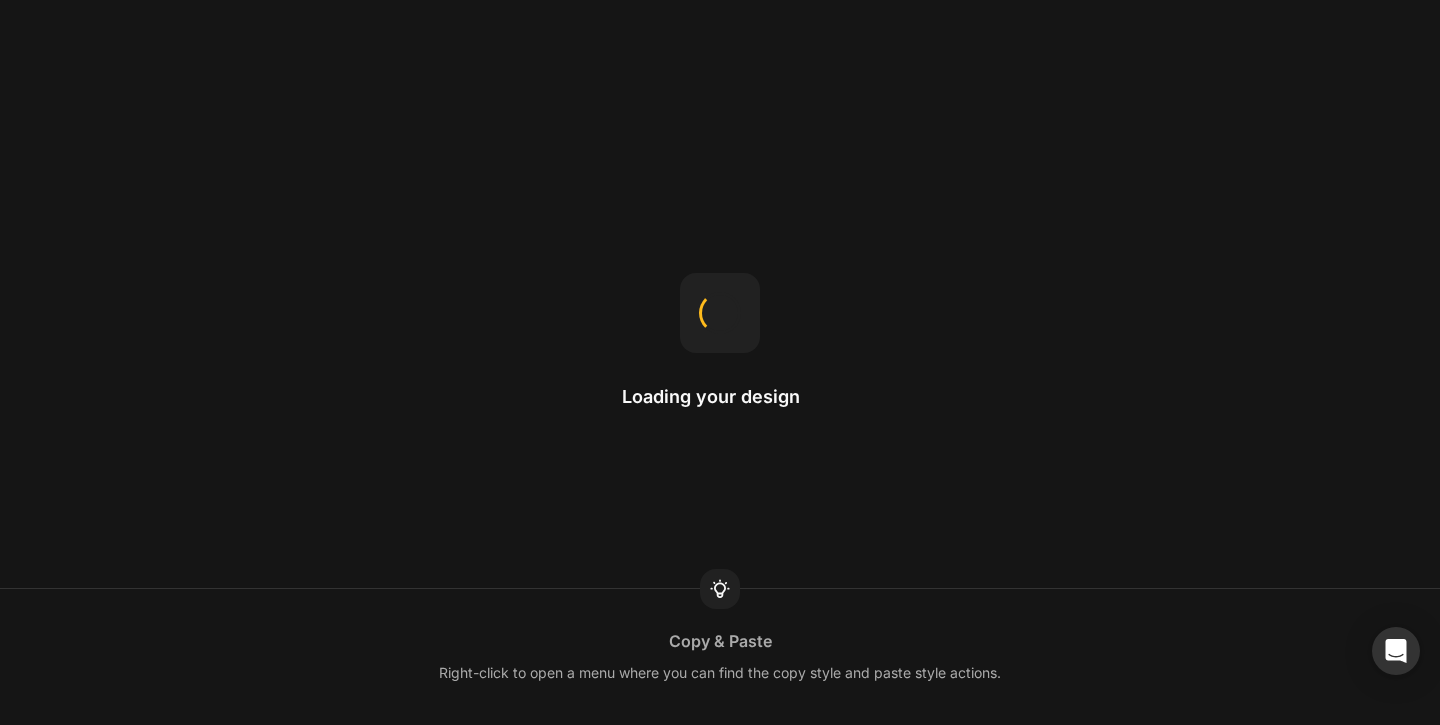 scroll, scrollTop: 0, scrollLeft: 0, axis: both 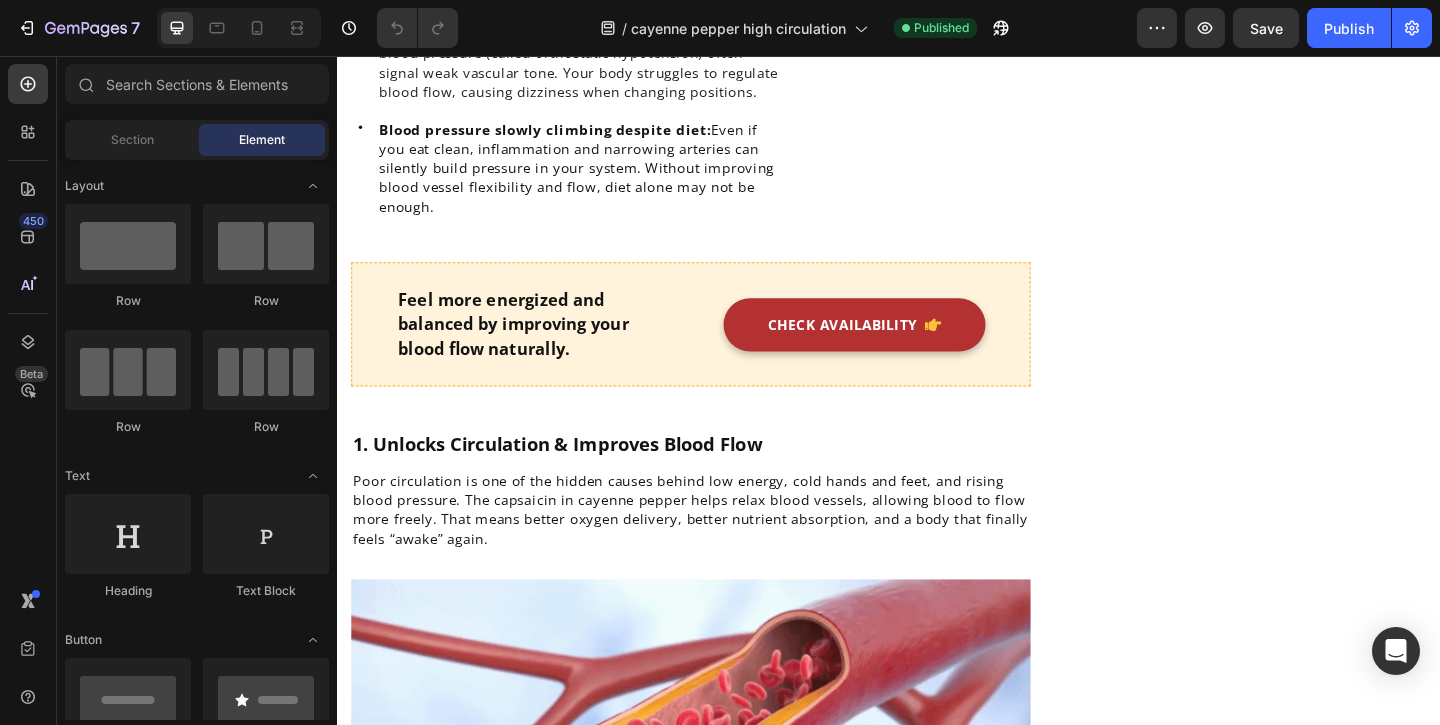 click on "Constant fatigue, even after sleep:  Even with 7–8 hours of rest, your body can still feel drained if your cells aren’t getting enough oxygen. Poor circulation means less nutrient delivery to muscles and brain, leading to sluggishness from the inside out." at bounding box center (599, -177) 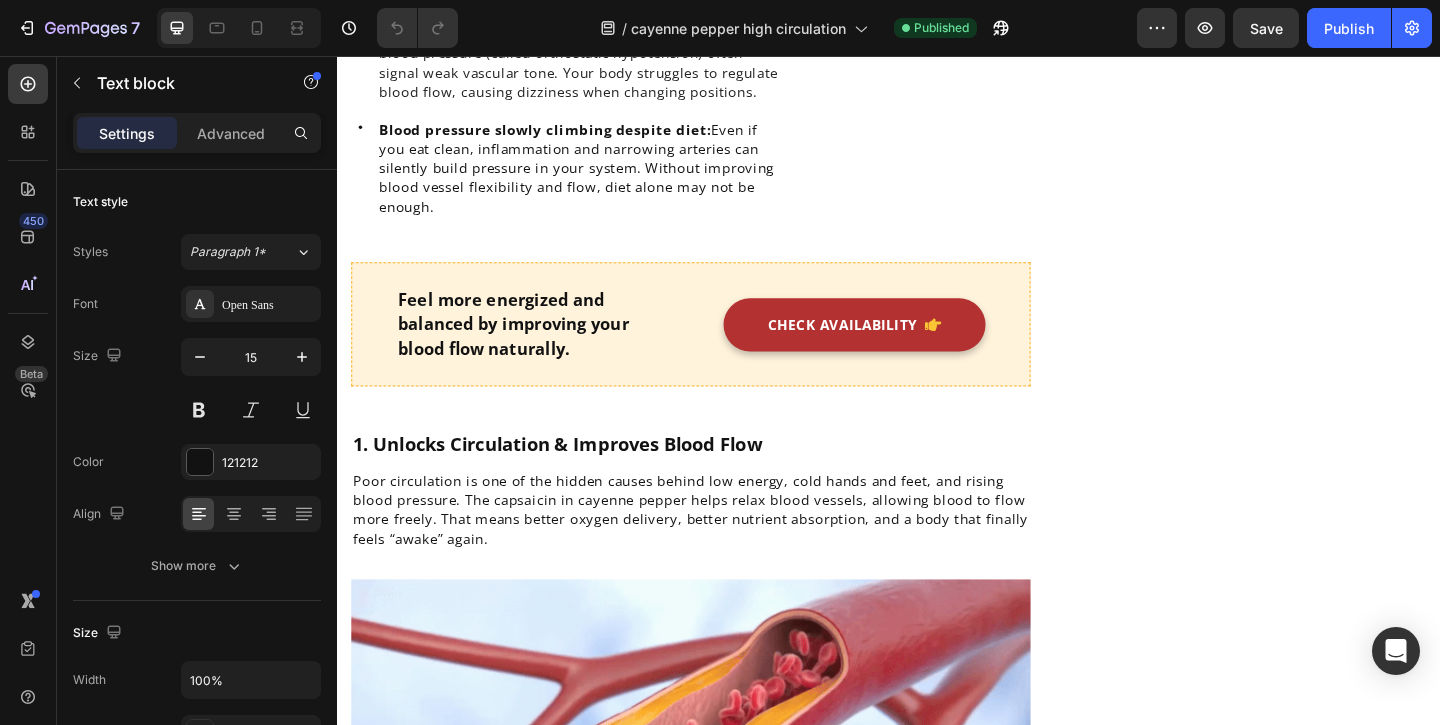 click on "Constant fatigue, even after sleep:  Even with 7–8 hours of rest, your body can still feel drained if your cells aren’t getting enough oxygen. Poor circulation means less nutrient delivery to muscles and brain, leading to sluggishness from the inside out." at bounding box center [599, -177] 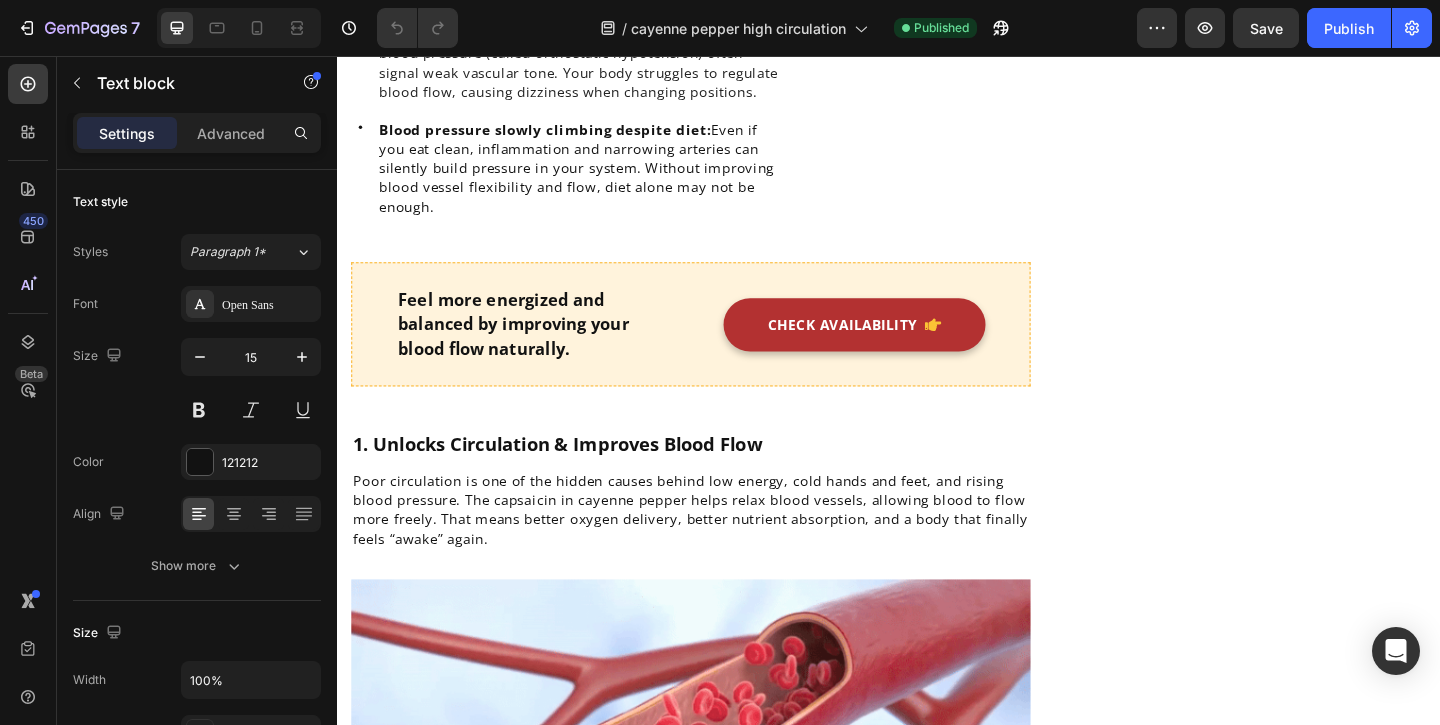 click on "Constant fatigue, even after sleep:  Even with 7–8 hours of rest, your body can still feel drained if your cells aren’t getting enough oxygen. Poor circulation means less nutrient delivery to muscles and brain, leading to sluggishness from the inside out." at bounding box center (599, -177) 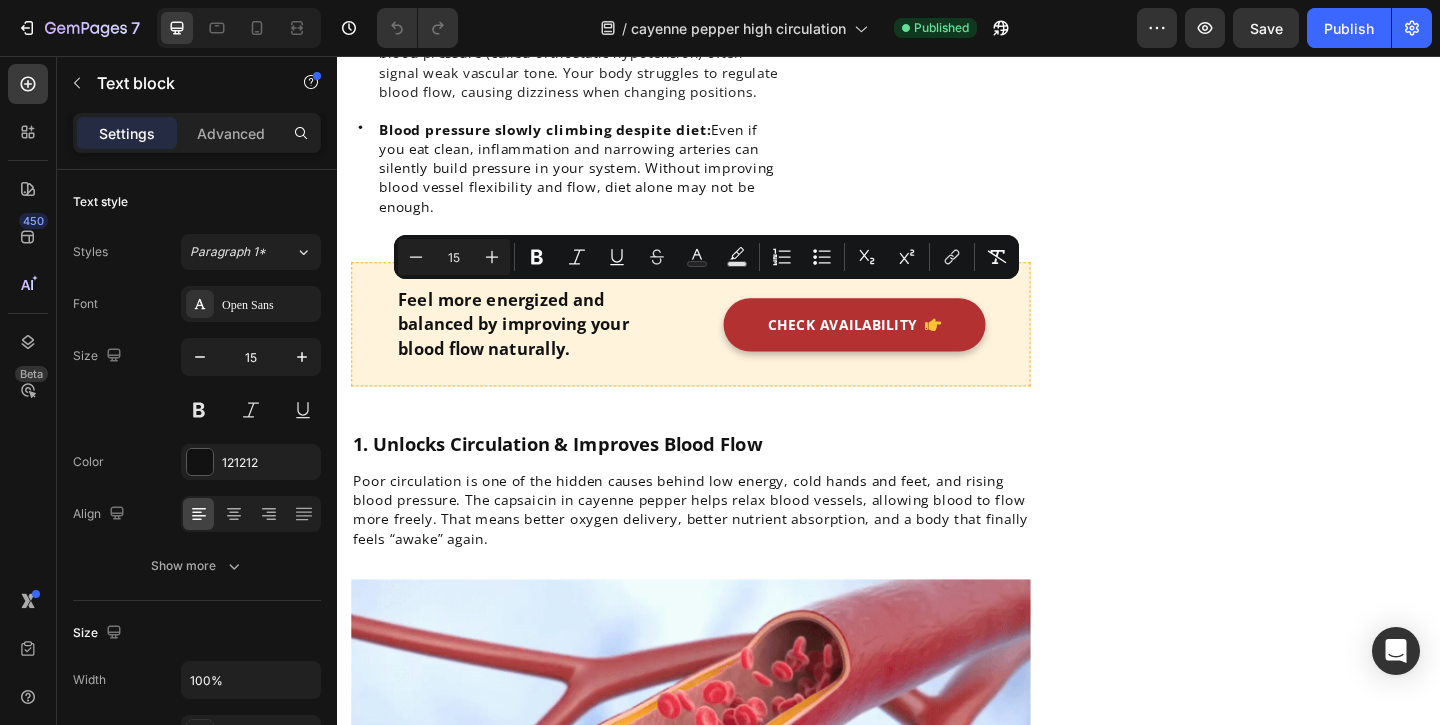 click on "Icon Constant fatigue, even after sleep:  Even with 7–8 hours of rest, your body can still feel drained if your cells aren’t getting enough oxygen. Poor circulation means less nutrient delivery to muscles and brain, leading to sluggishness from the inside out. Text block   0 Row
Icon Cold hands and feet no matter the weather:  This is one of the earliest signs of poor blood flow. If your circulation is restricted, your extremities don’t get enough warm, oxygenated blood, making you feel cold even in warm rooms. Text block Row
Icon Feeling lightheaded when standing up :  Sudden drops in blood pressure (called orthostatic hypotension) often signal weak vascular tone. Your body struggles to regulate blood flow, causing dizziness when changing positions. Text block Row
Icon Blood pressure slowly climbing despite diet :  Text block Row Image Row" at bounding box center (721, 0) 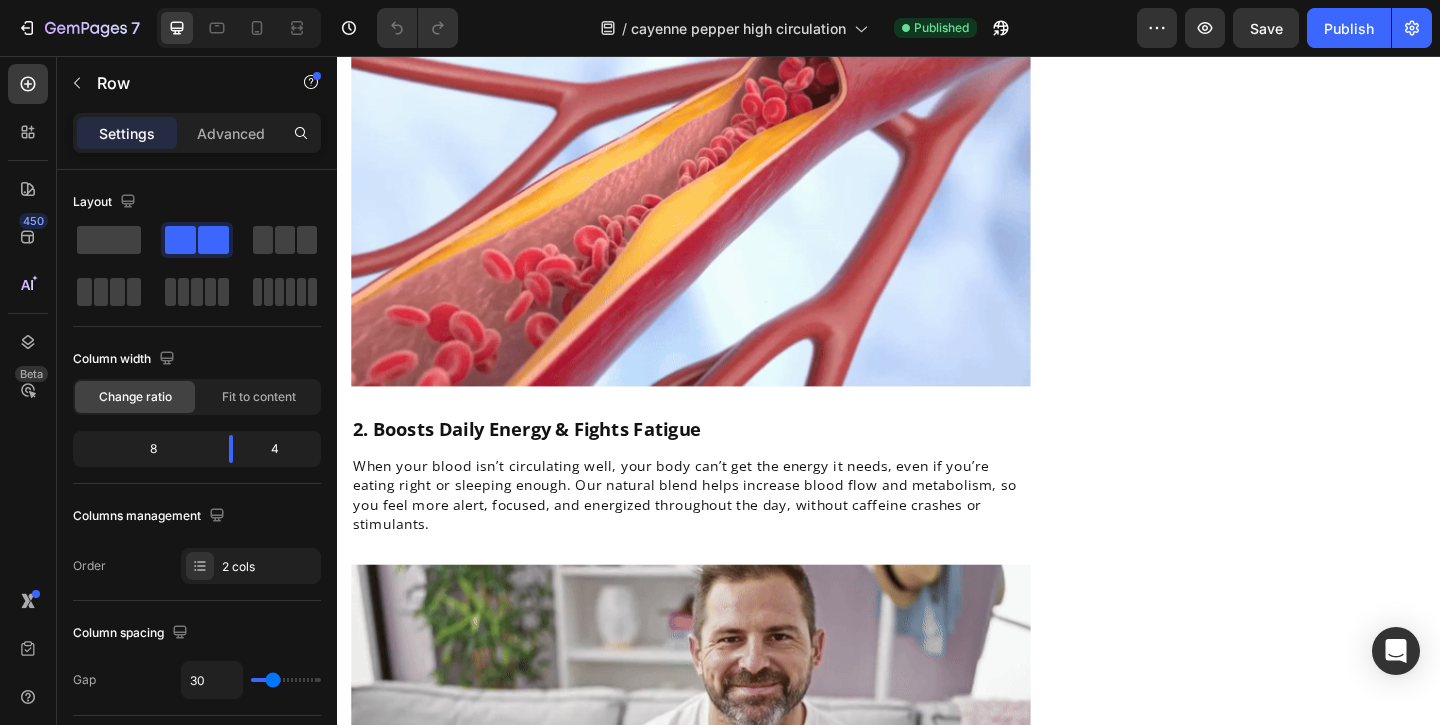 scroll, scrollTop: 1594, scrollLeft: 0, axis: vertical 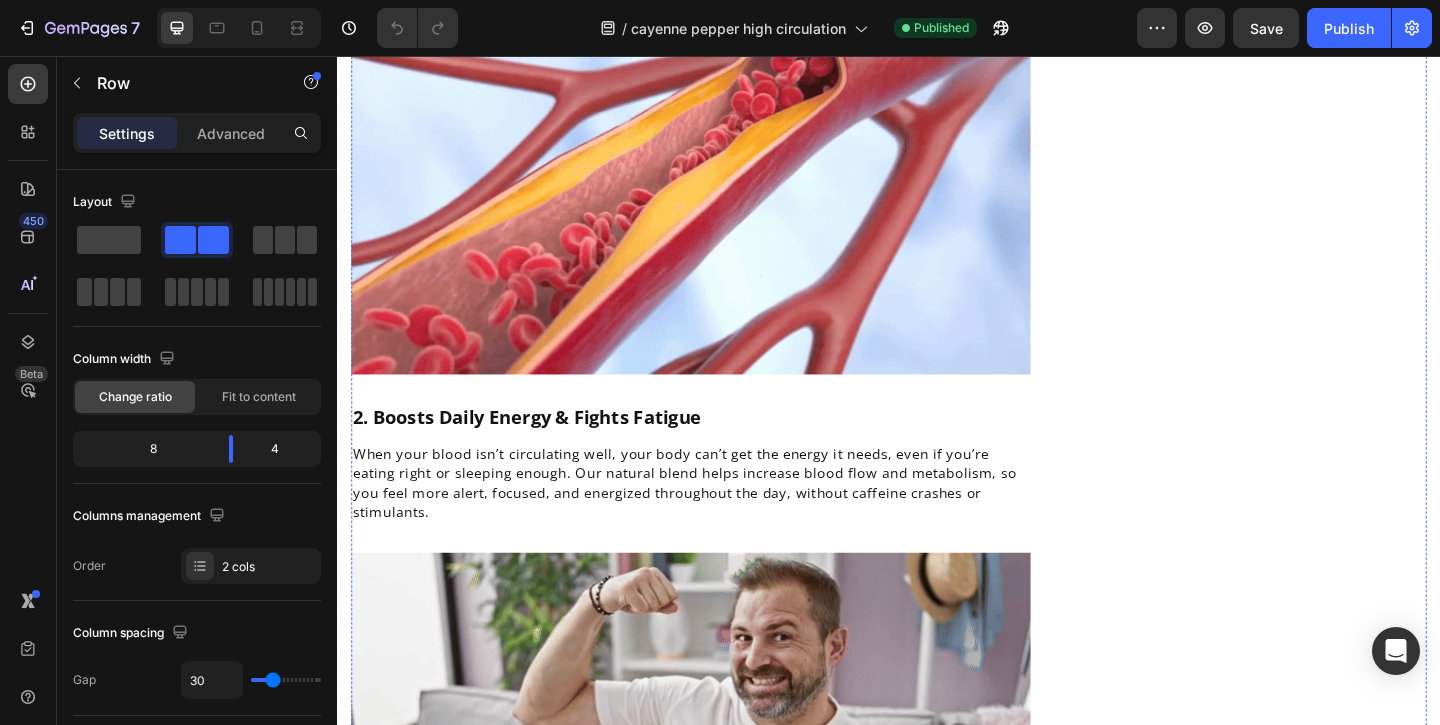 click on "Poor circulation is one of the hidden causes behind low energy, cold hands and feet, and rising blood pressure. The capsaicin in cayenne pepper helps relax blood vessels, allowing blood to flow more freely. That means better oxygen delivery, better nutrient absorption, and a body that finally feels “awake” again." at bounding box center [721, -91] 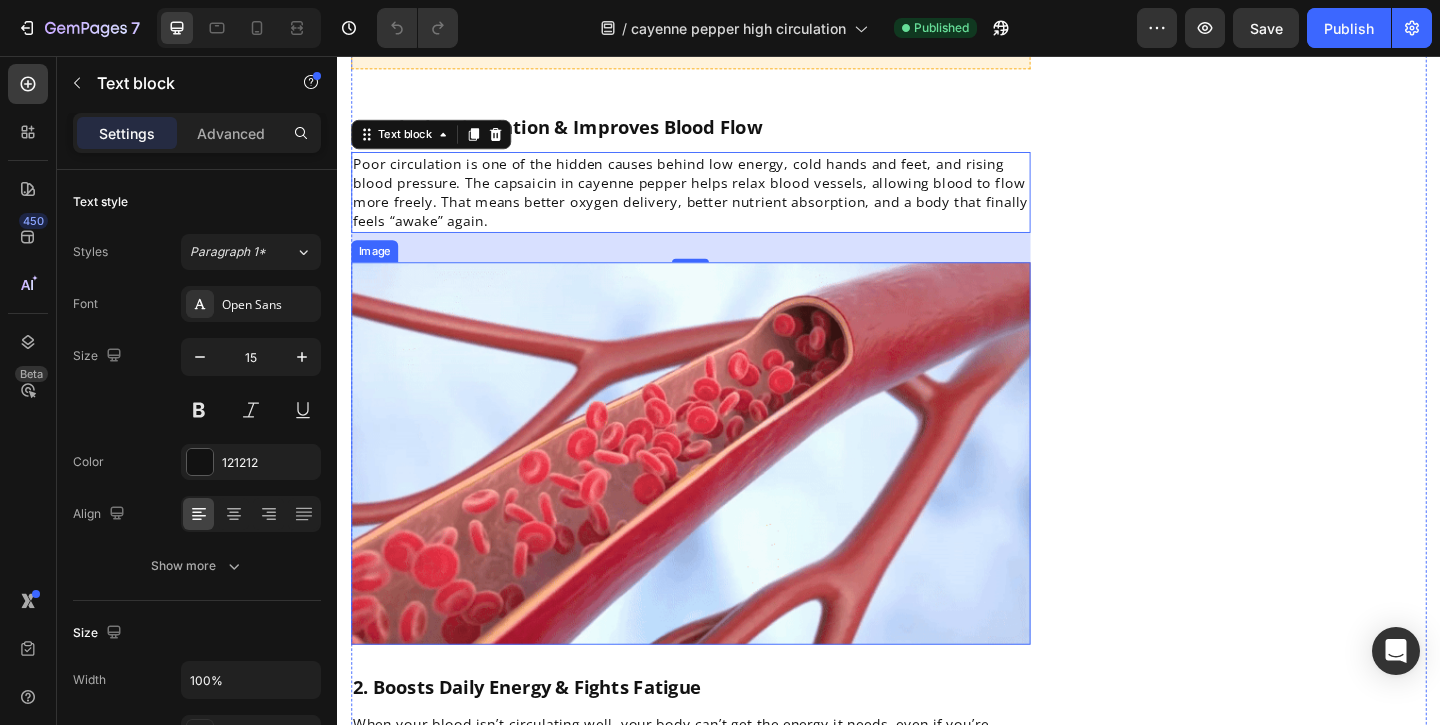 scroll, scrollTop: 1182, scrollLeft: 0, axis: vertical 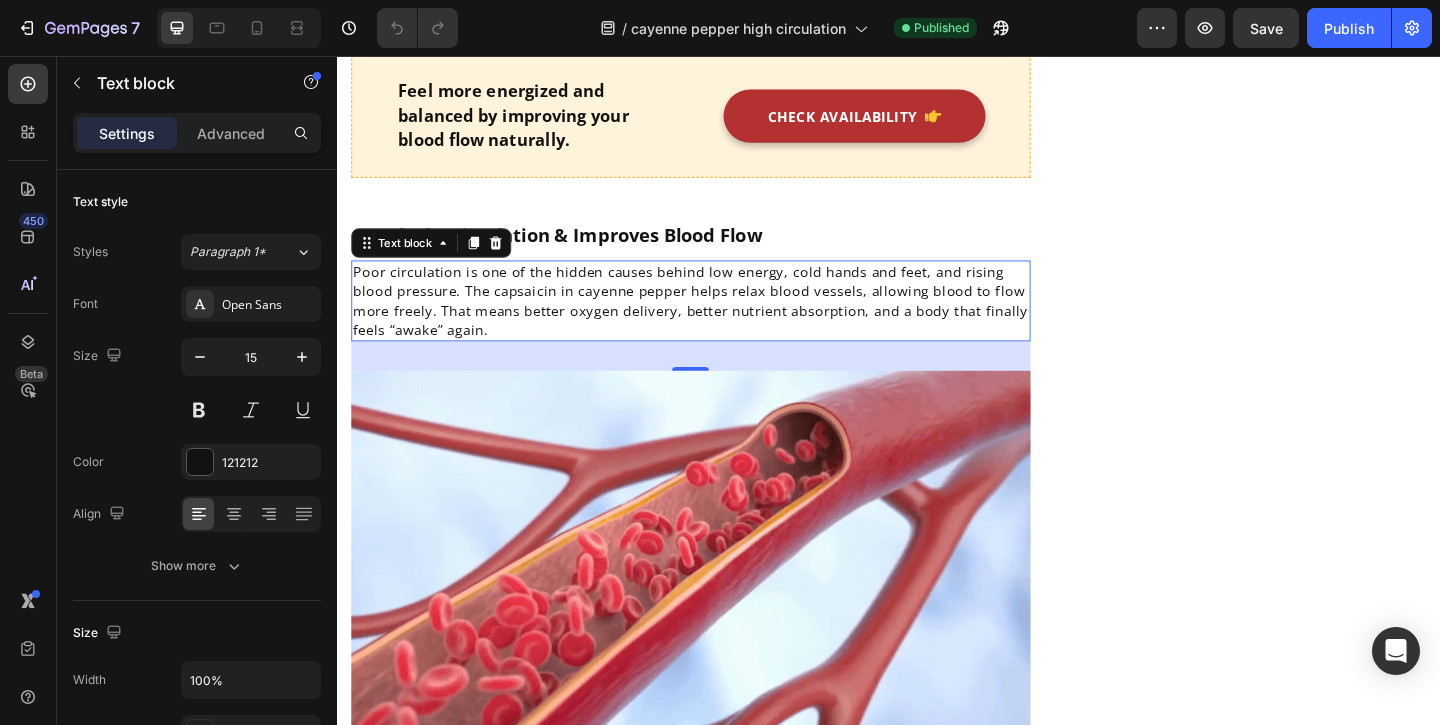click on ":  Sudden drops in blood pressure (called orthostatic hypotension) often signal weak vascular tone. Your body struggles to regulate blood flow, causing dizziness when changing positions." at bounding box center [601, -165] 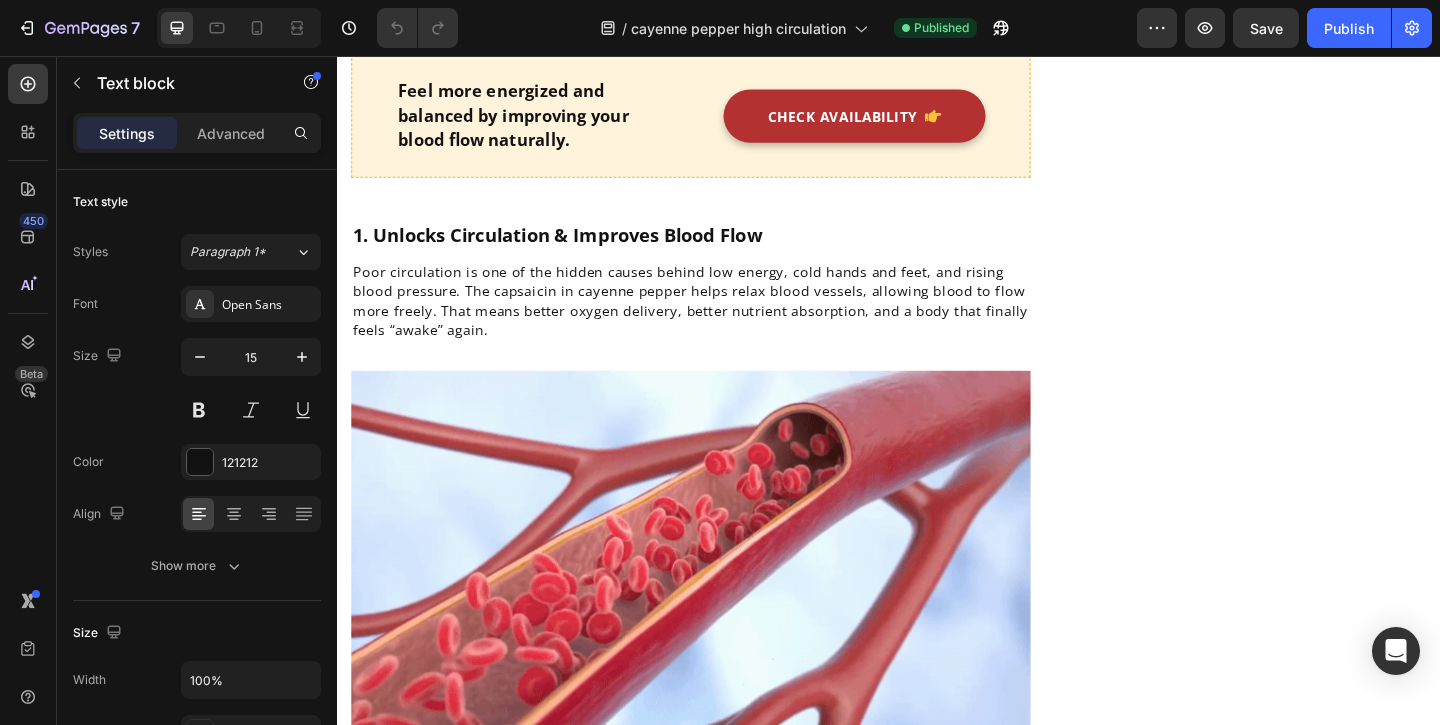 click on ":  Sudden drops in blood pressure (called orthostatic hypotension) often signal weak vascular tone. Your body struggles to regulate blood flow, causing dizziness when changing positions." at bounding box center [601, -165] 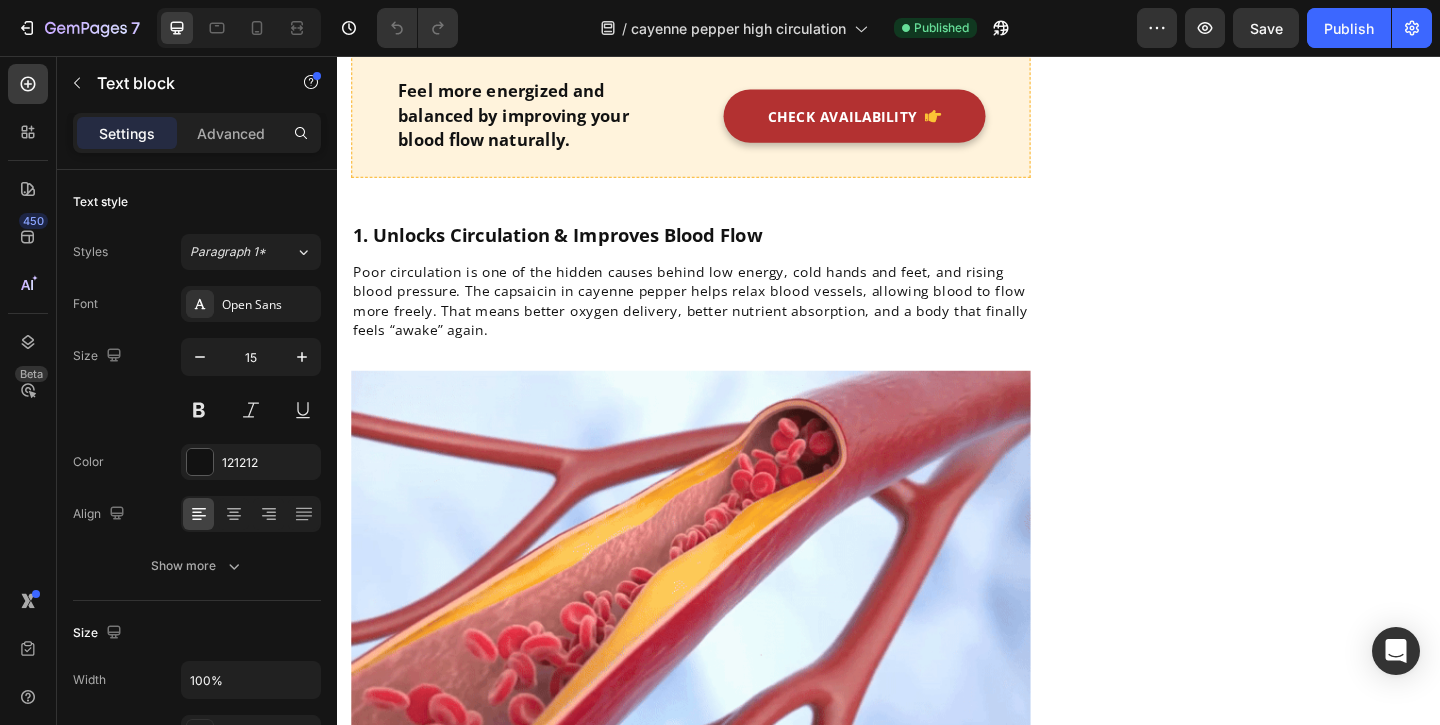 click on ":  Sudden drops in blood pressure (called orthostatic hypotension) often signal weak vascular tone. Your body struggles to regulate blood flow, causing dizziness when changing positions." at bounding box center [601, -165] 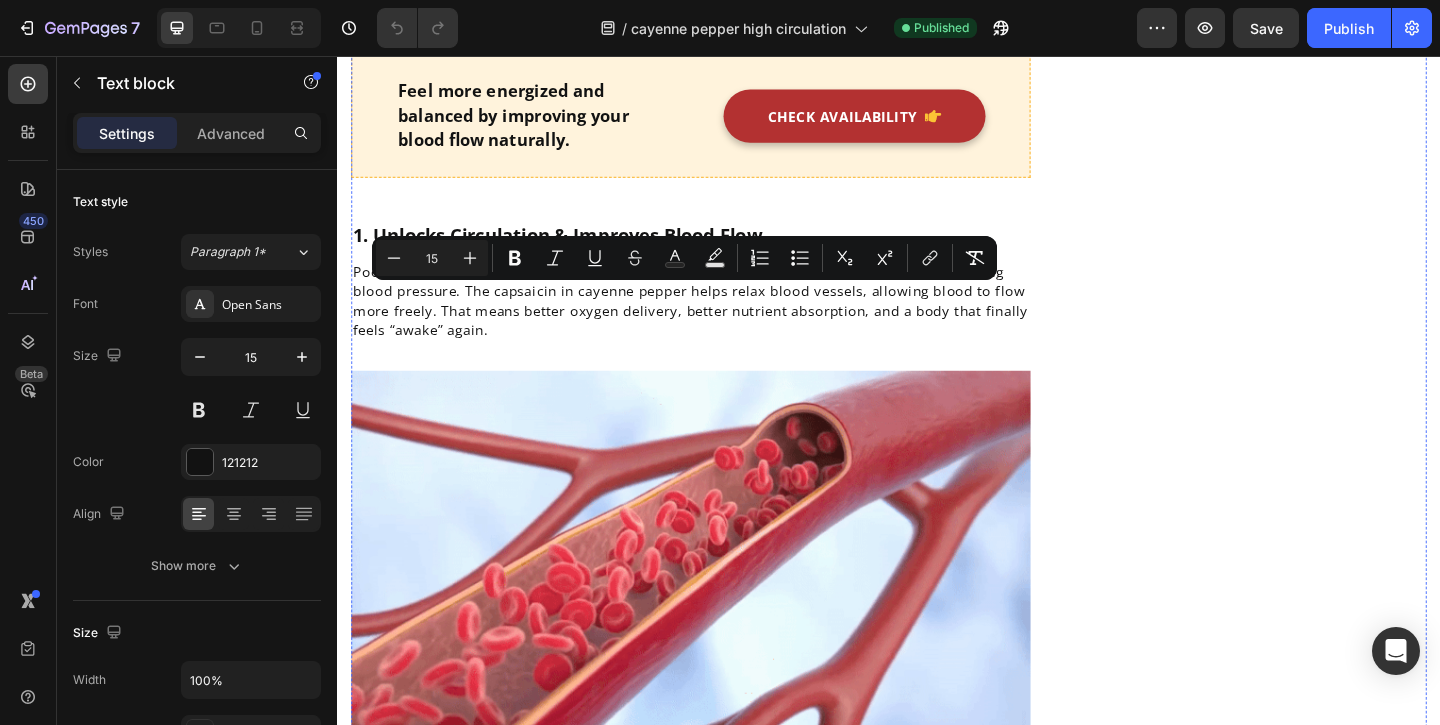 click on "Image" at bounding box center (972, -227) 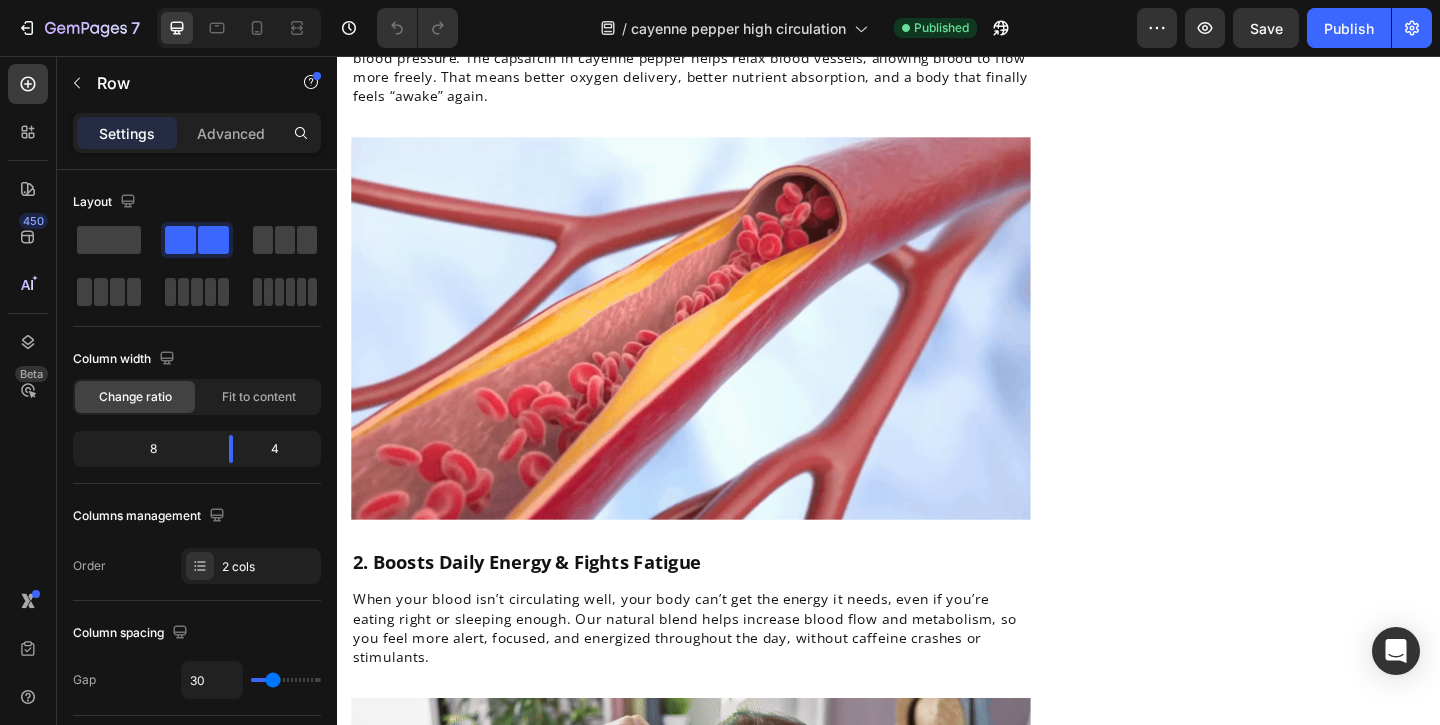scroll, scrollTop: 1521, scrollLeft: 0, axis: vertical 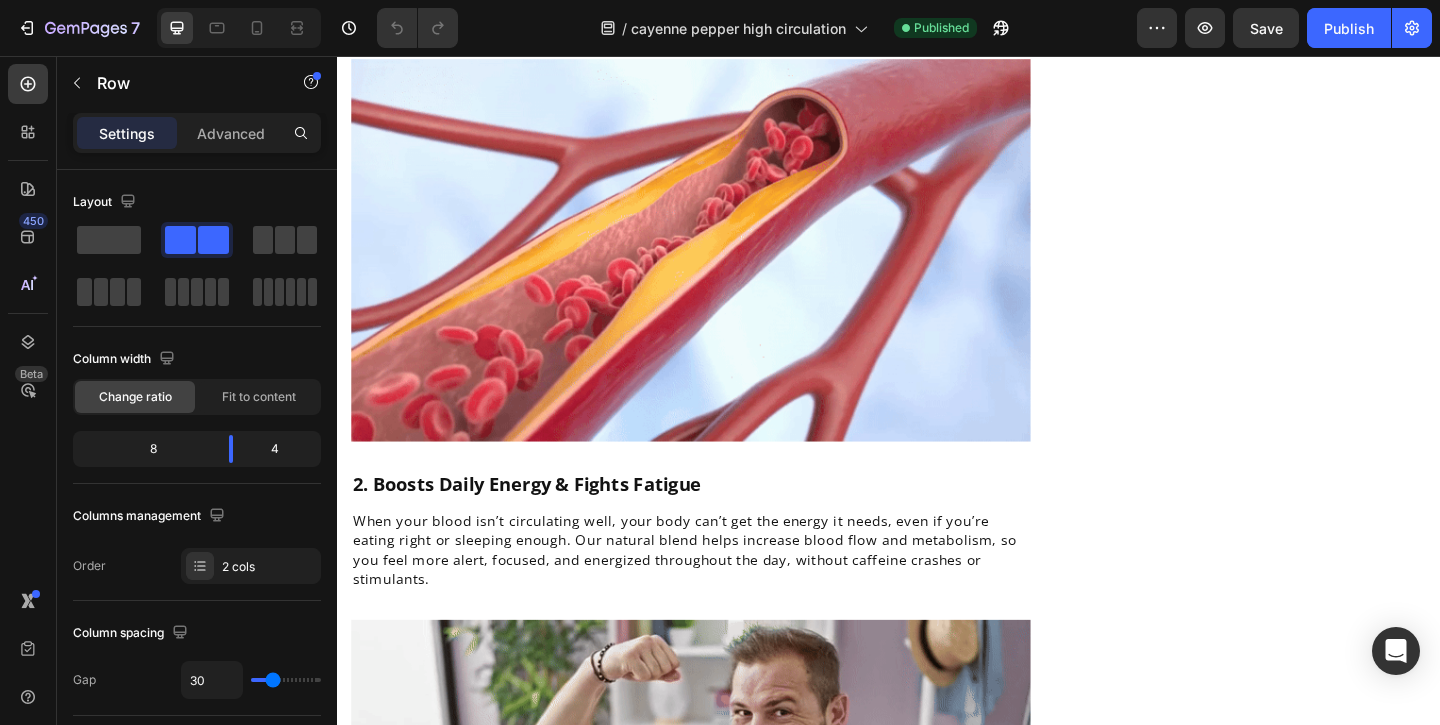 click on "CHECK AVAILABILITY" at bounding box center (899, -218) 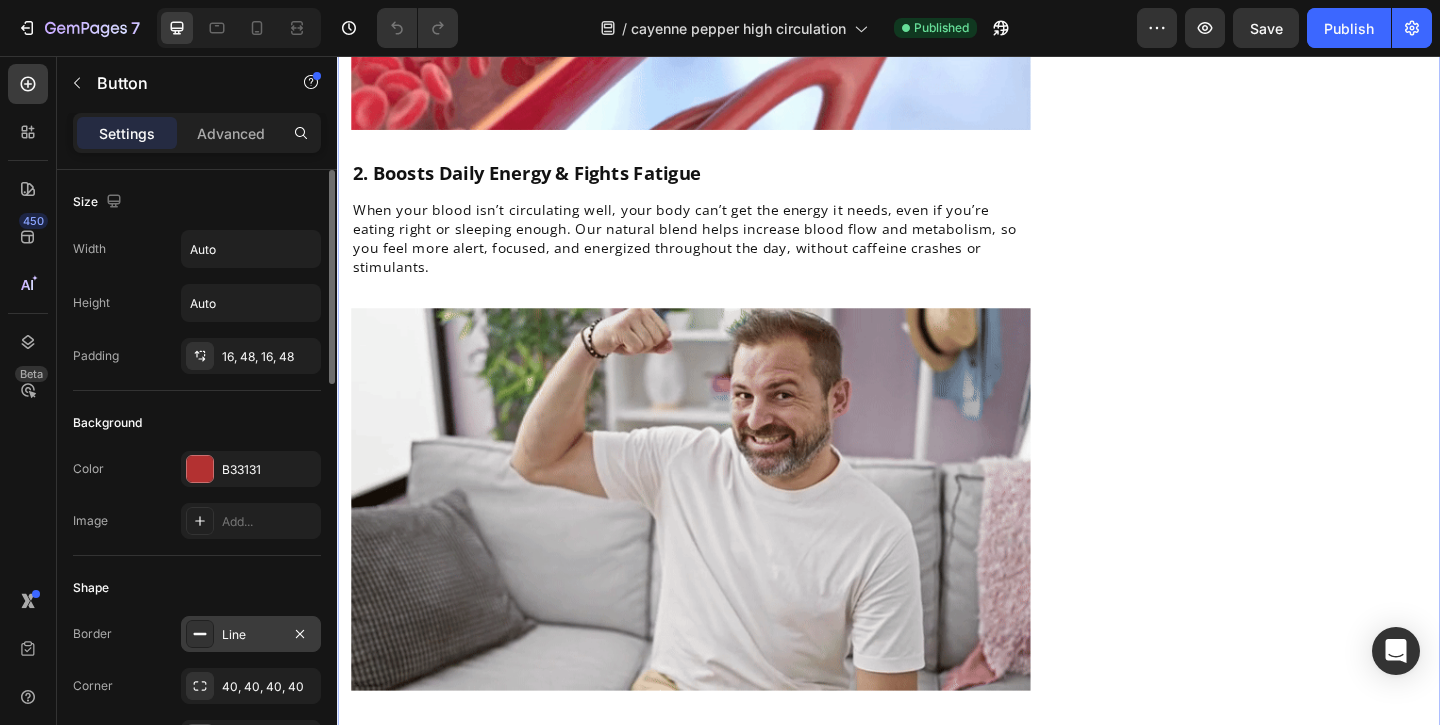 scroll, scrollTop: 1889, scrollLeft: 0, axis: vertical 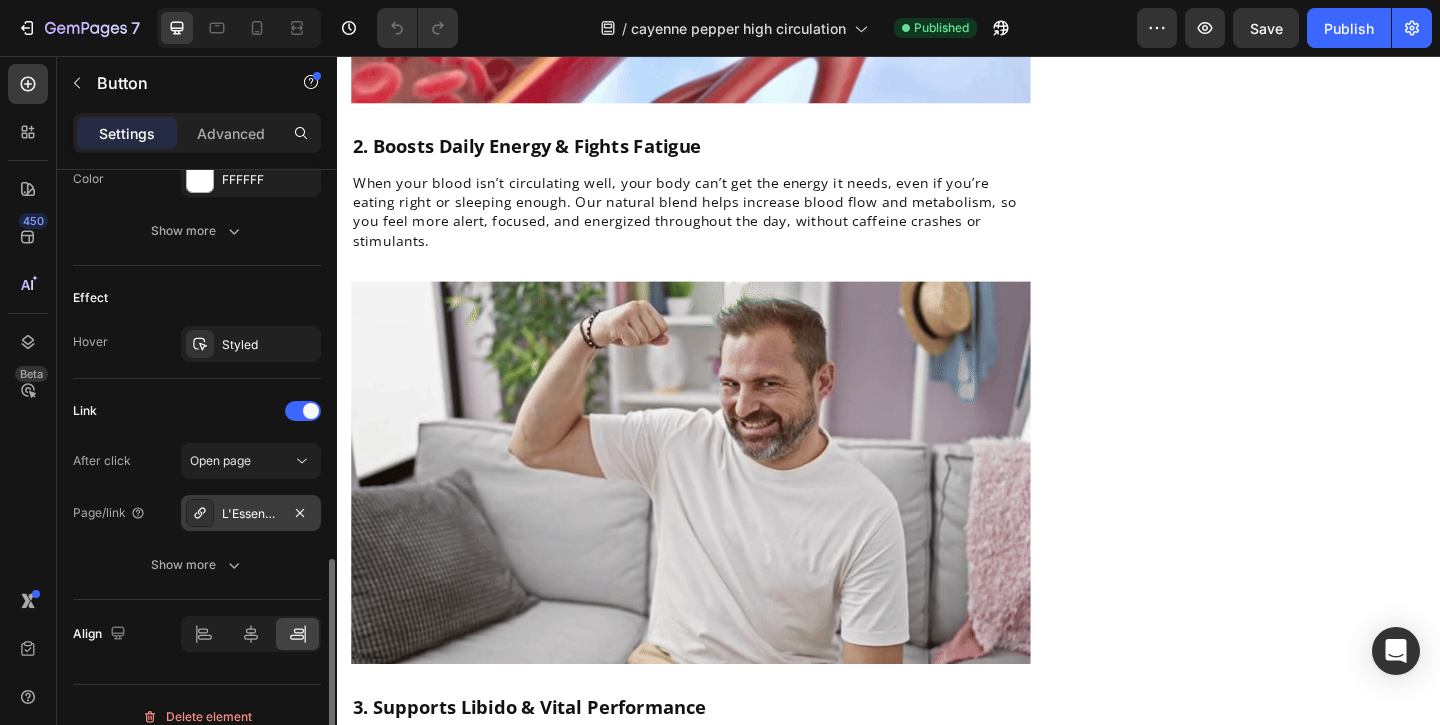 click on "L'Essence® Cayenne Pepper Softgels" at bounding box center (251, 514) 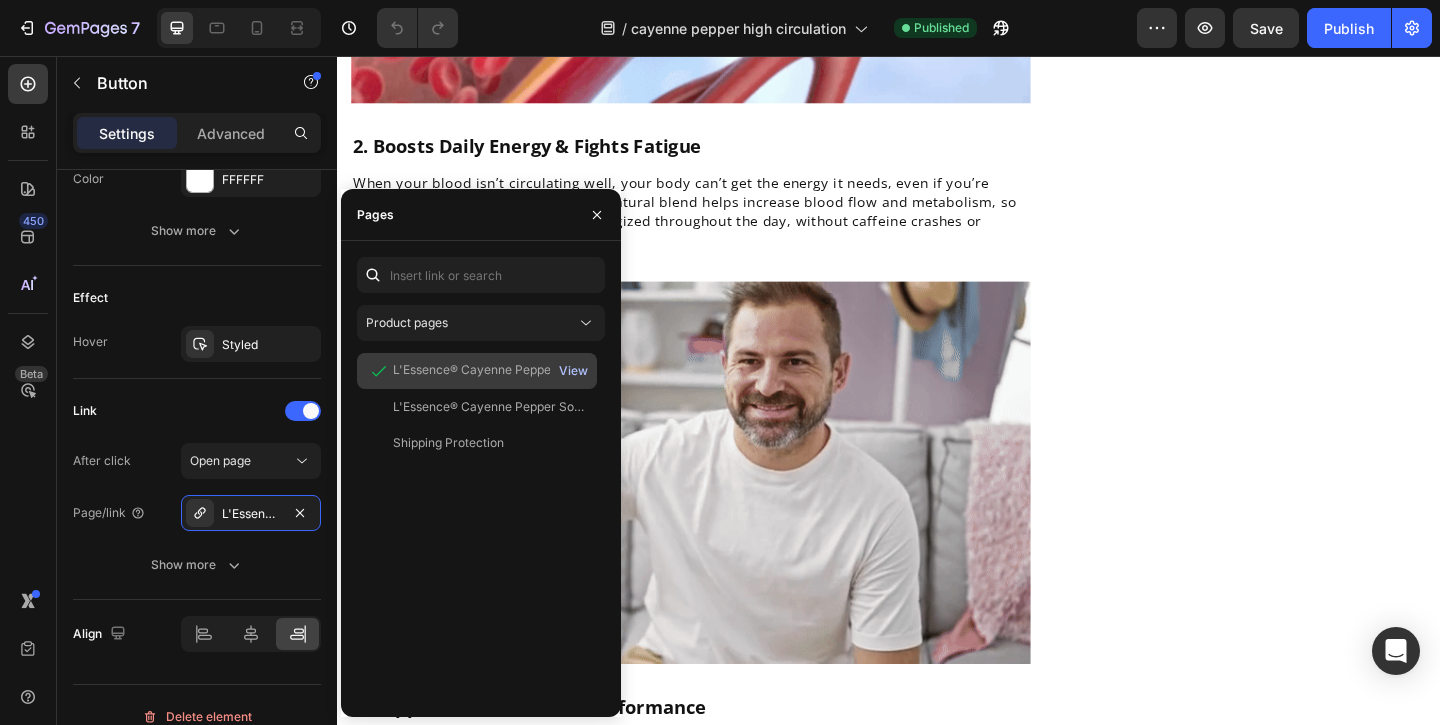 click on "View" at bounding box center [573, 371] 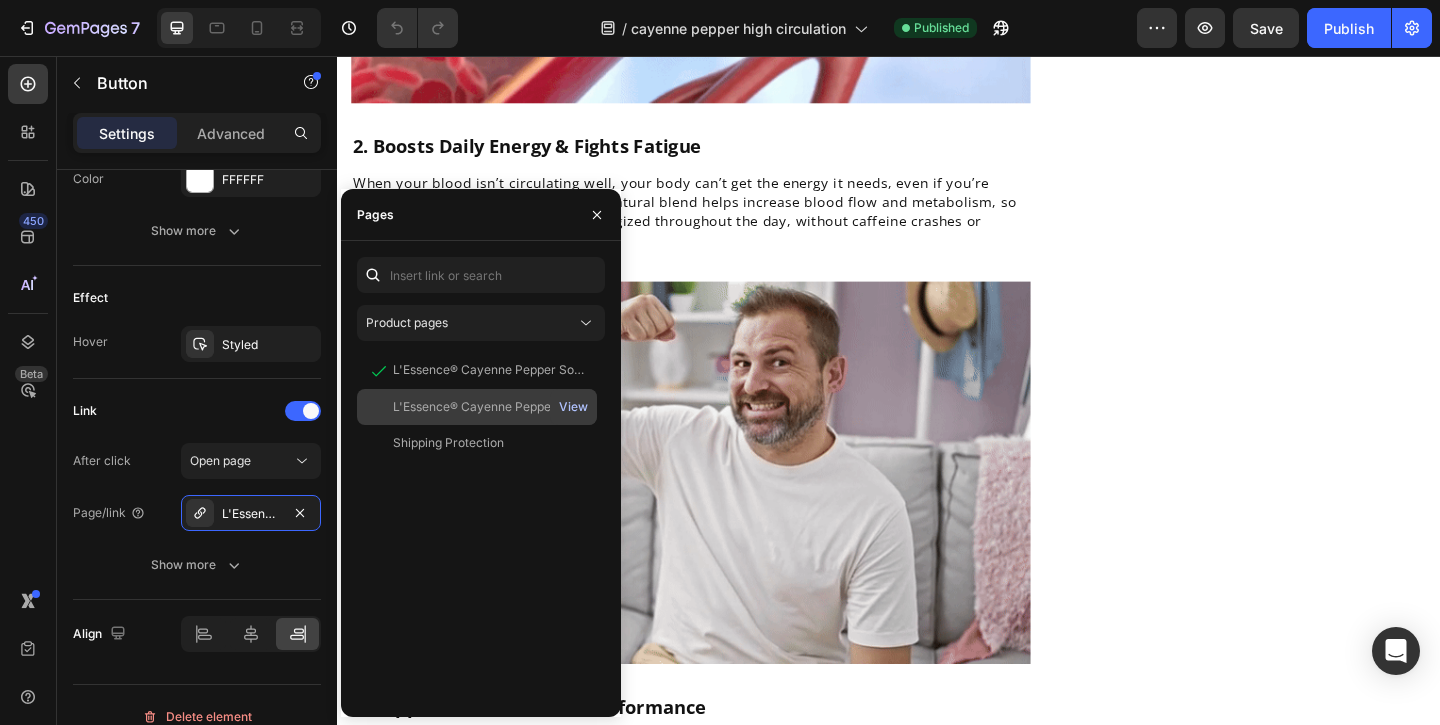 click on "View" at bounding box center (573, 407) 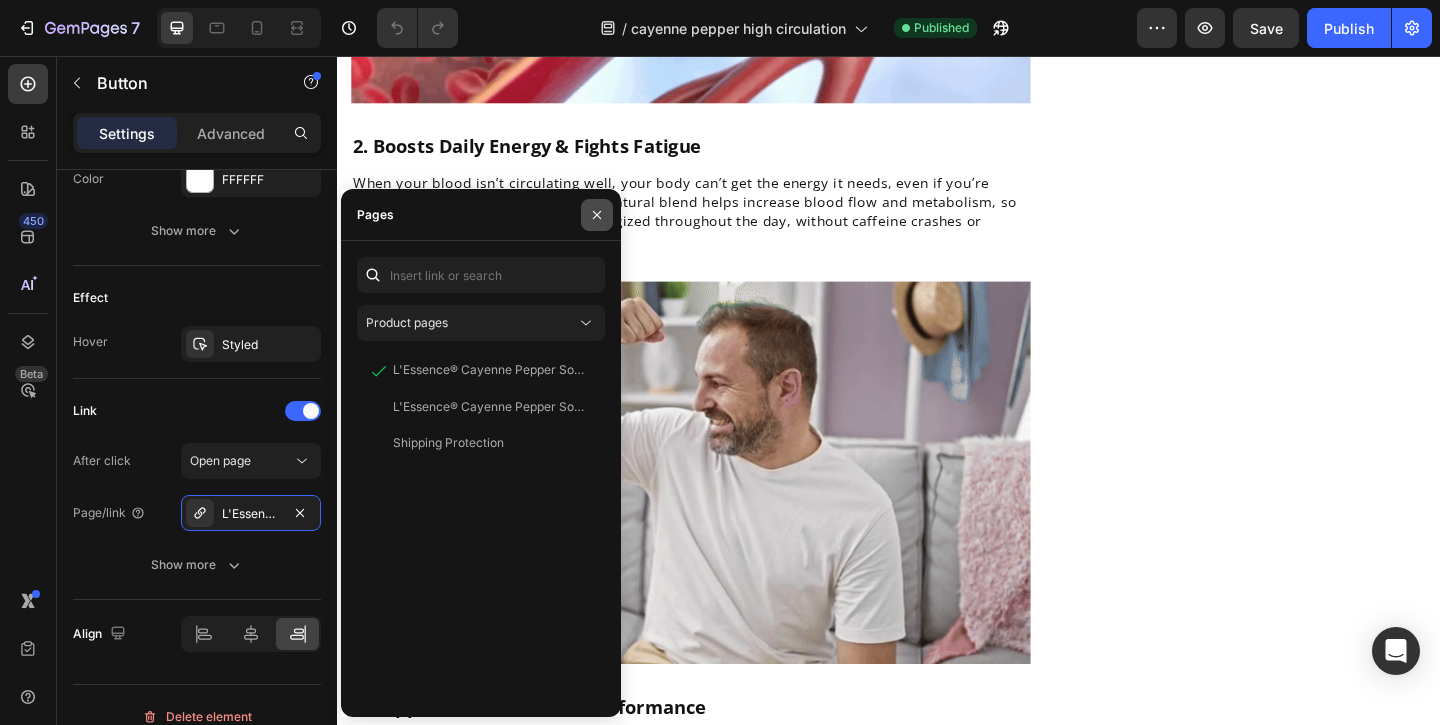 click 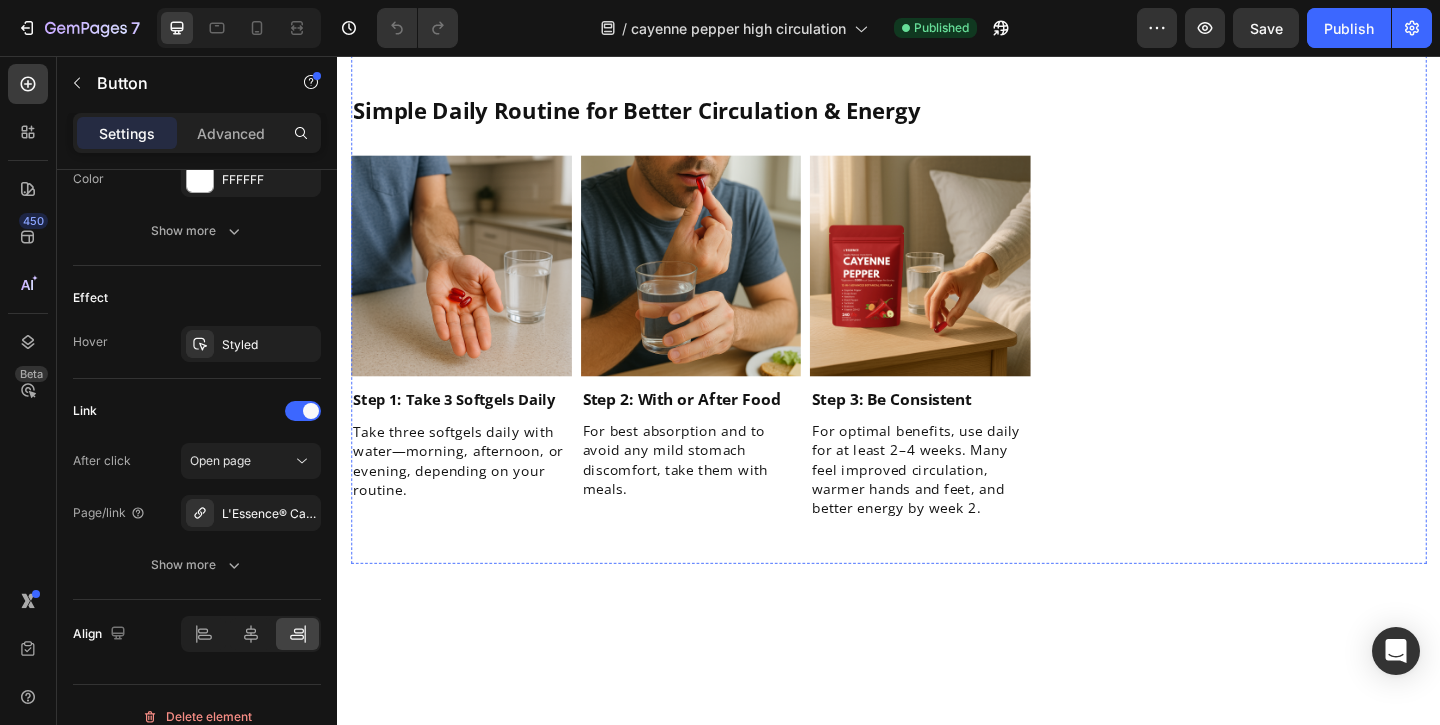 scroll, scrollTop: 4069, scrollLeft: 0, axis: vertical 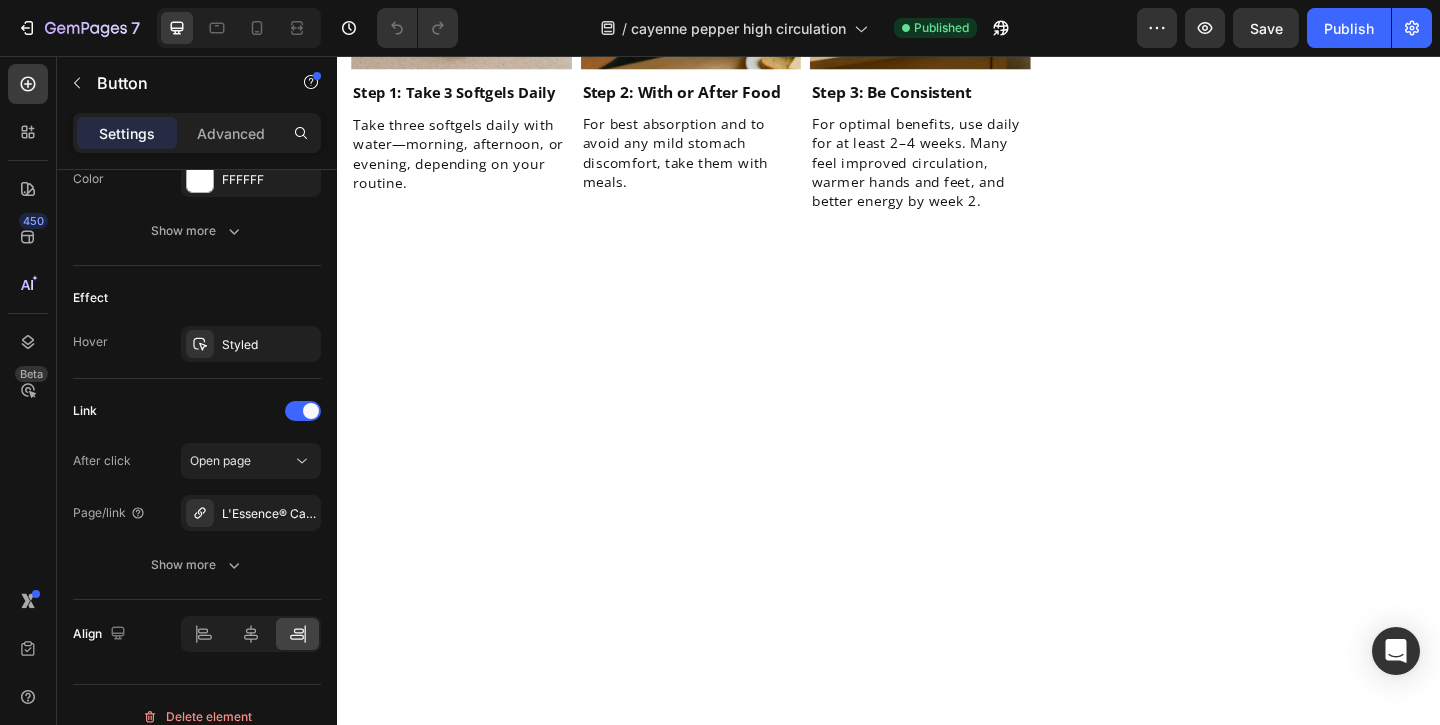 click on "Turmeric" at bounding box center [677, -983] 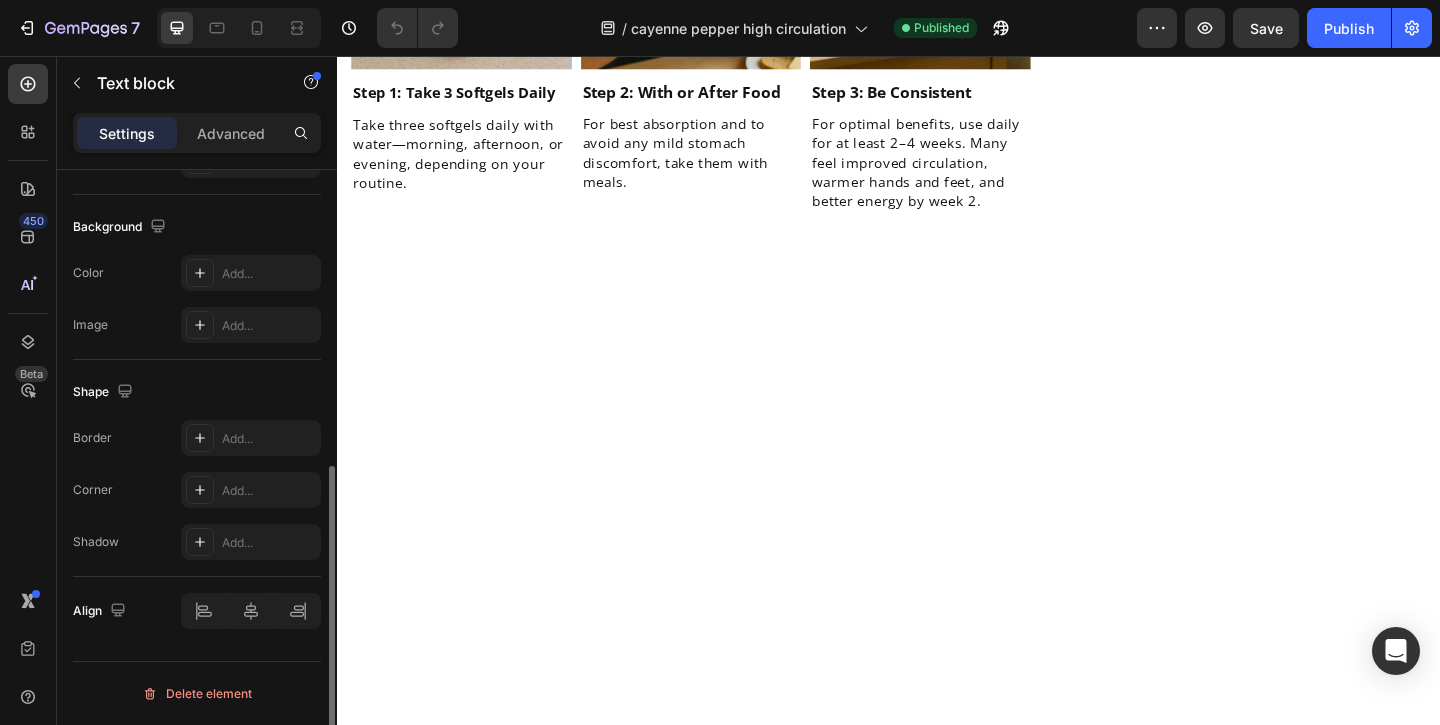 scroll, scrollTop: 0, scrollLeft: 0, axis: both 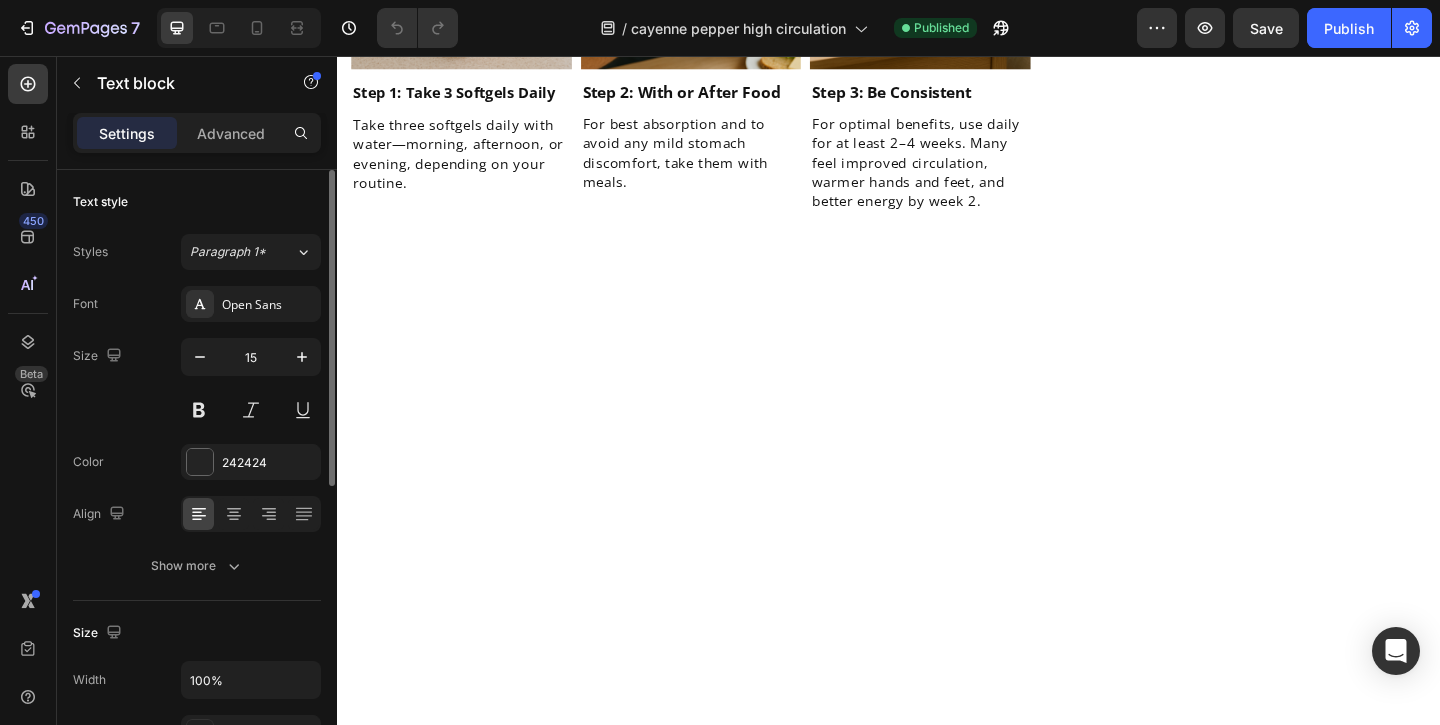 click on "Turmeric" at bounding box center (677, -983) 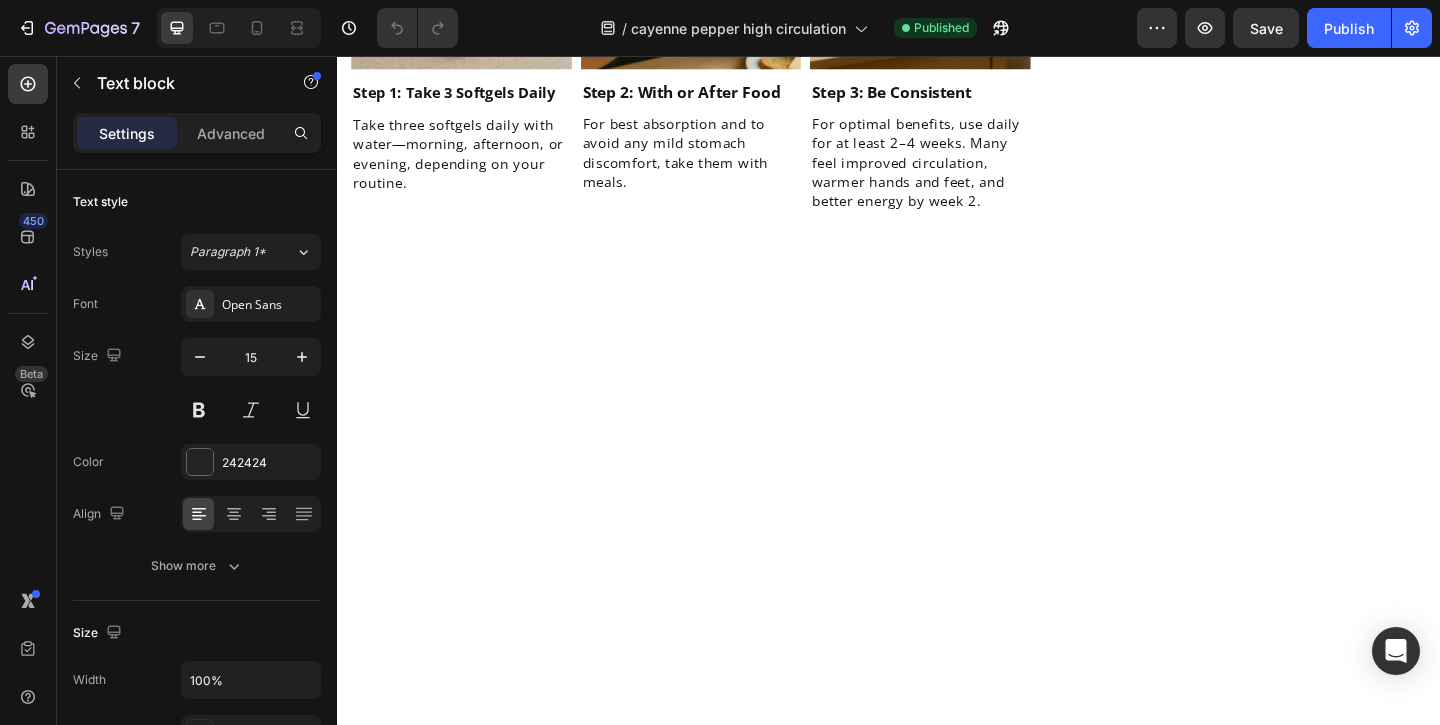 click on "Turmeric" at bounding box center [677, -983] 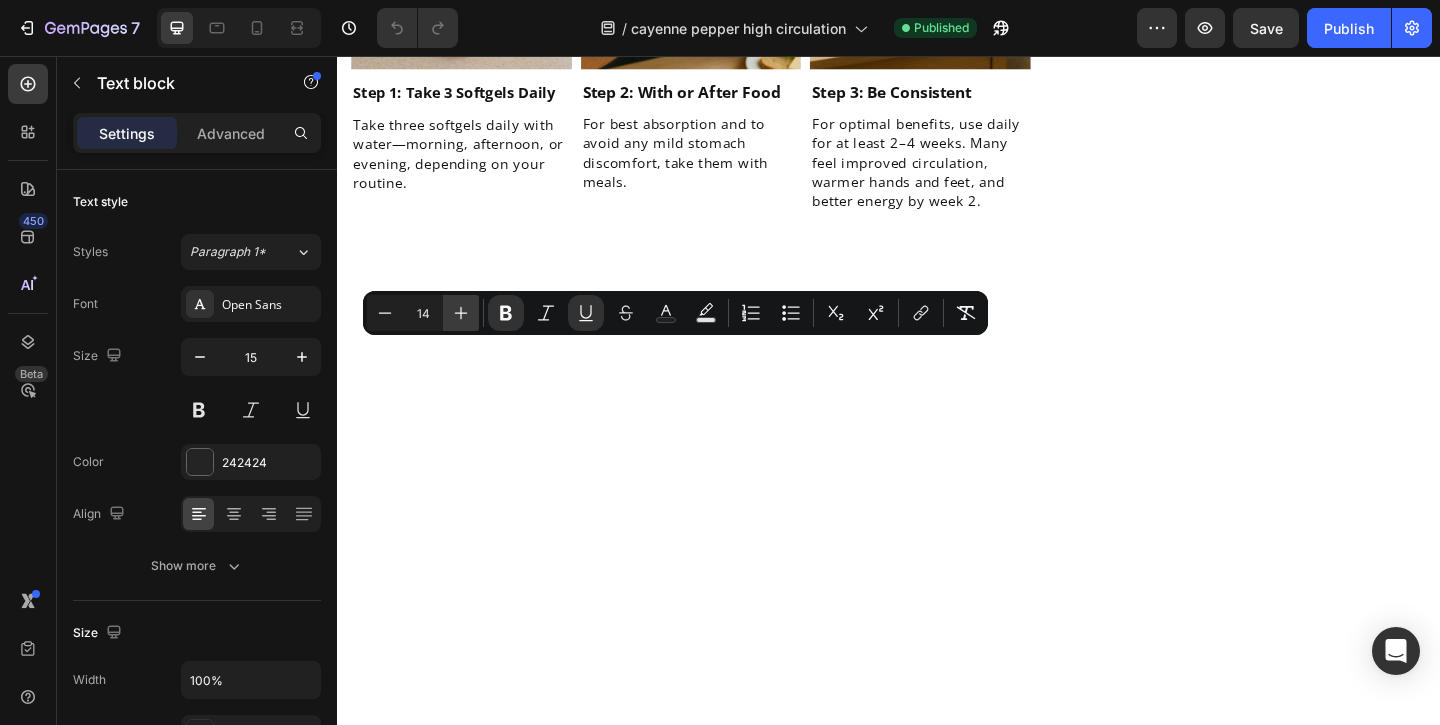 click 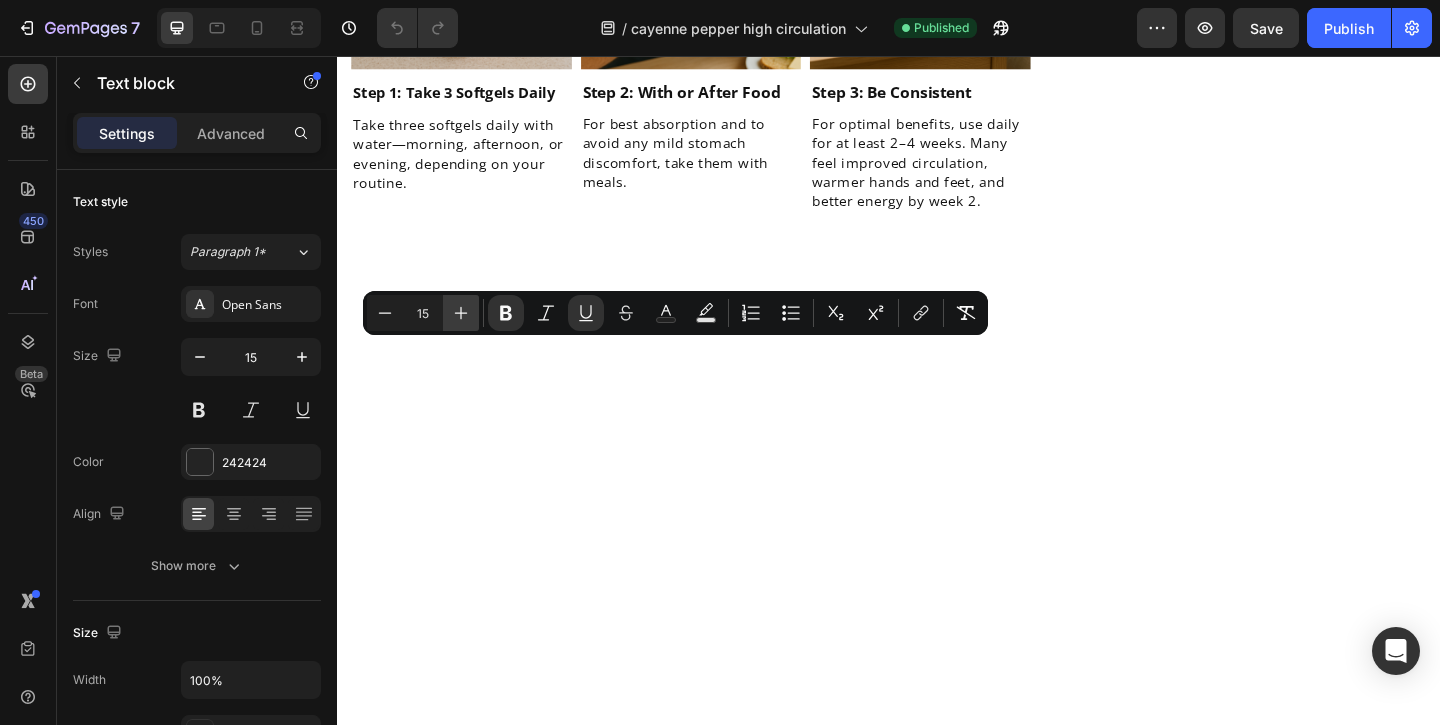 click 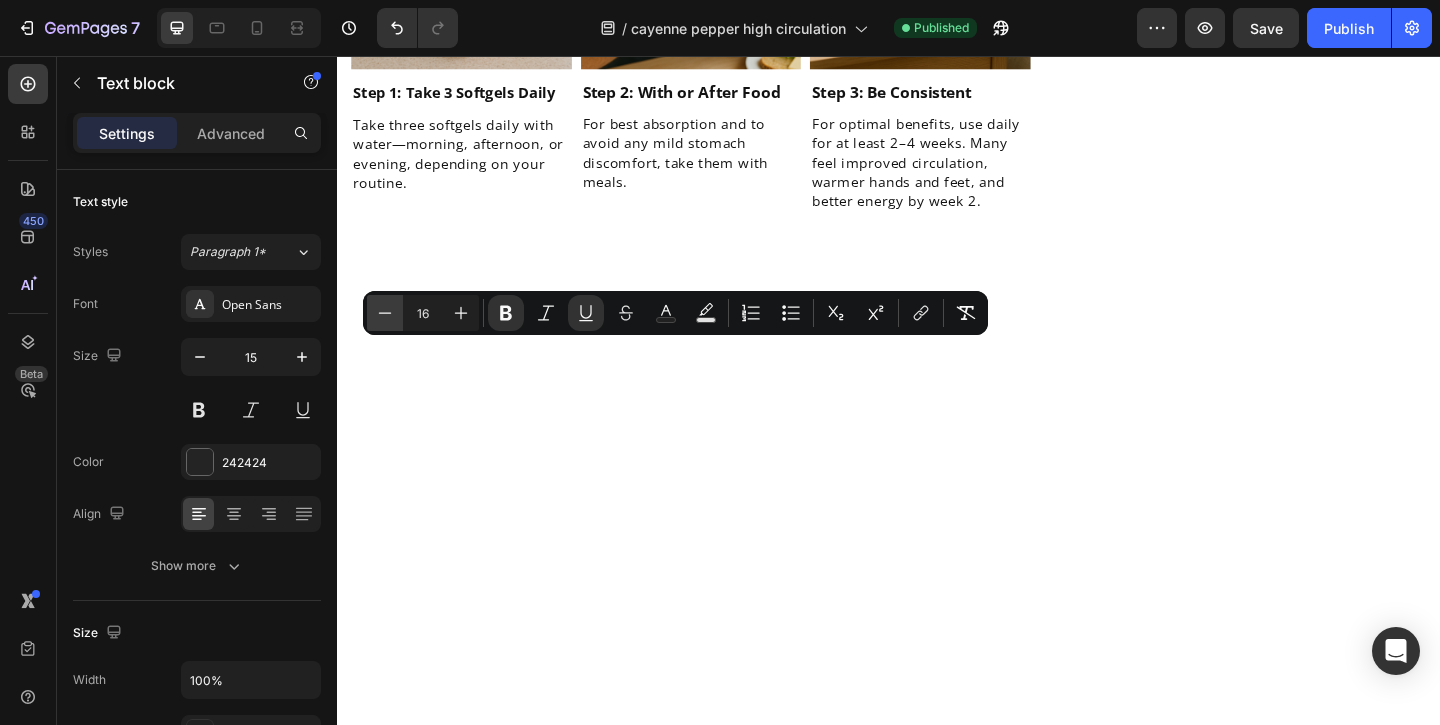 click 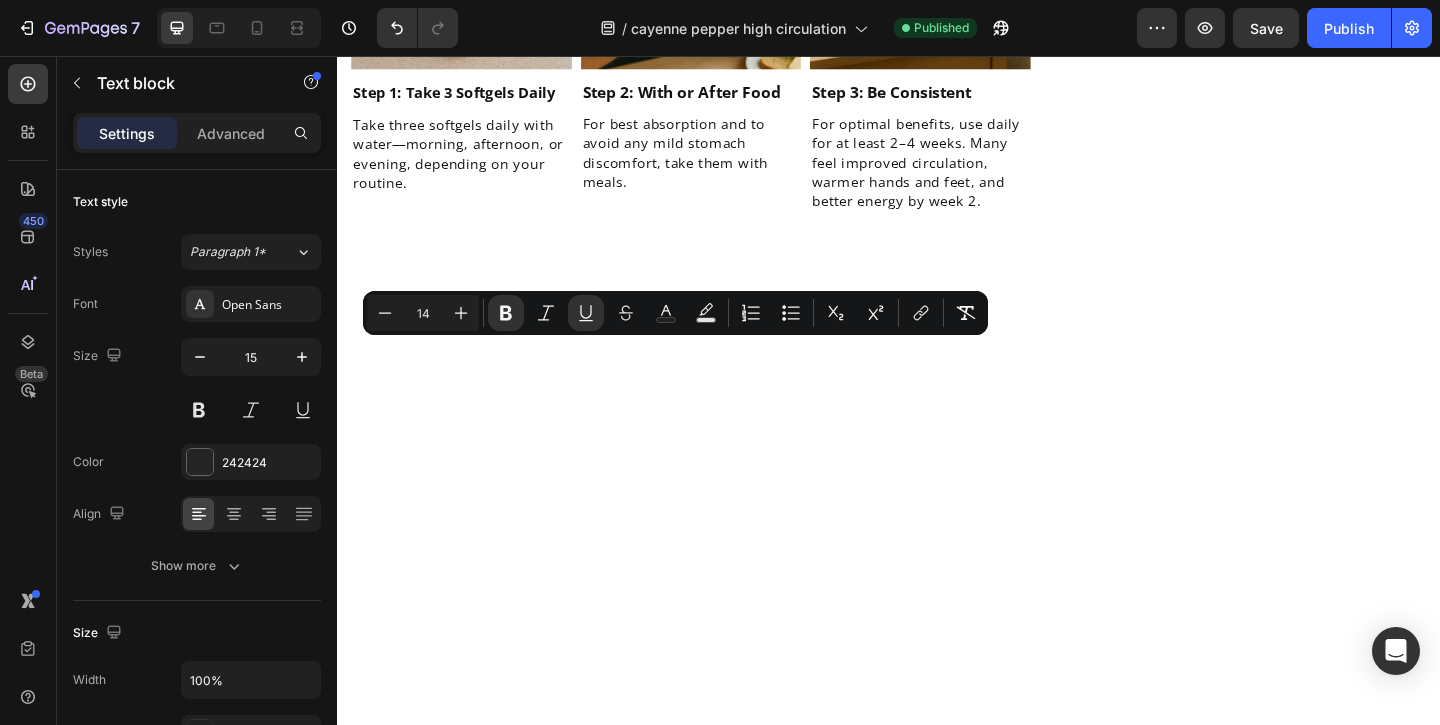 click on "Reduces inflammation" at bounding box center [725, -962] 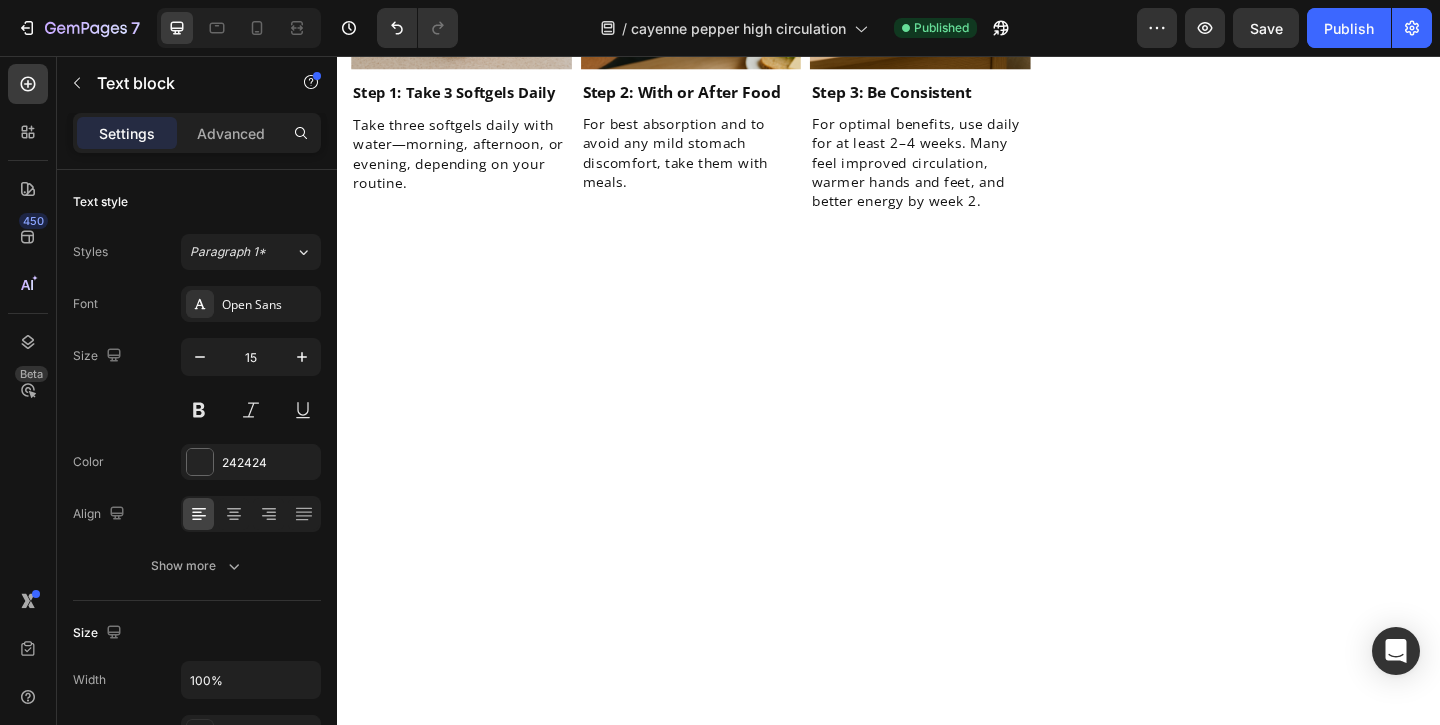 click on "Cayenne Pepper" at bounding box center (450, -983) 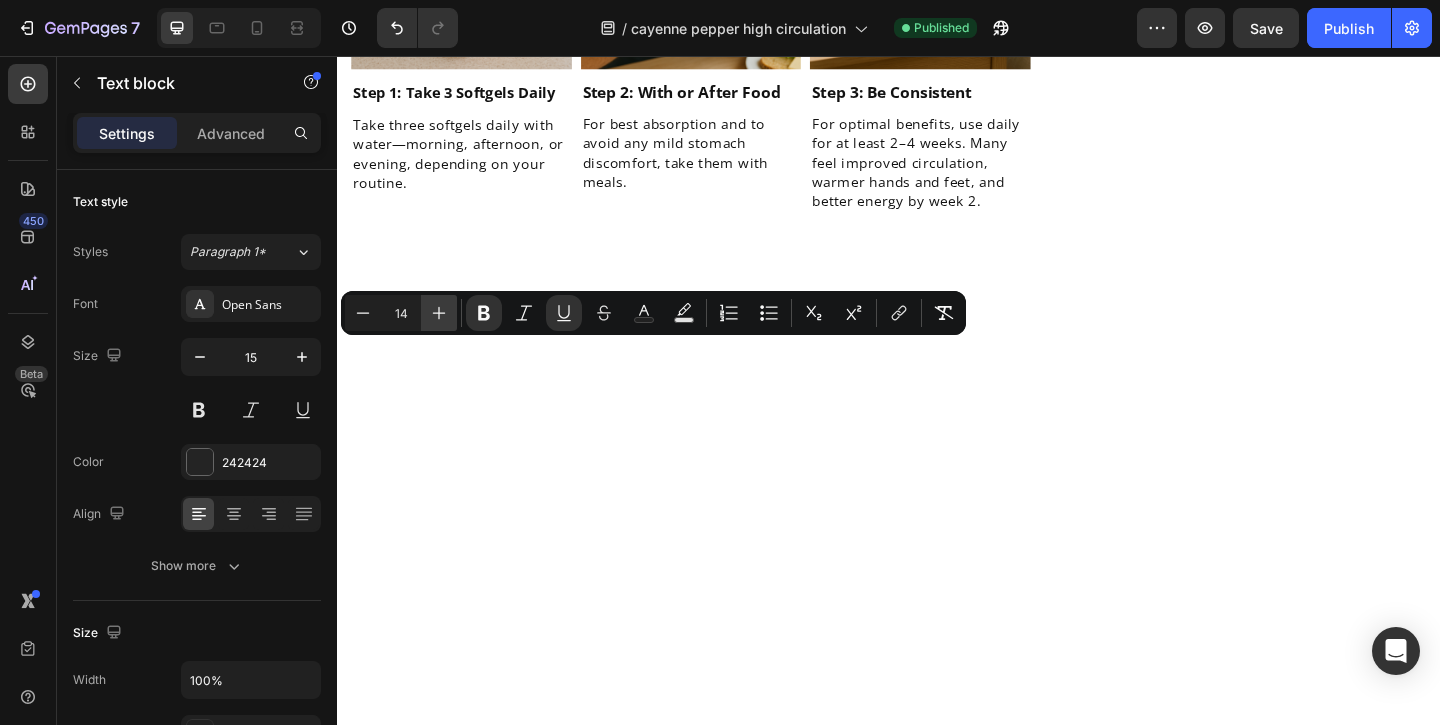 click 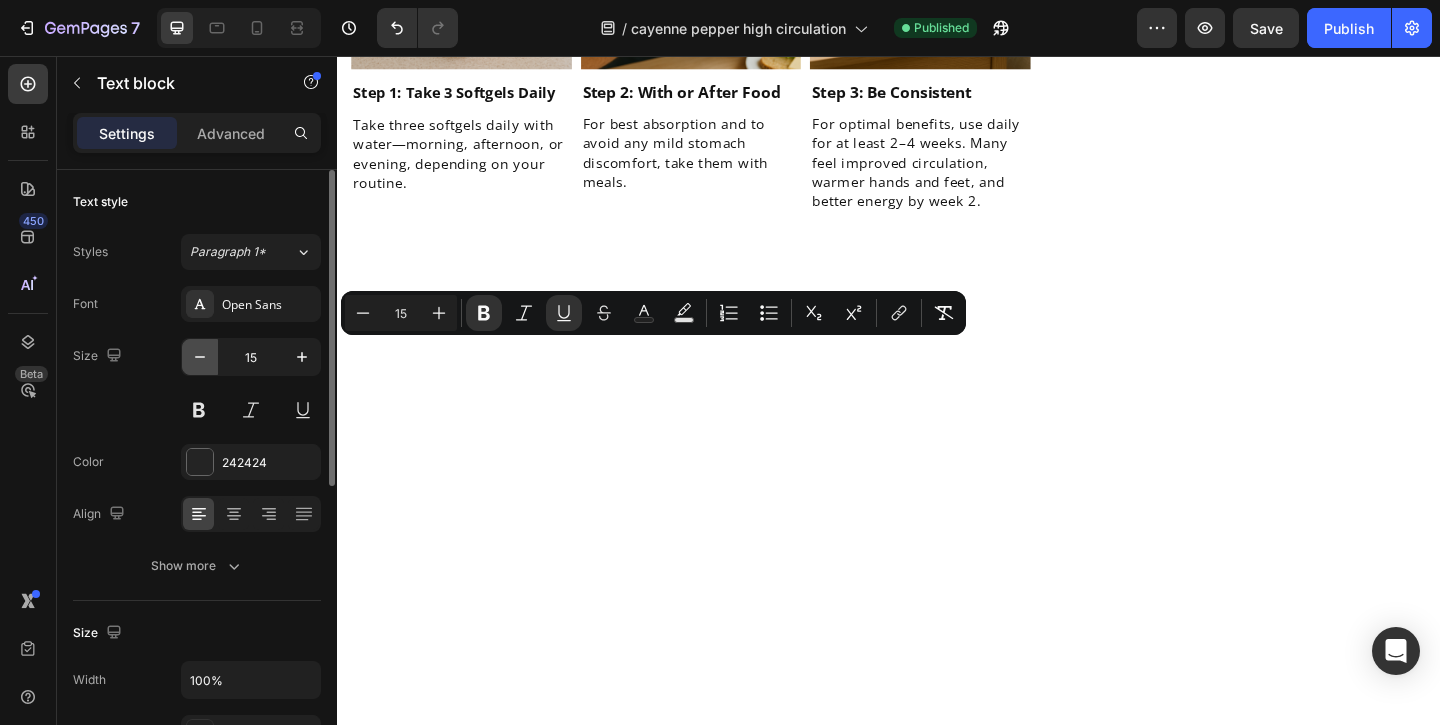 click 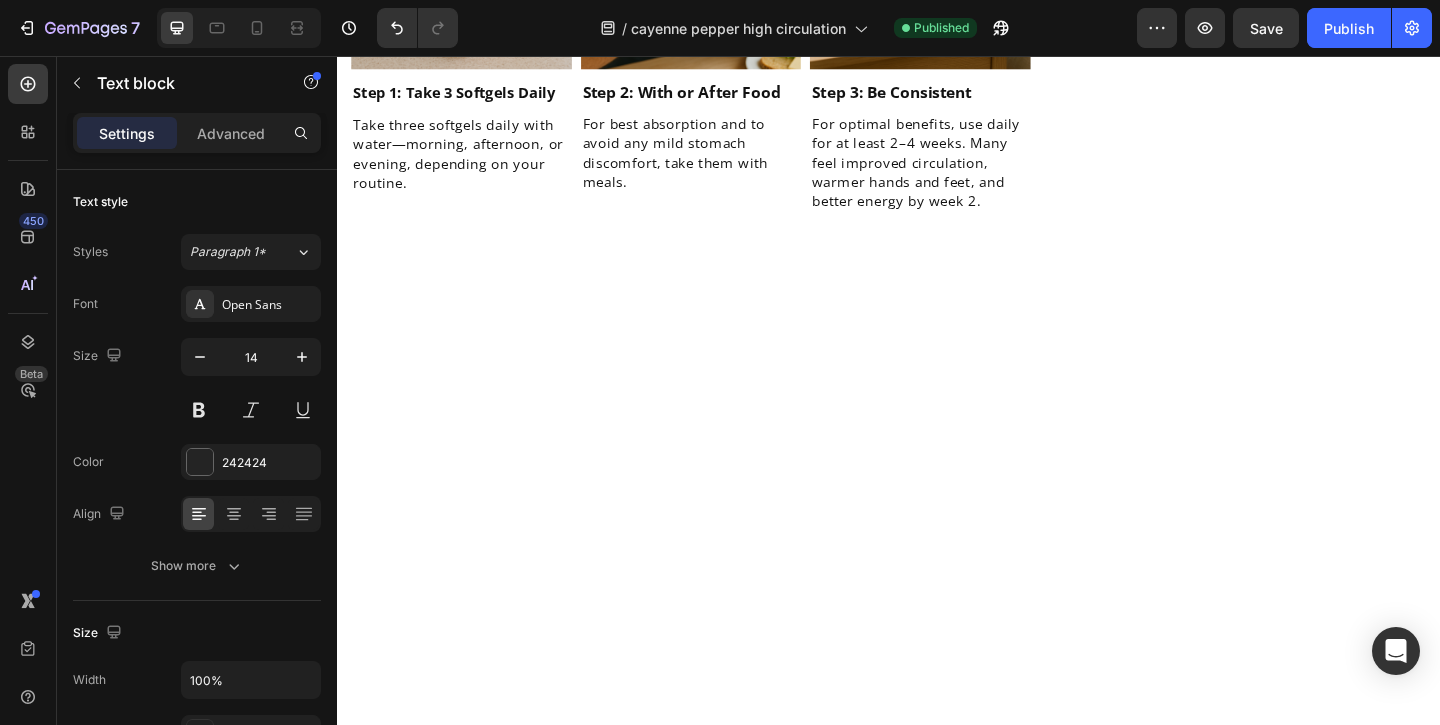 click on "Cayenne Pepper" at bounding box center (456, -984) 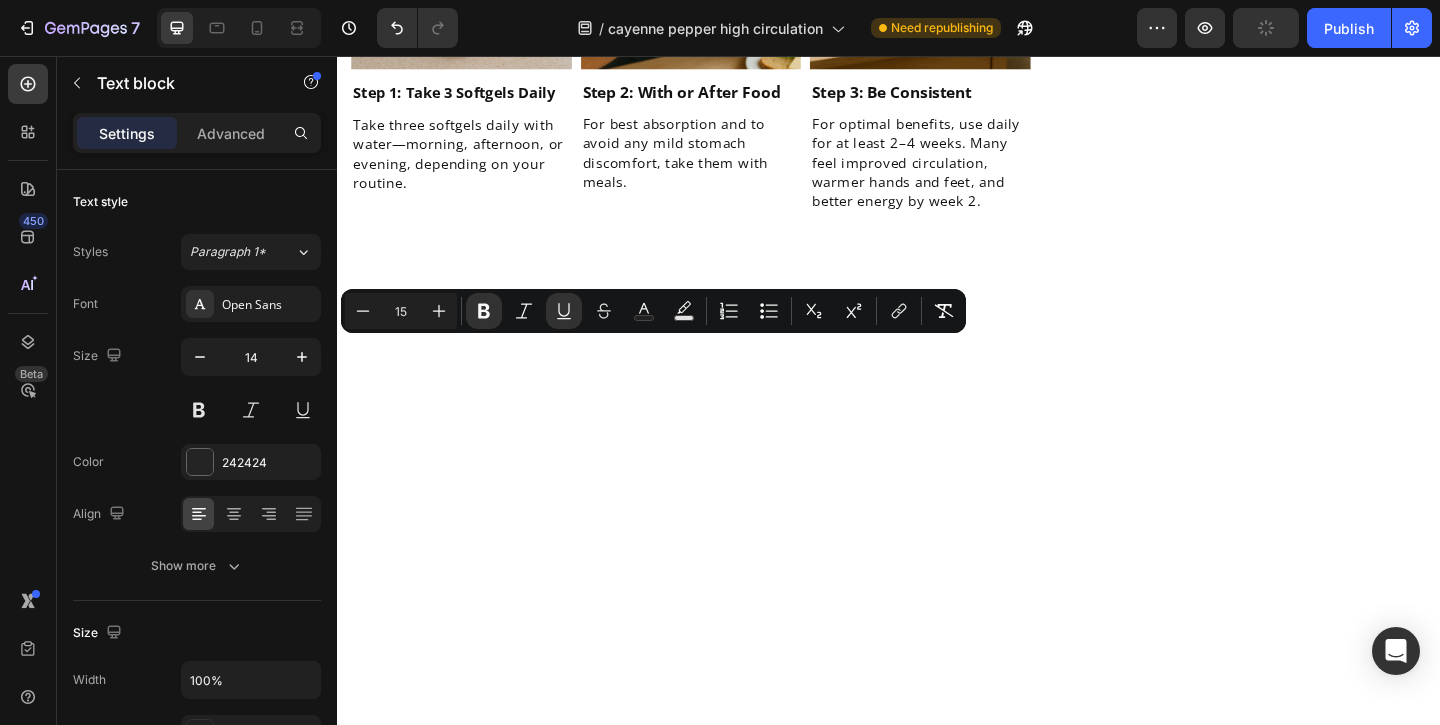click on "Reduces inflammation" at bounding box center (725, -962) 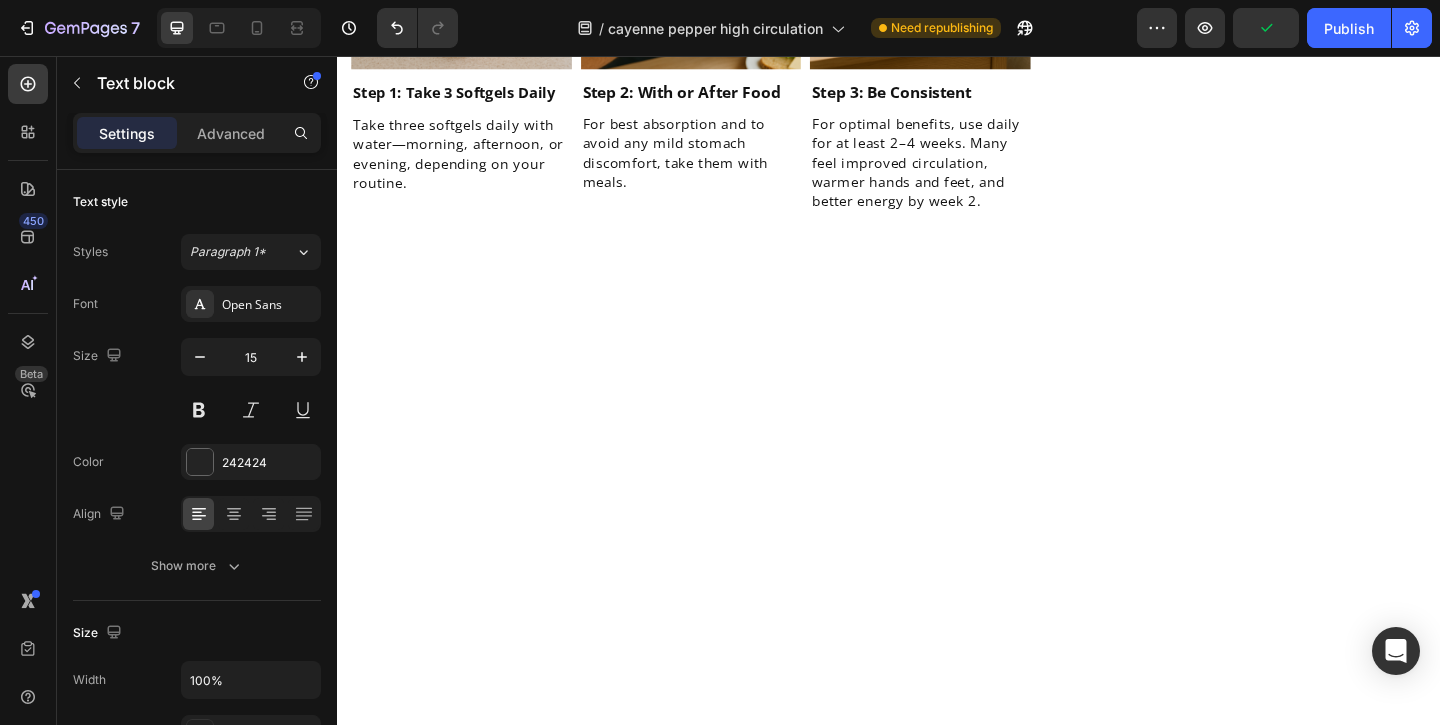 click on "Reduces inflammation" at bounding box center (725, -962) 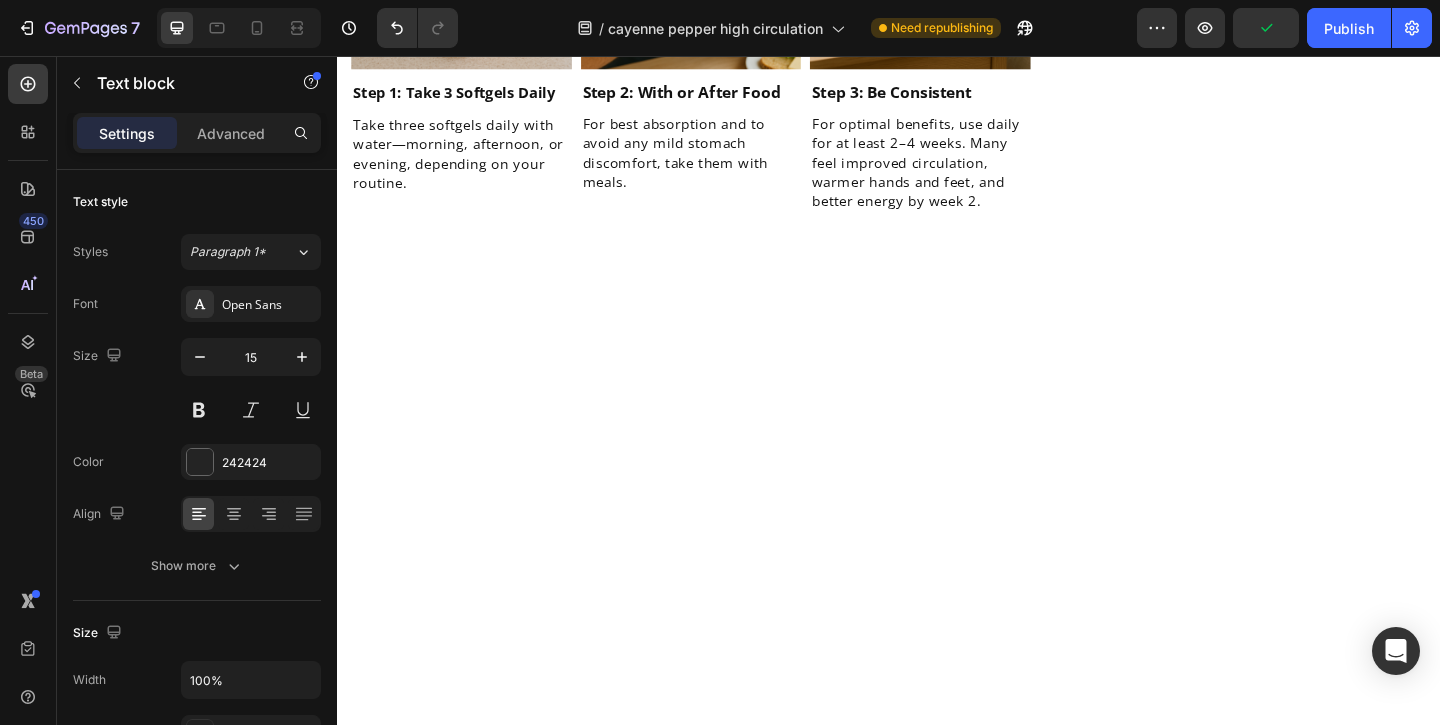 click on "Reduces inflammation" at bounding box center (725, -962) 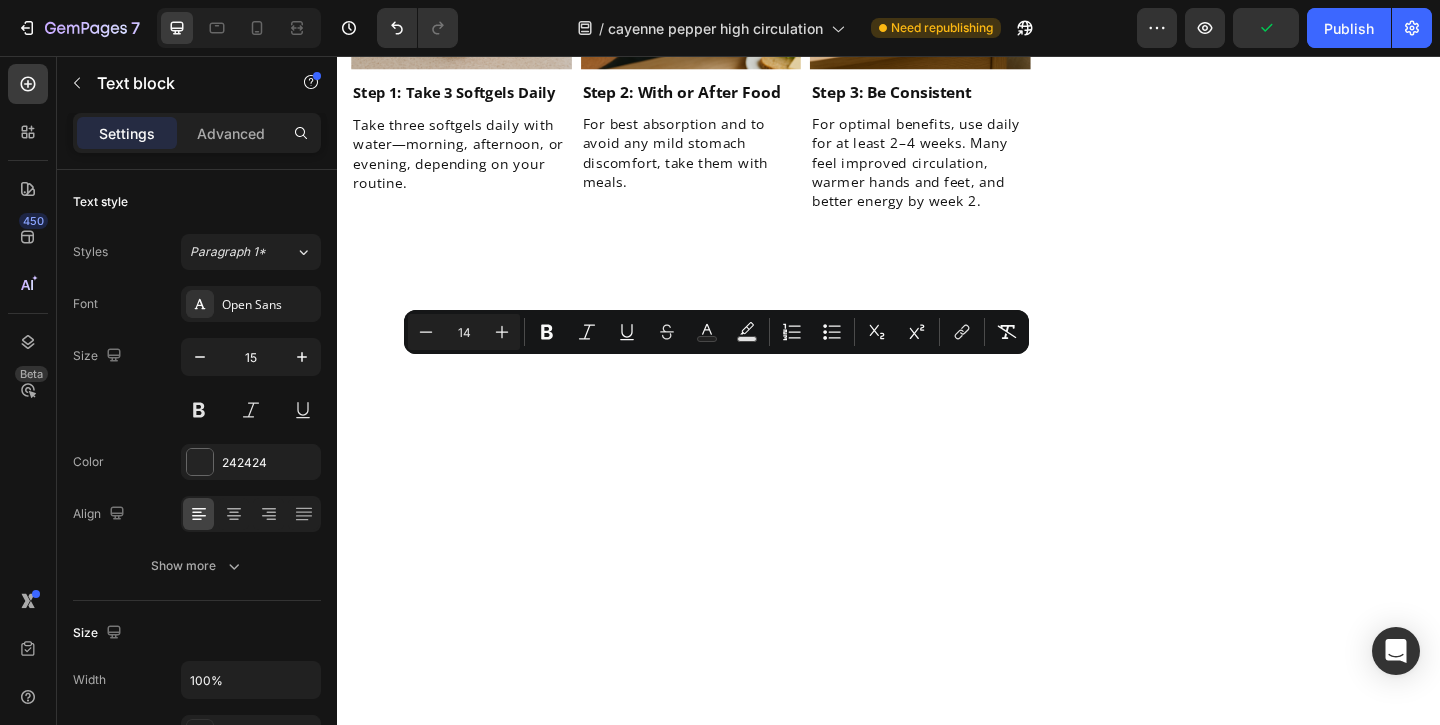 click on "Reduces inflammation" at bounding box center (725, -962) 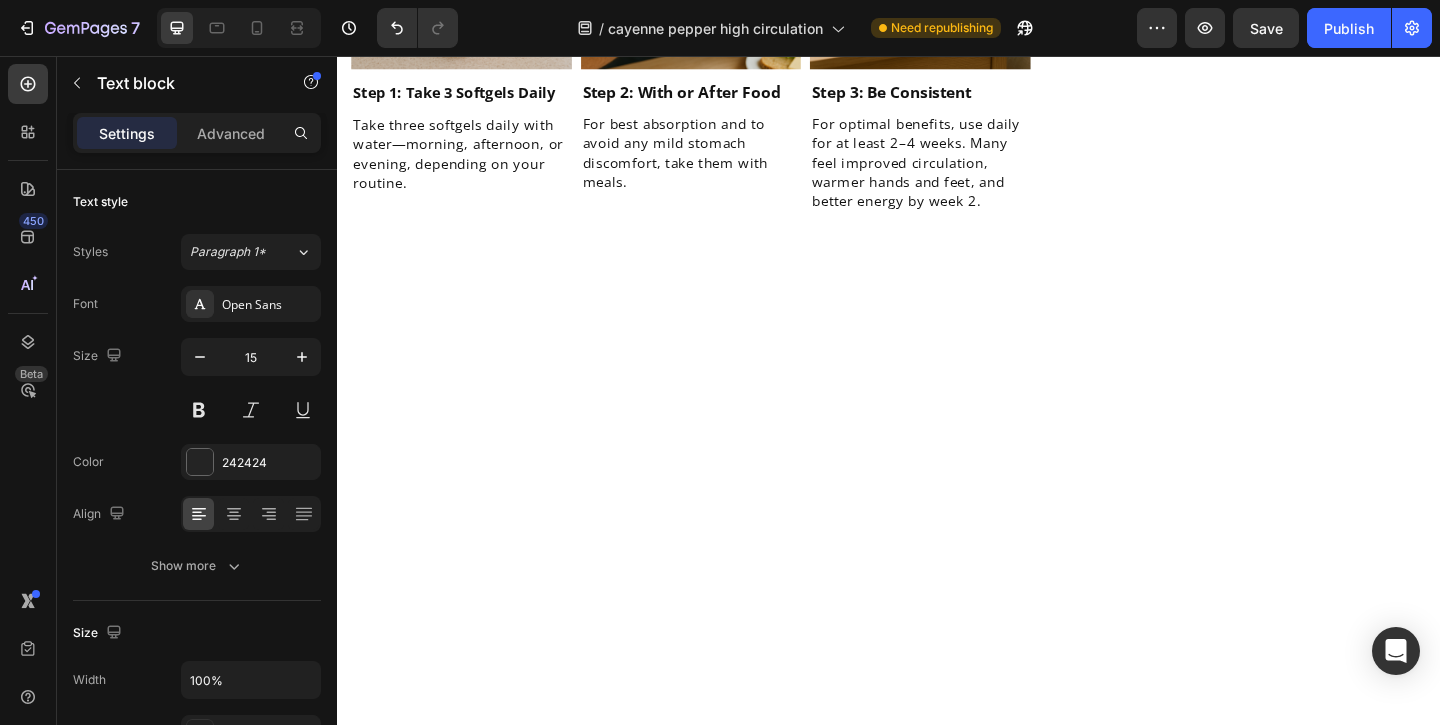 click on "Boosts circulation" at bounding box center (489, -964) 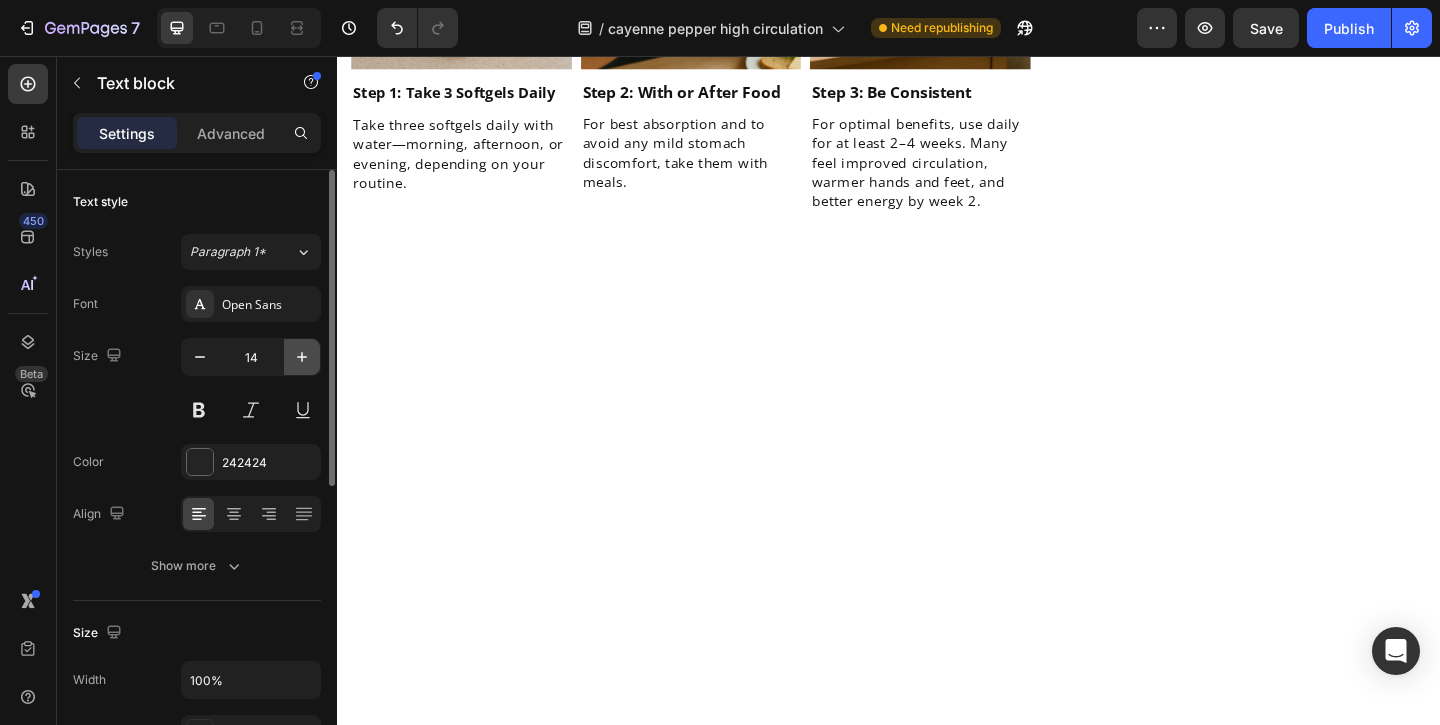 click 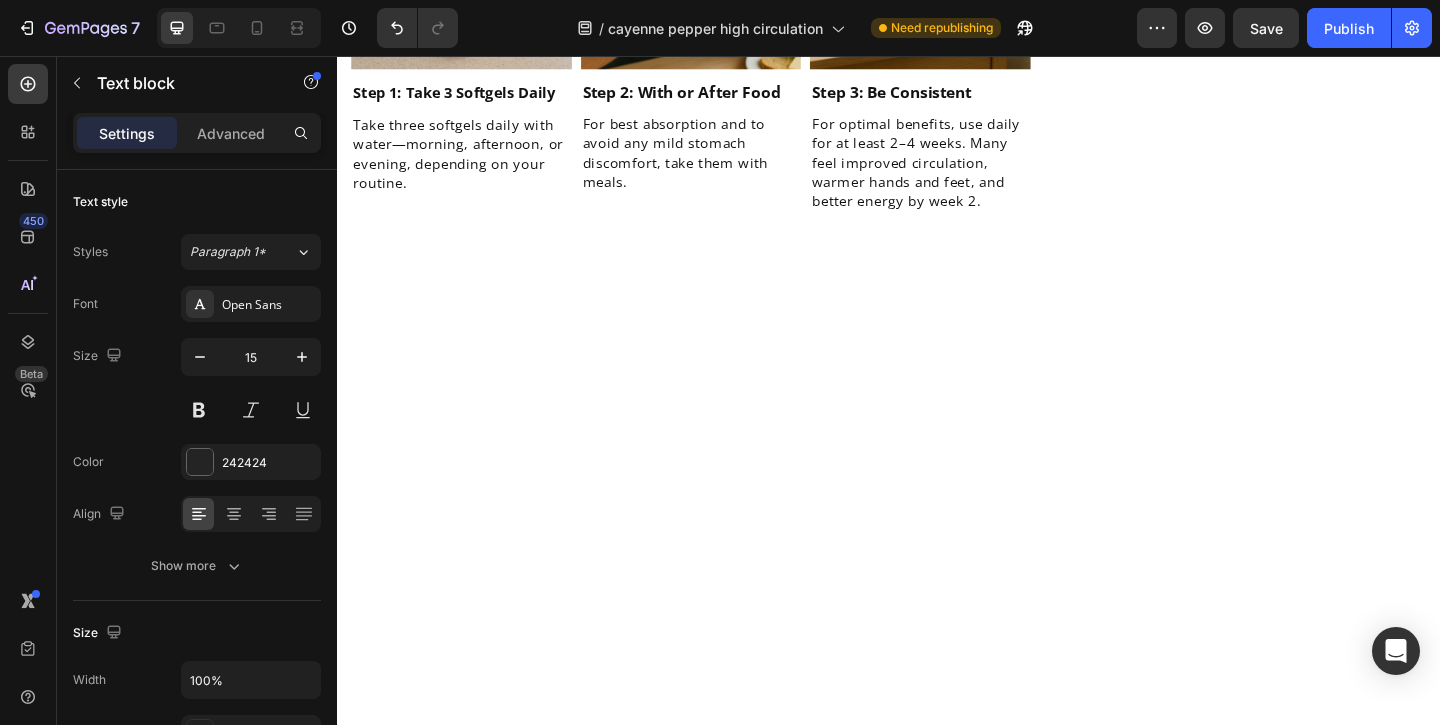 click on "Grape Seed" at bounding box center (489, -927) 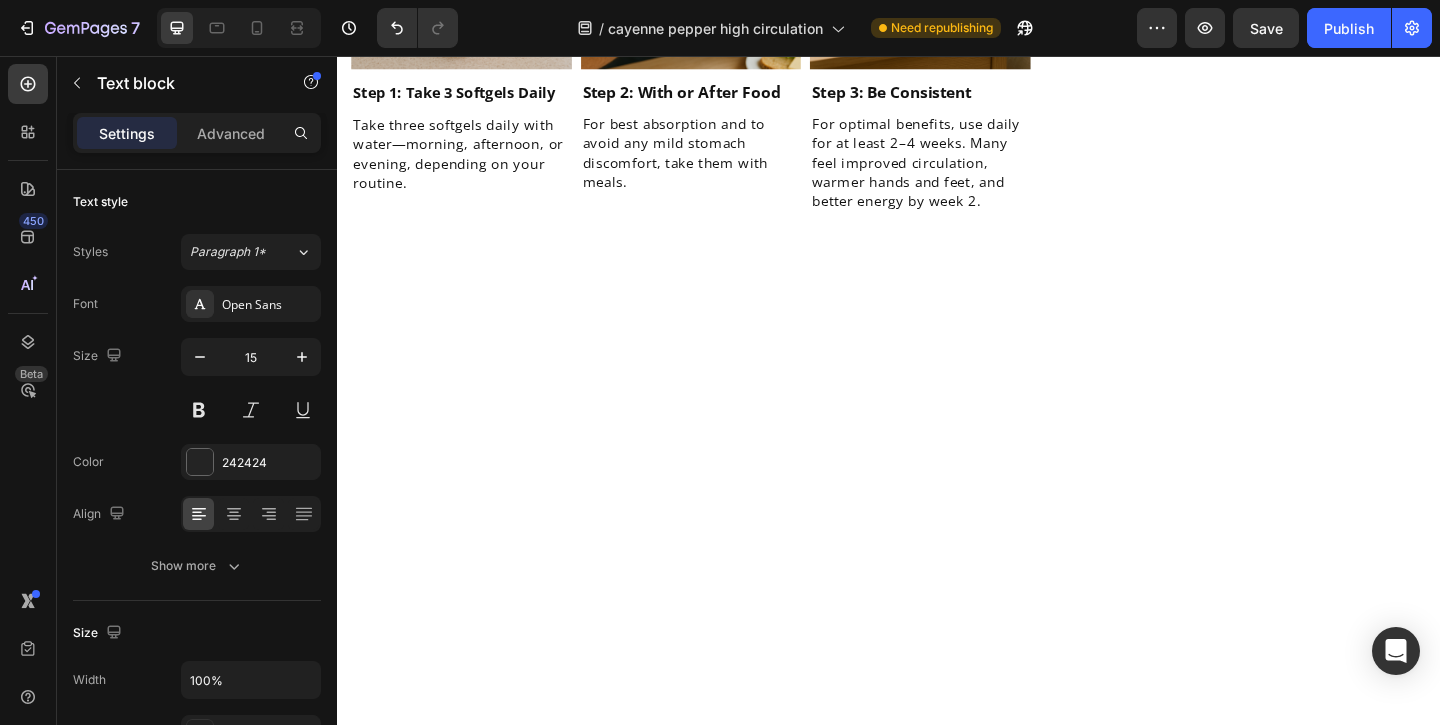 click on "Grape Seed" at bounding box center (489, -927) 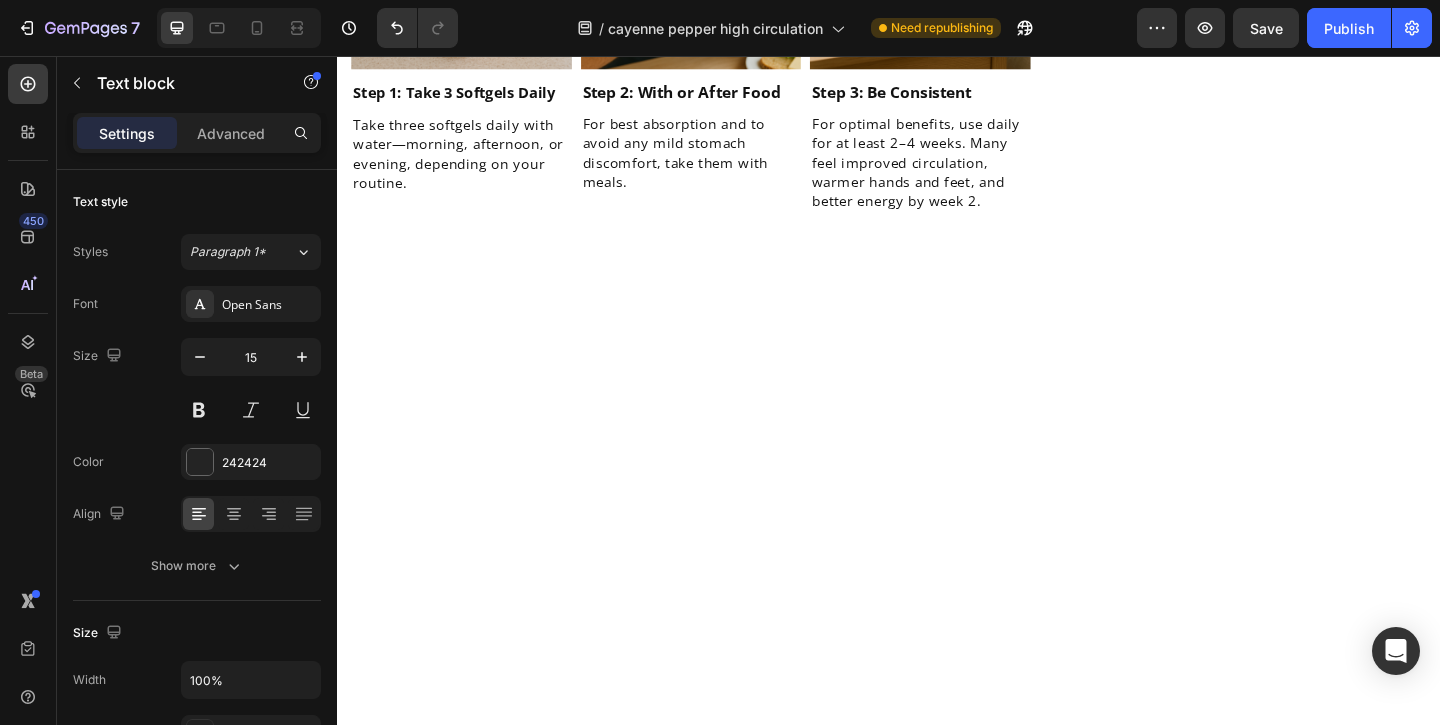 click on "Grape Seed" at bounding box center (489, -927) 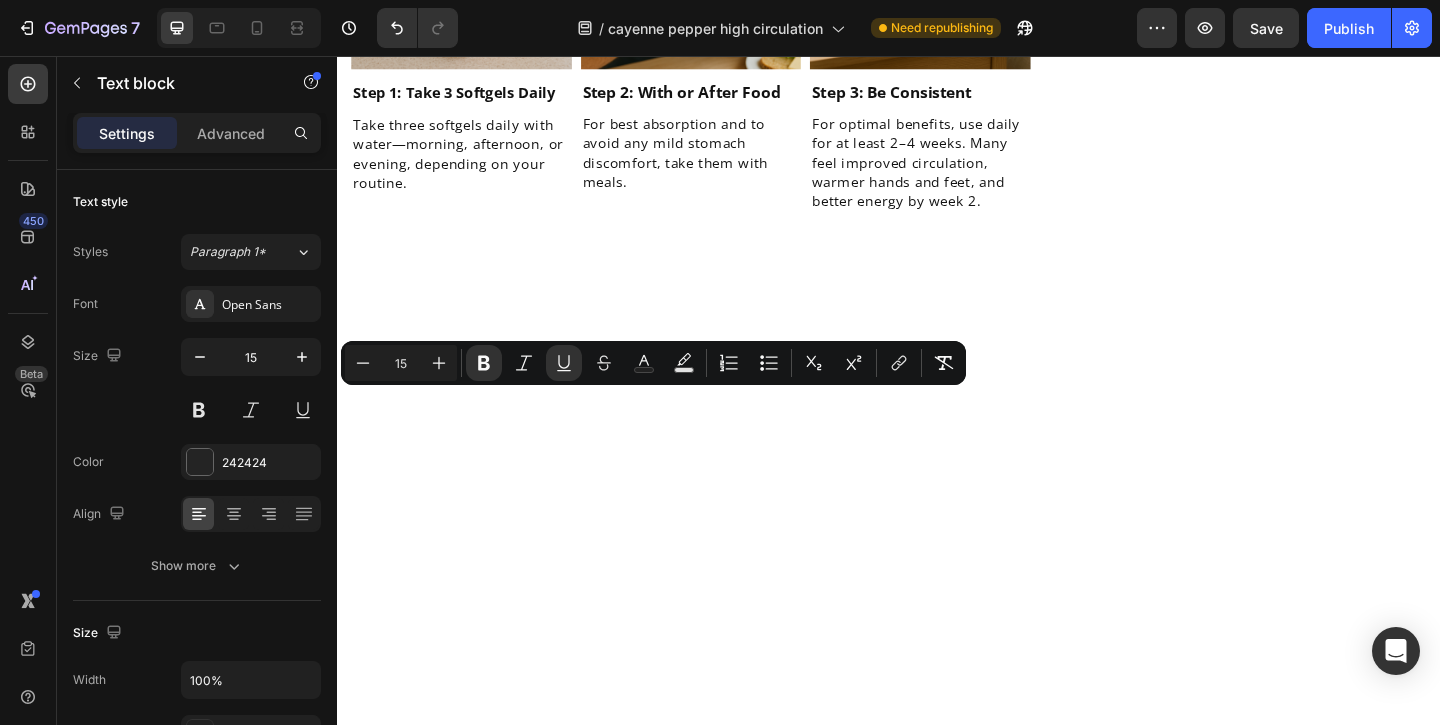 click on "Black Pepper" at bounding box center (692, -927) 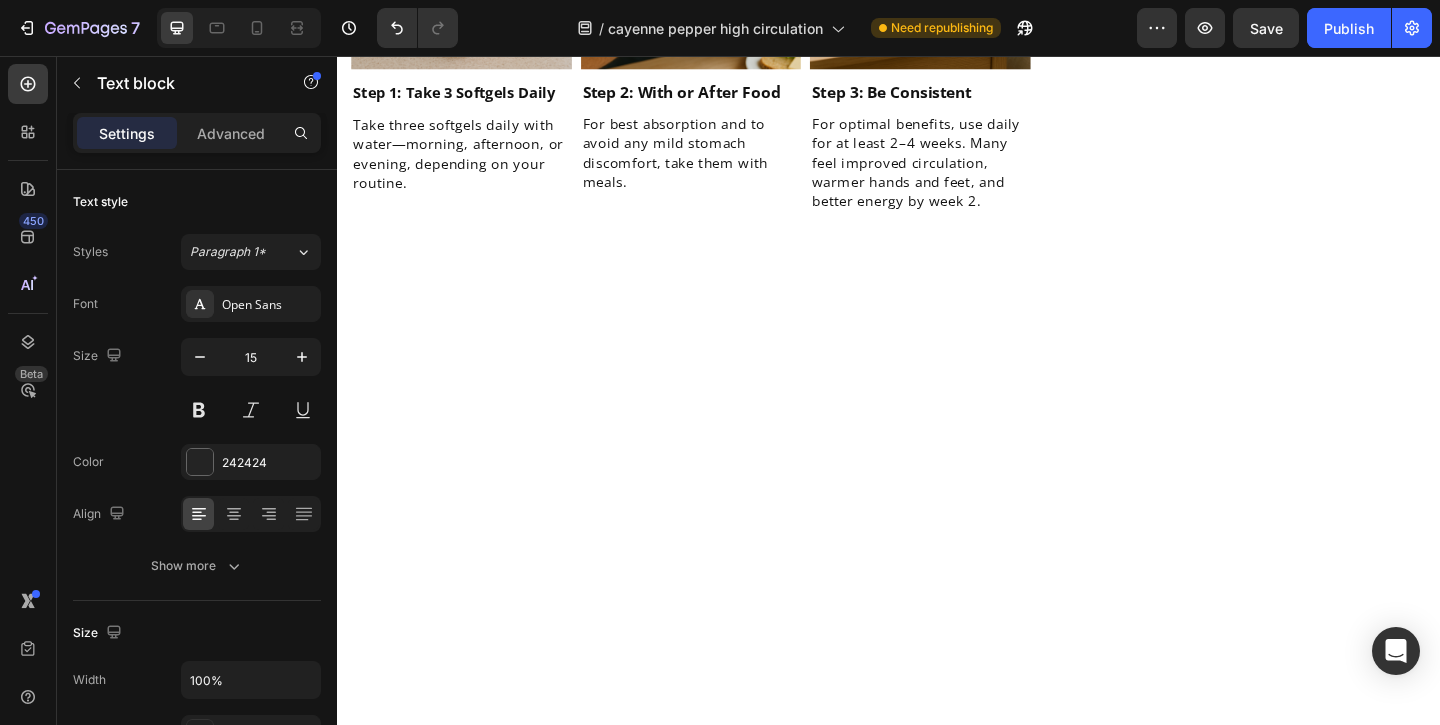 click on "Black Pepper" at bounding box center [692, -927] 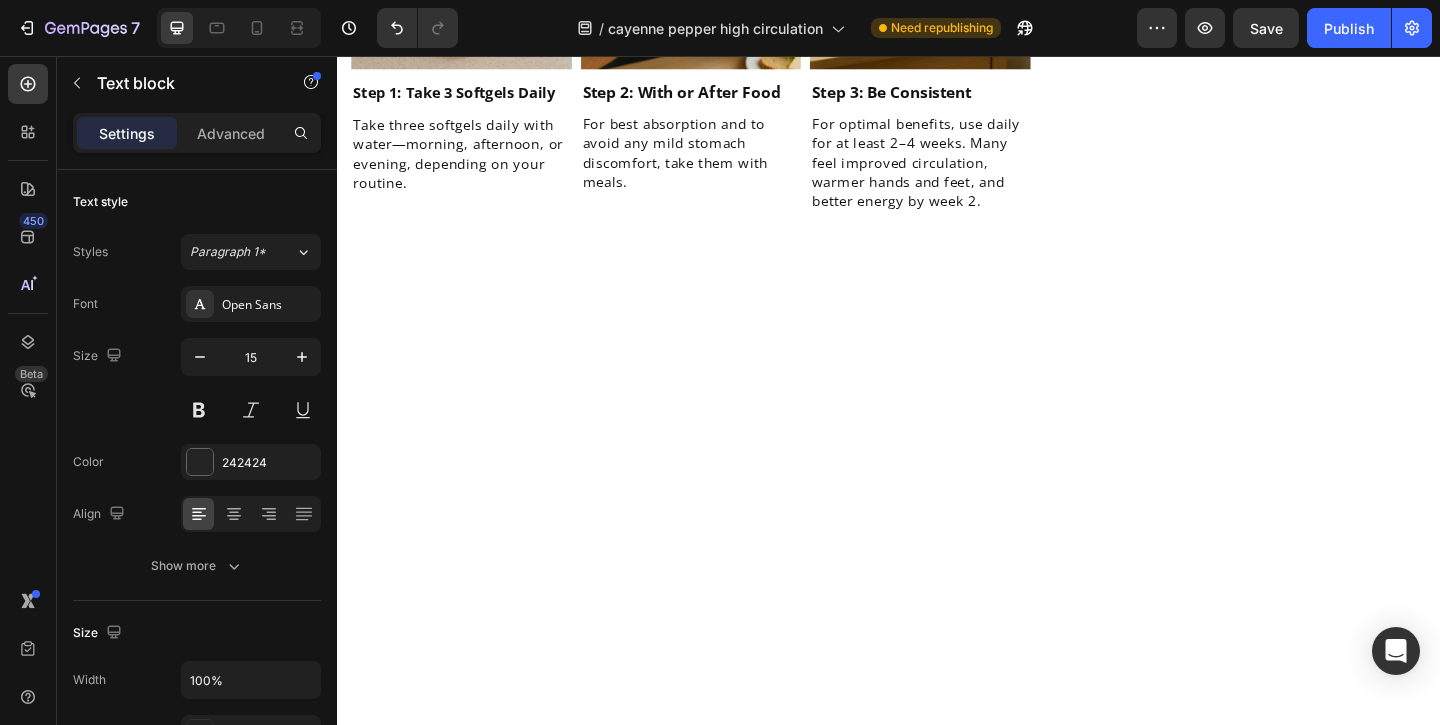 click on "Black Pepper" at bounding box center (692, -927) 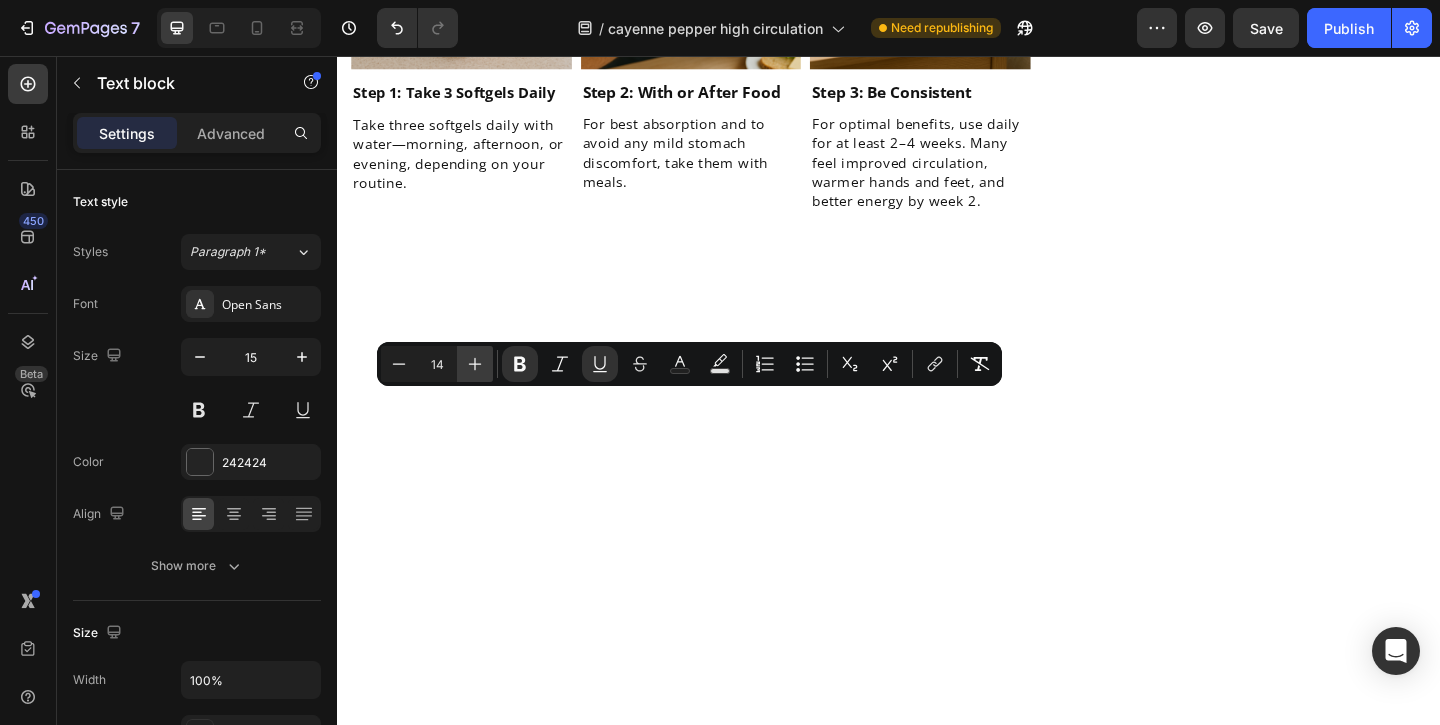 click on "Plus" at bounding box center [475, 364] 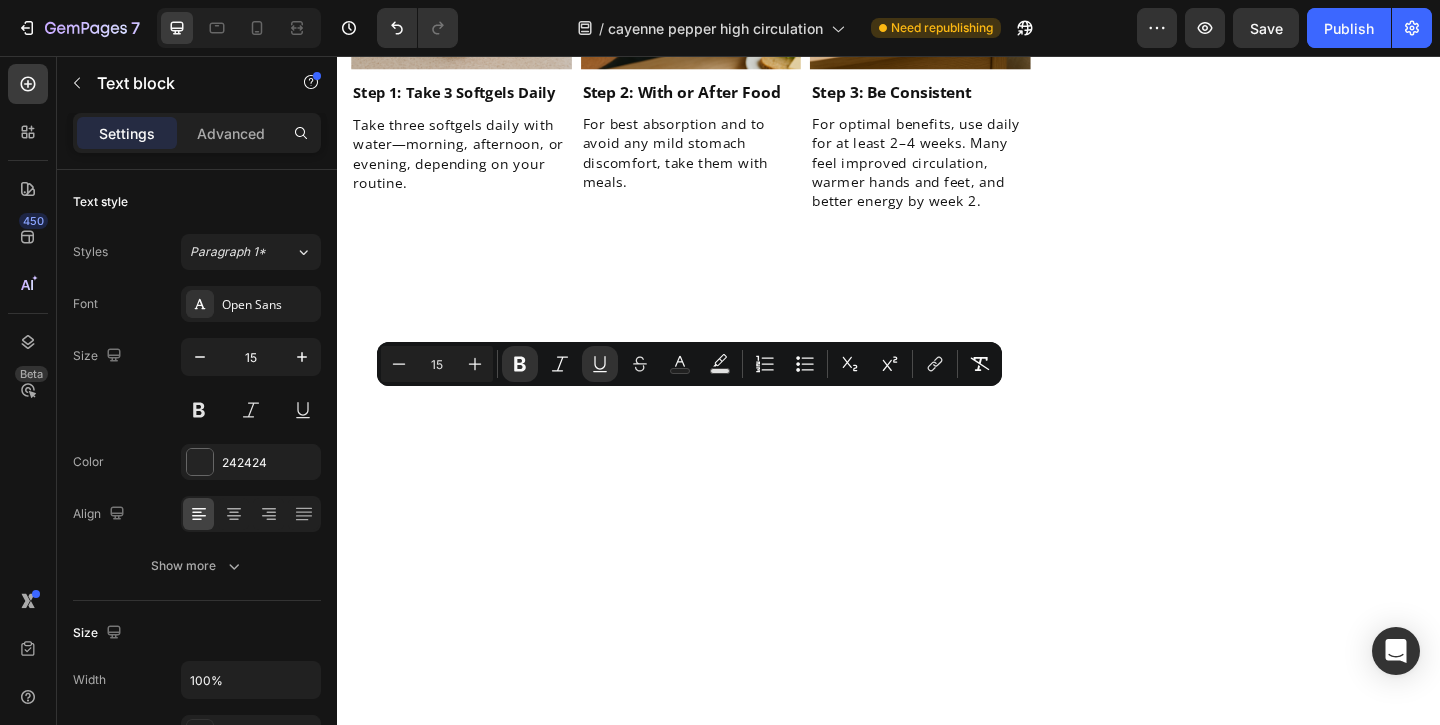 click on "Helps heart function" at bounding box center [743, -829] 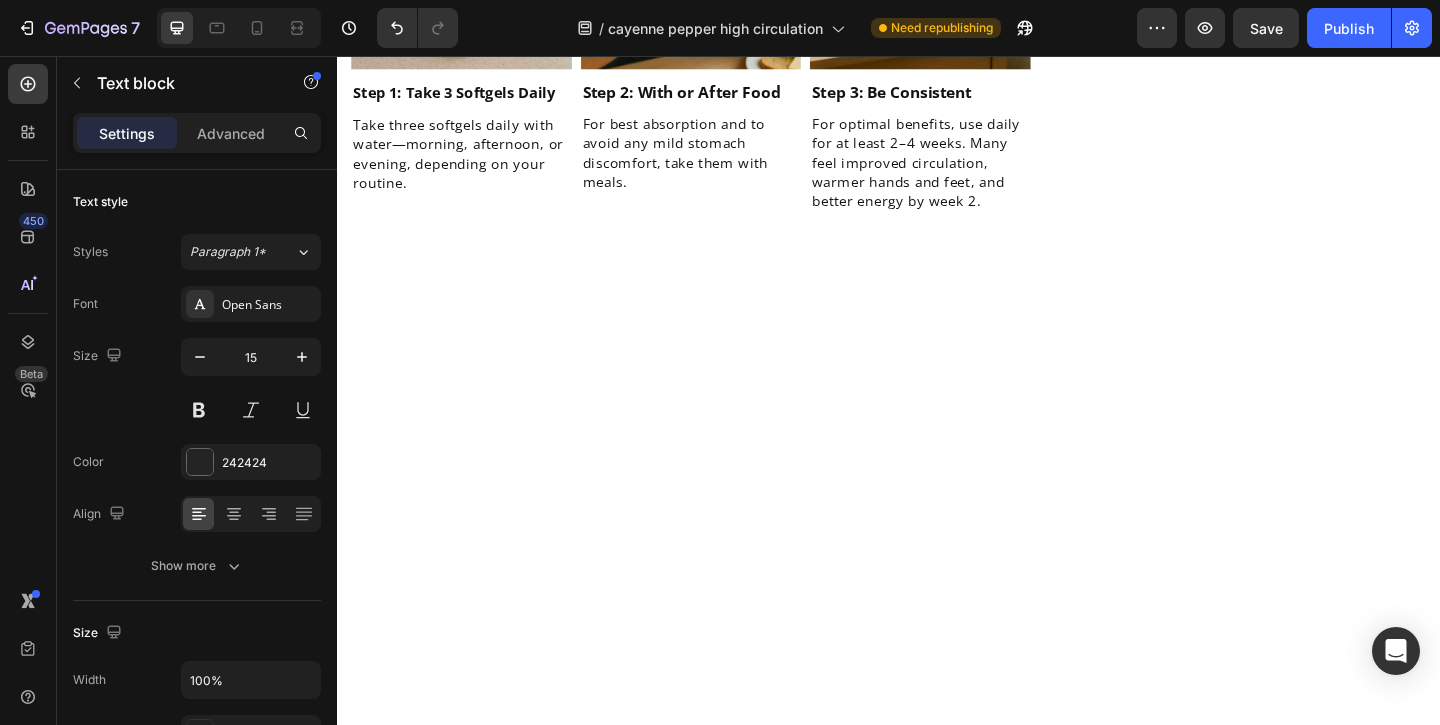 click on "Vitamin D3" at bounding box center [689, -850] 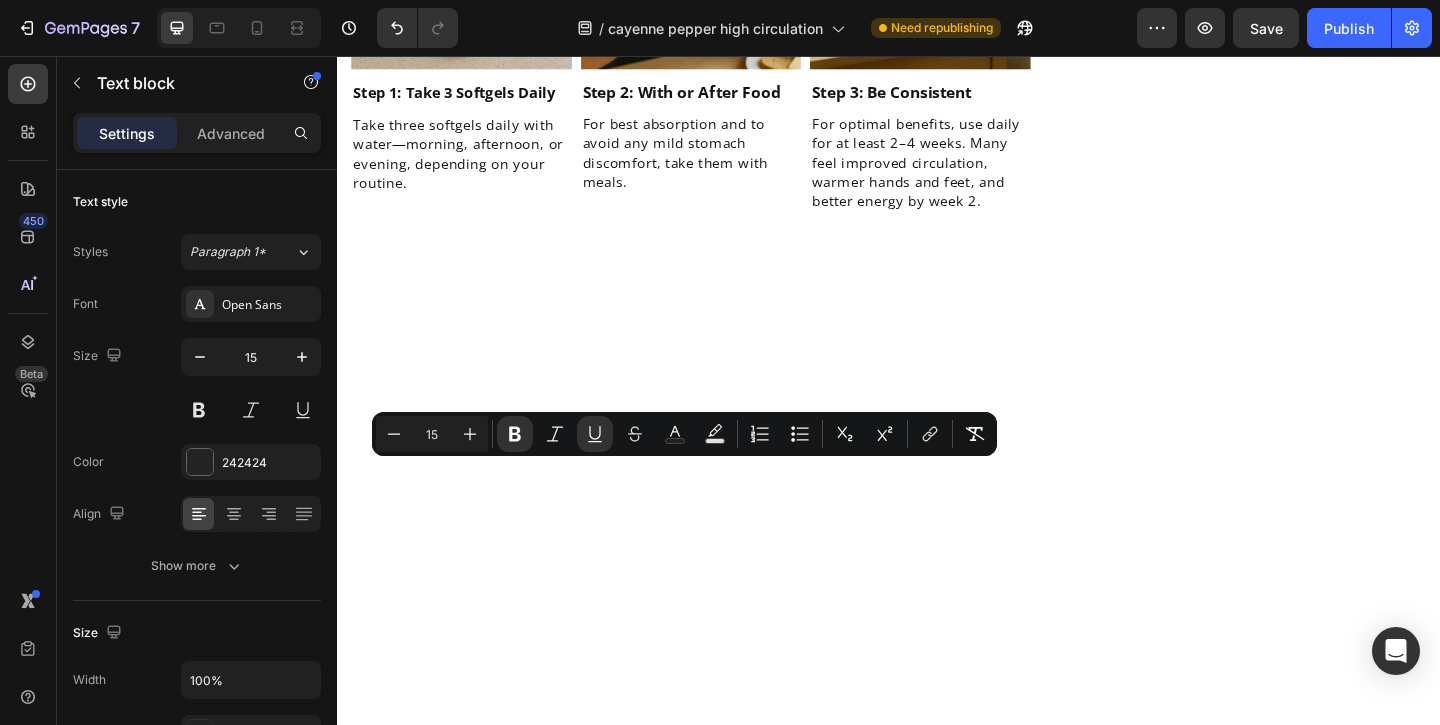 click on "Hawthorn" at bounding box center (430, -850) 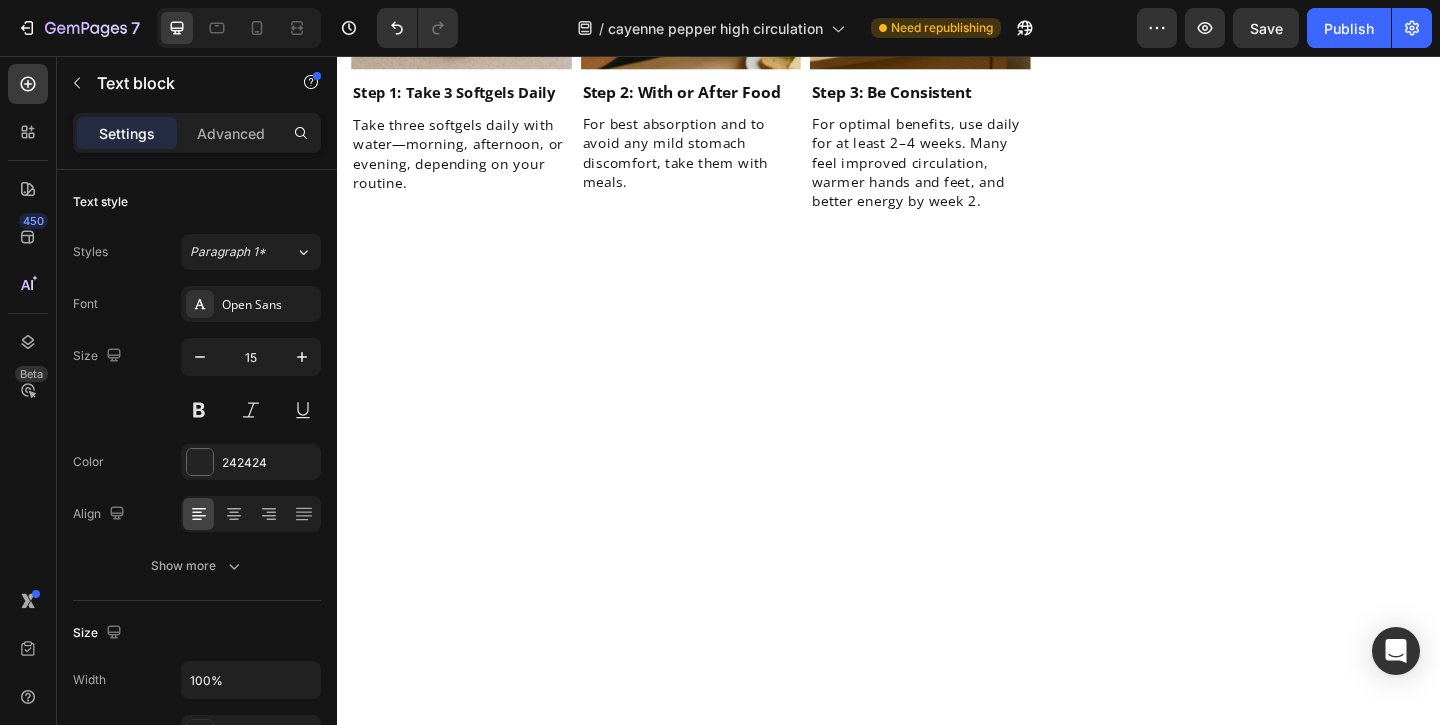 click on "Hawthorn" at bounding box center [430, -850] 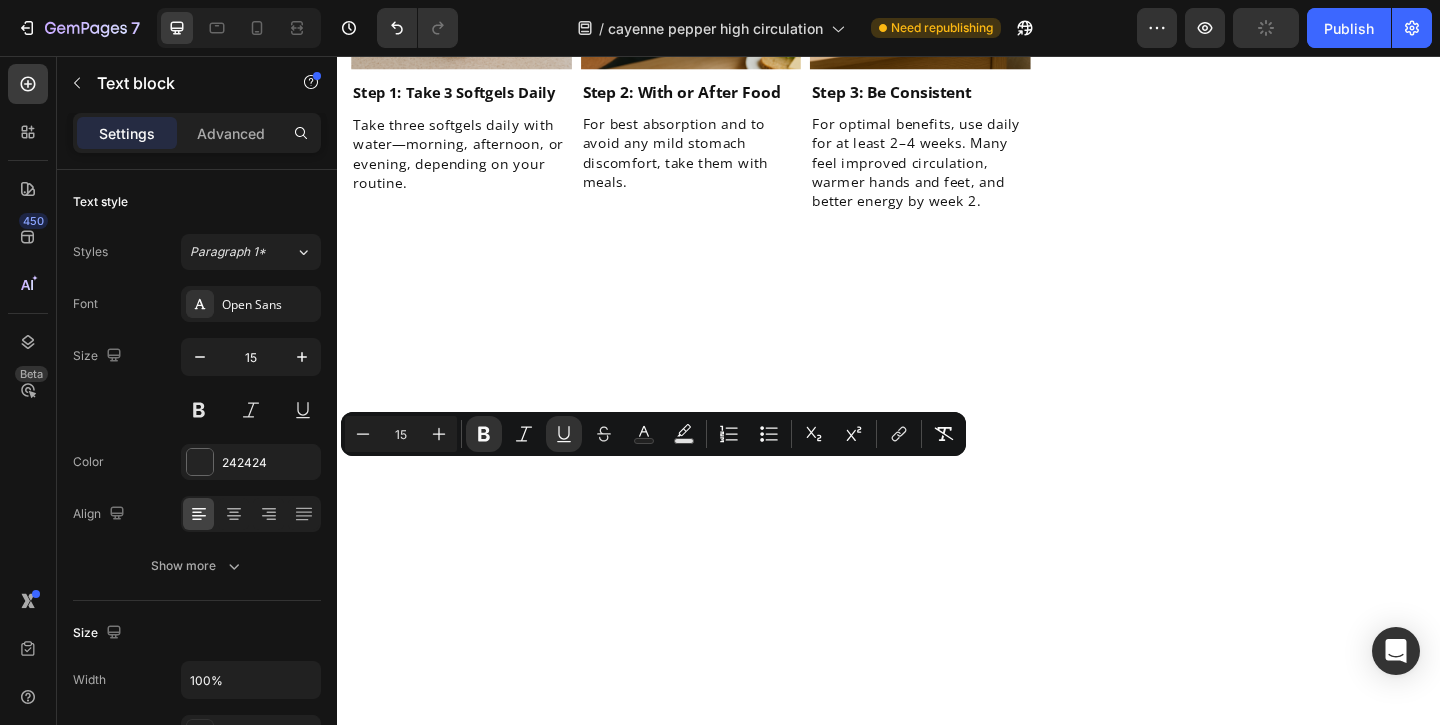 click on "Helps regulate" at bounding box center [489, -829] 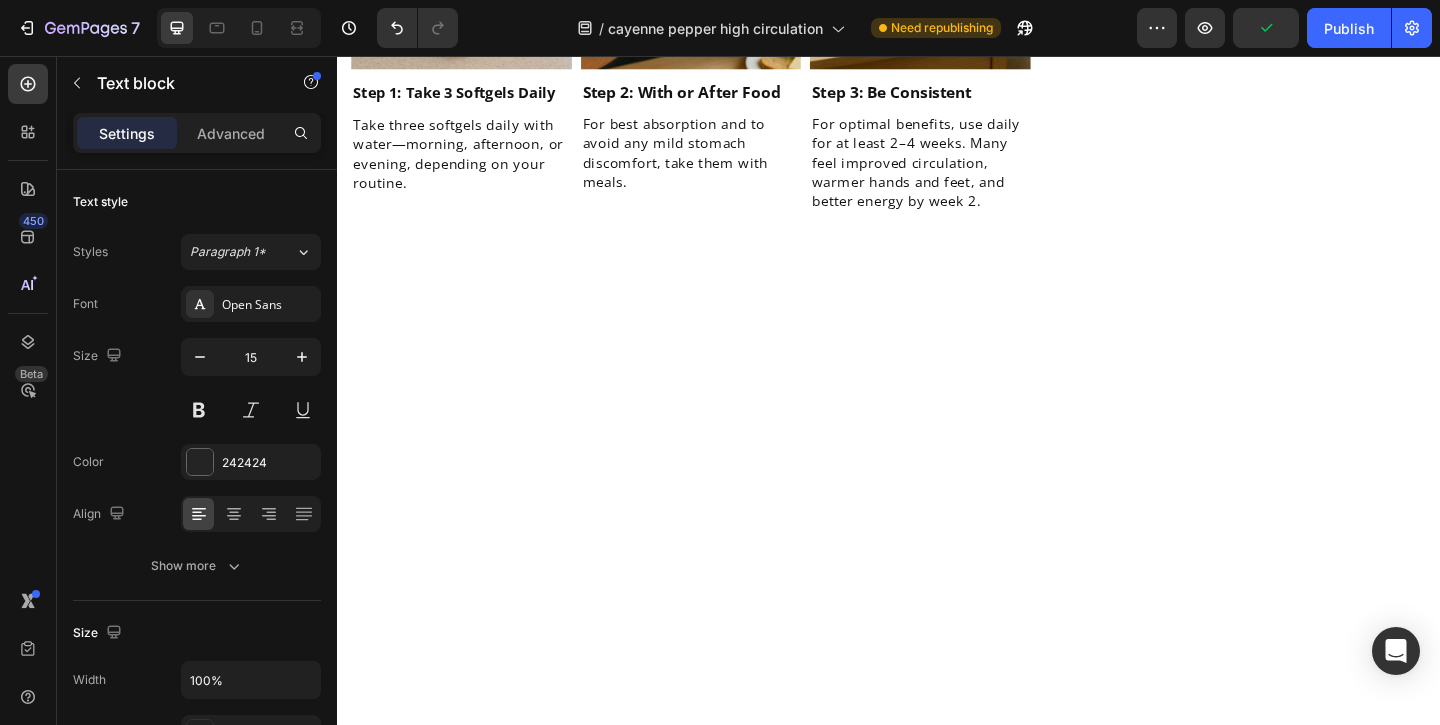 click on "Beetroot" at bounding box center (426, -773) 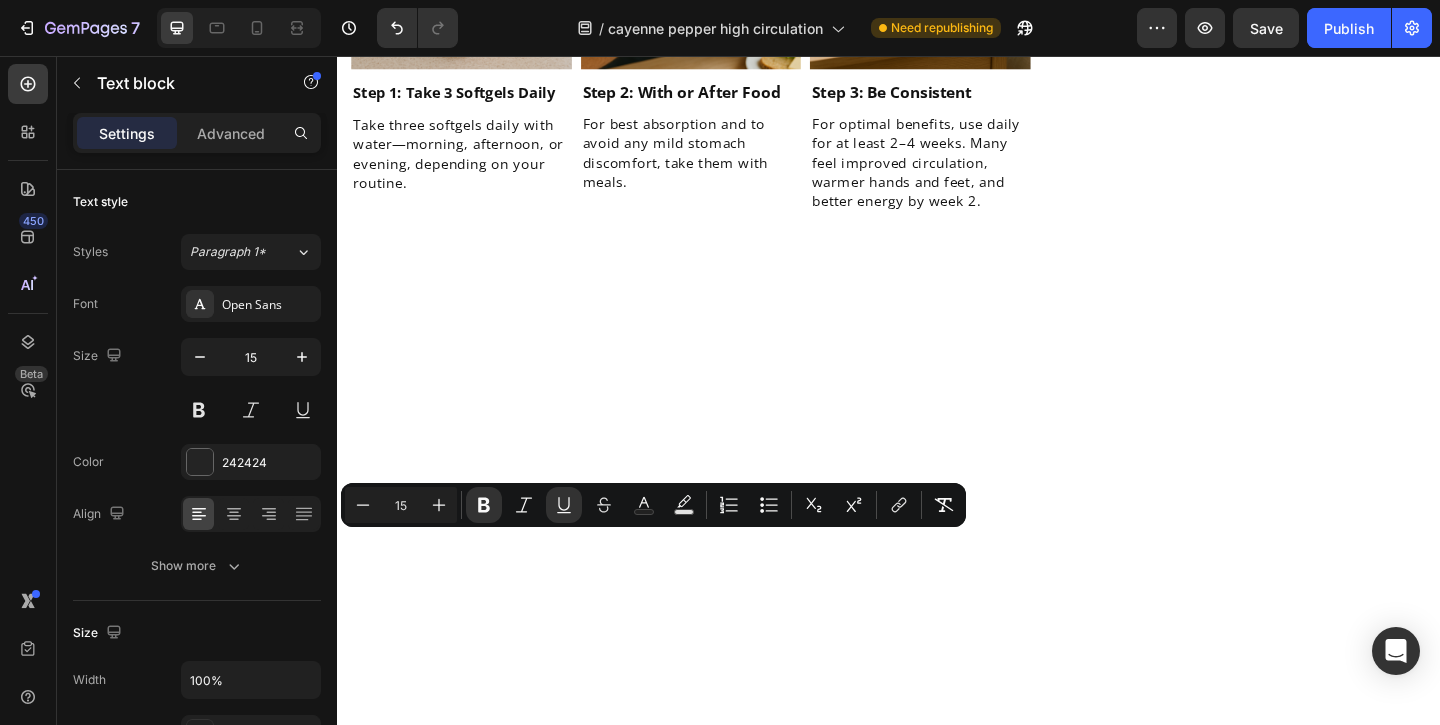 click on "Enhances oxygen delivery" at bounding box center (489, -752) 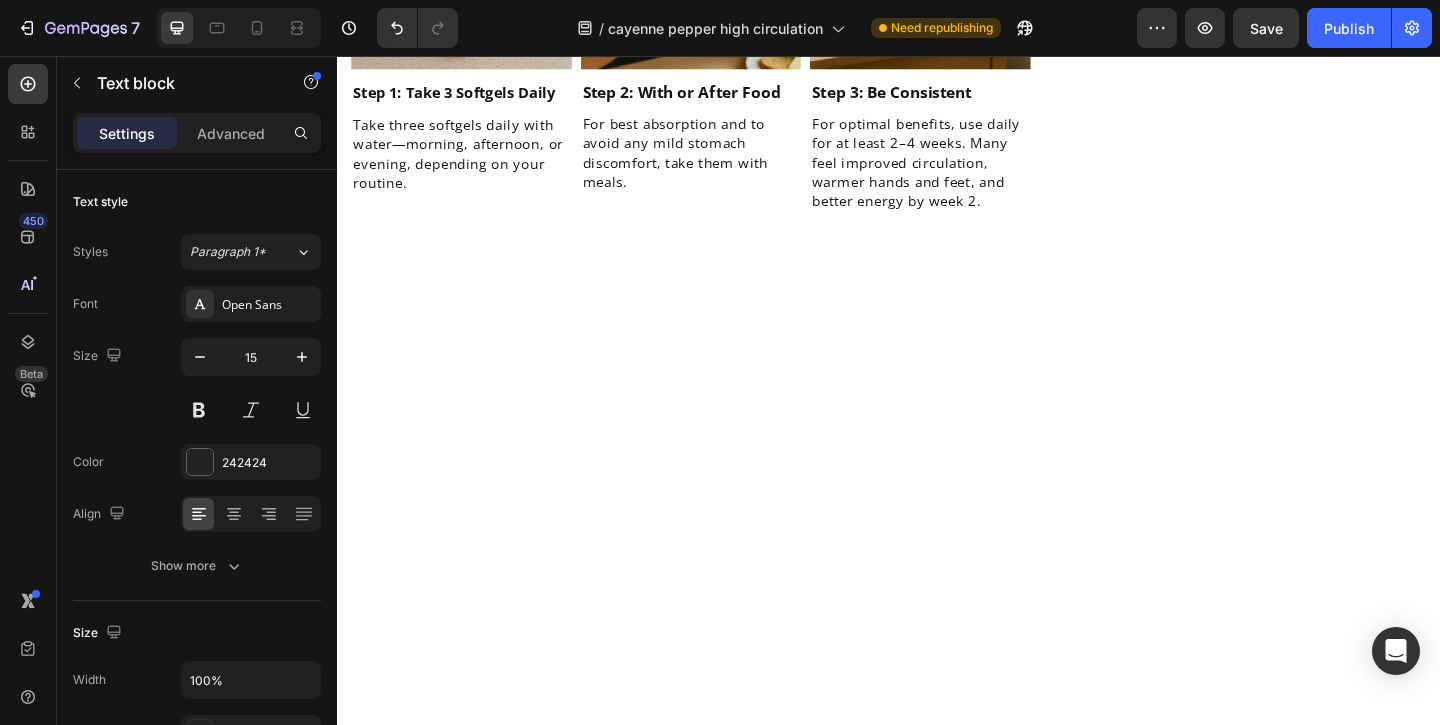 click on "Vitamin K2" at bounding box center (689, -773) 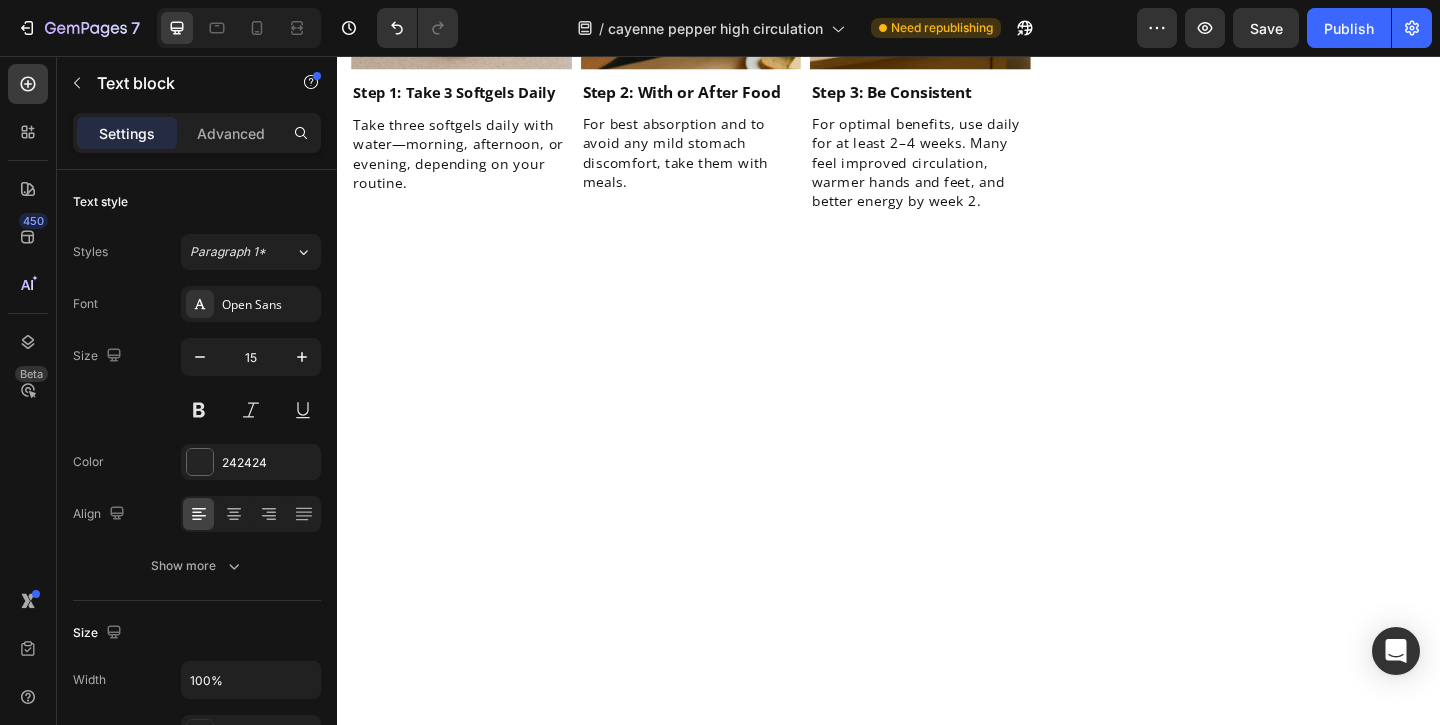 click on "Vitamin K2" at bounding box center [689, -773] 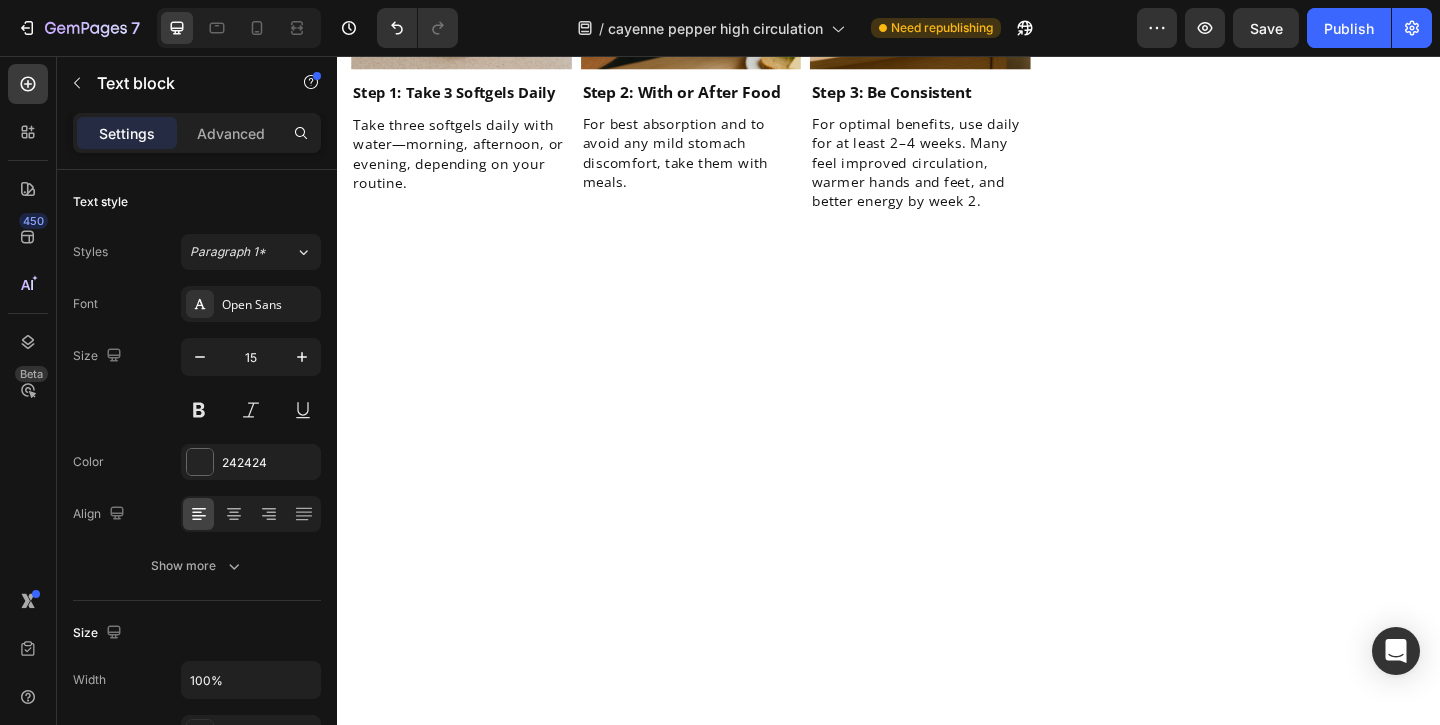 click on "Vitamin K2" at bounding box center (689, -773) 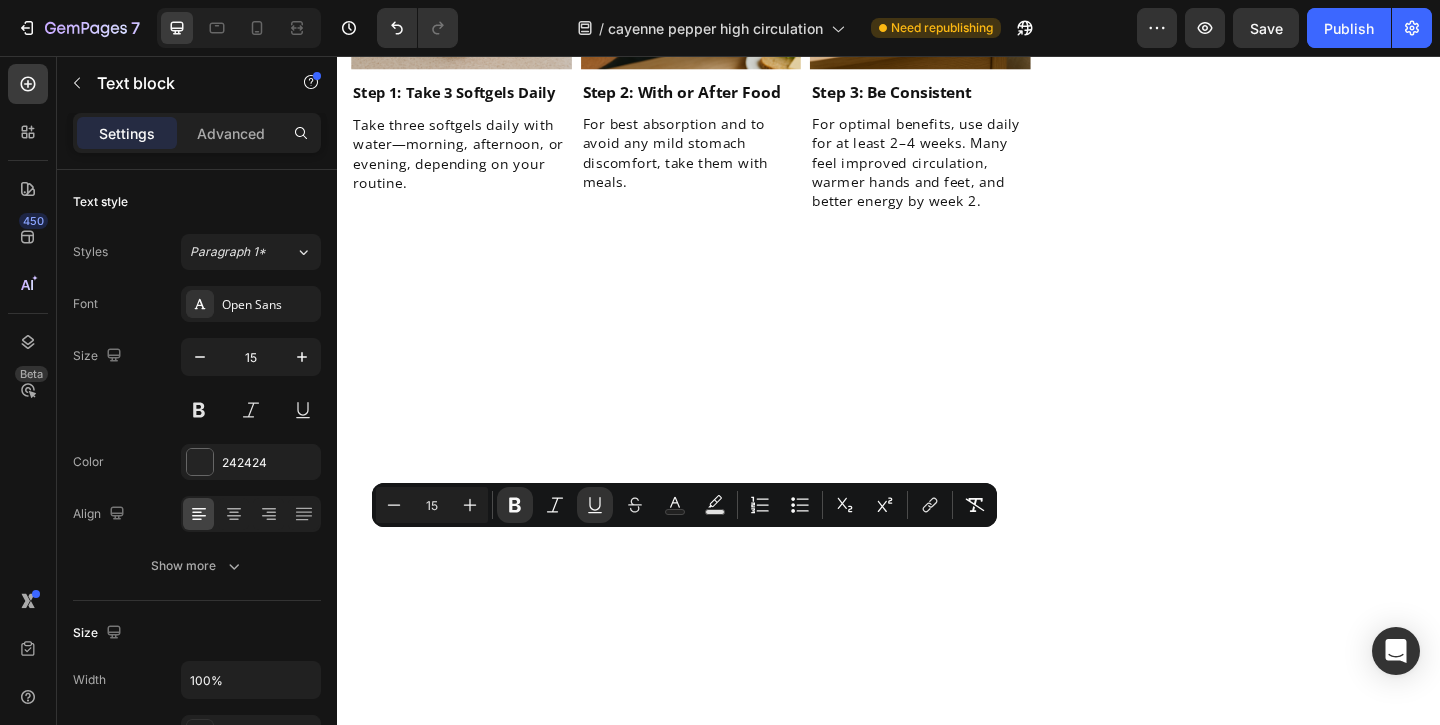 click on "Turmeric" at bounding box center [681, -983] 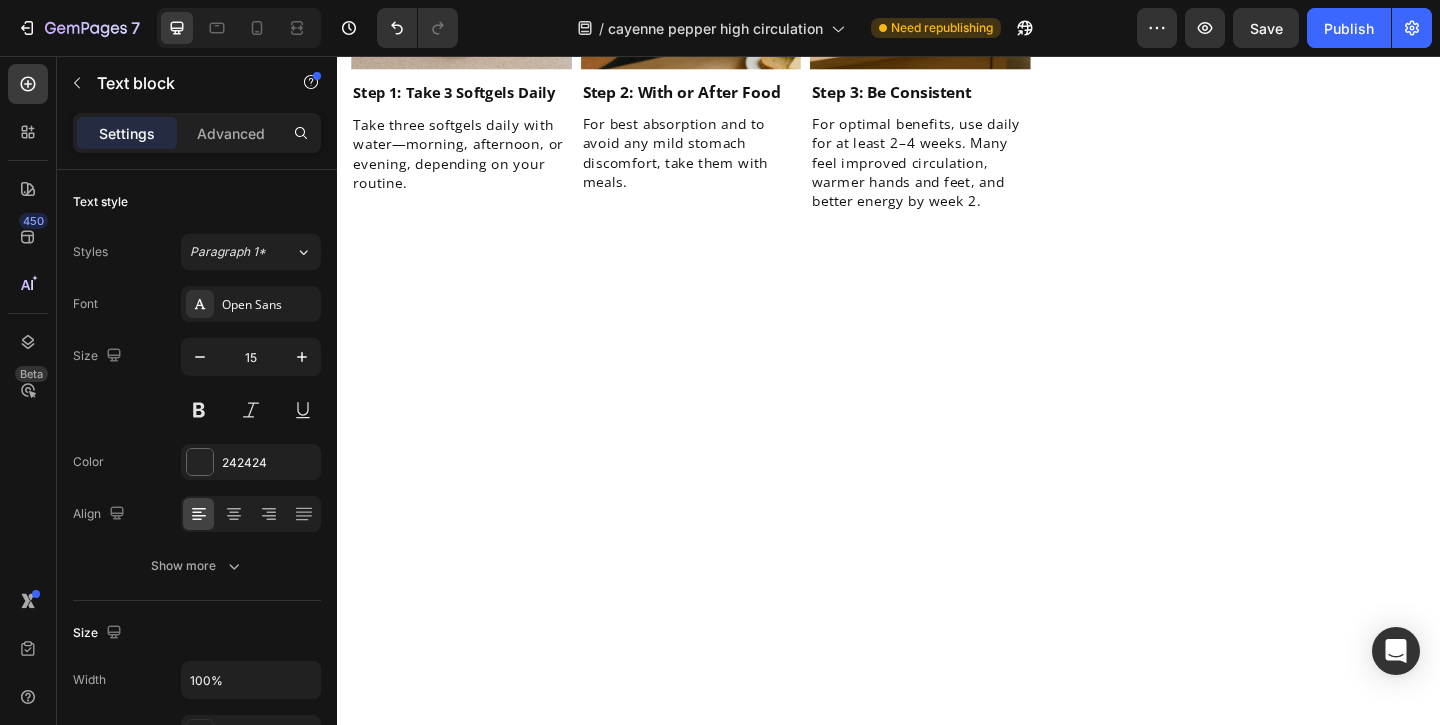 click on "Turmeric" at bounding box center (681, -983) 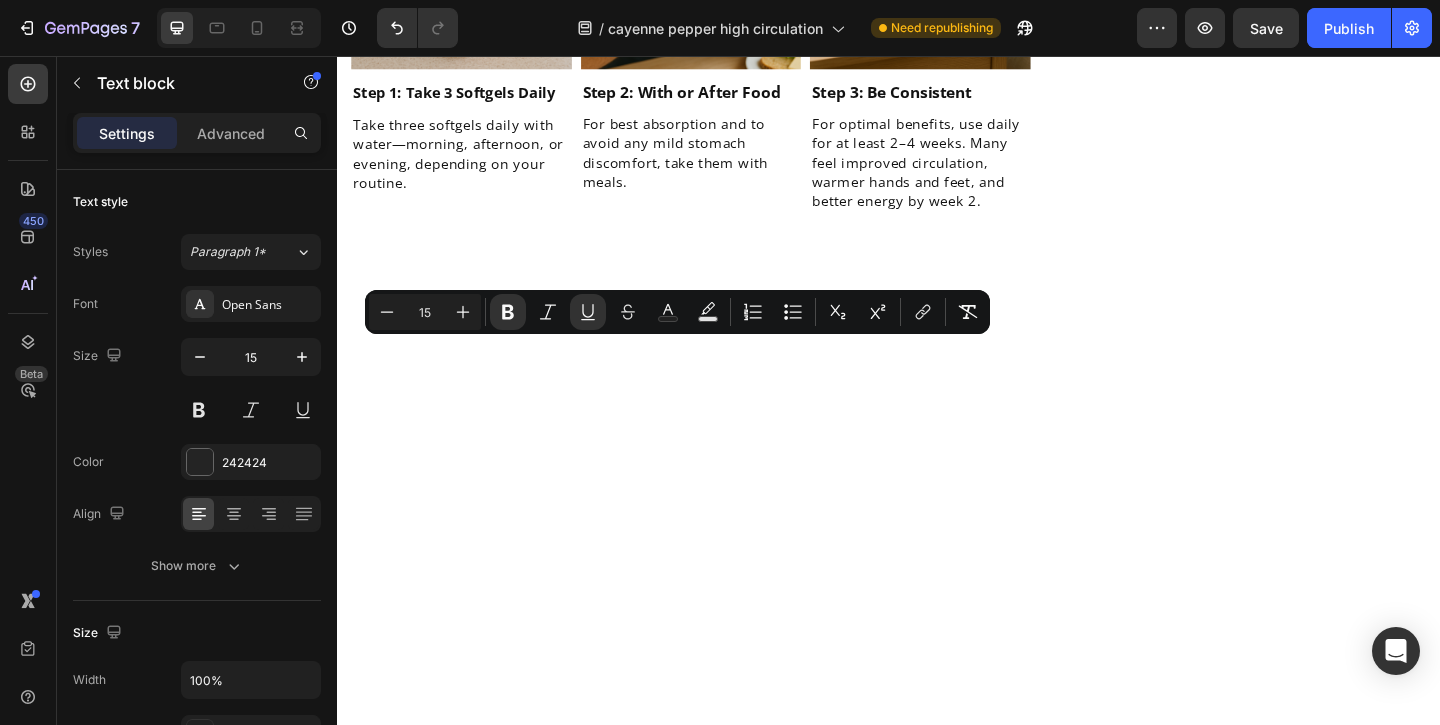 click on "Cayenne Pepper" at bounding box center (456, -983) 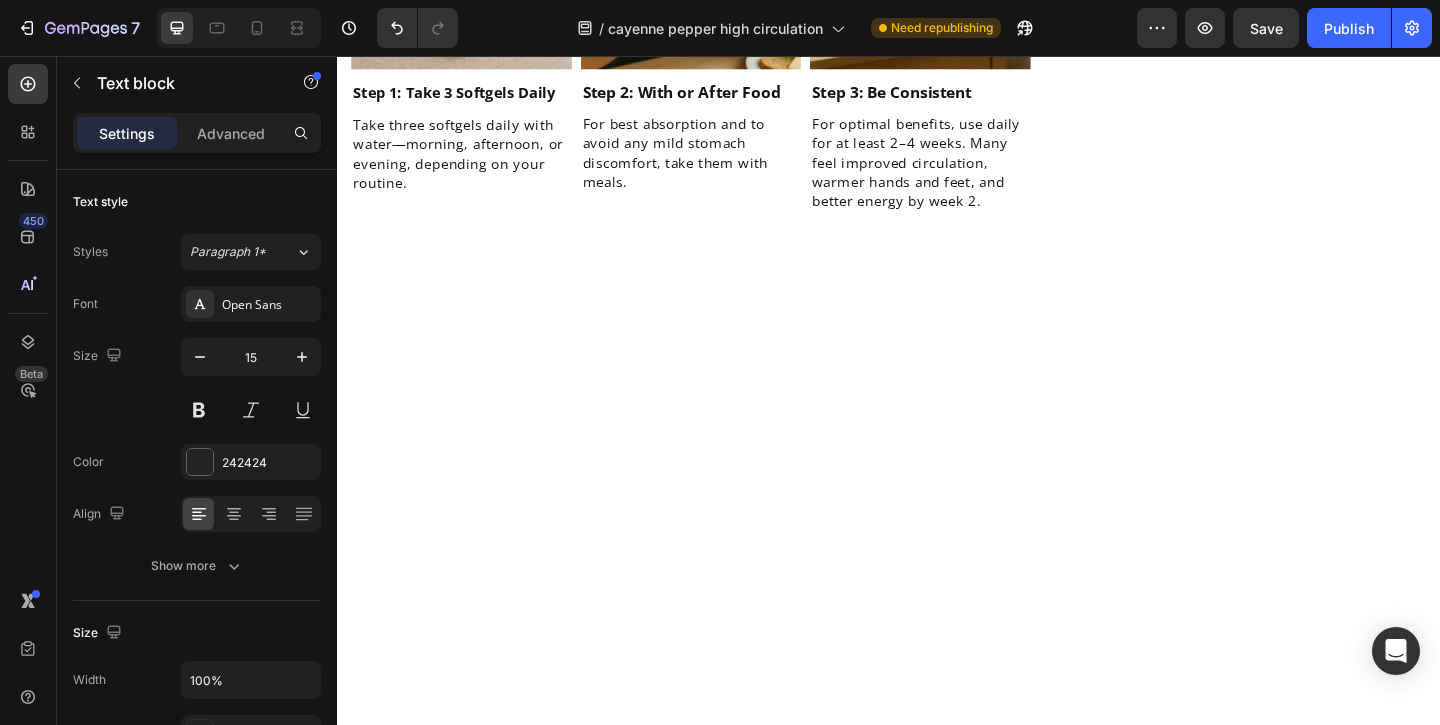 click on "Cayenne Pepper" at bounding box center [456, -983] 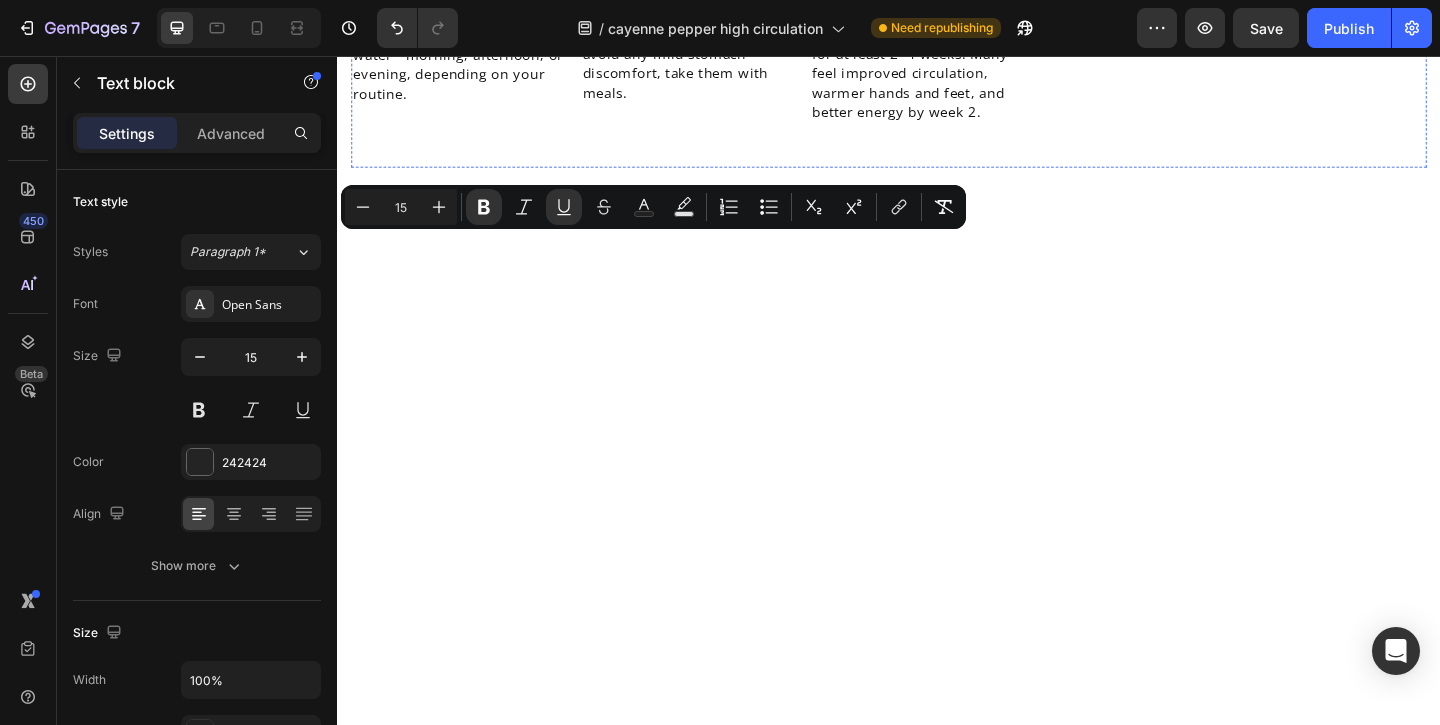 scroll, scrollTop: 4300, scrollLeft: 0, axis: vertical 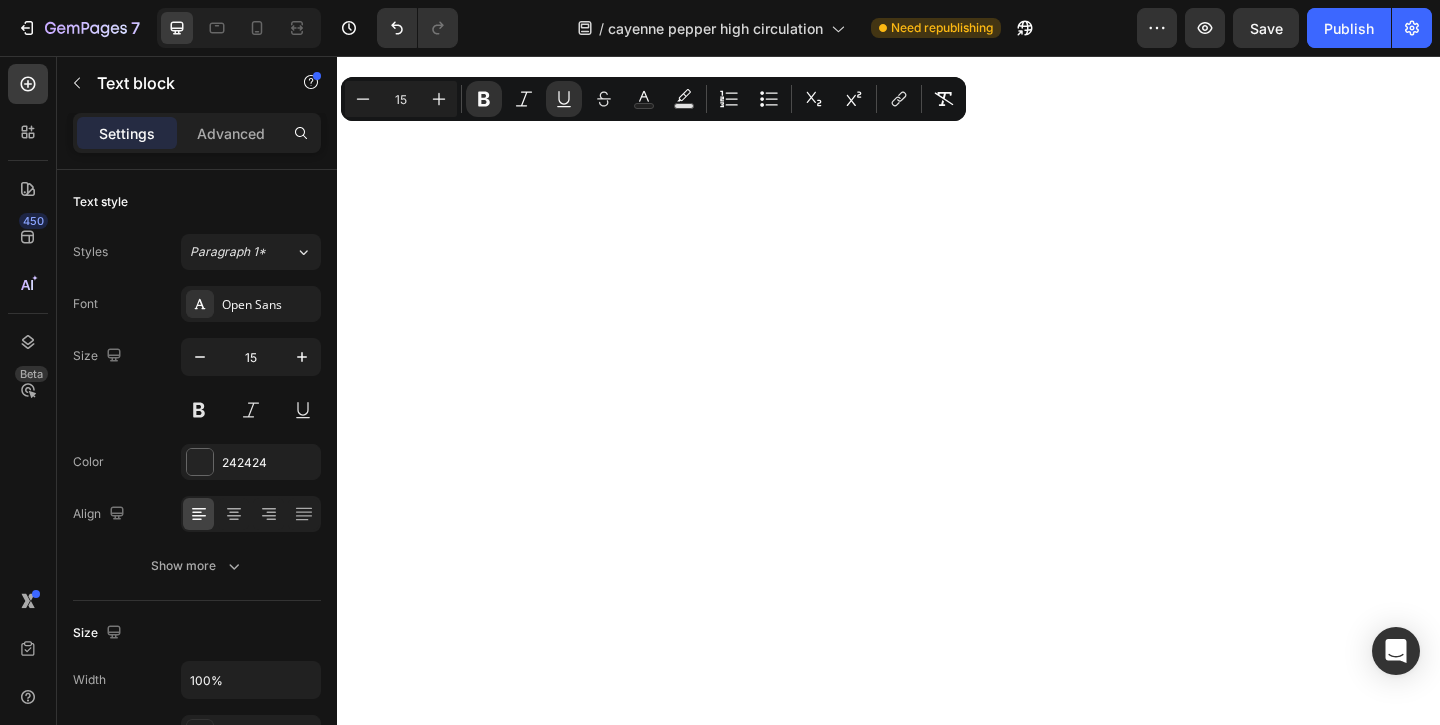 click on "Icon Cayenne Pepper Boosts circulation Text block   0 Row Row
Icon Turmeric Reduces inflammation Text block Row Row Row
Icon Grape Seed Supports healthy  blood vessels Text block Row Row
Icon Black Pepper Improves absorption Text block Row Row Row
Icon Hawthorn Helps regulate  blood pressure Text block Row Row
Icon Vitamin D3 Helps heart function Text block Row Row Row
Icon Beetroot Enhances oxygen delivery Text block Row Row
Icon Vitamin K2 Supports artery flexibility Text block Row Row Row" at bounding box center [598, -1098] 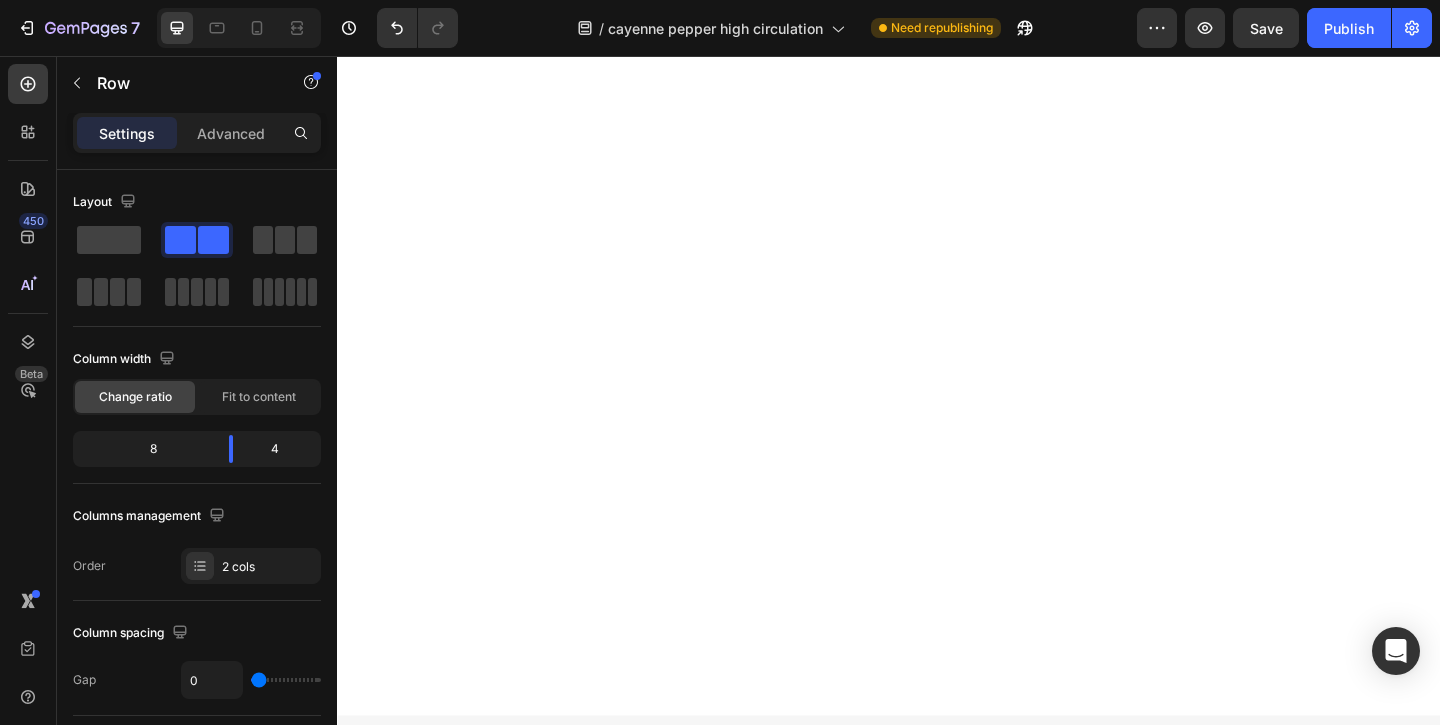 scroll, scrollTop: 6086, scrollLeft: 0, axis: vertical 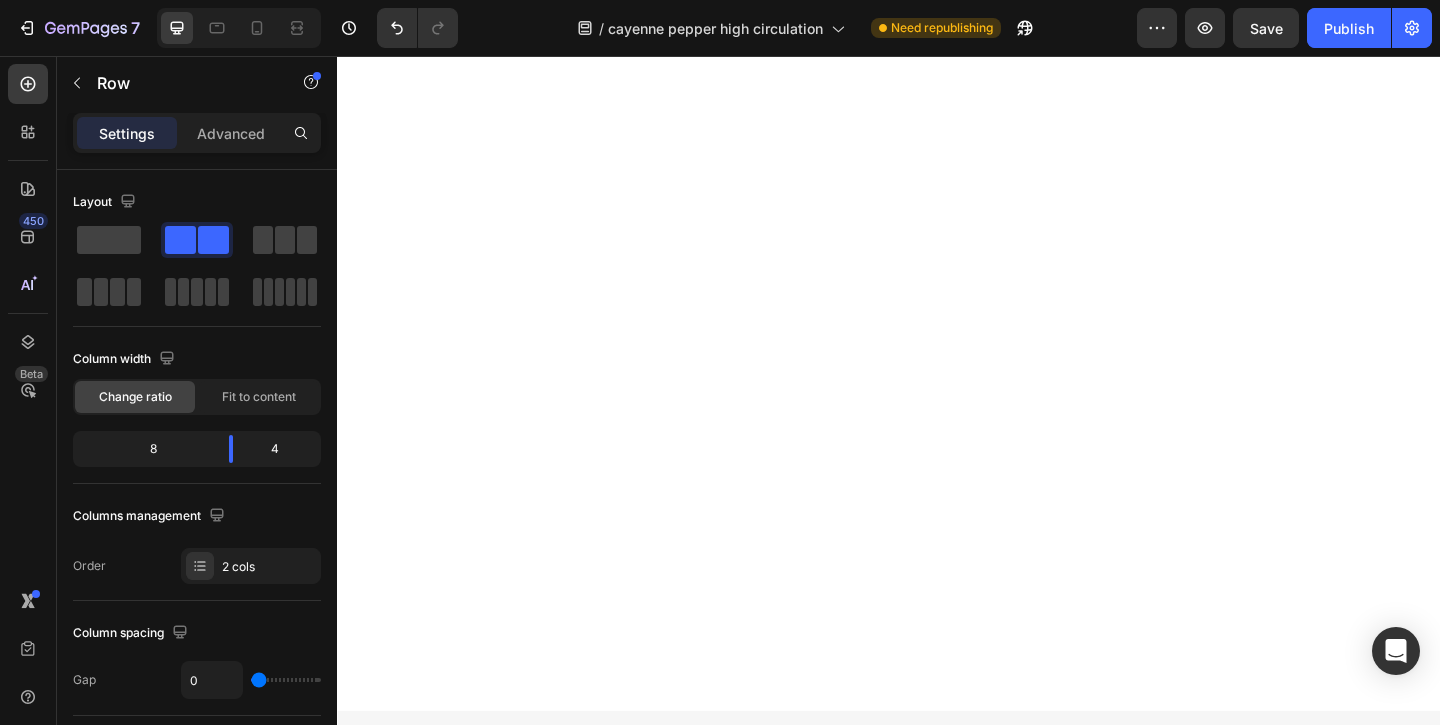 click on "Take three softgels daily with water—morning, afternoon, or evening, depending on your routine." at bounding box center (472, -1855) 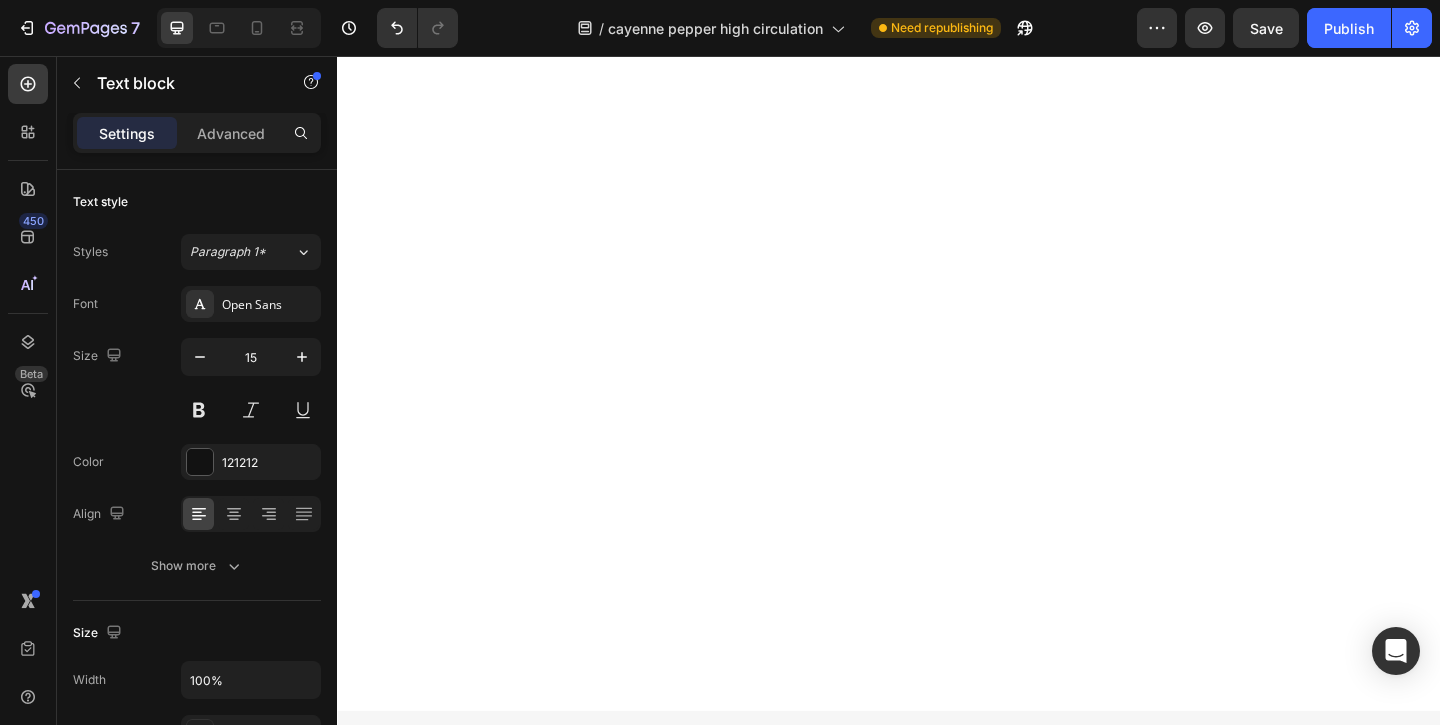 click on "Take three softgels daily with water—morning, afternoon, or evening, depending on your routine." at bounding box center [472, -1855] 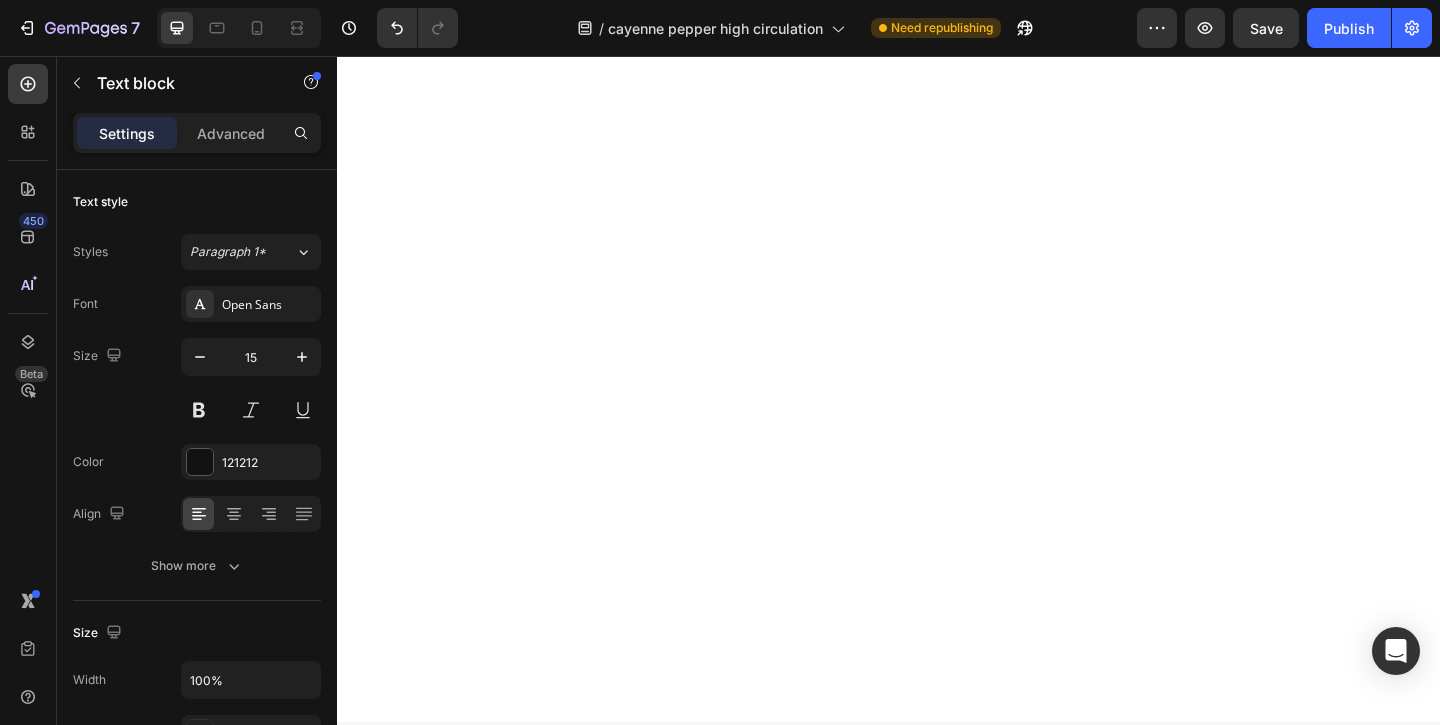 scroll, scrollTop: 6071, scrollLeft: 0, axis: vertical 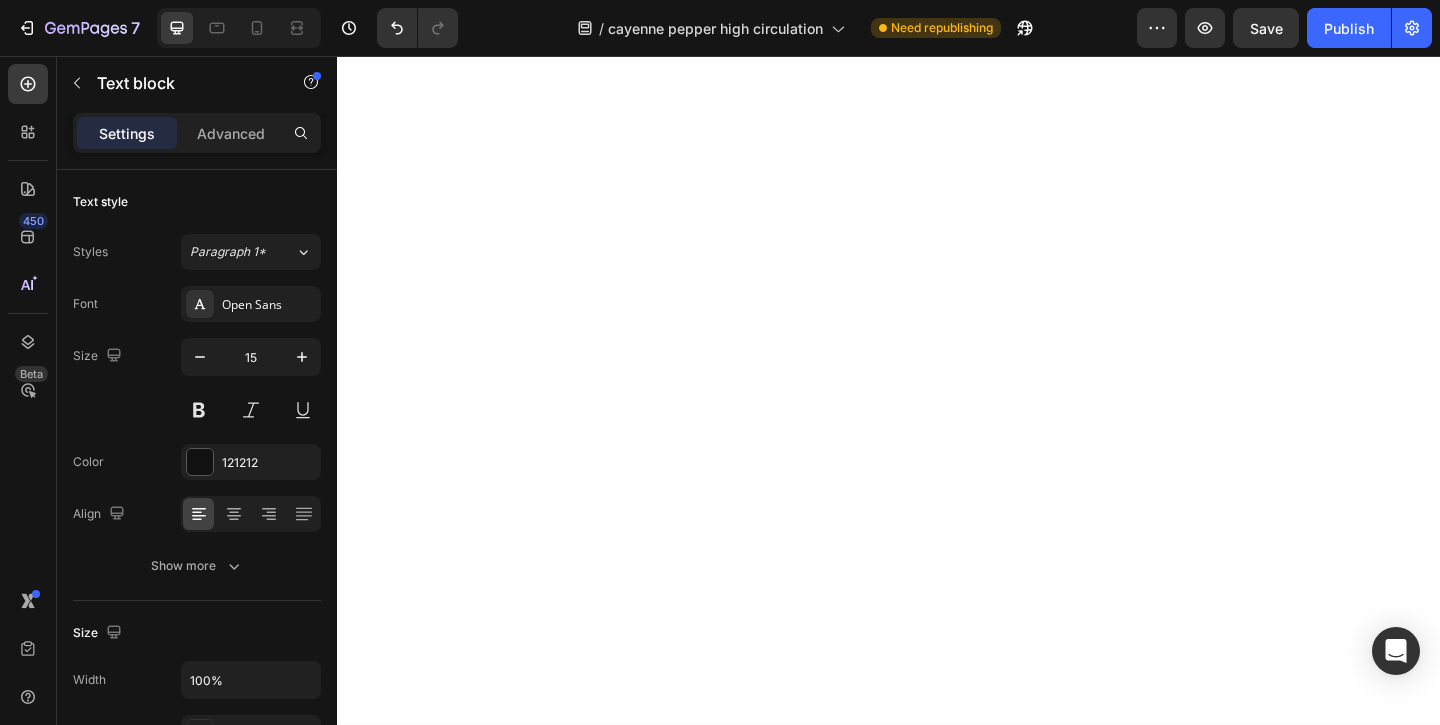 click on "For optimal benefits, use daily for at least 2–4 weeks. Many feel improved circulation, warmer hands and feet, and better energy by week 2." at bounding box center (971, -1831) 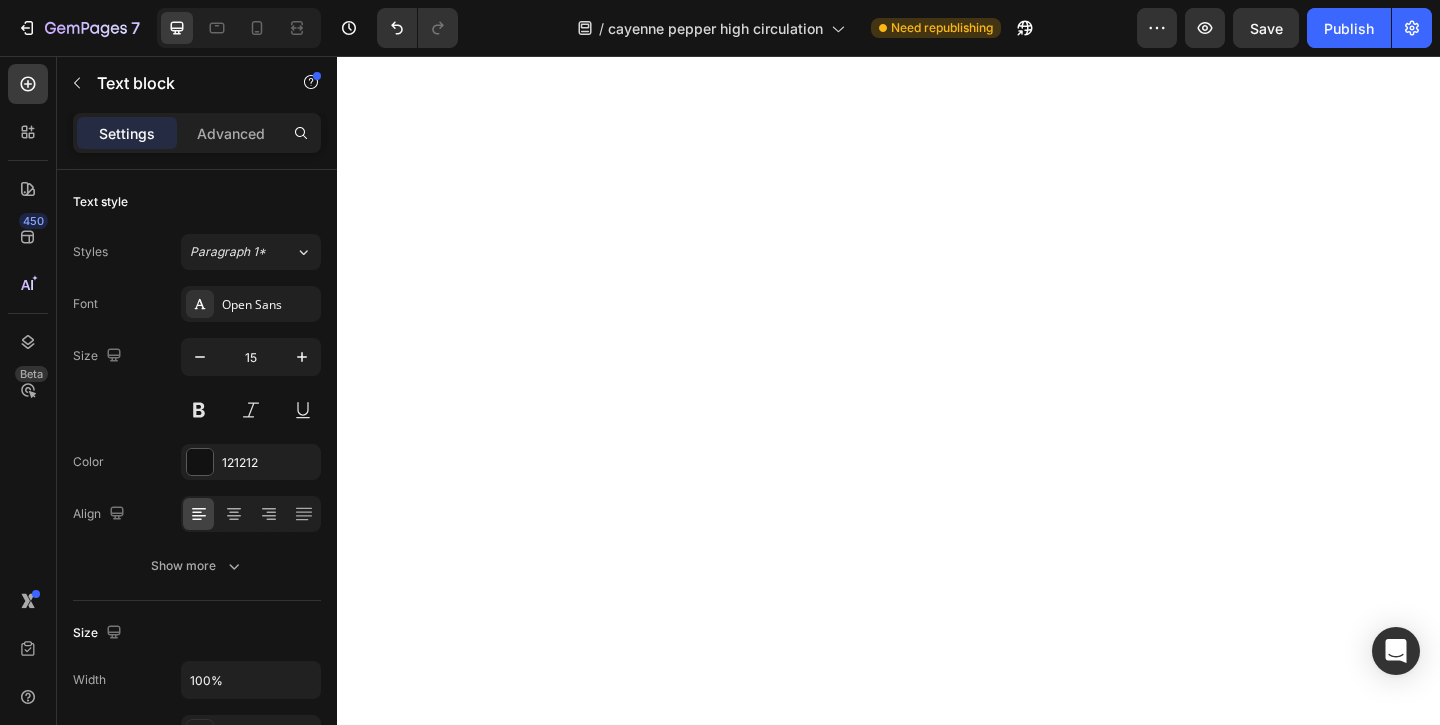 click on "For optimal benefits, use daily for at least 2–4 weeks. Many feel improved circulation, warmer hands and feet, and better energy by week 2." at bounding box center [971, -1831] 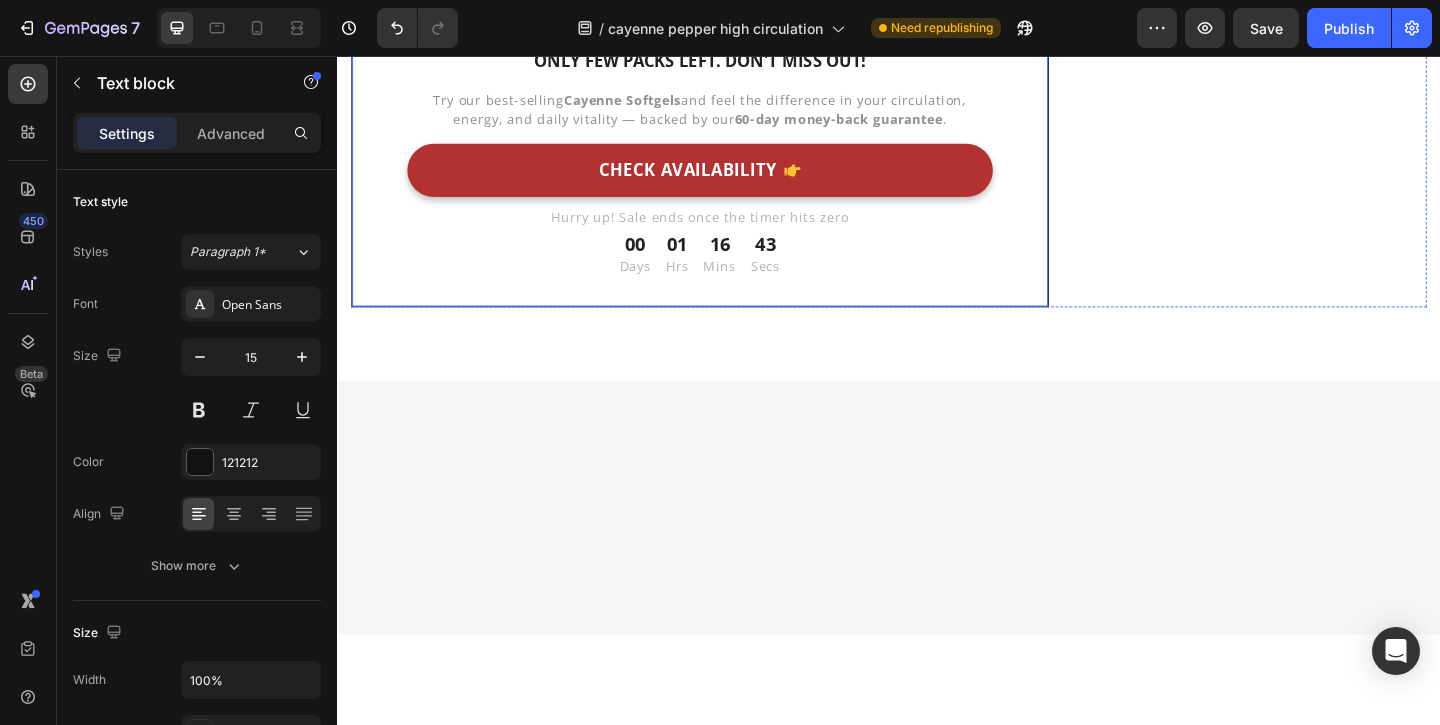 scroll, scrollTop: 8250, scrollLeft: 0, axis: vertical 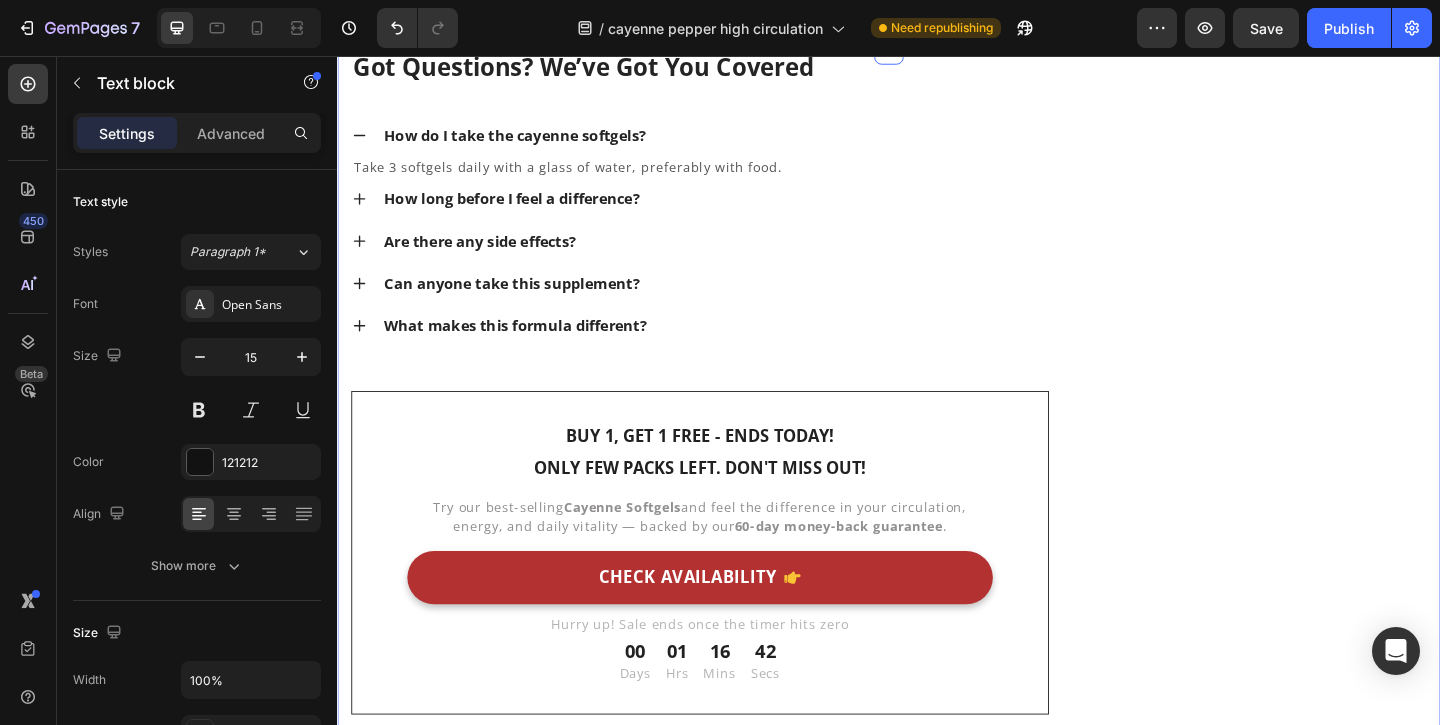 click 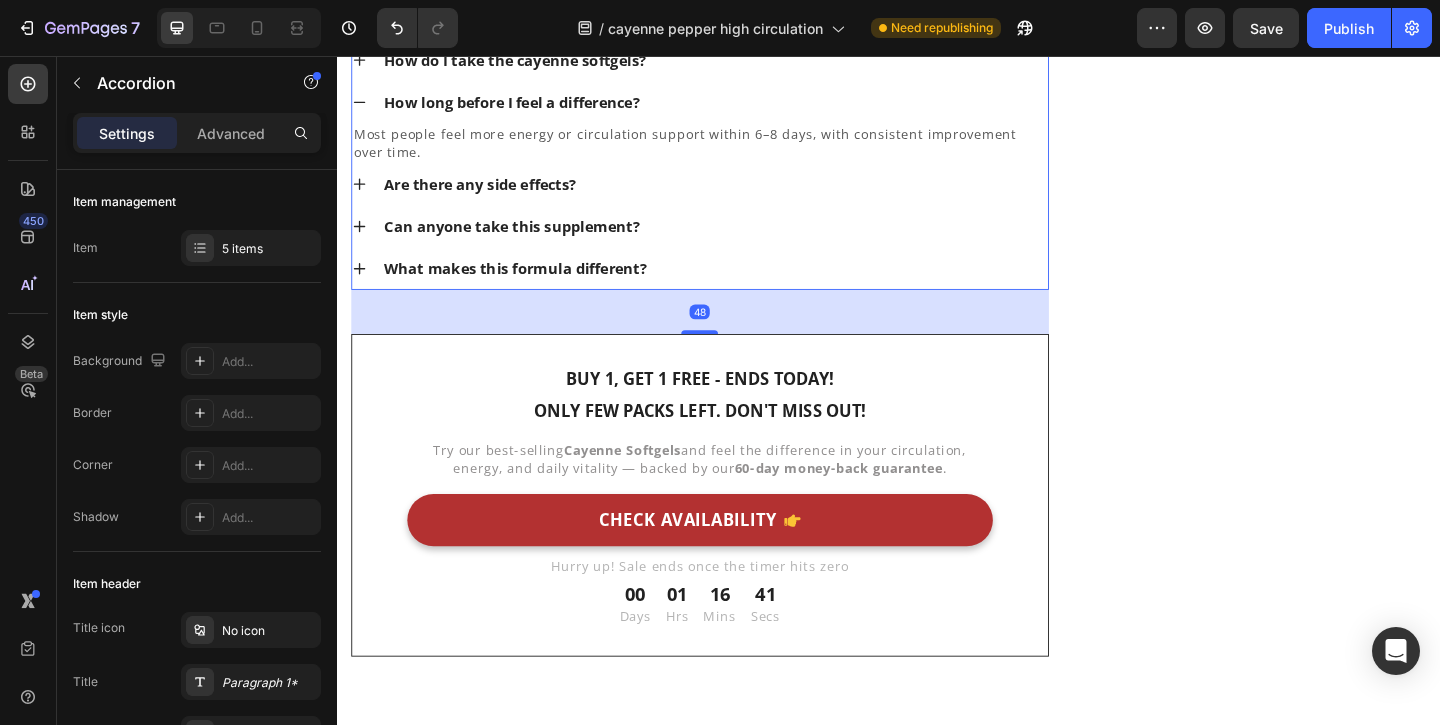 scroll, scrollTop: 8398, scrollLeft: 0, axis: vertical 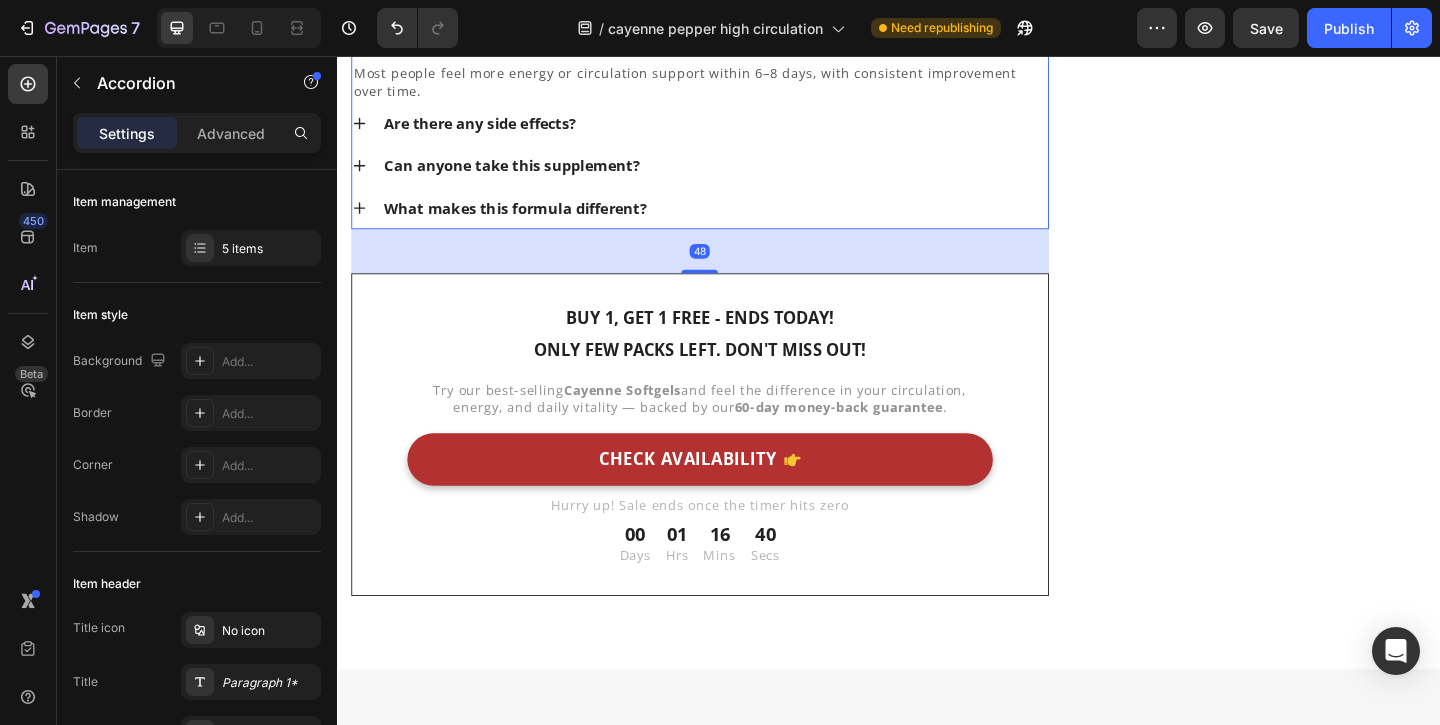 click 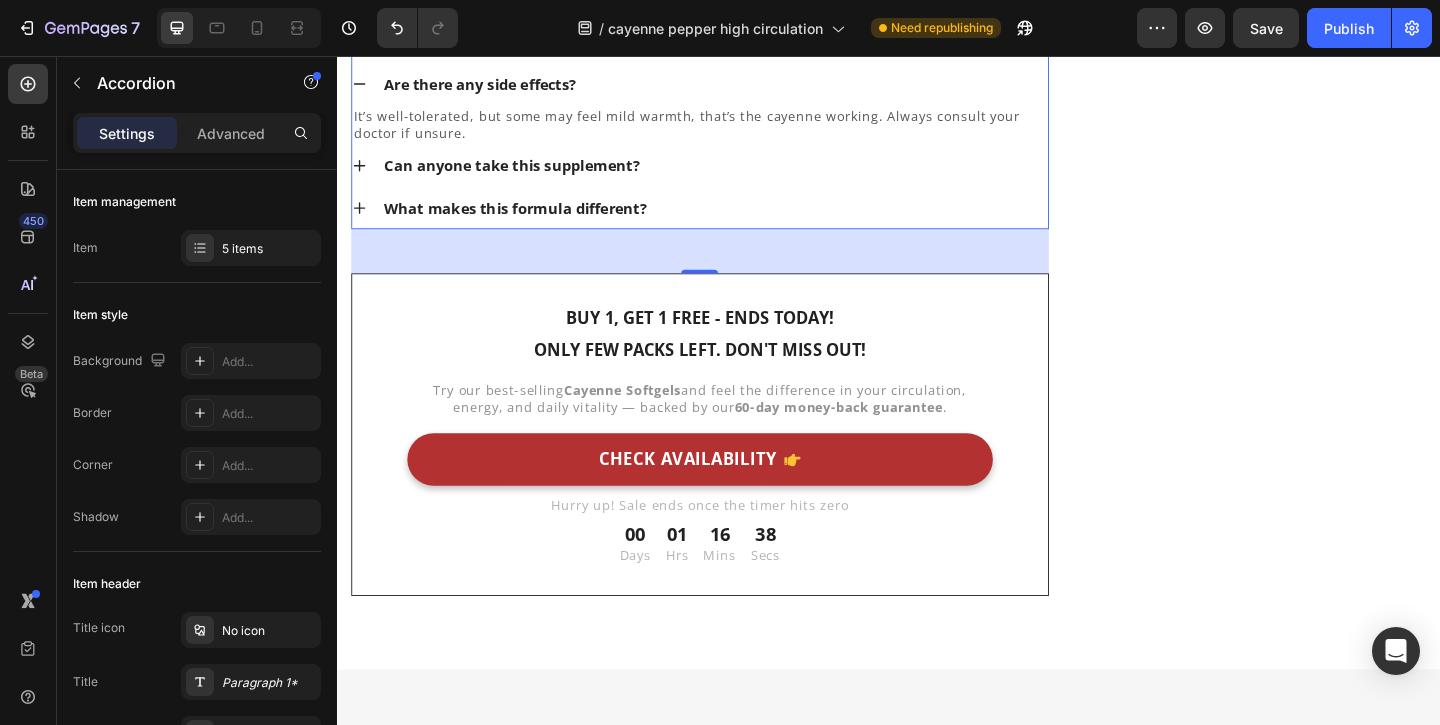 click on "Can anyone take this supplement?" at bounding box center (731, 175) 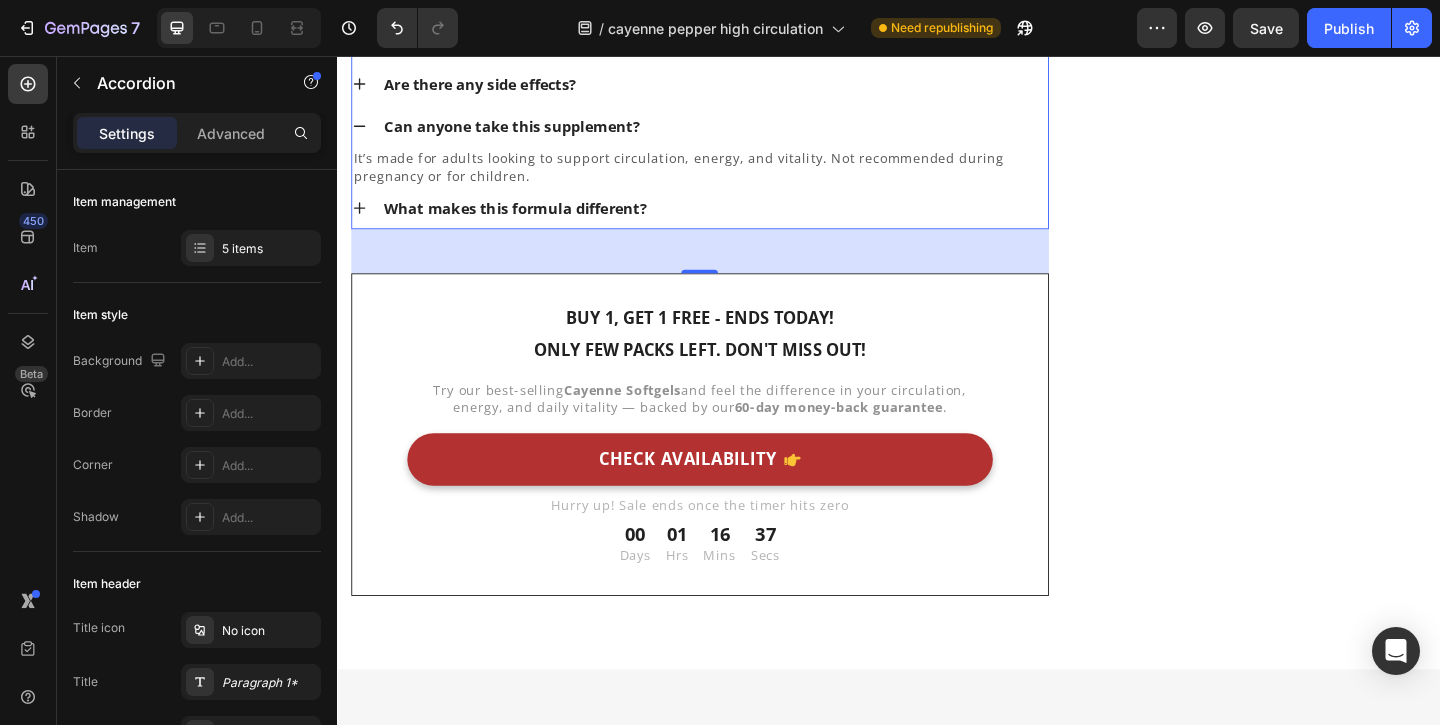 click 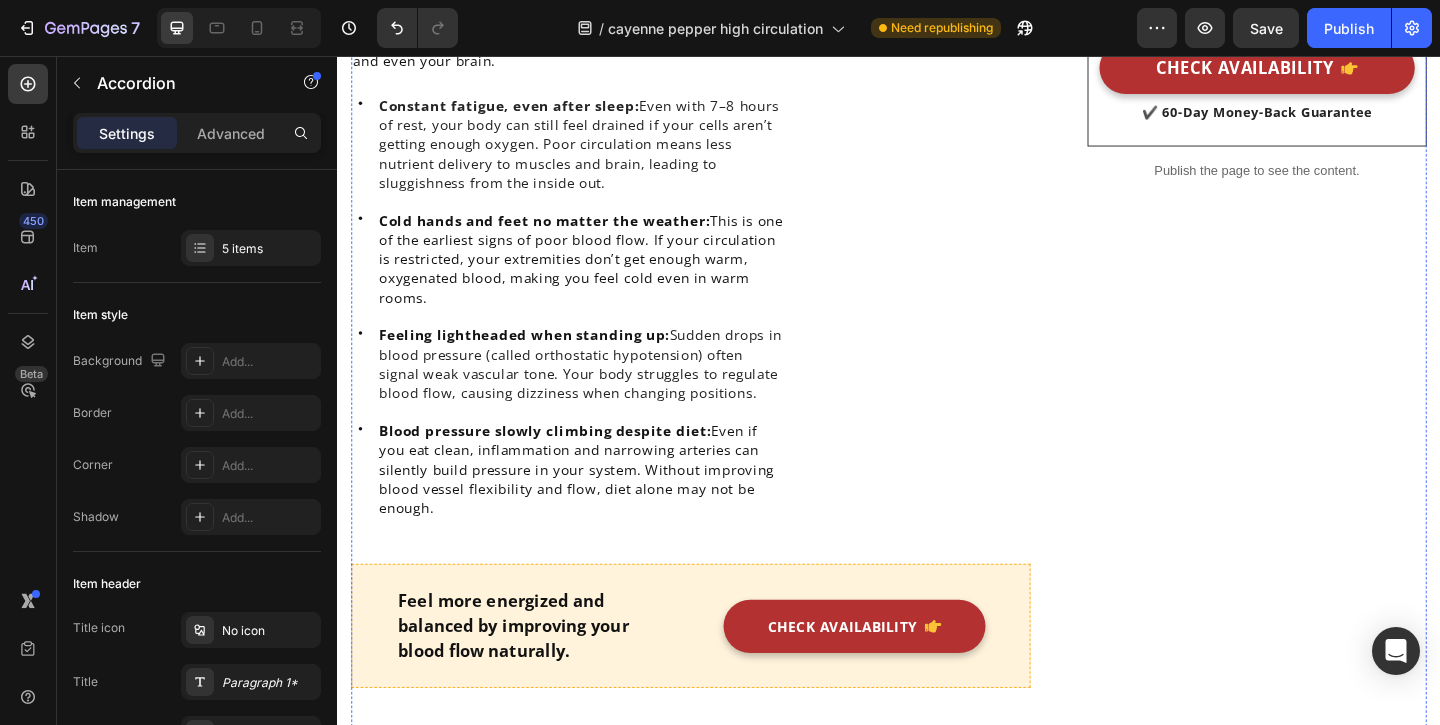 scroll, scrollTop: 746, scrollLeft: 0, axis: vertical 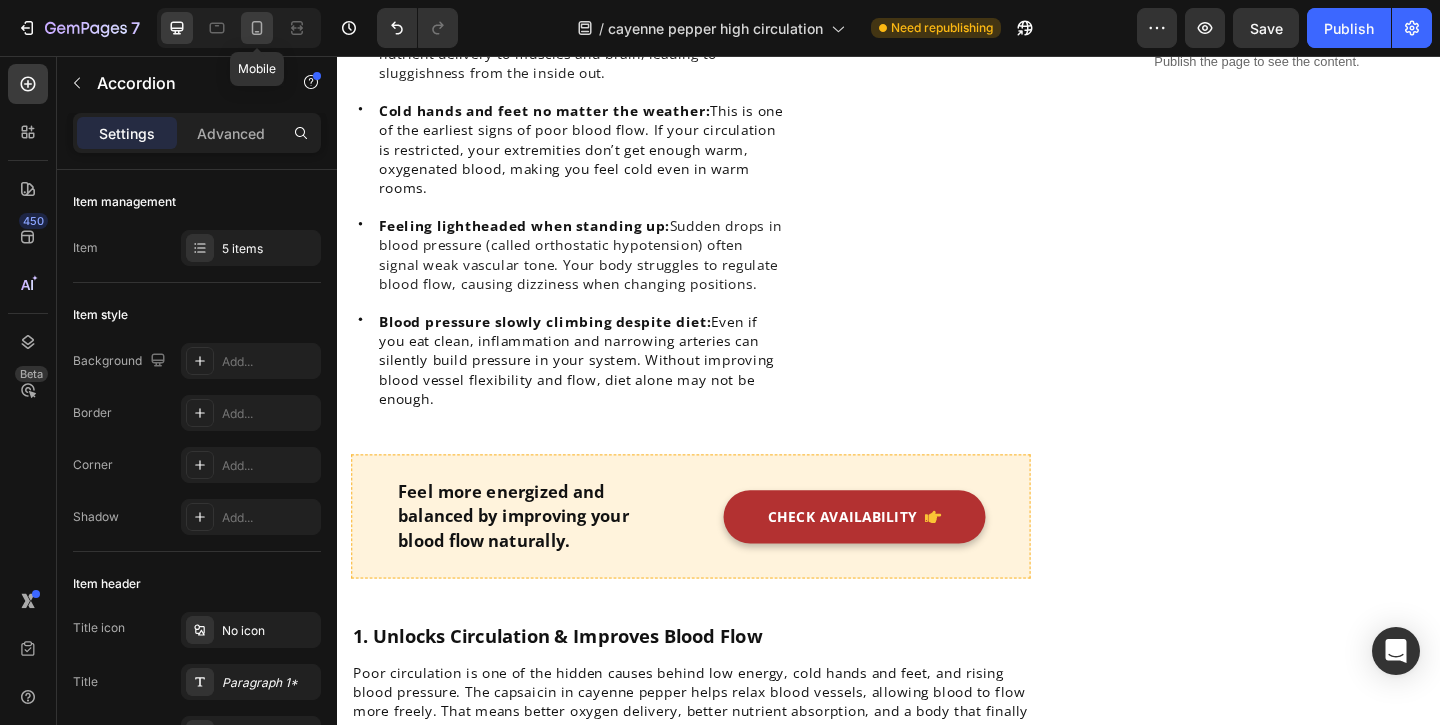 click 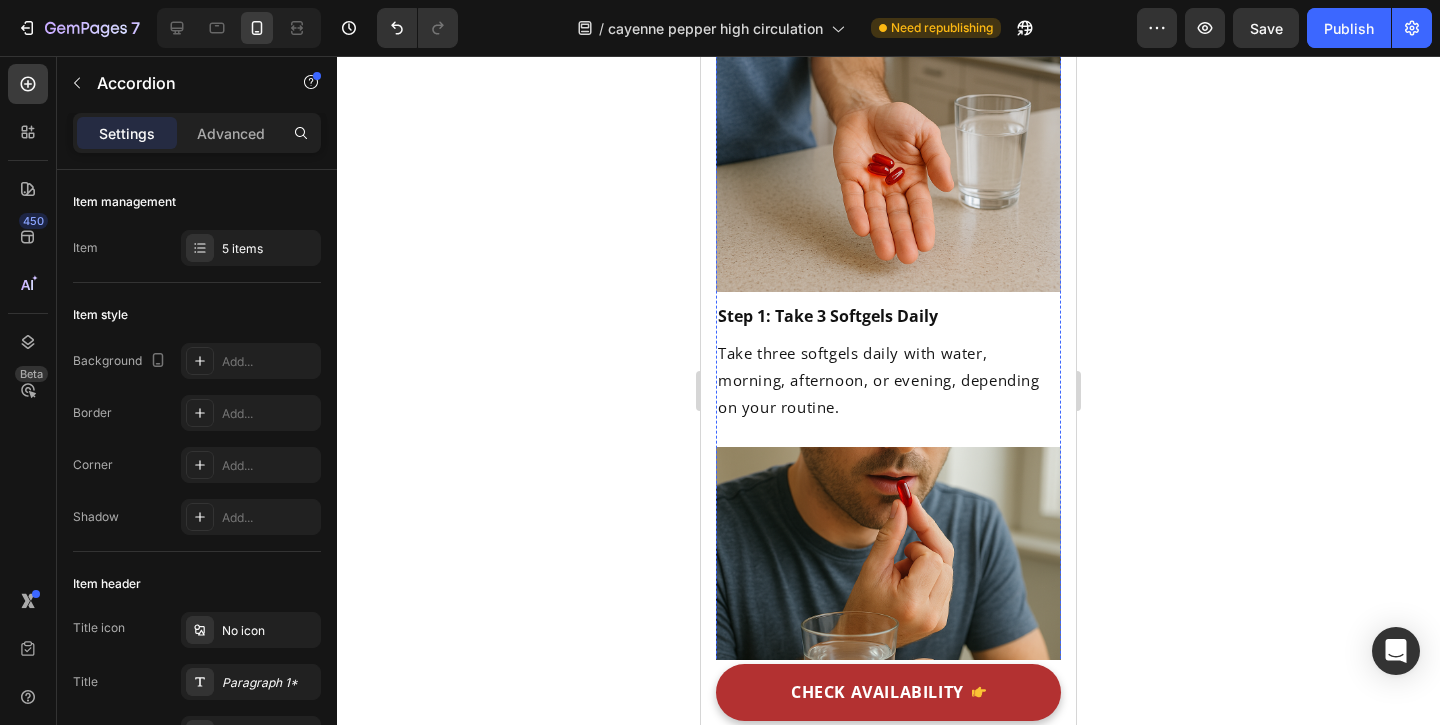 scroll, scrollTop: 5406, scrollLeft: 0, axis: vertical 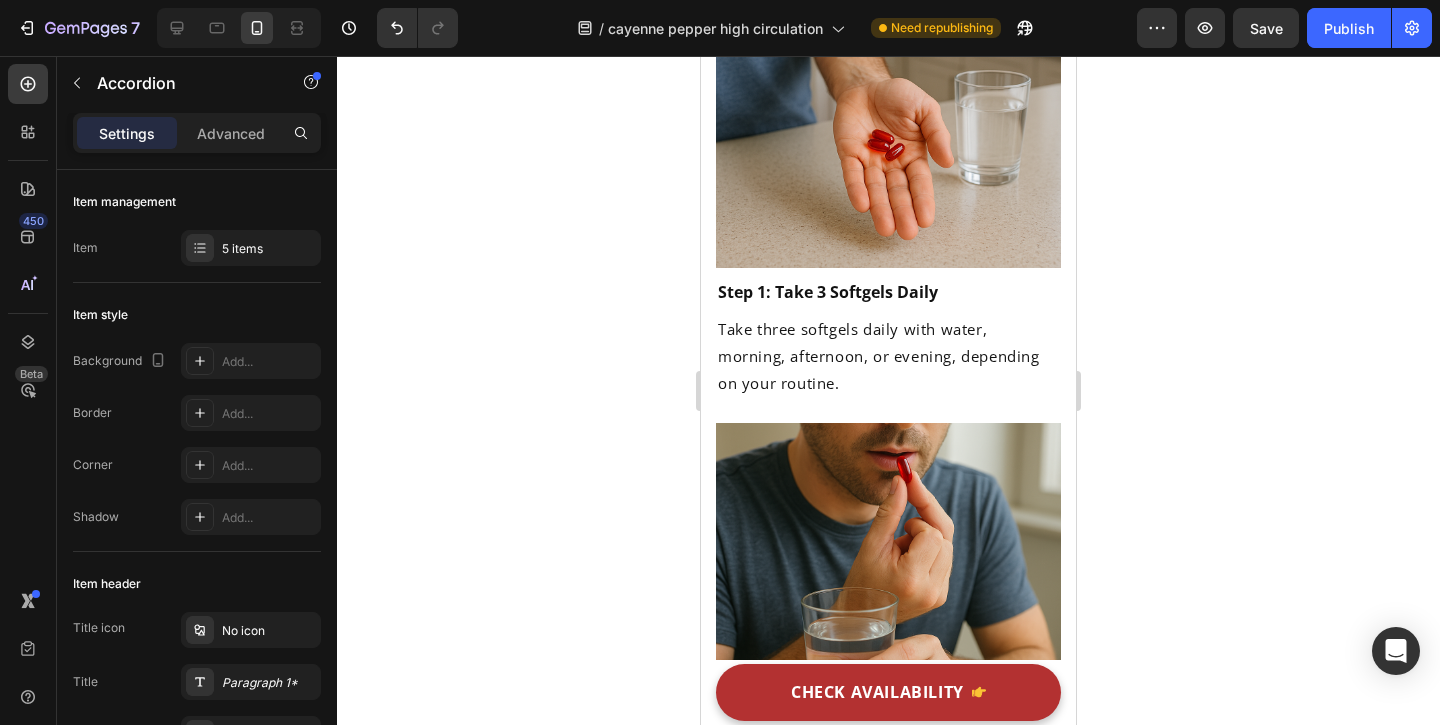 click on "Beetroot" at bounding box center [787, -1051] 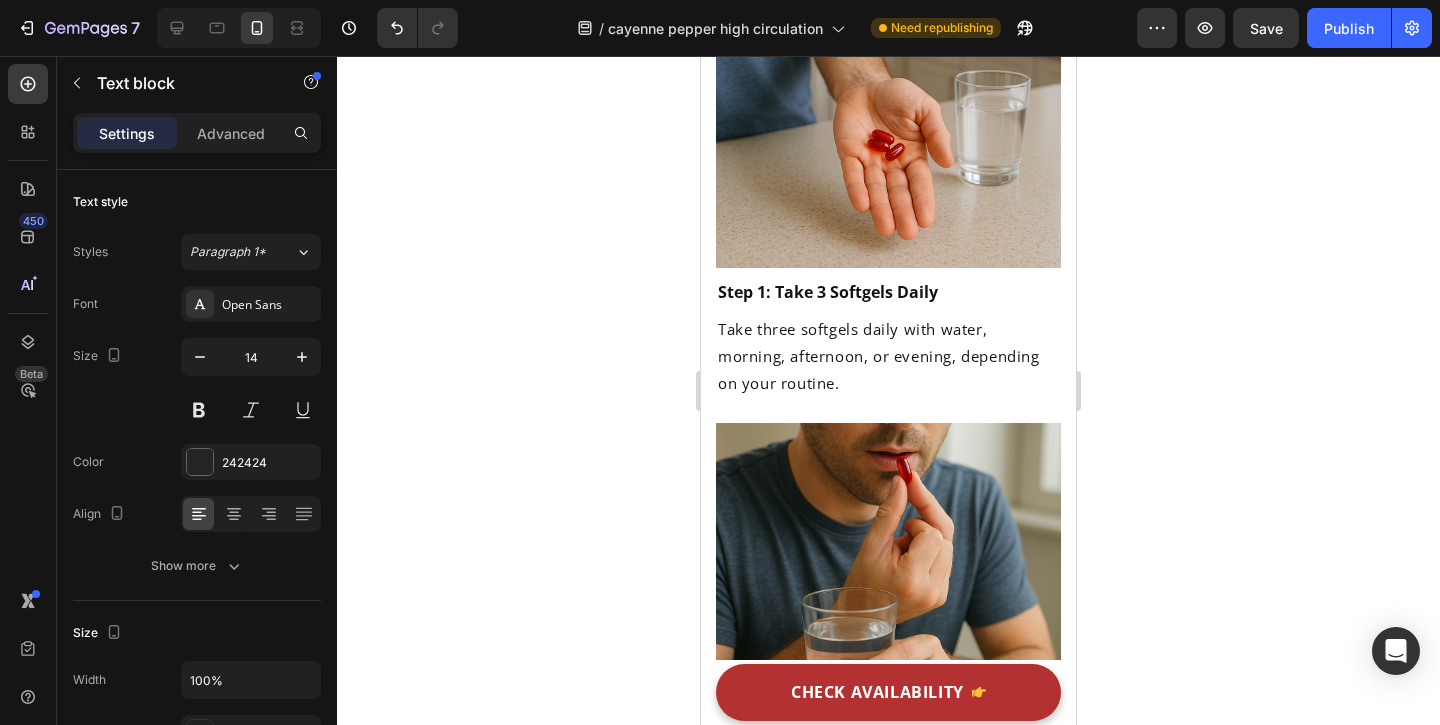 click on "Beetroot" at bounding box center [787, -1051] 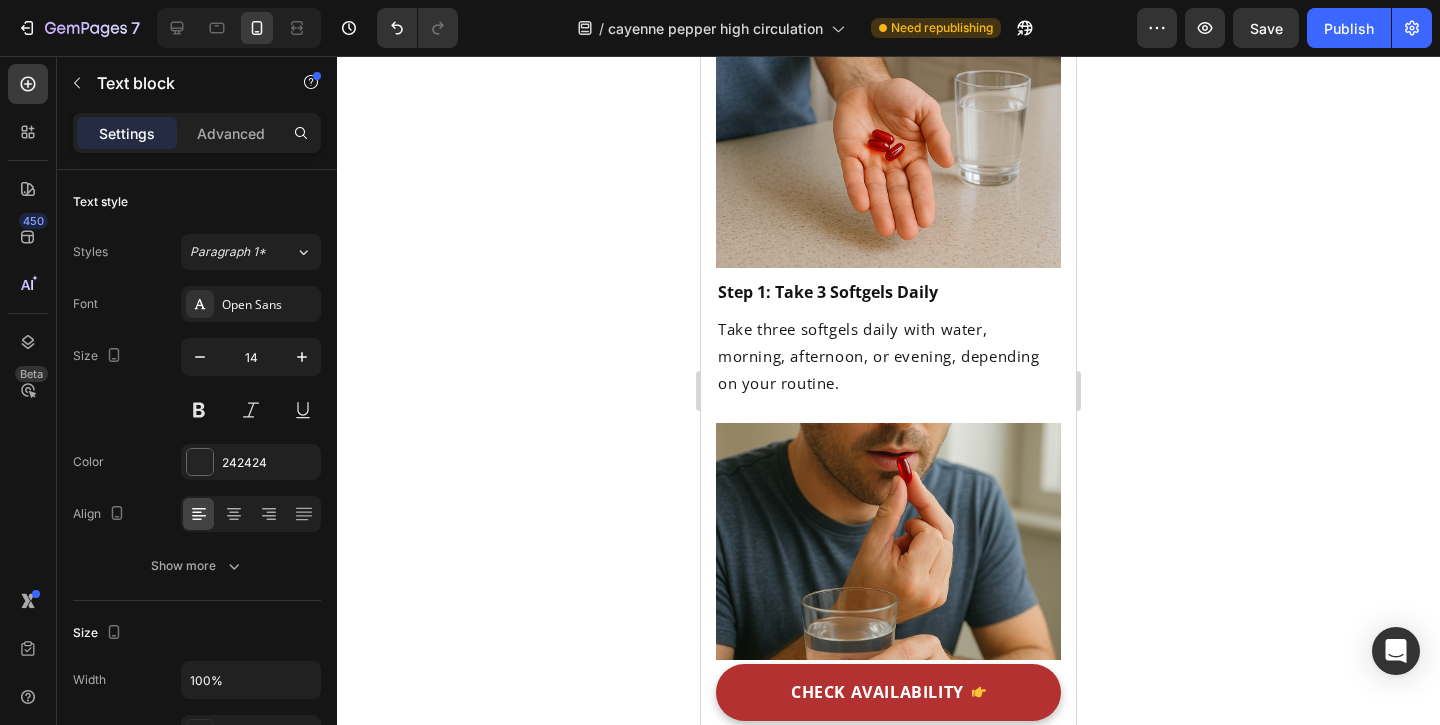 click on "Beetroot" at bounding box center (787, -1051) 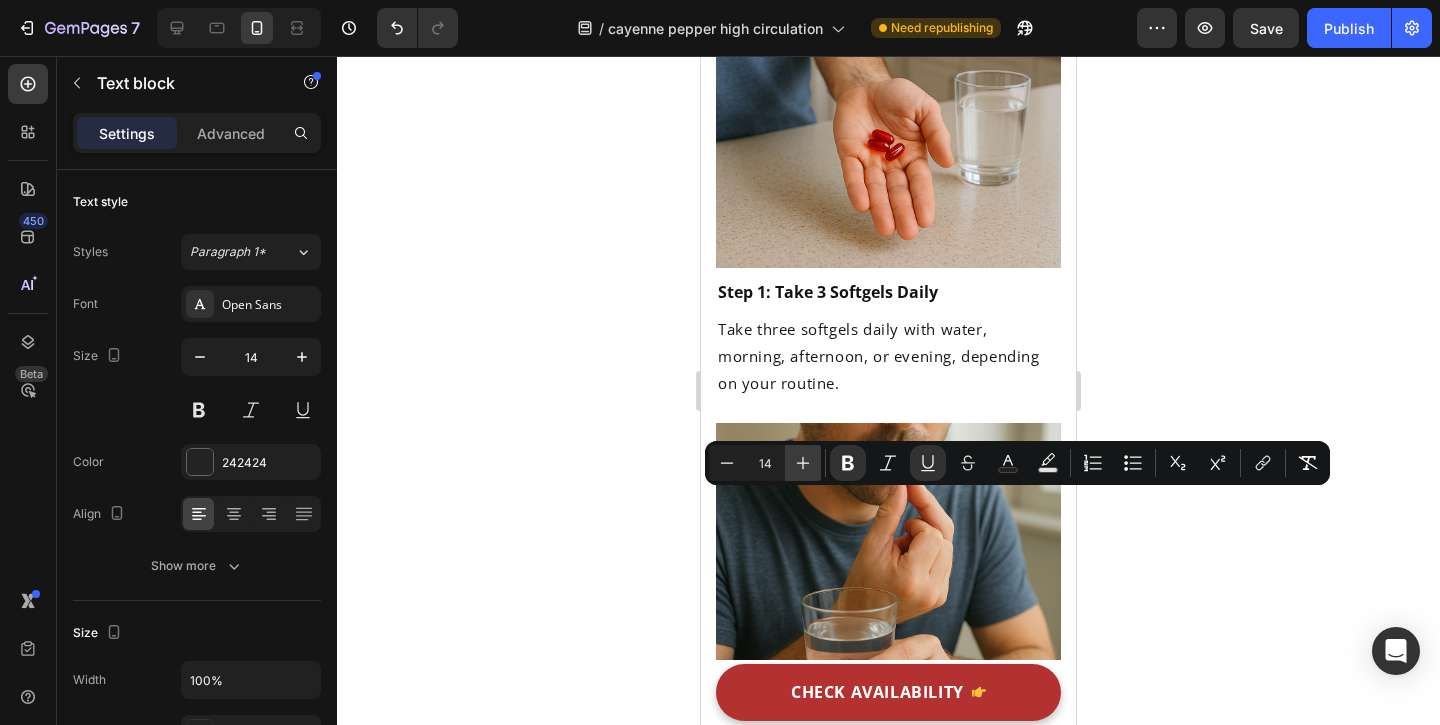 click on "Plus" at bounding box center (803, 463) 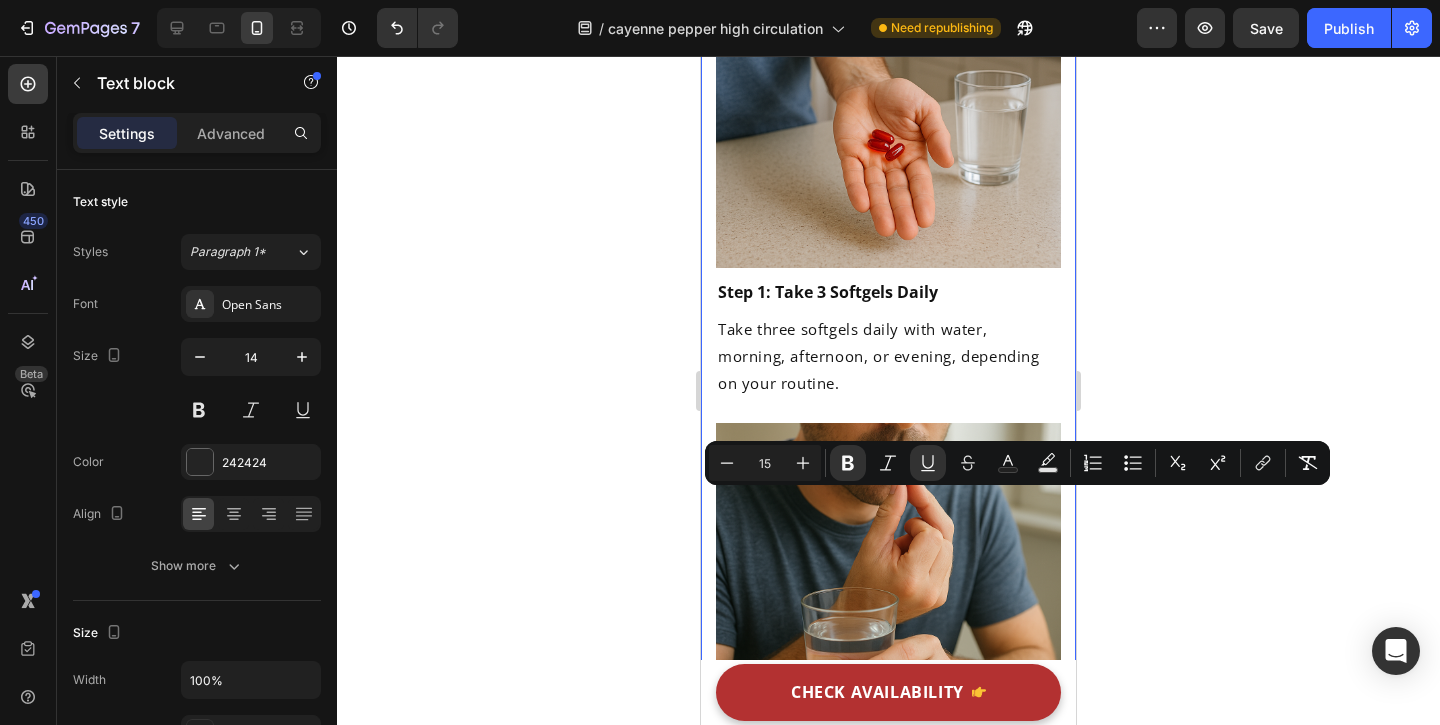 click 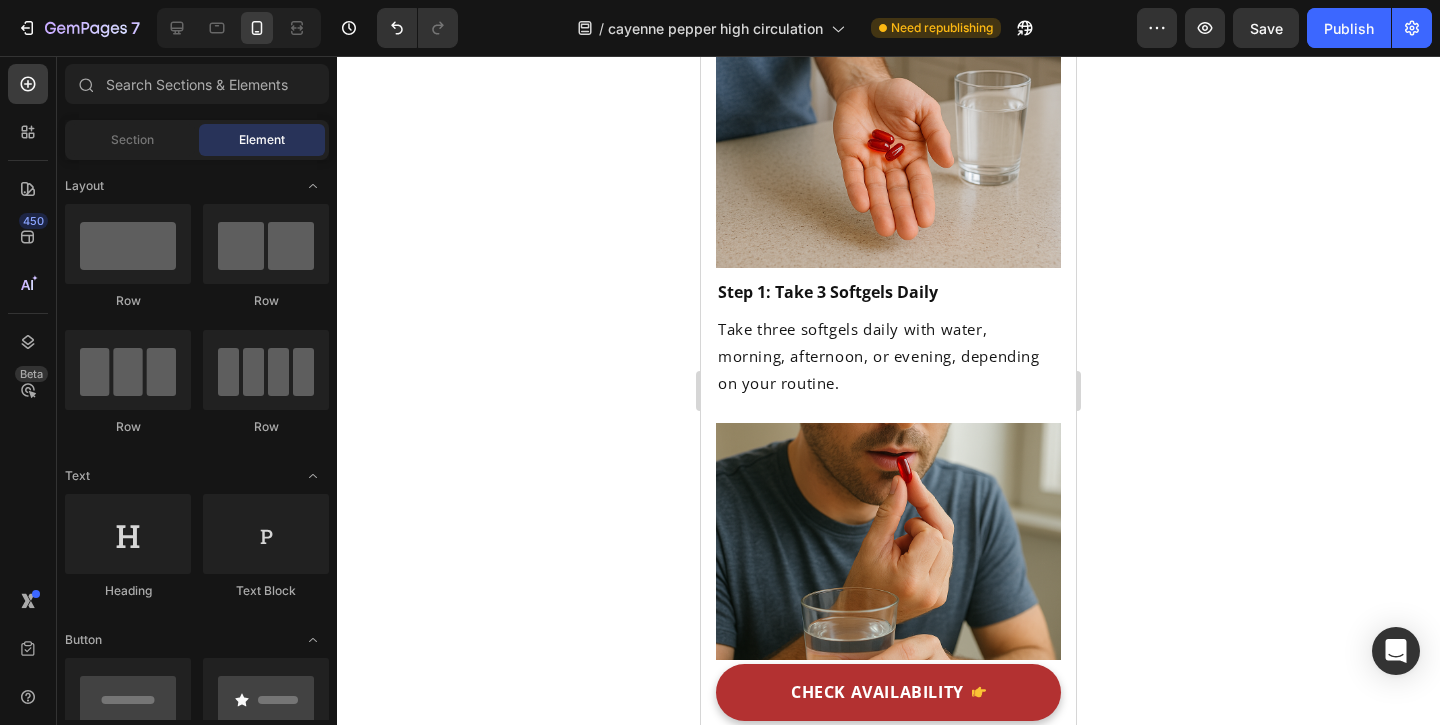 click on "Hawthorn" at bounding box center (791, -1140) 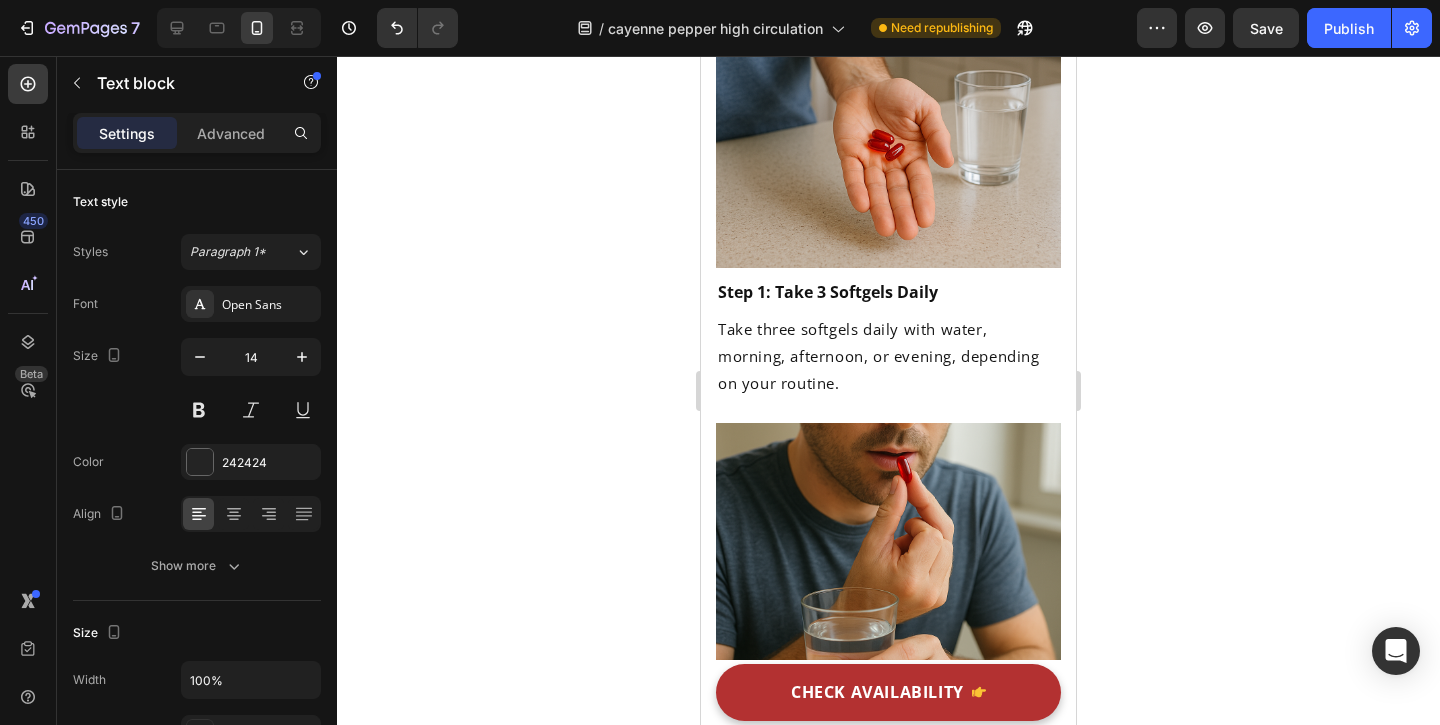 click on "Hawthorn" at bounding box center (791, -1140) 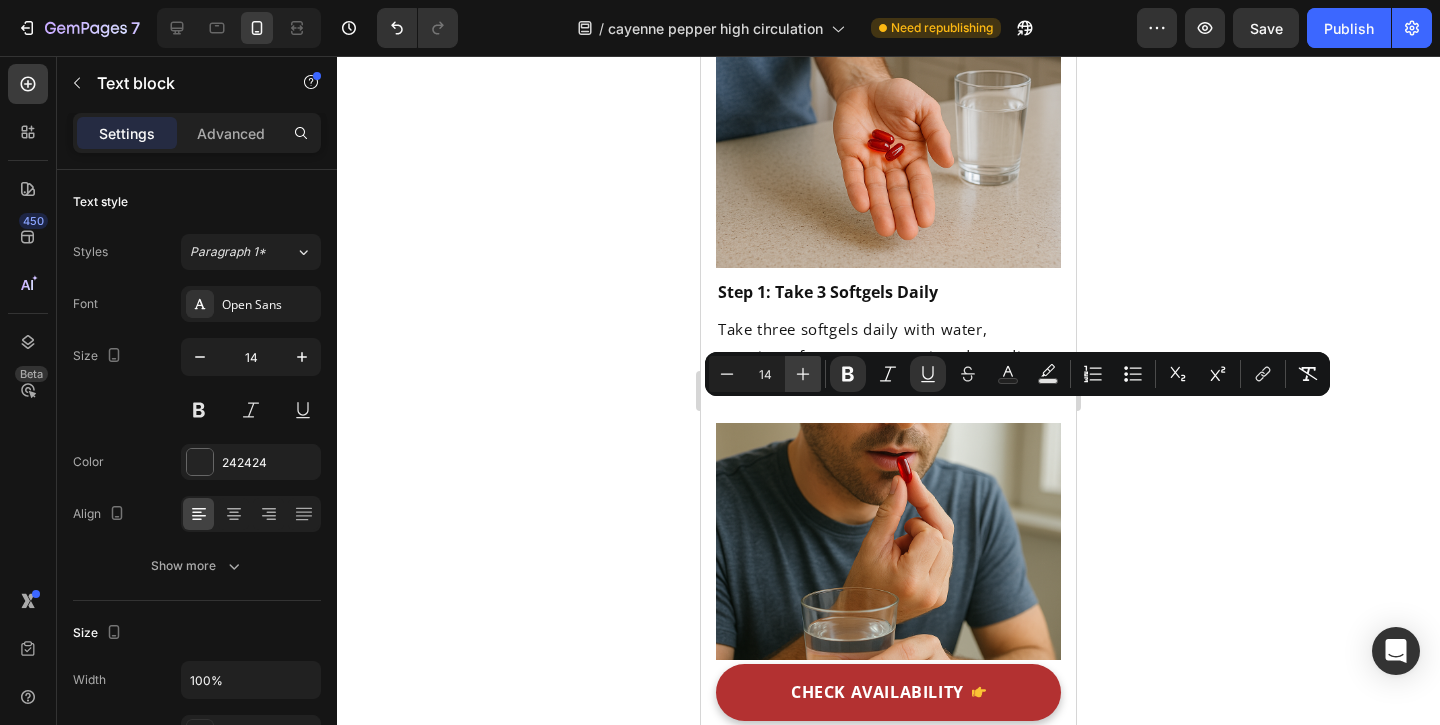 click 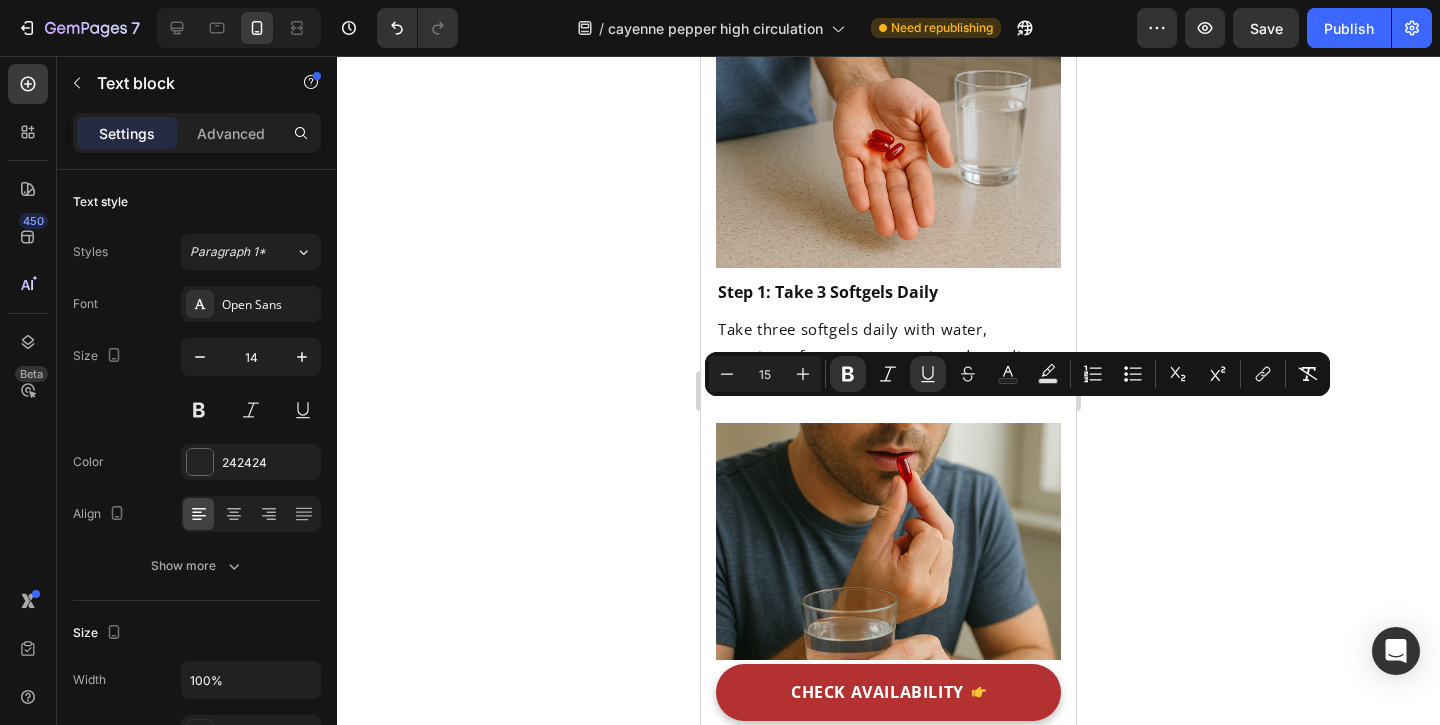 click on "Grape Seed" at bounding box center (796, -1255) 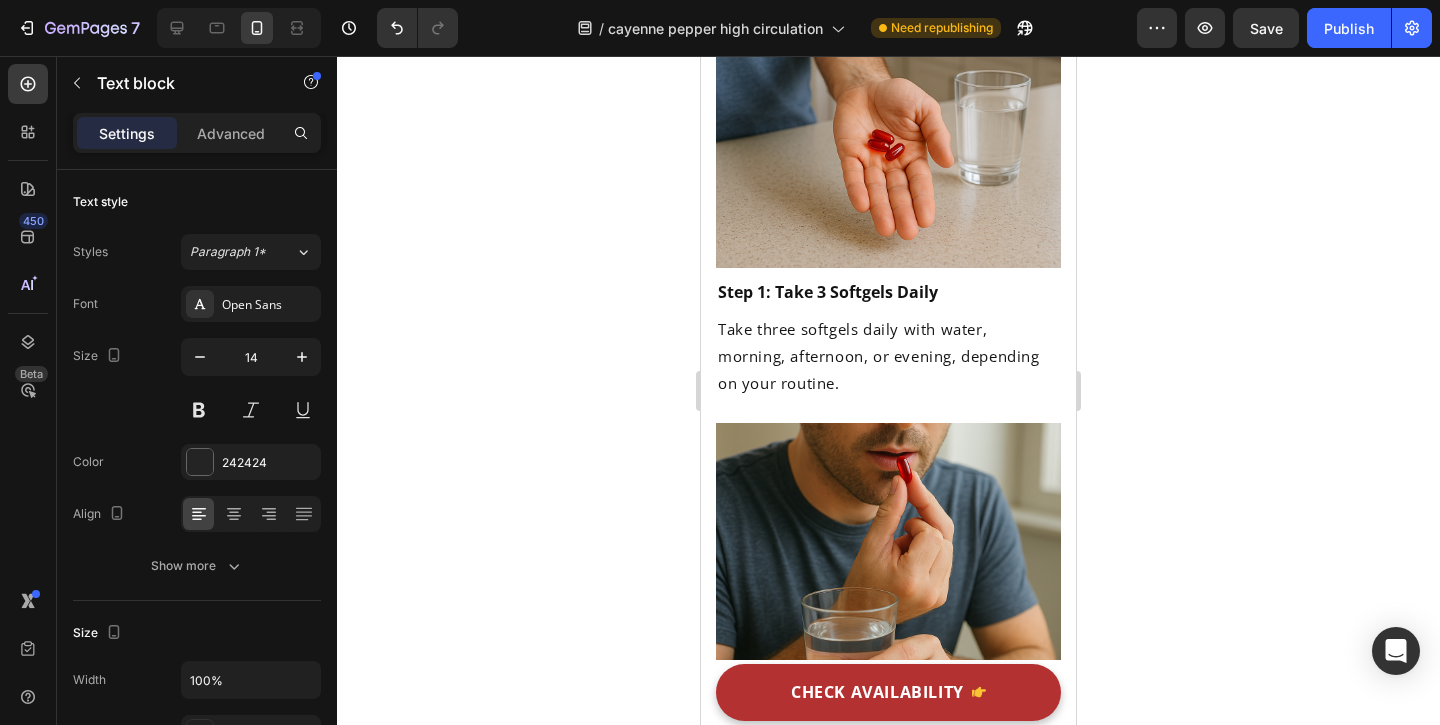 click on "Grape Seed" at bounding box center (796, -1255) 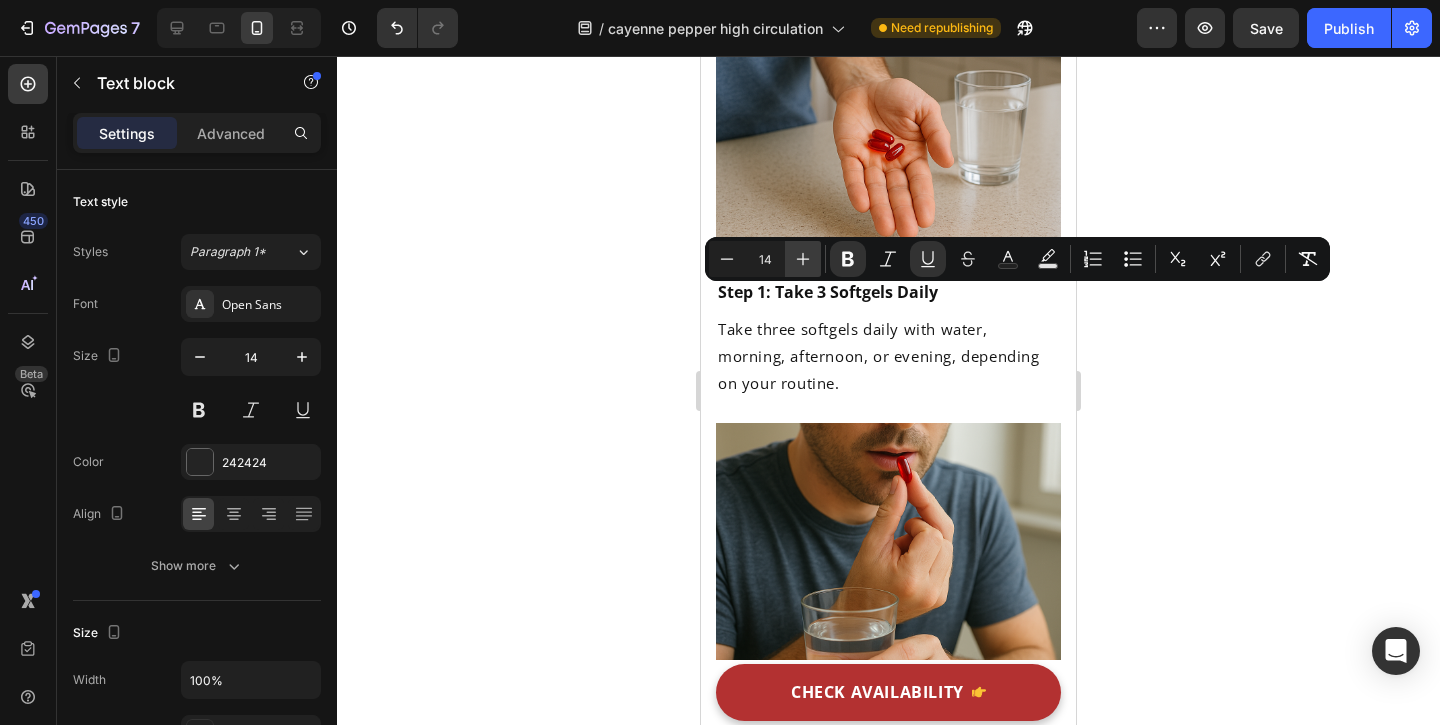 click 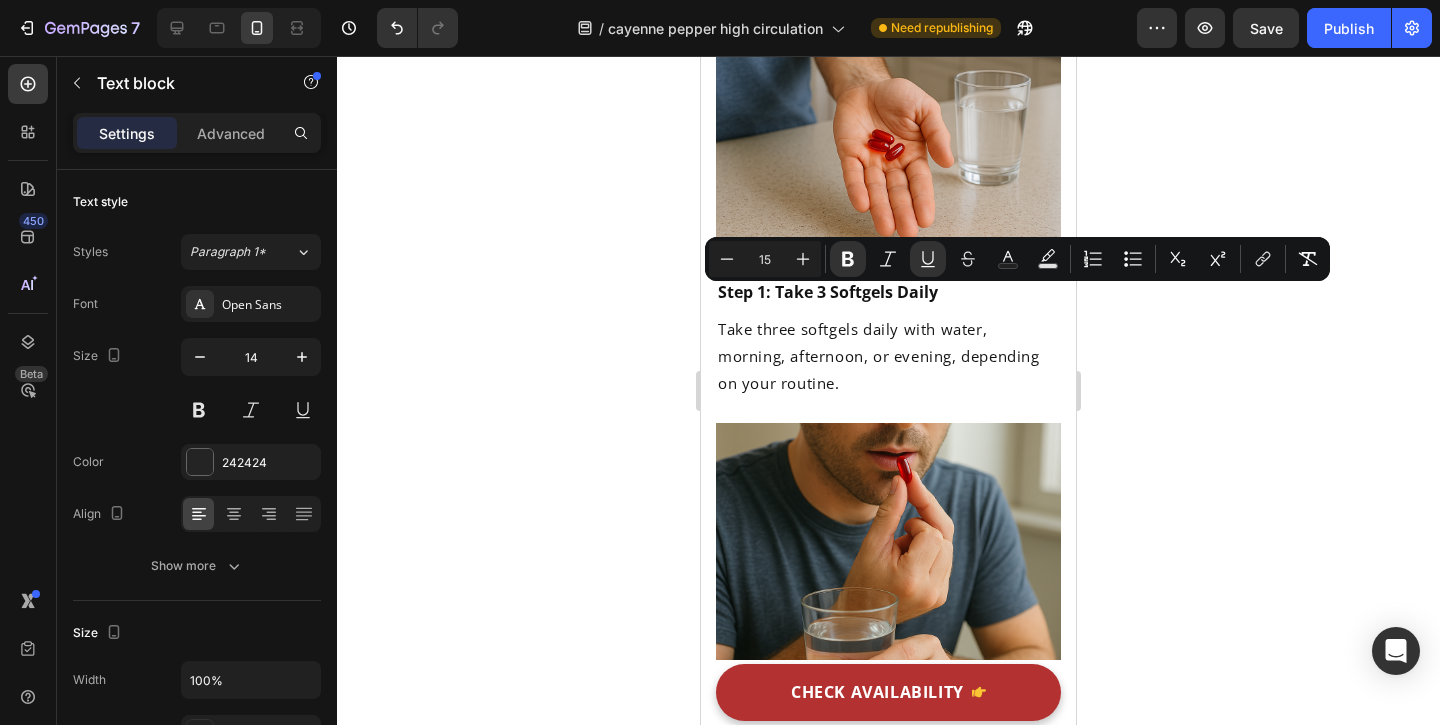 click on "Cayenne Pepper" at bounding box center (789, -1358) 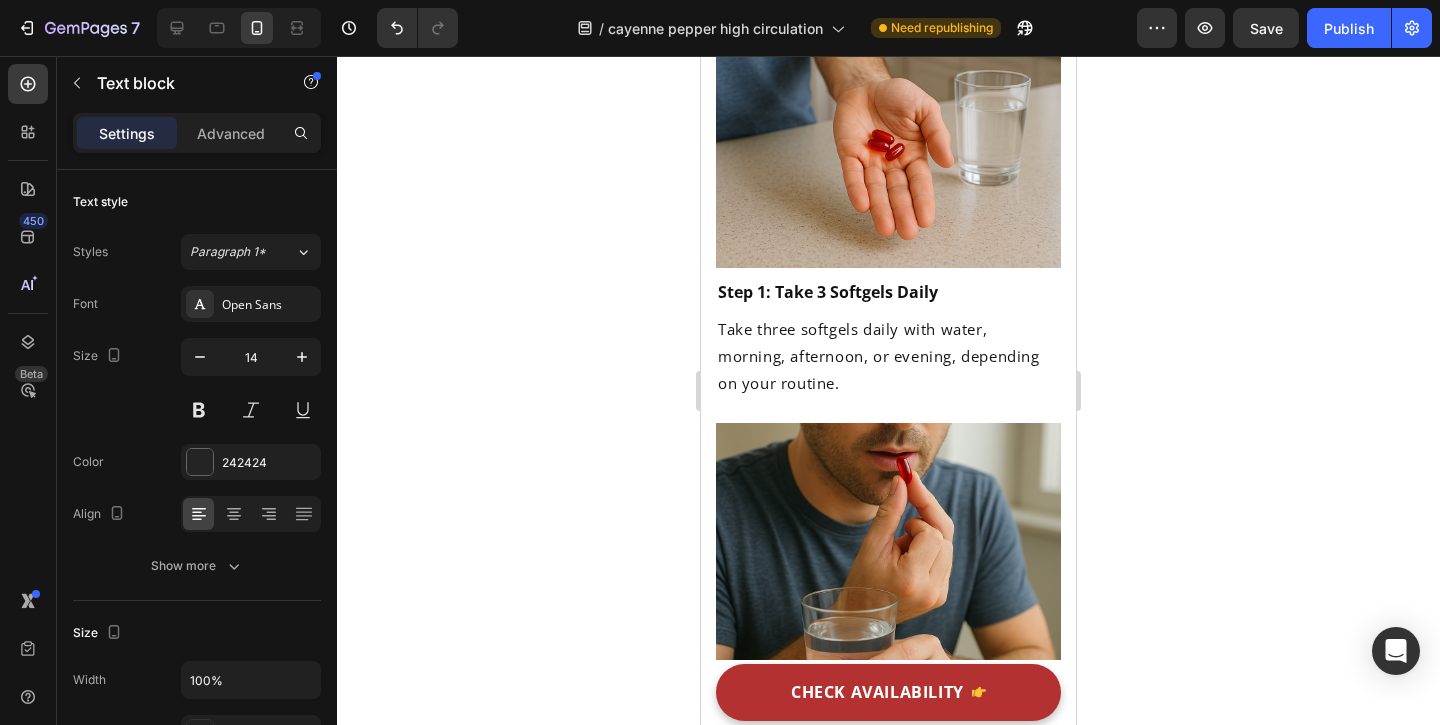 click on "Cayenne Pepper" at bounding box center [789, -1358] 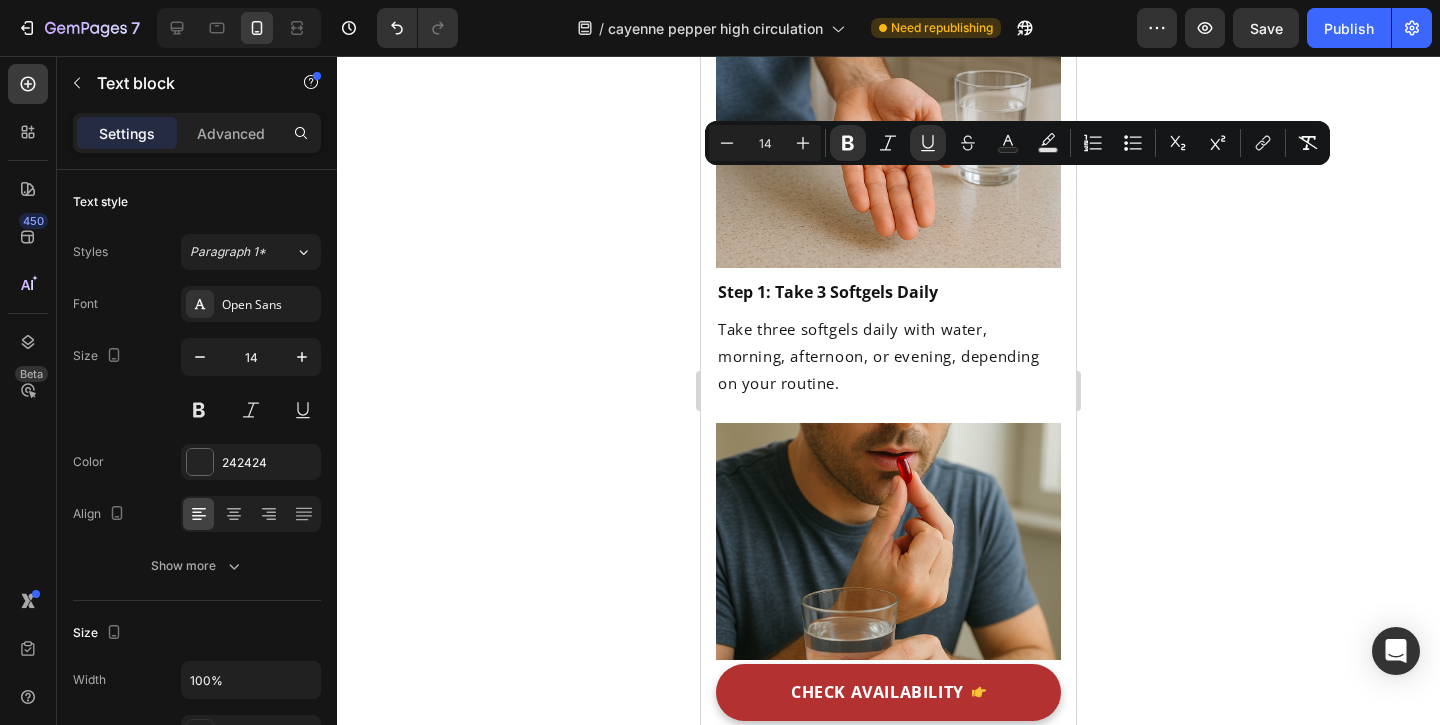 click on "Boosts circulation" at bounding box center [793, -1307] 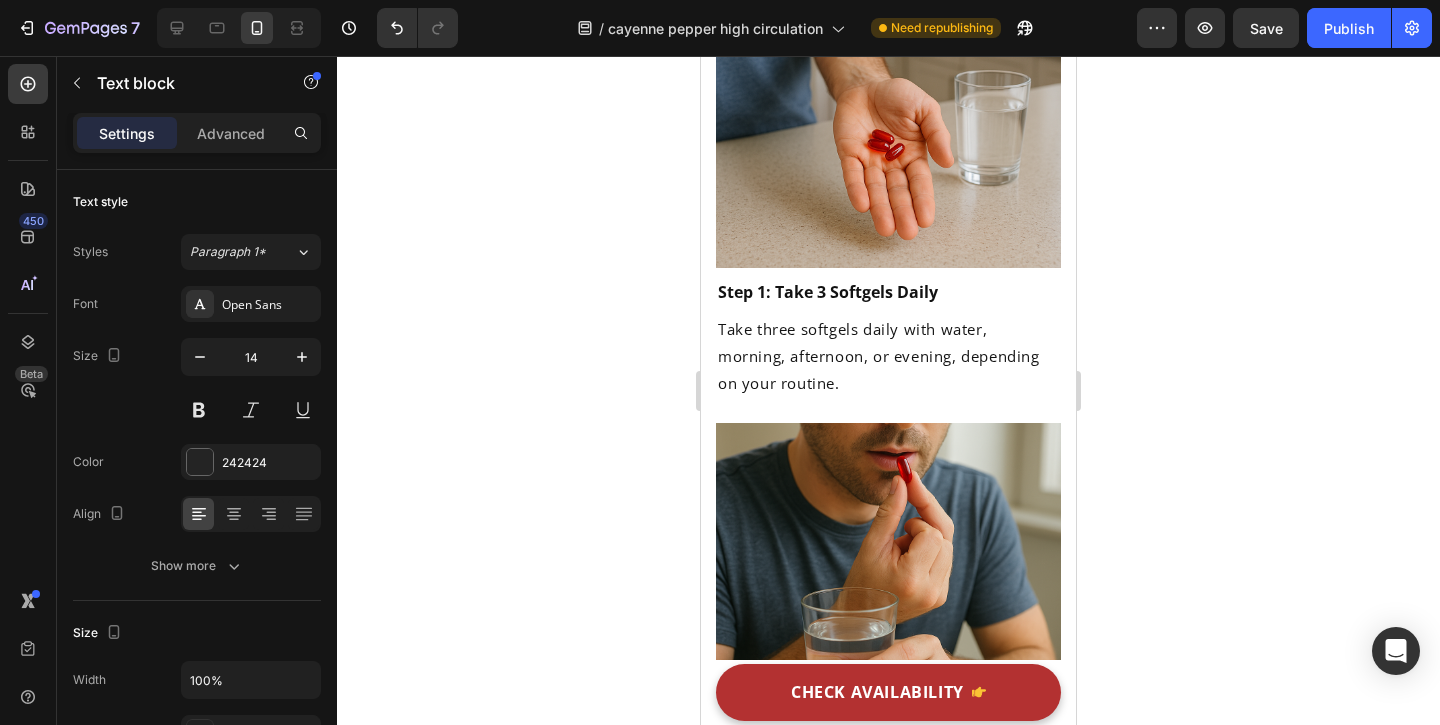 click on "Boosts circulation" at bounding box center [793, -1307] 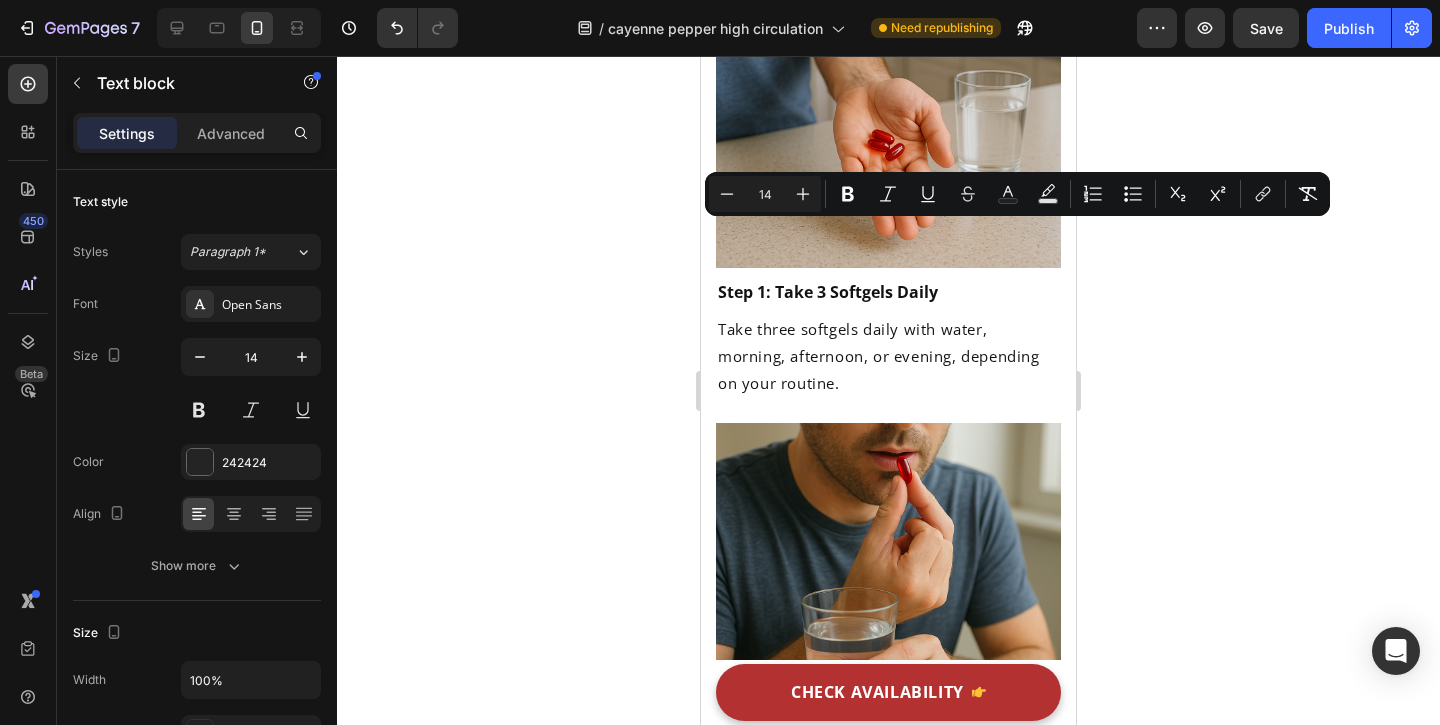 click on "Supports healthy" at bounding box center (816, -1217) 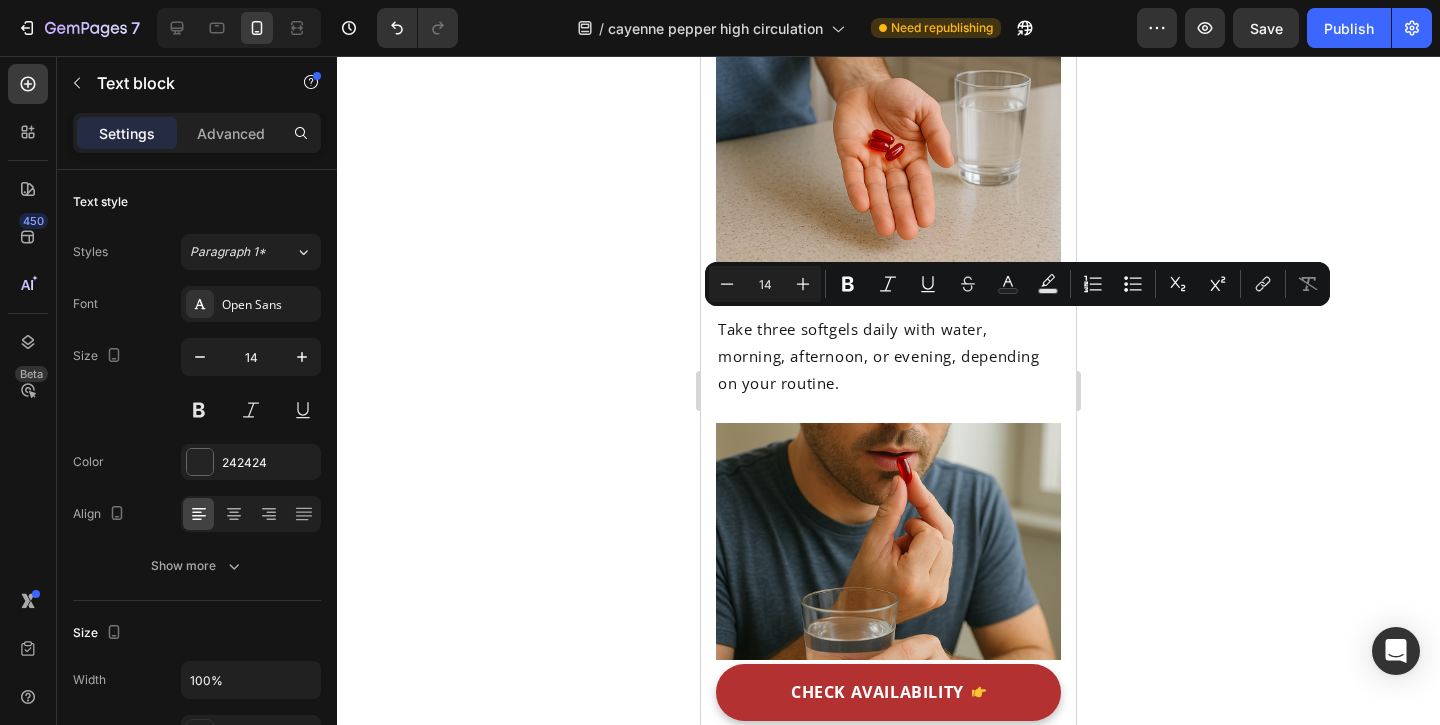 drag, startPoint x: 805, startPoint y: 332, endPoint x: 819, endPoint y: 381, distance: 50.96077 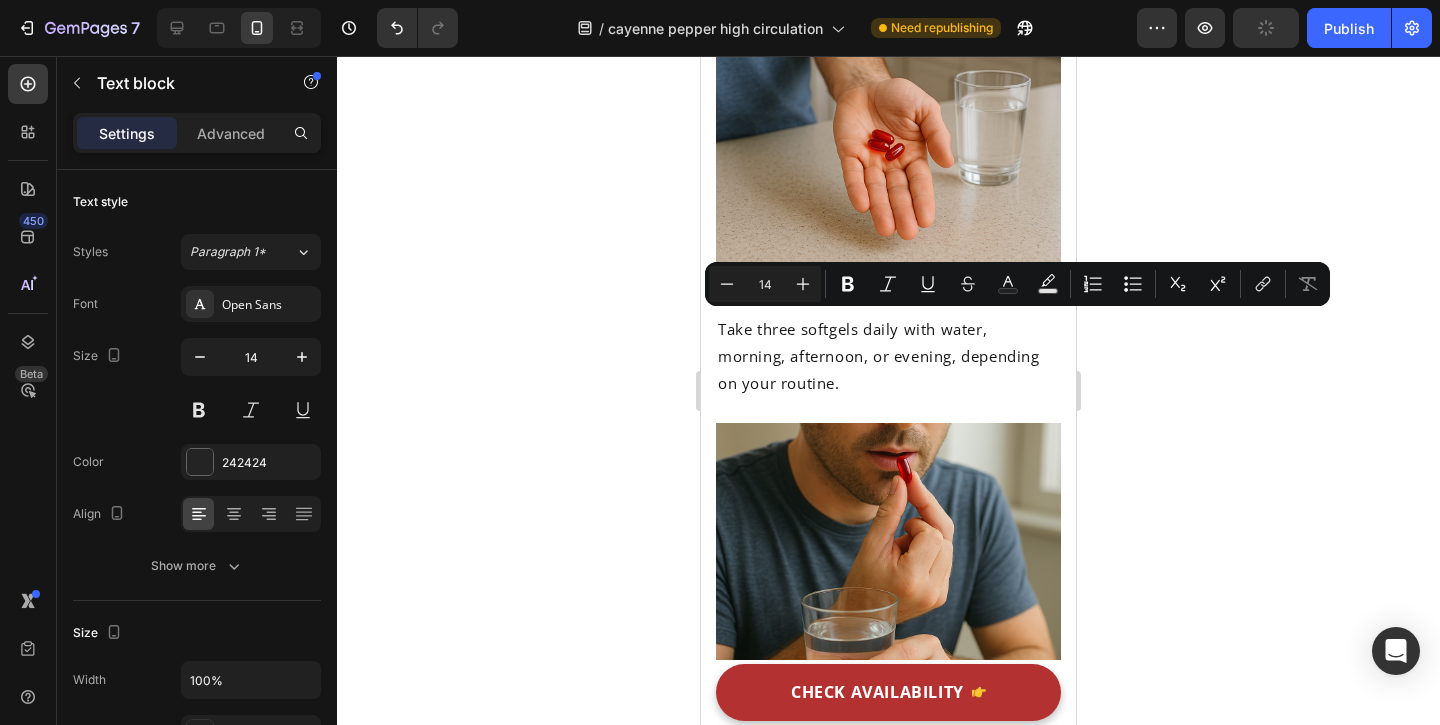 click on "Helps regulate" at bounding box center (809, -1115) 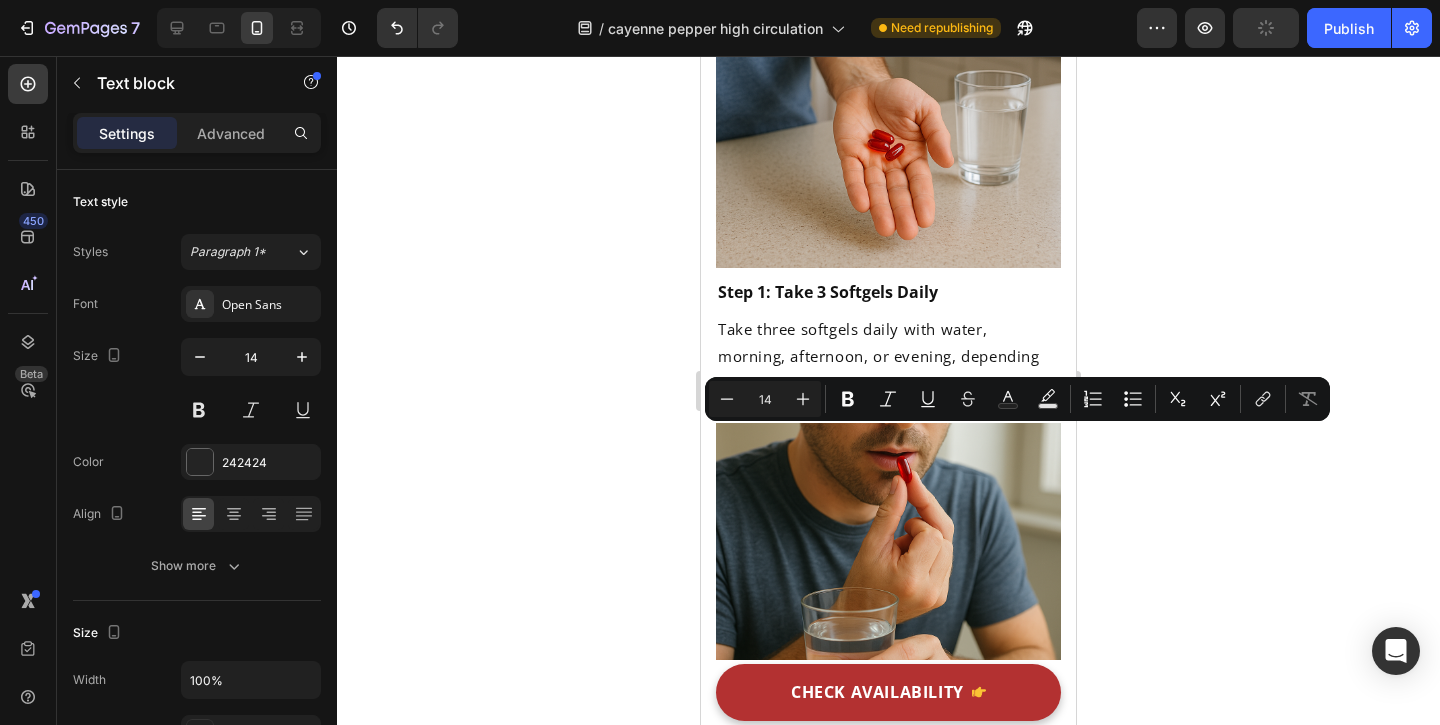 drag, startPoint x: 791, startPoint y: 442, endPoint x: 826, endPoint y: 470, distance: 44.82187 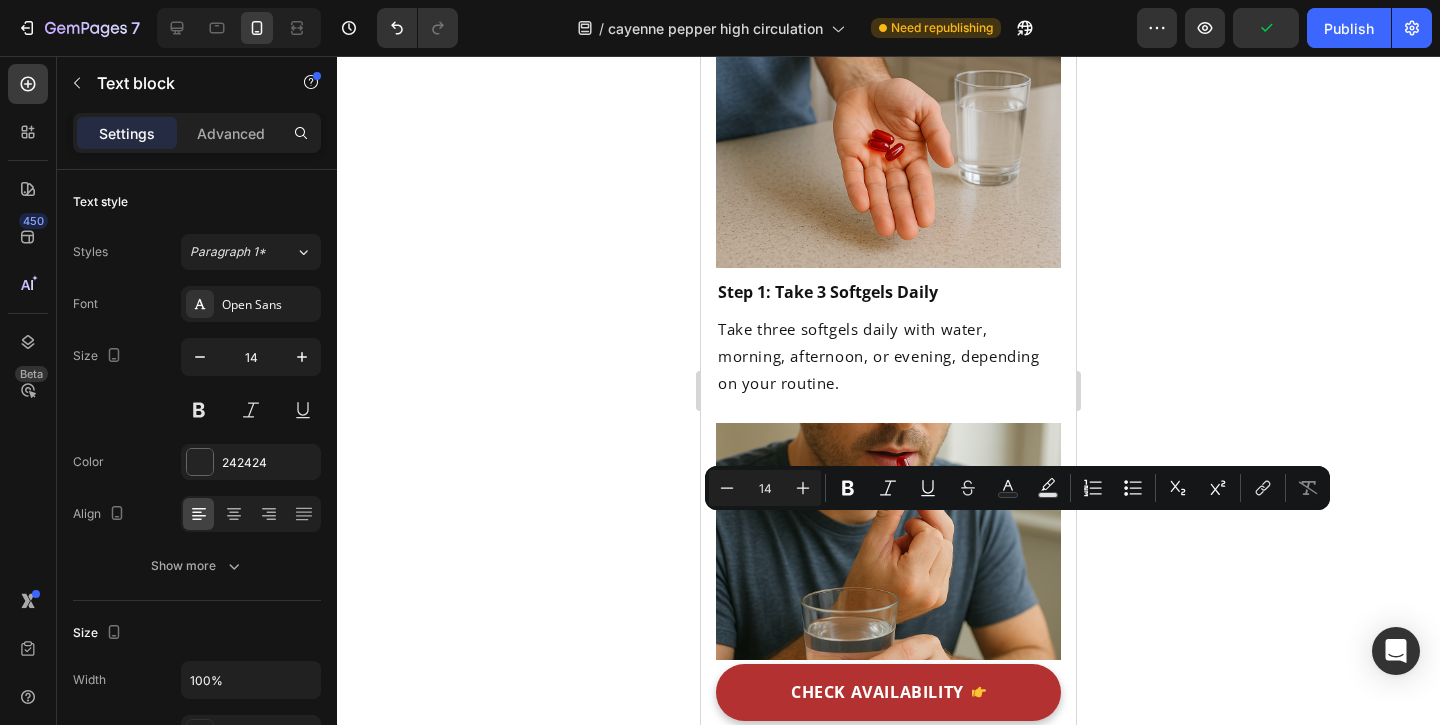 drag, startPoint x: 797, startPoint y: 528, endPoint x: 799, endPoint y: 548, distance: 20.09975 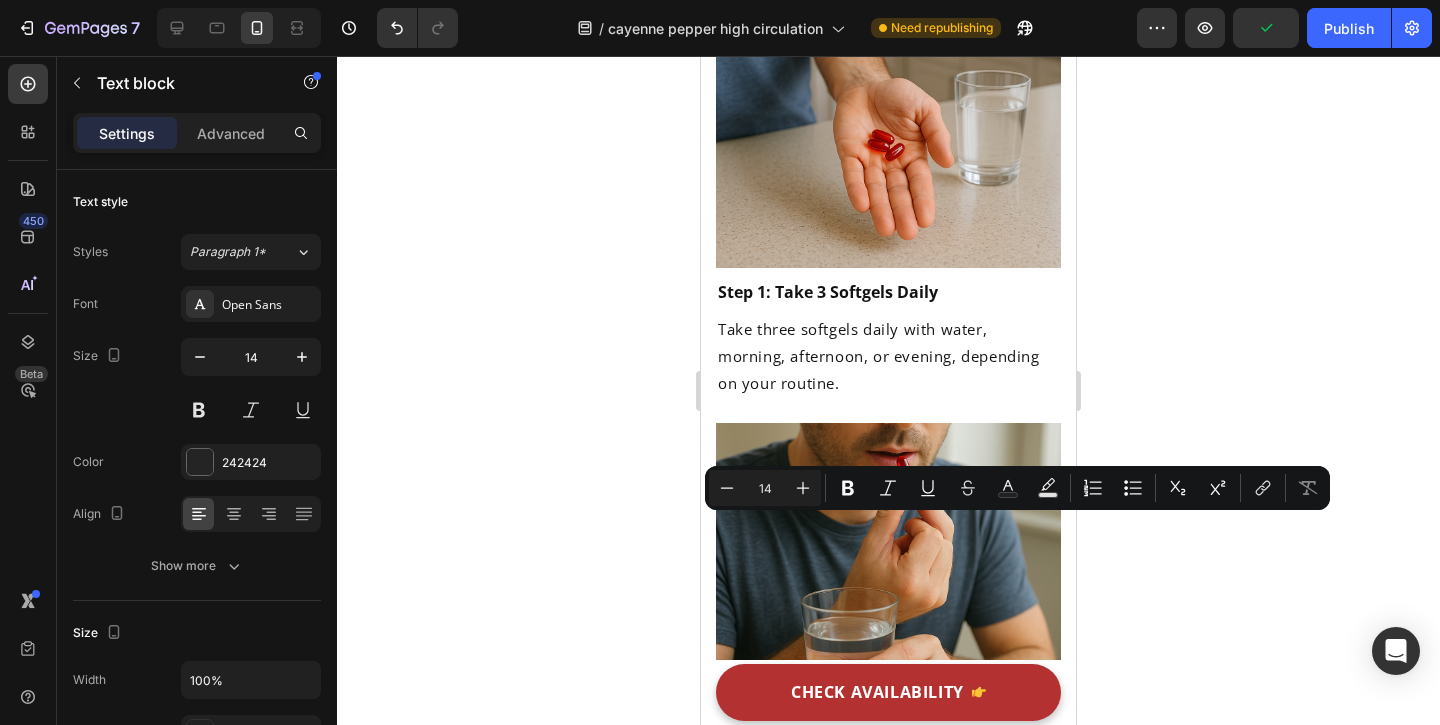 click on "Reduces inflammation" at bounding box center (983, -1319) 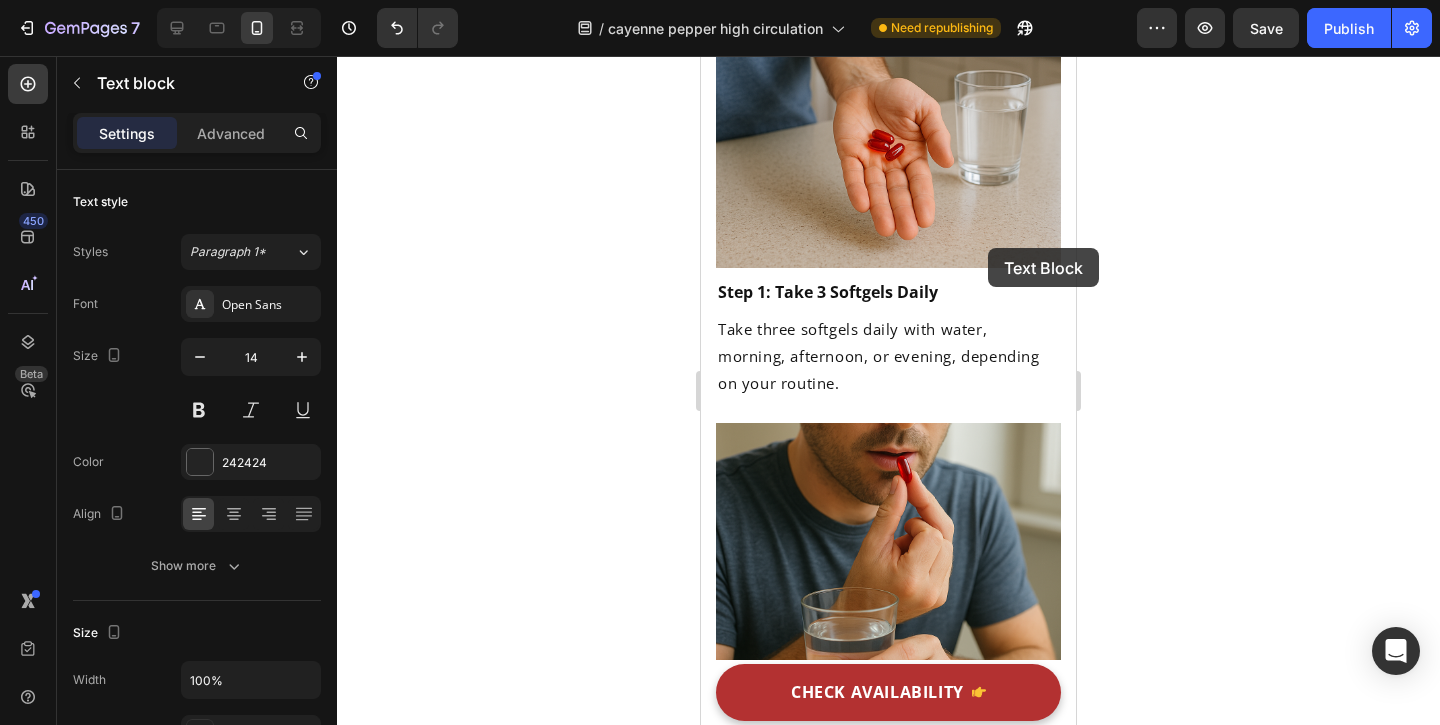 scroll, scrollTop: 5393, scrollLeft: 0, axis: vertical 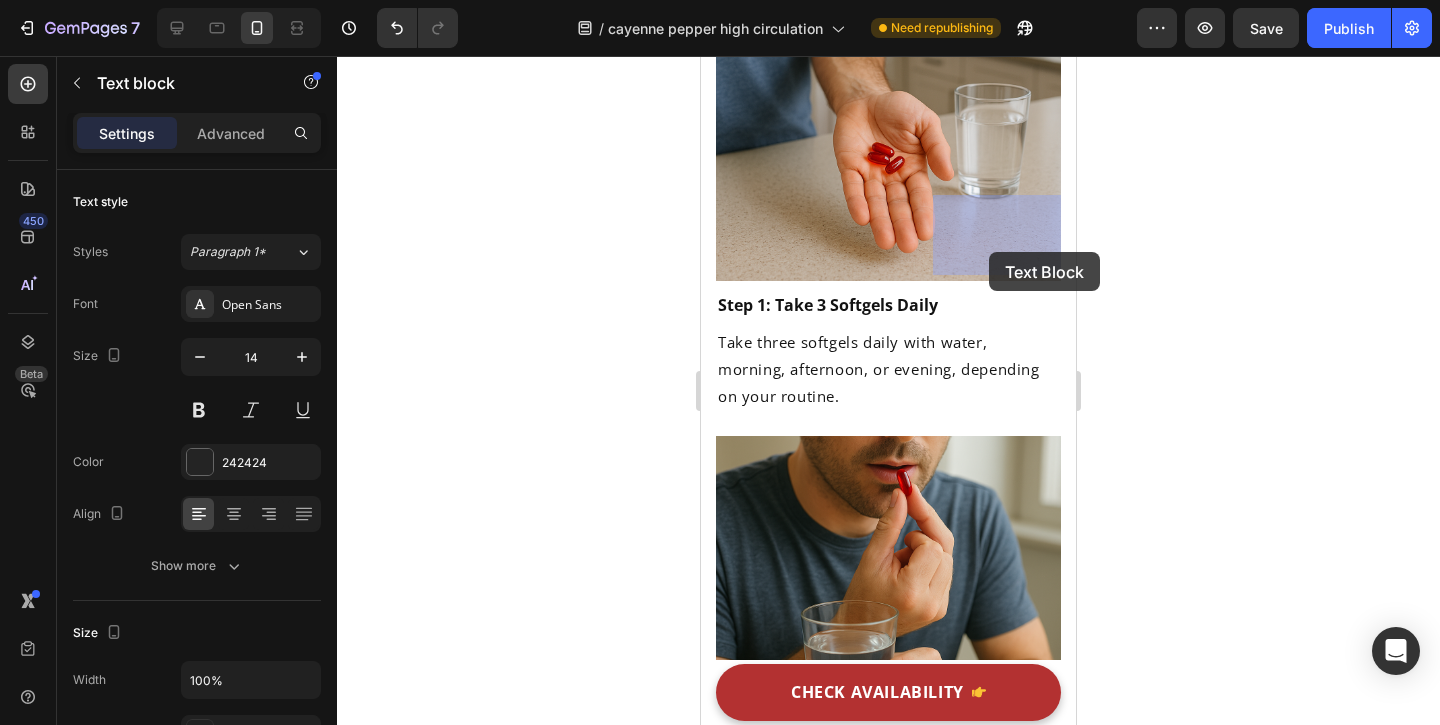 drag, startPoint x: 981, startPoint y: 227, endPoint x: 989, endPoint y: 251, distance: 25.298222 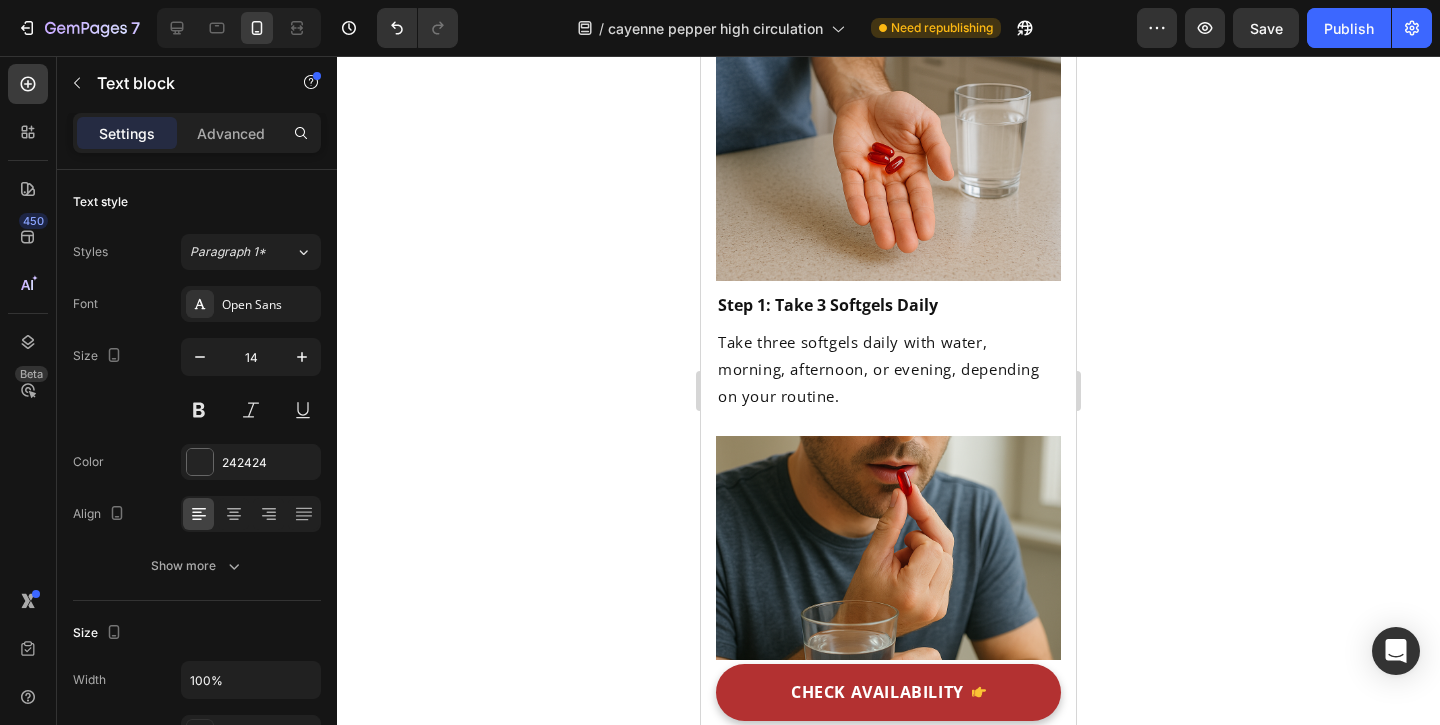 click 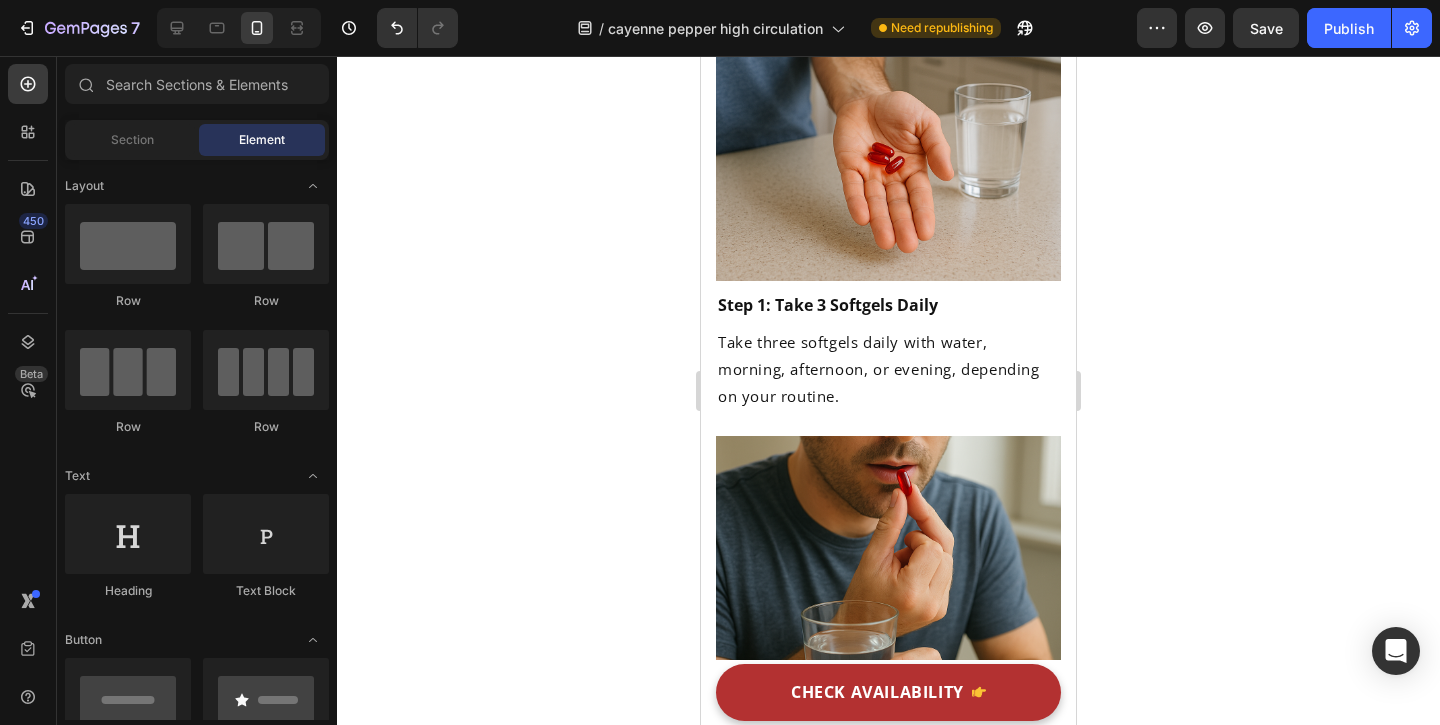 click on "Reduces inflammation" at bounding box center (983, -1306) 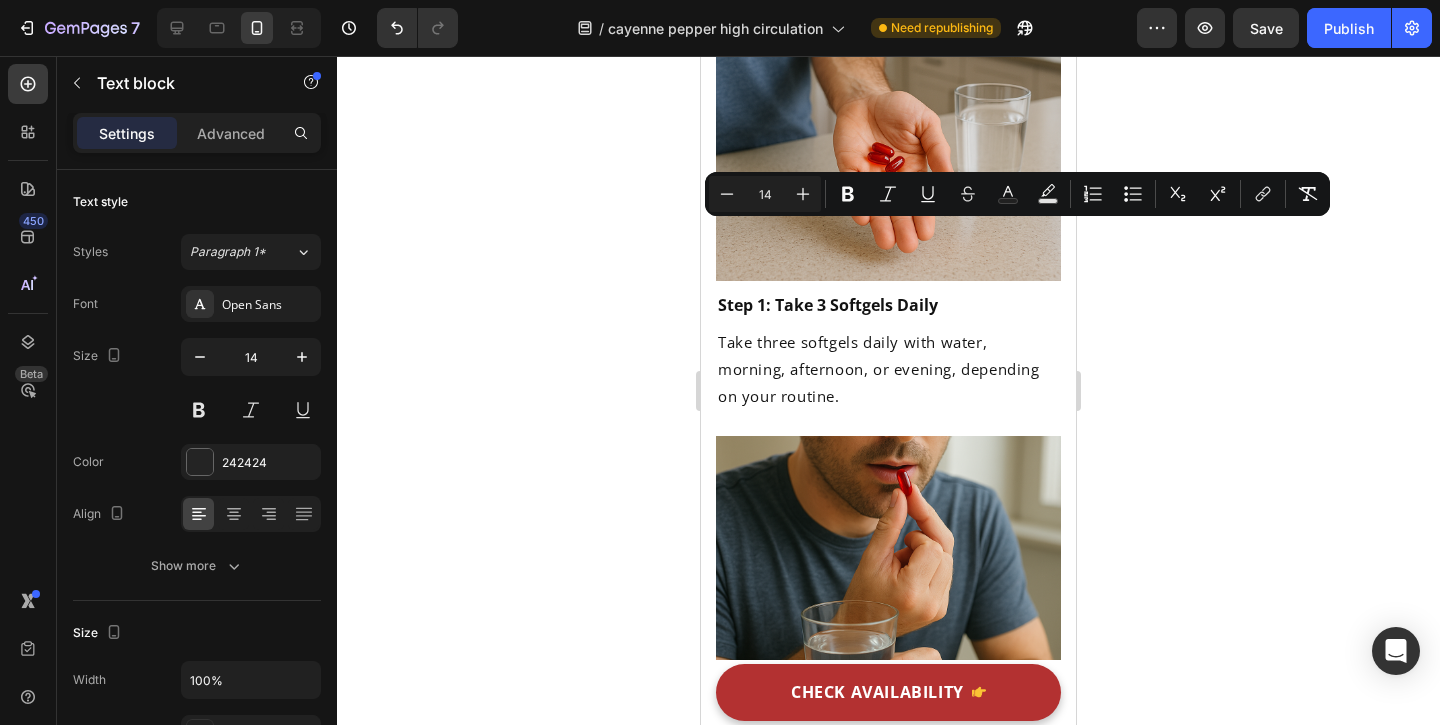 drag, startPoint x: 964, startPoint y: 237, endPoint x: 984, endPoint y: 243, distance: 20.880613 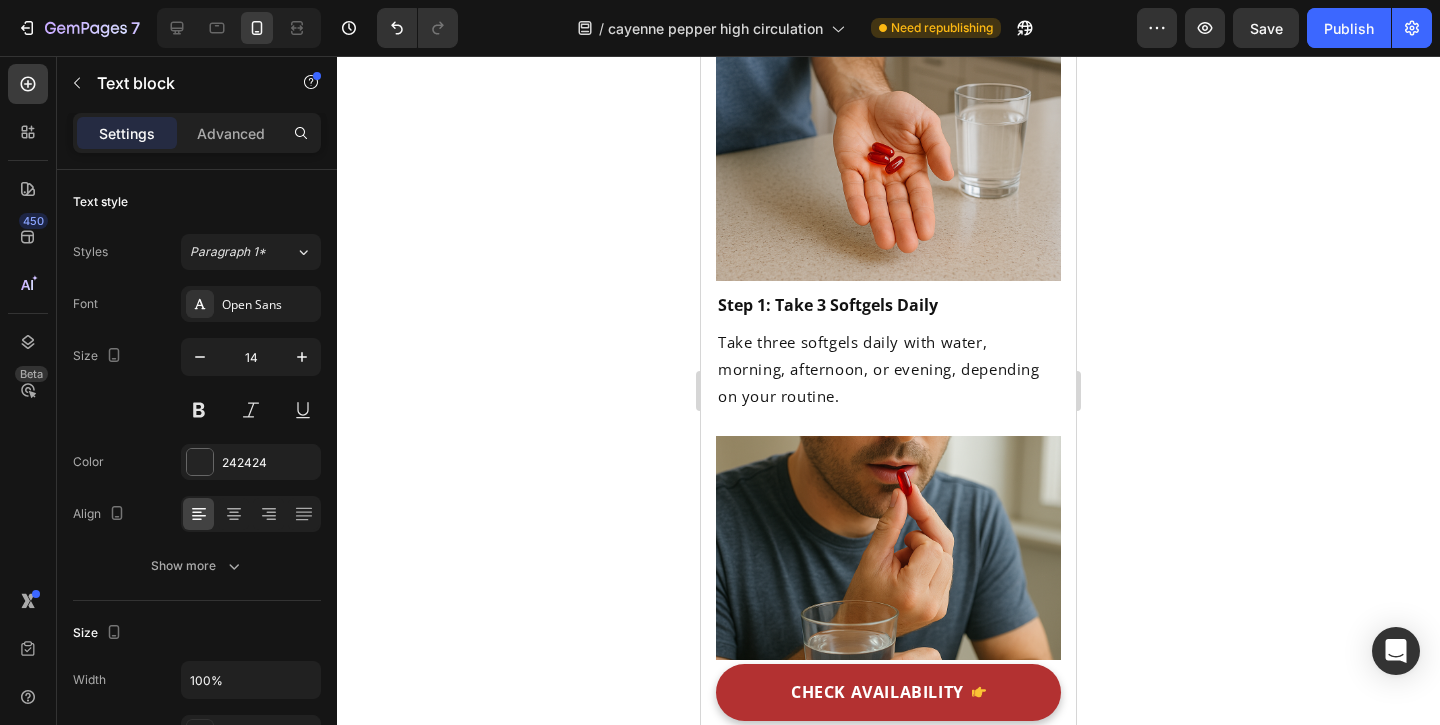 click on "Black Pepper" at bounding box center (988, -1230) 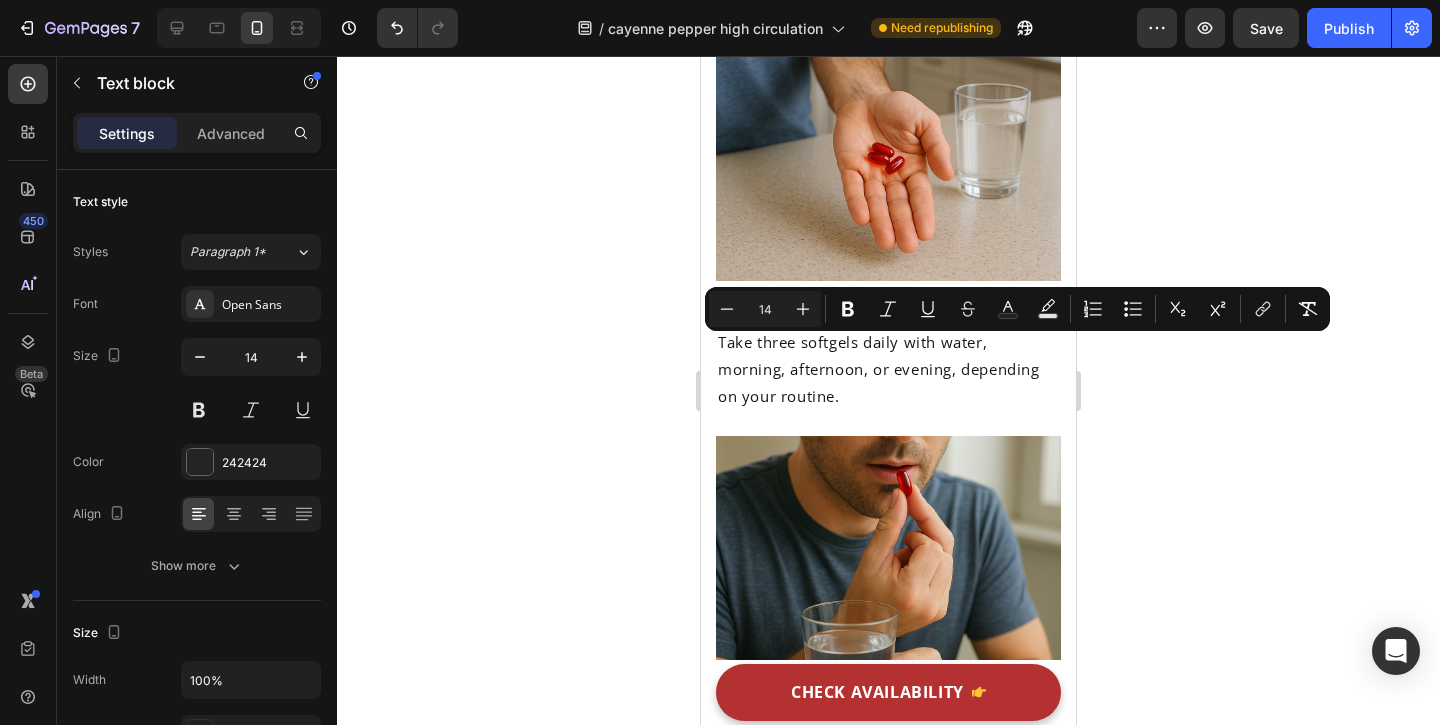 click on "Improves absorption" at bounding box center (974, -1191) 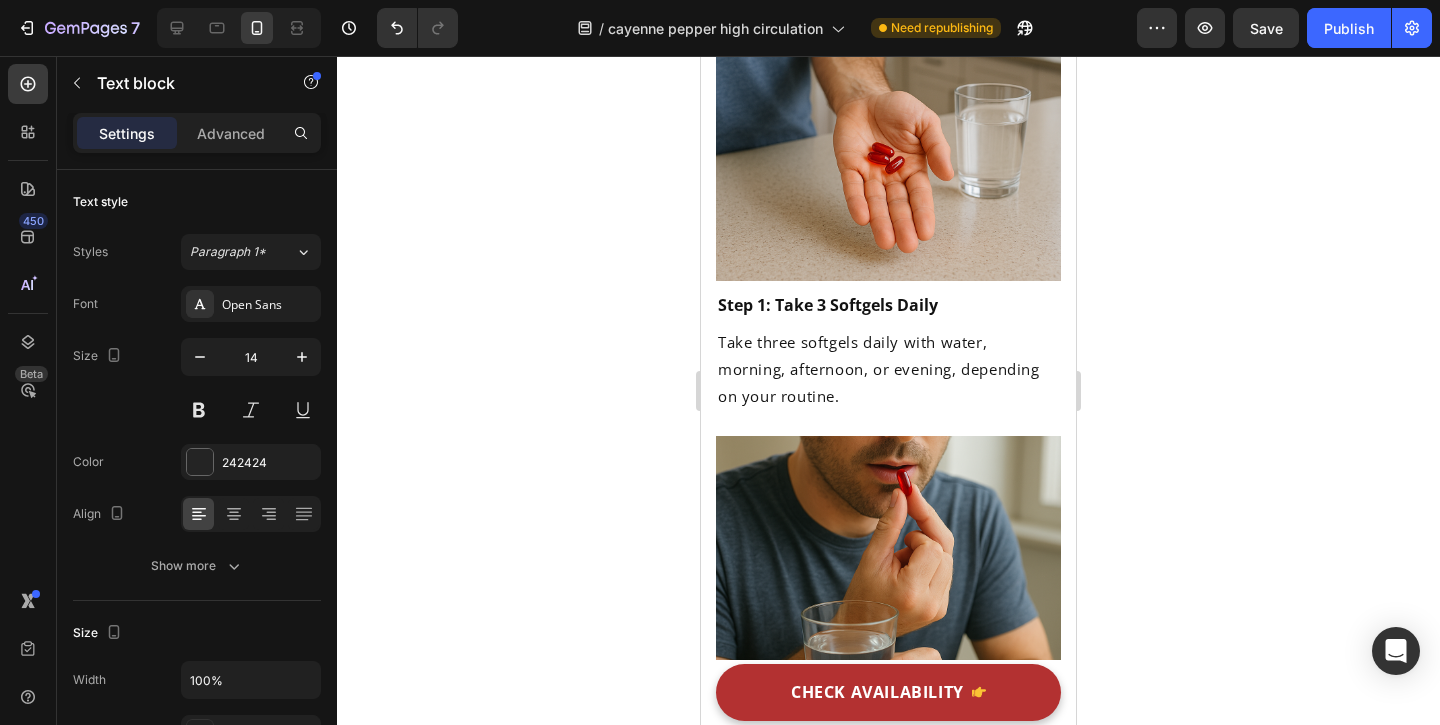 click on "Black Pepper" at bounding box center (988, -1230) 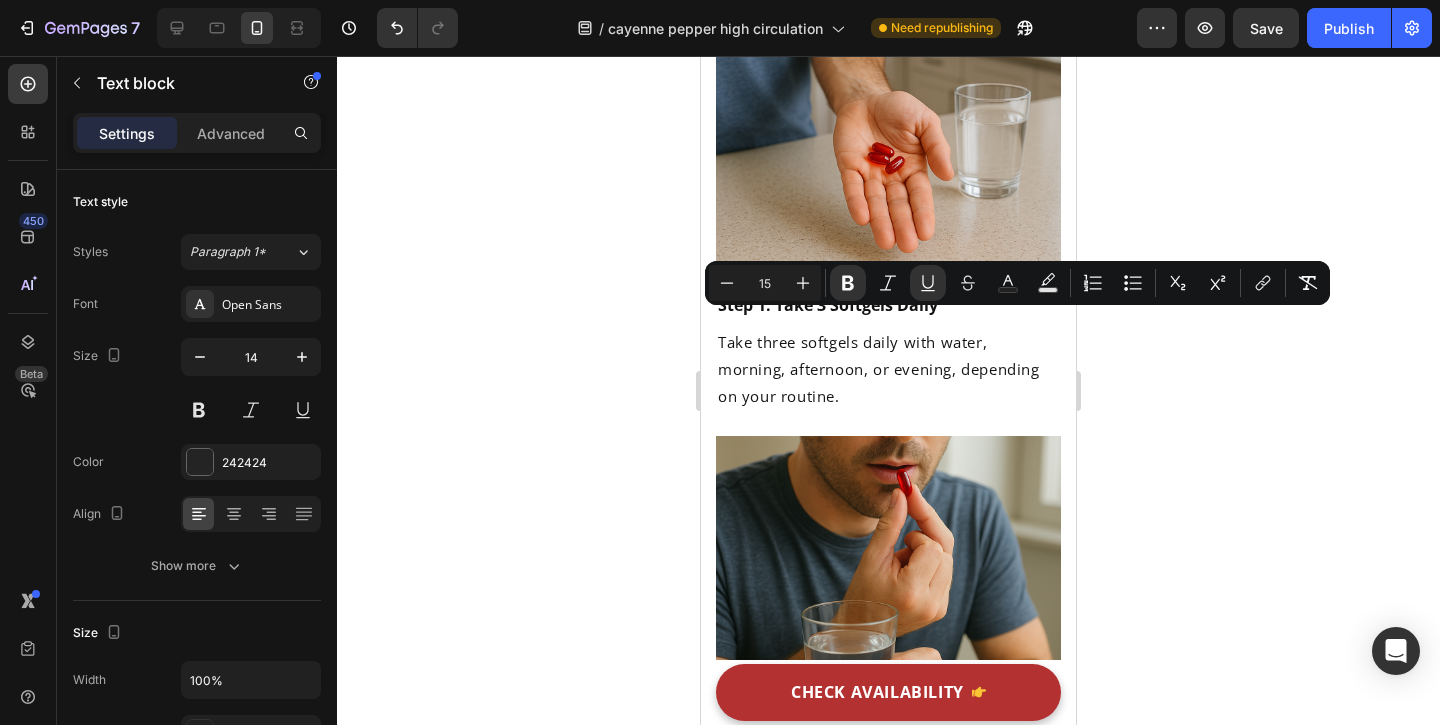click on "Turmeric" at bounding box center (972, -1344) 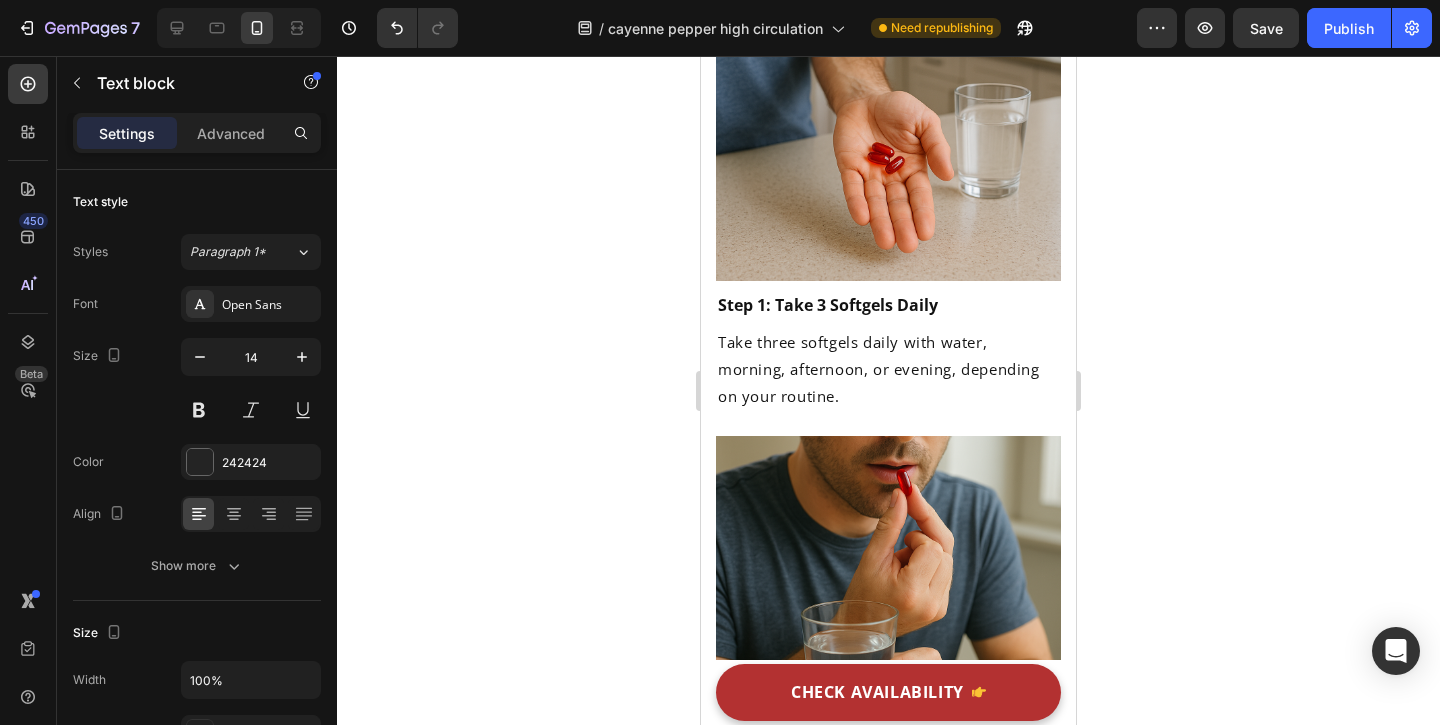 click on "Turmeric" at bounding box center [972, -1344] 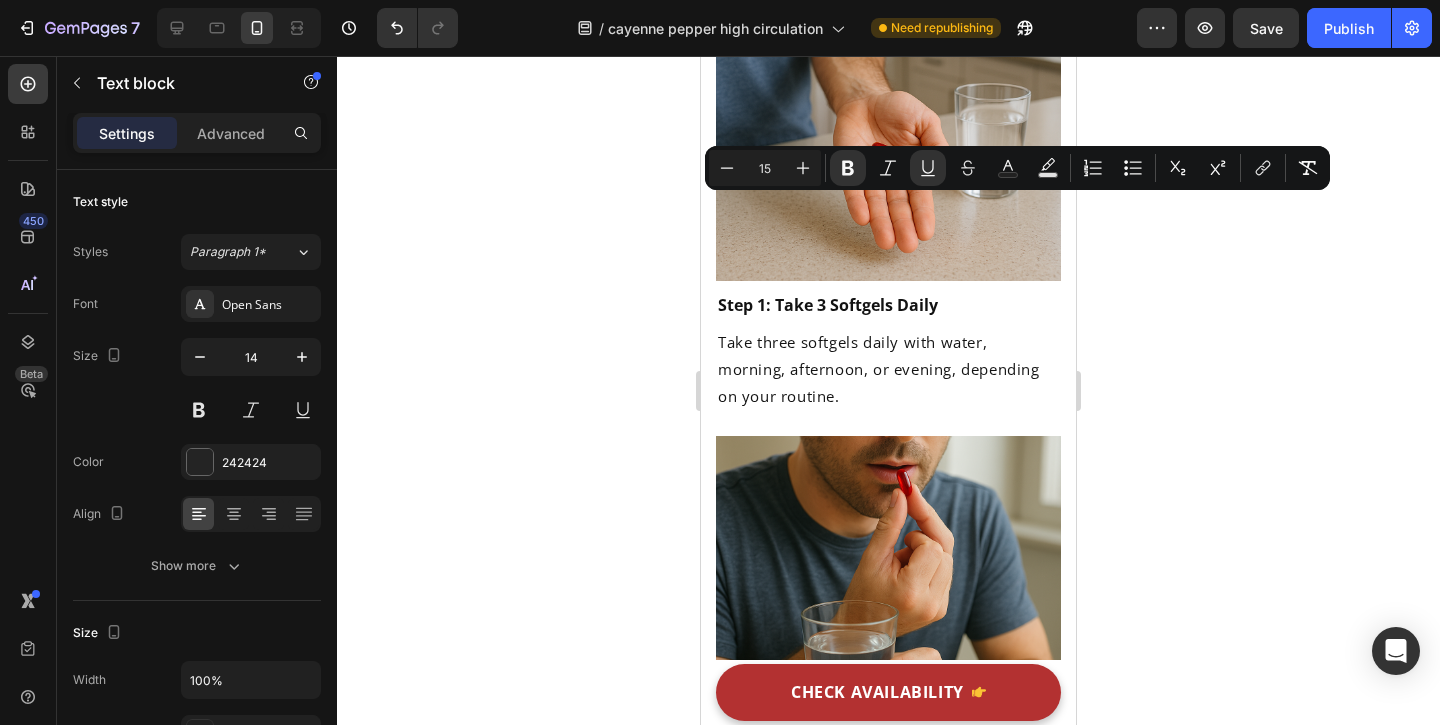 click on "Vitamin D3" at bounding box center (976, -1127) 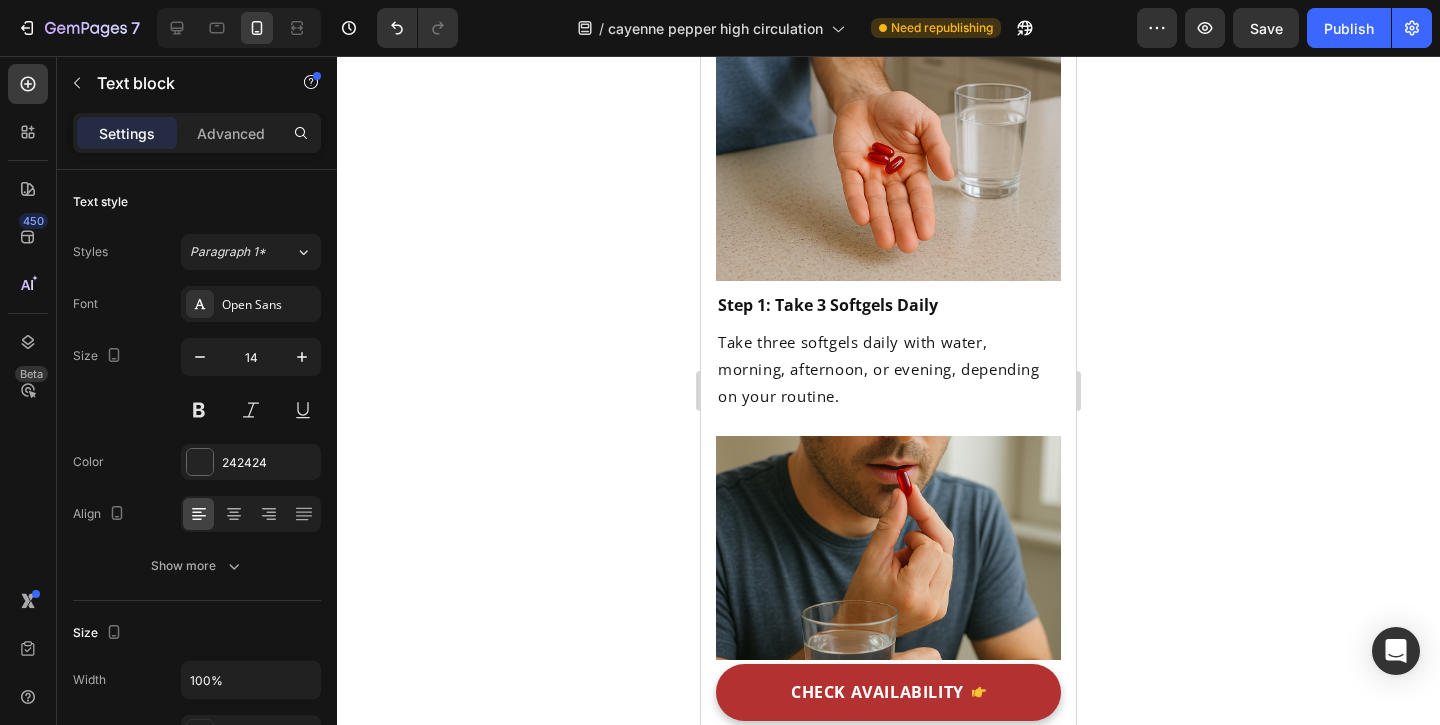 click on "Vitamin D3" at bounding box center [976, -1127] 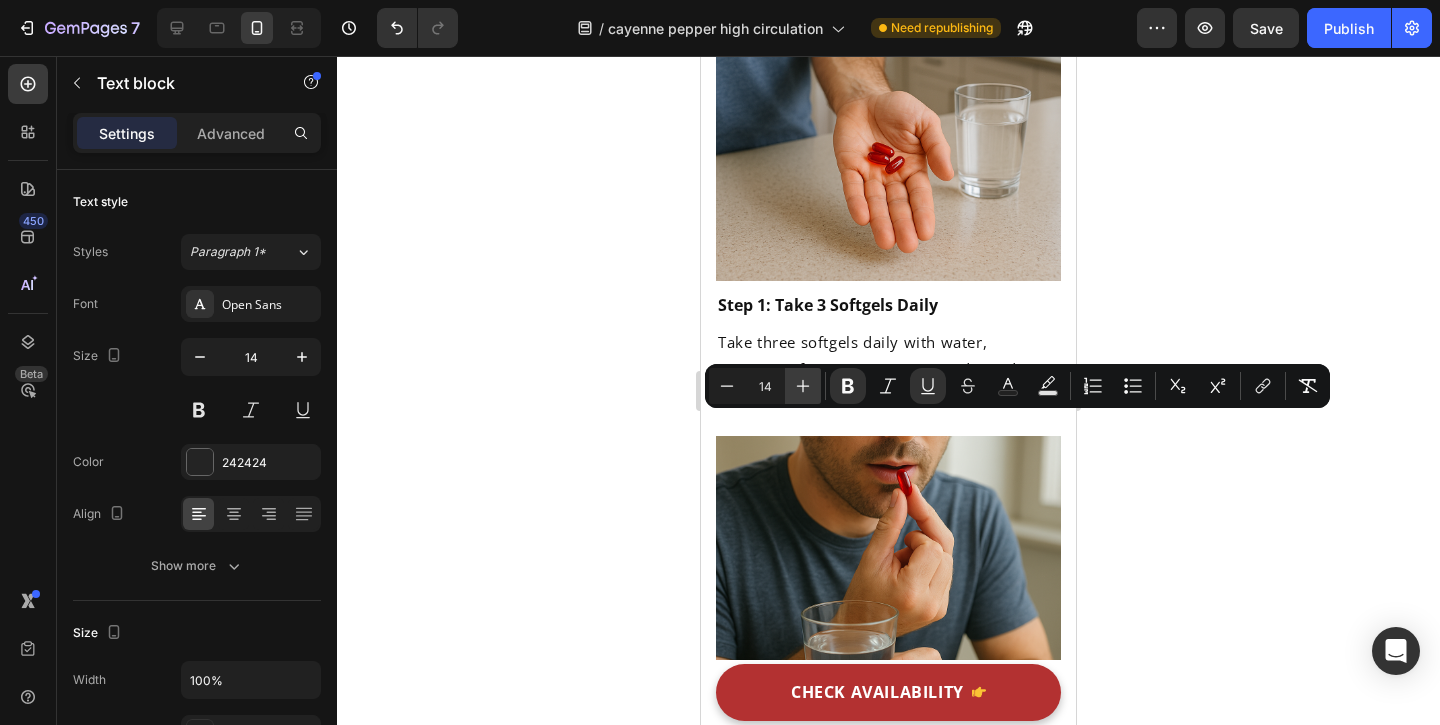 click on "Plus" at bounding box center (803, 386) 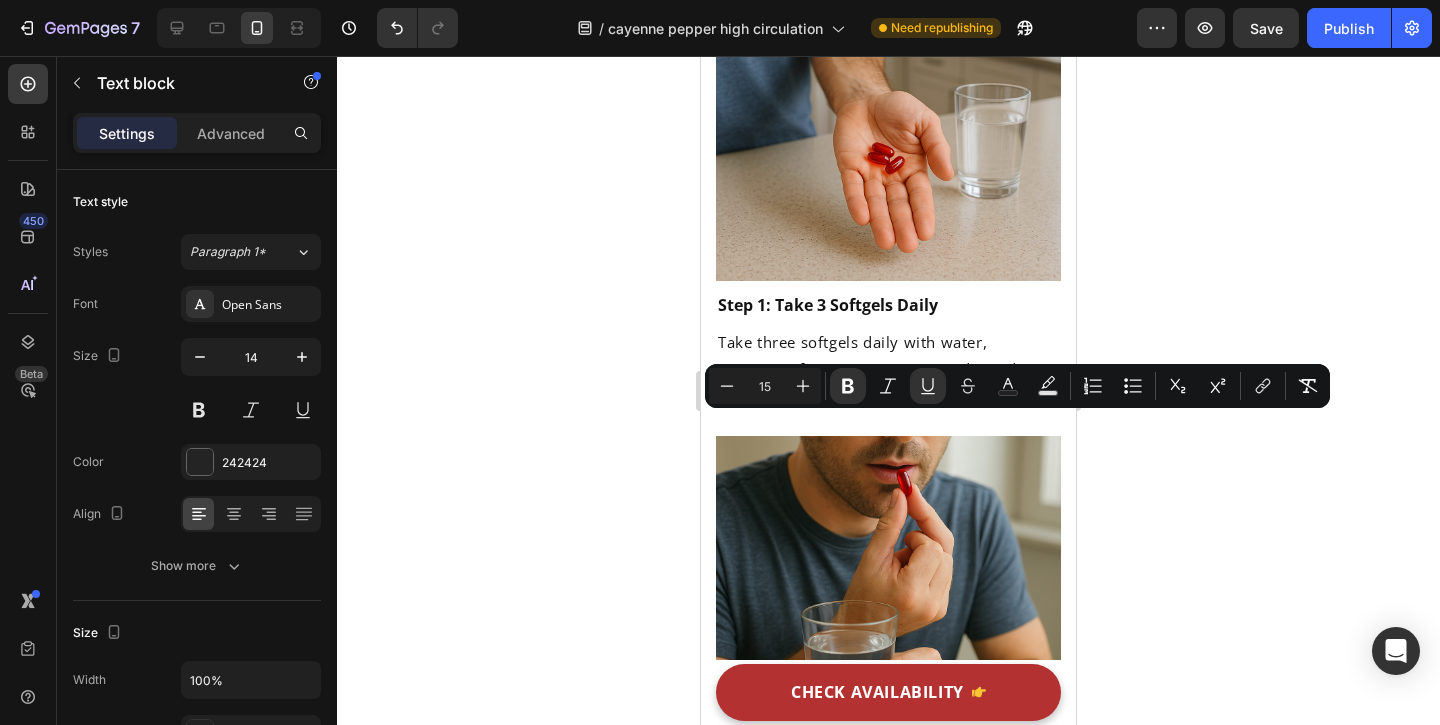 click 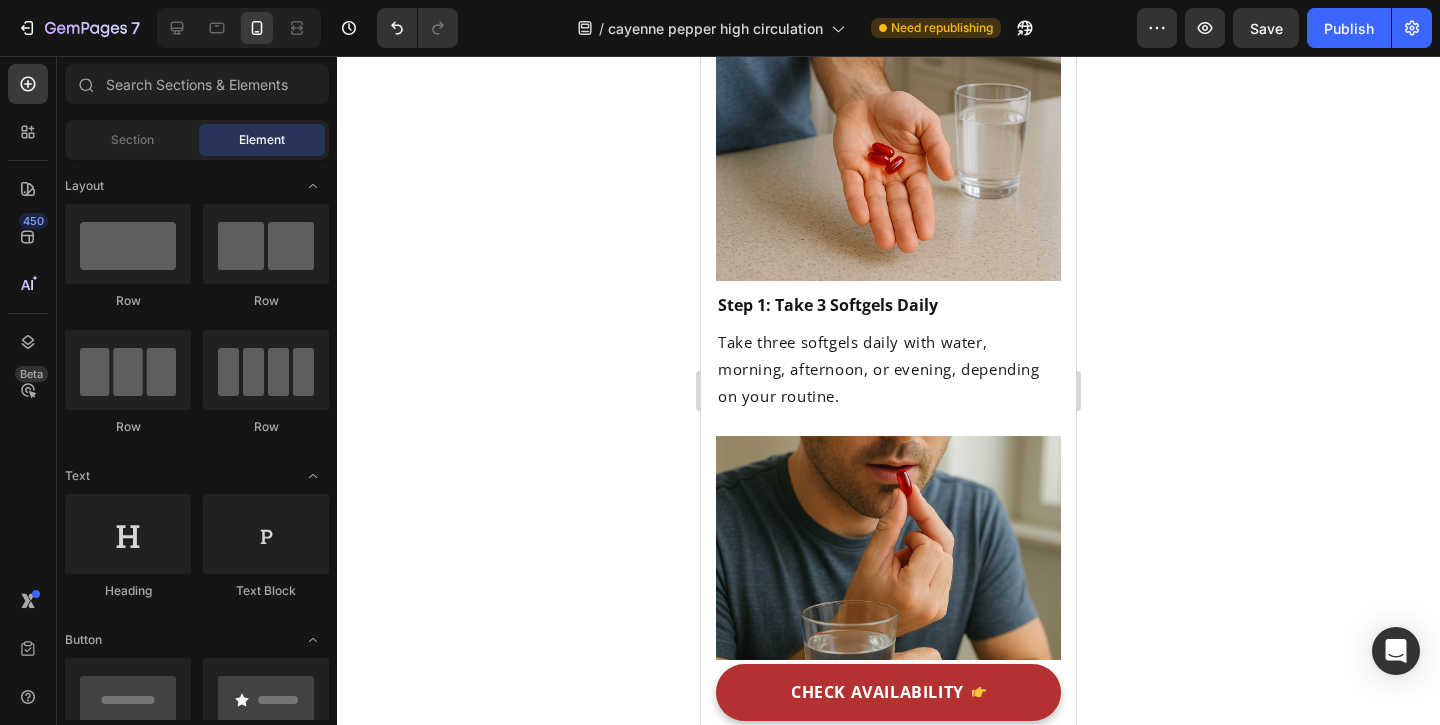 click on "Vitamin K2" at bounding box center (975, -1037) 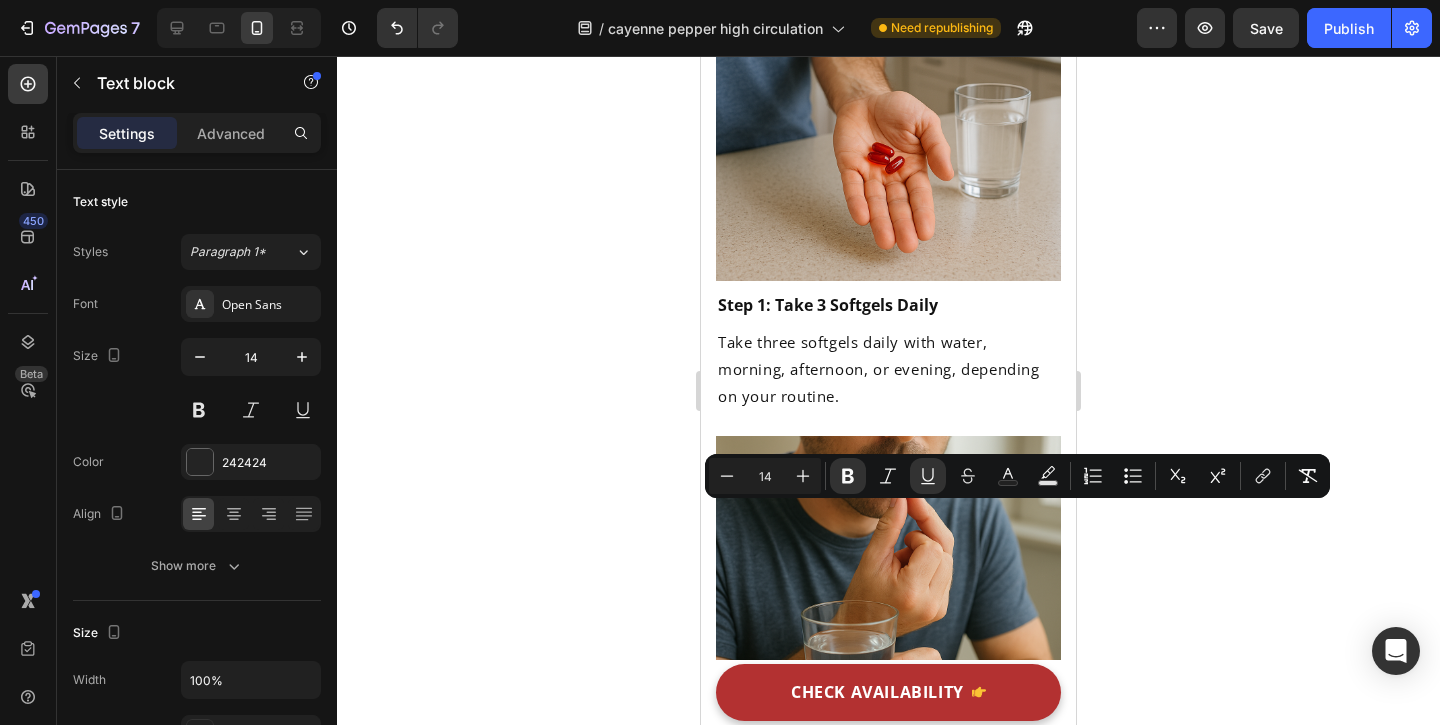 click on "Vitamin K2" at bounding box center [975, -1037] 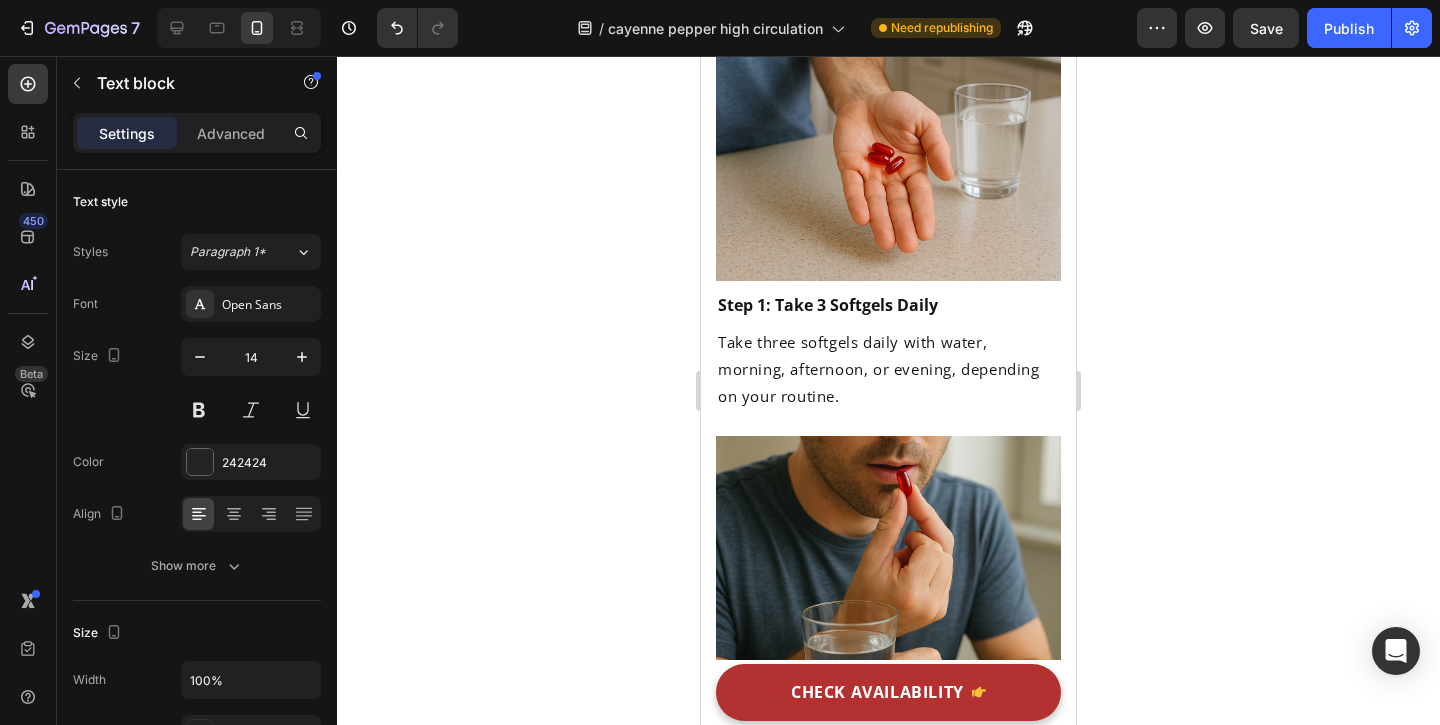 click on "Vitamin K2" at bounding box center (975, -1037) 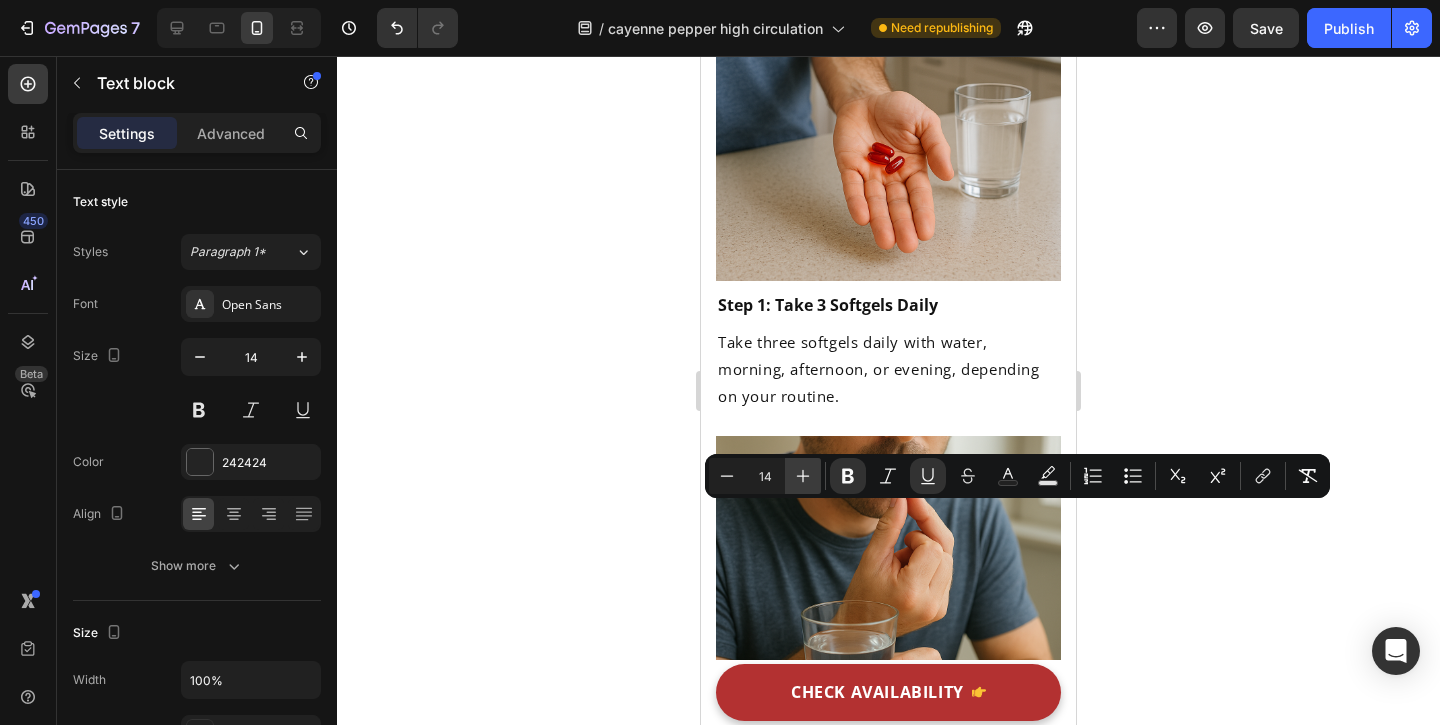 click 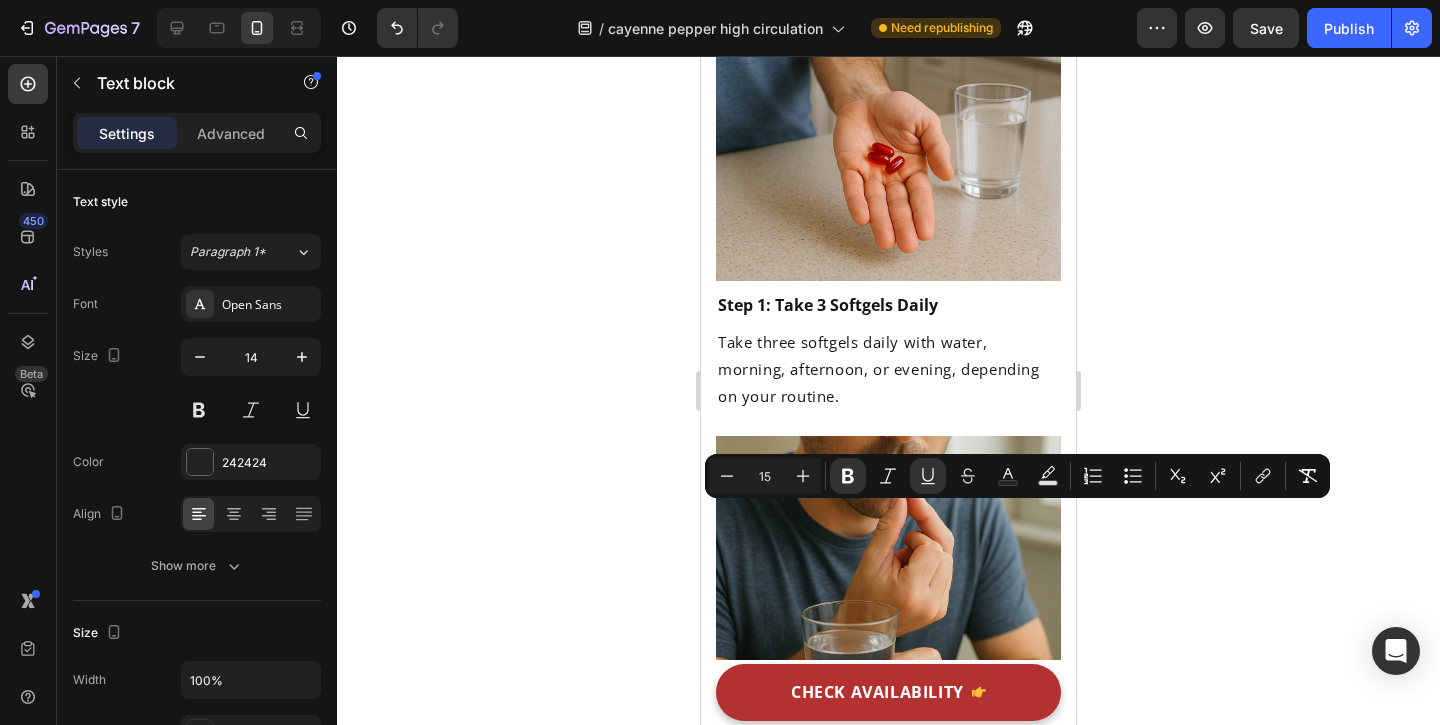 click 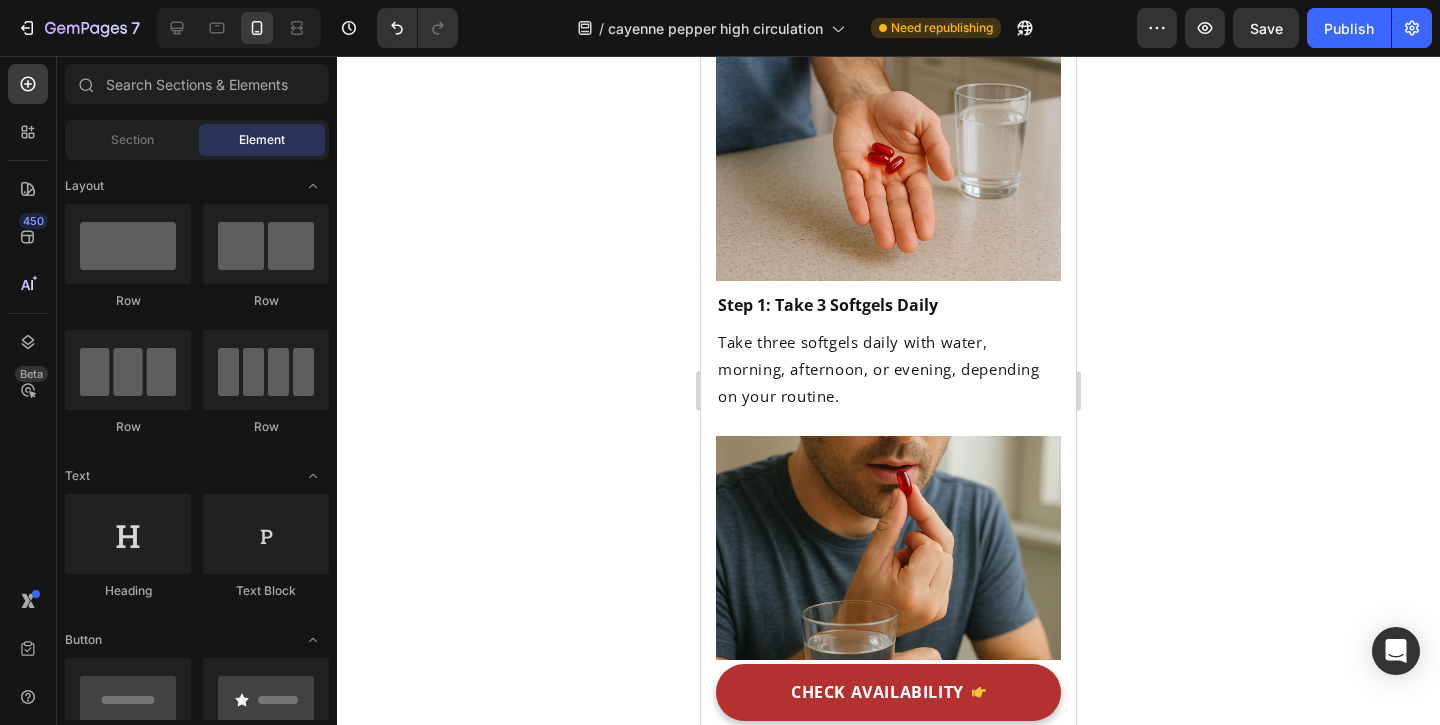 click on "Vitamin K2" at bounding box center (980, -1037) 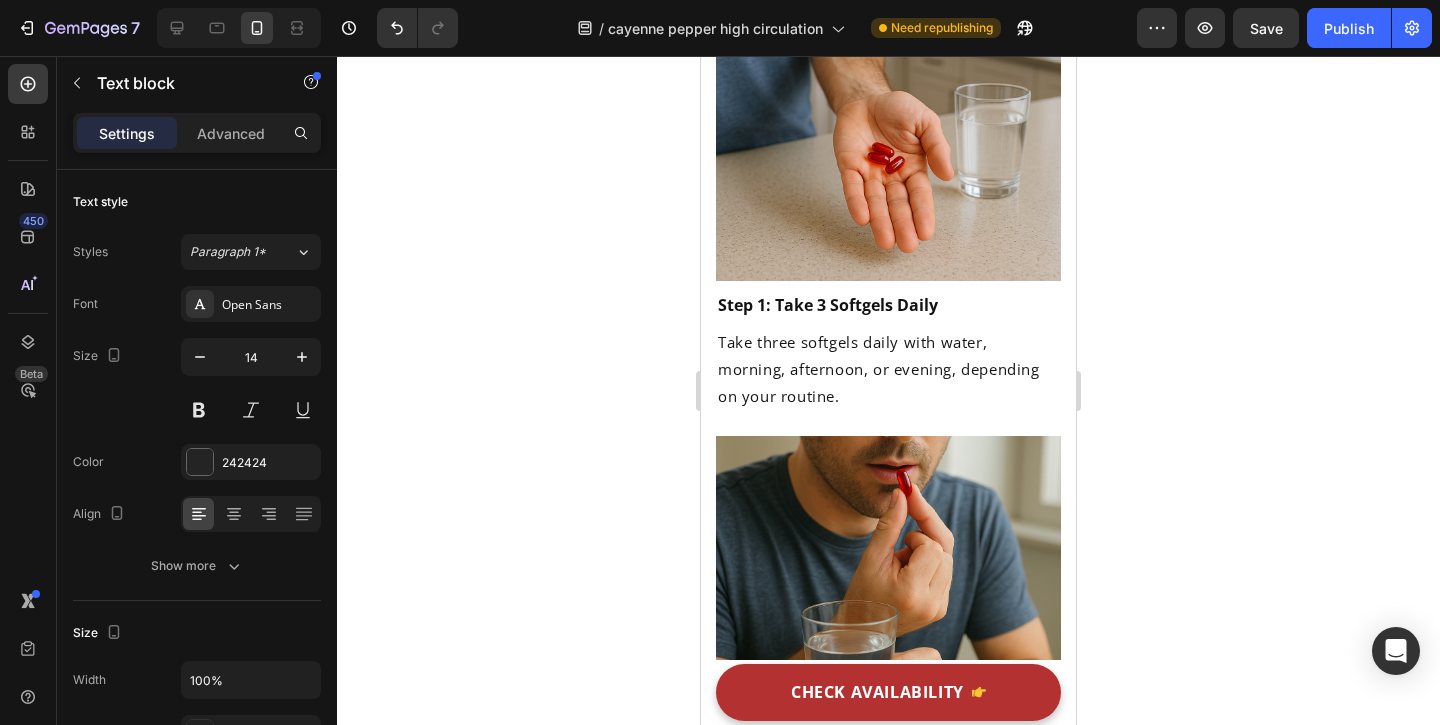 click on "Enhances oxygen delivery" at bounding box center (816, -1000) 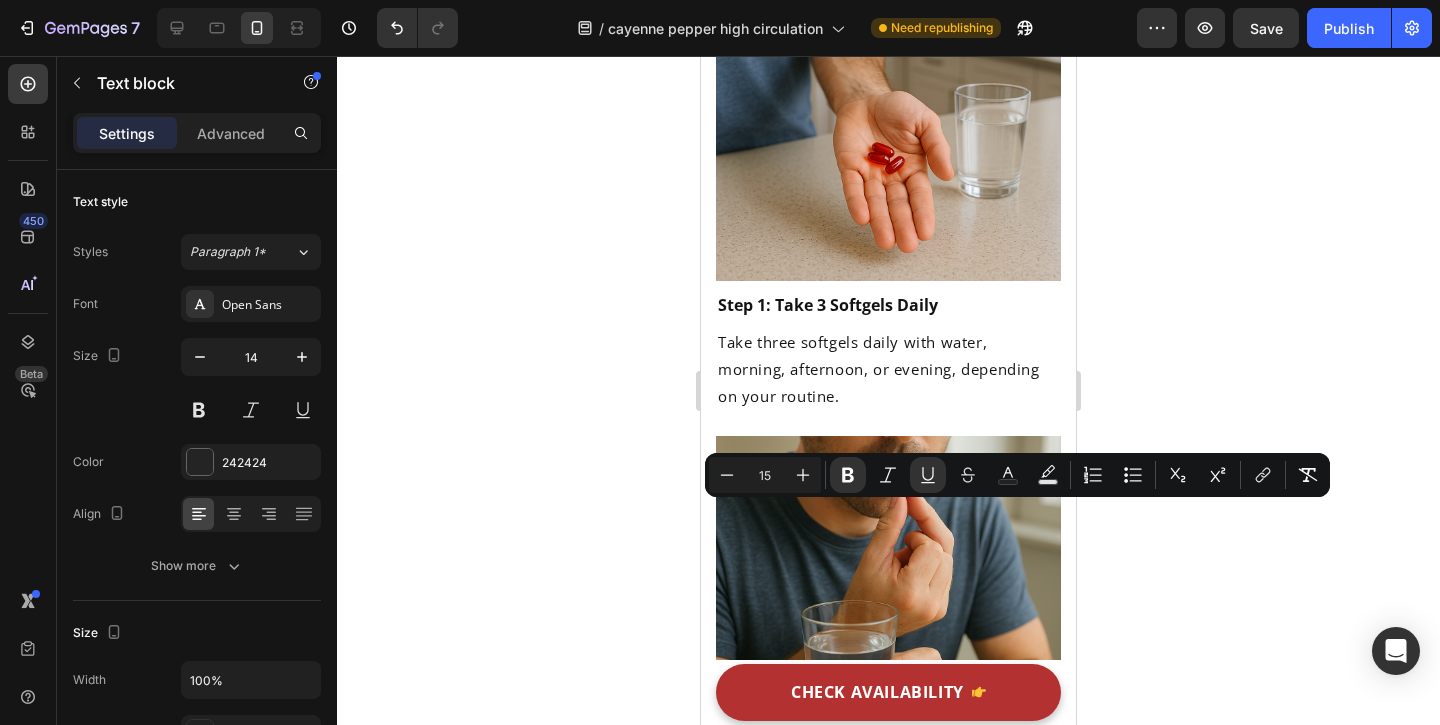 click on "Icon Beetroot Enhances oxygen delivery Text block   0 Row Row" at bounding box center [798, -1012] 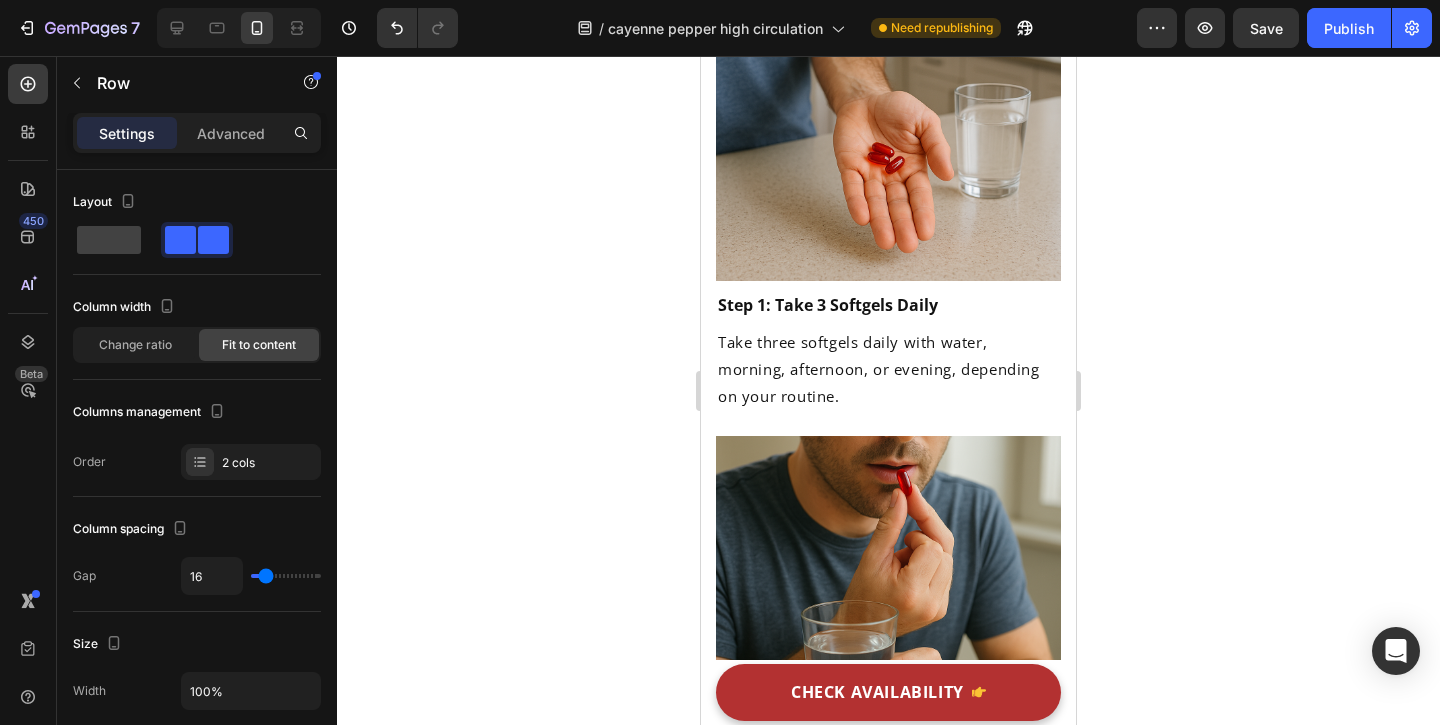 click 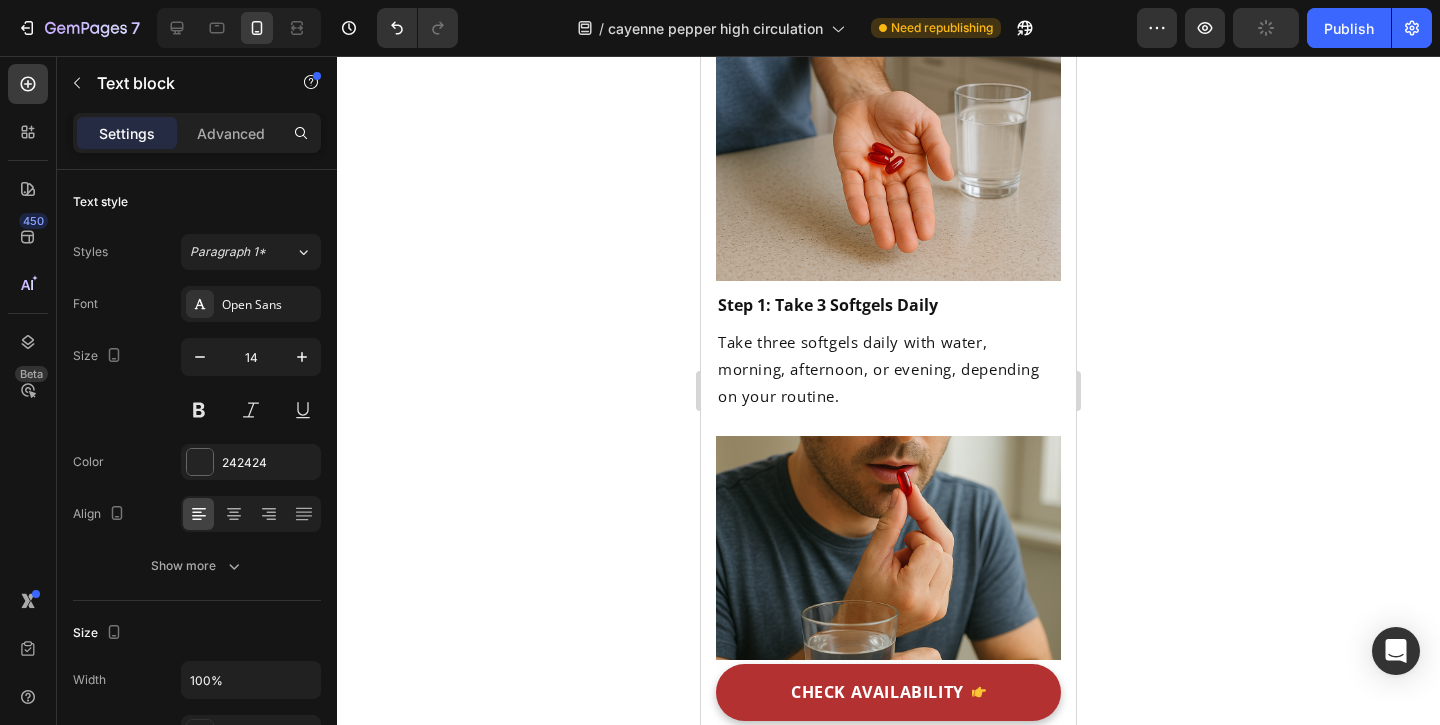 click on "Enhances oxygen delivery" at bounding box center (816, -1000) 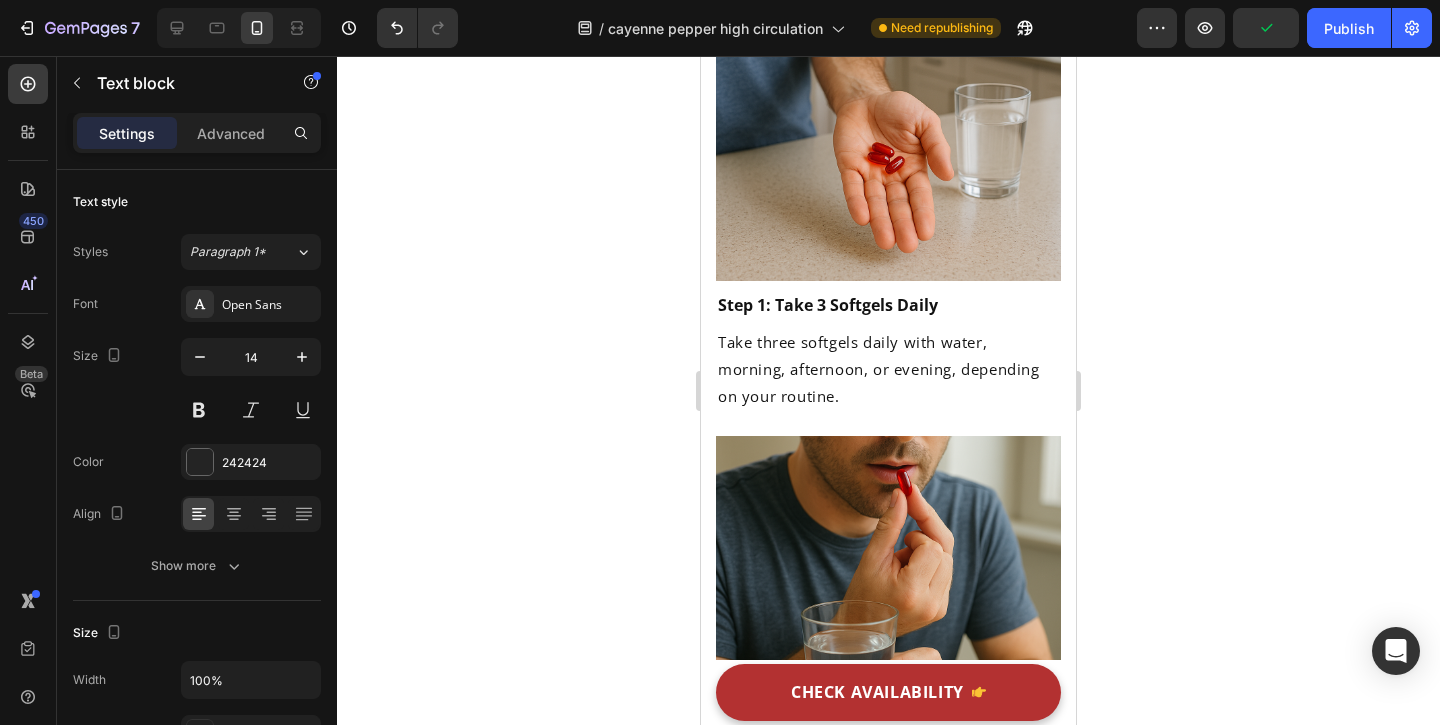 click on "Hawthorn" at bounding box center (794, -1127) 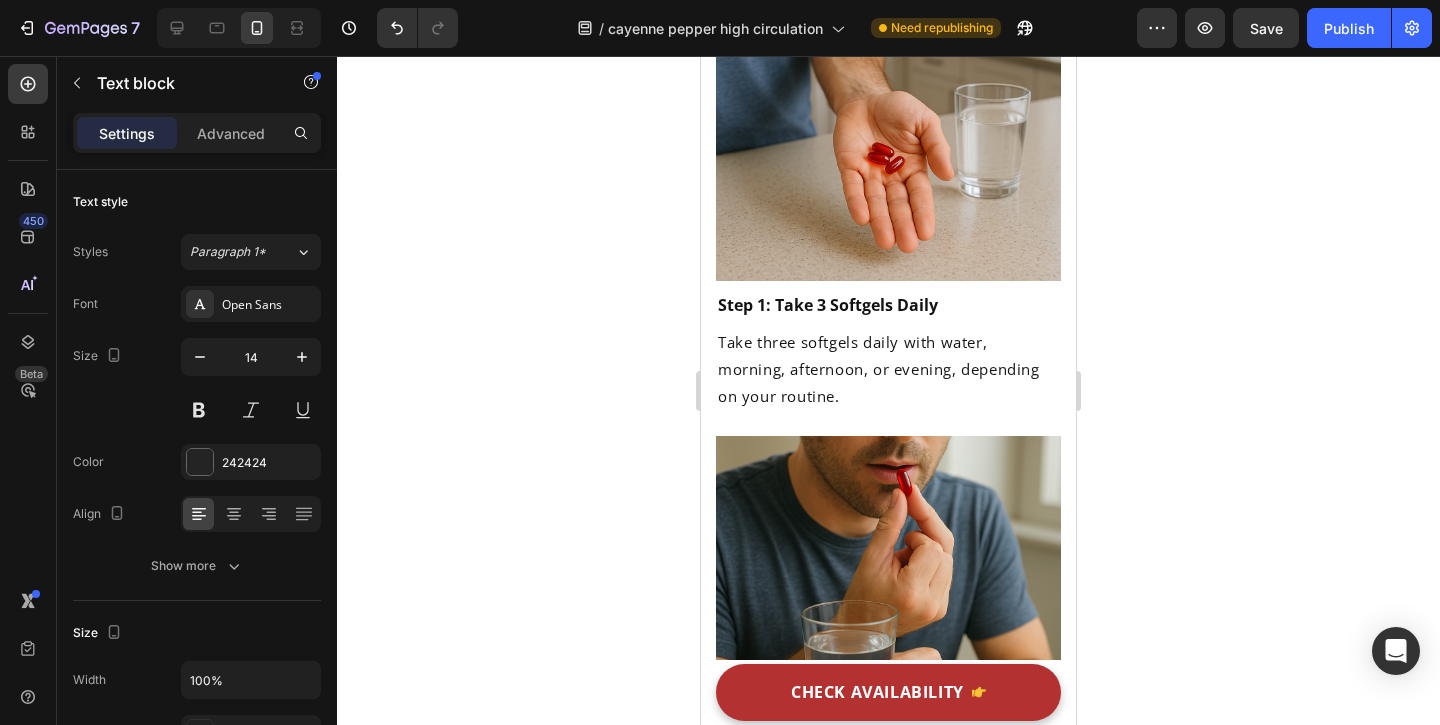 click on "Boosts circulation" at bounding box center (793, -1294) 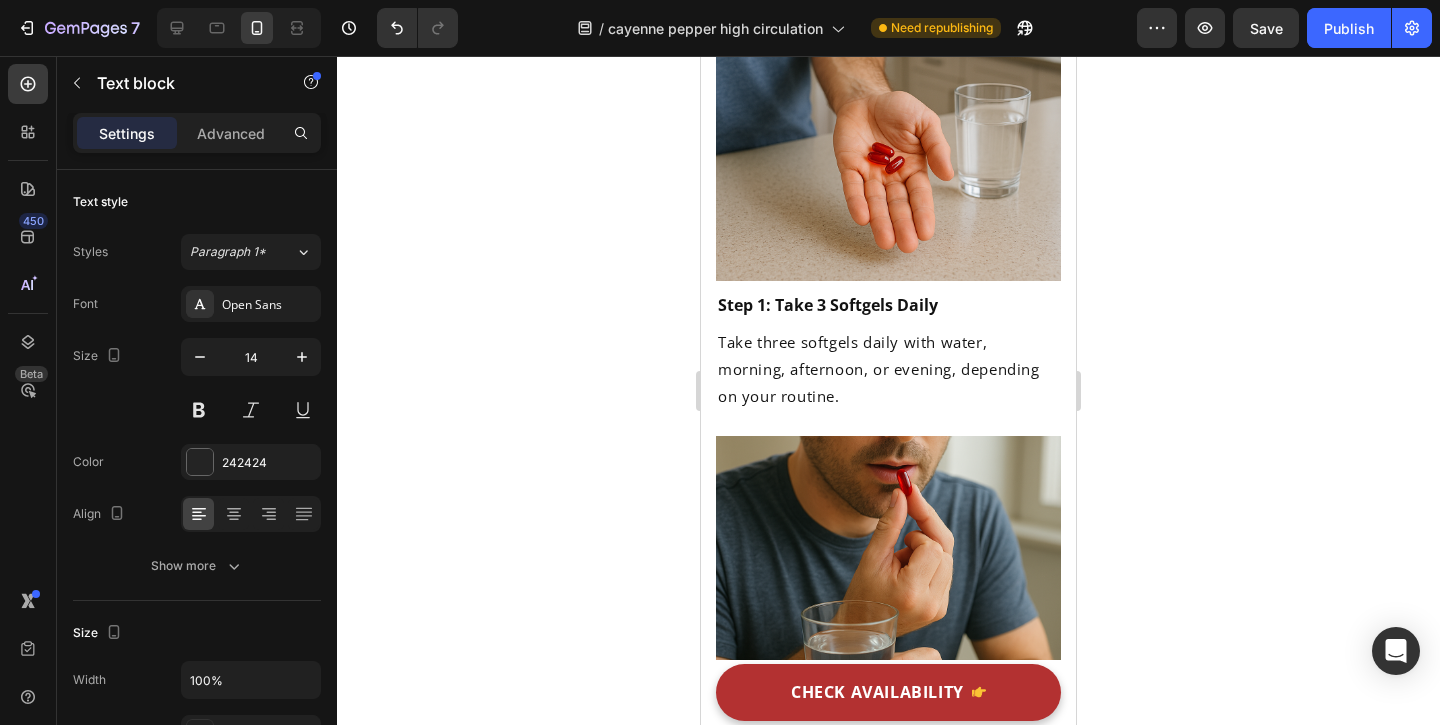 click on "Turmeric" at bounding box center (997, -1344) 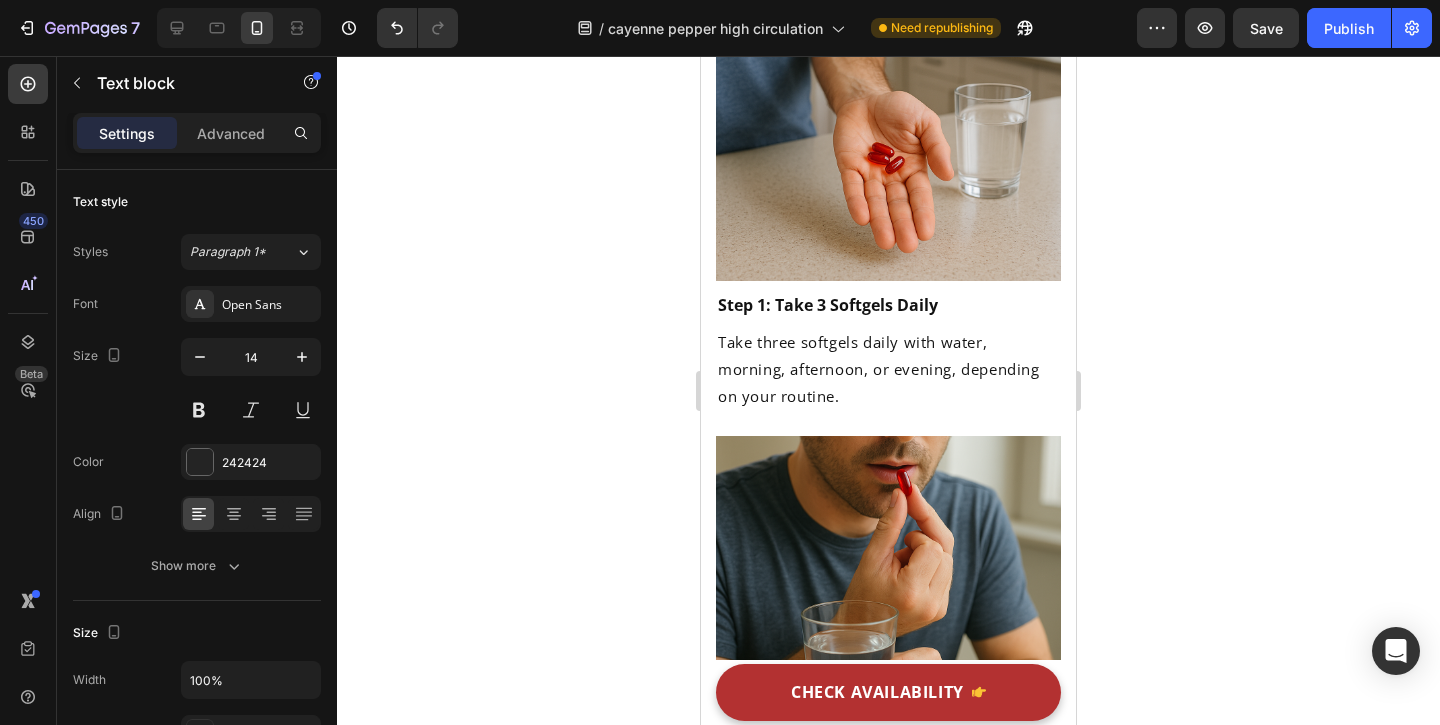 click on "Improves absorption" at bounding box center (974, -1191) 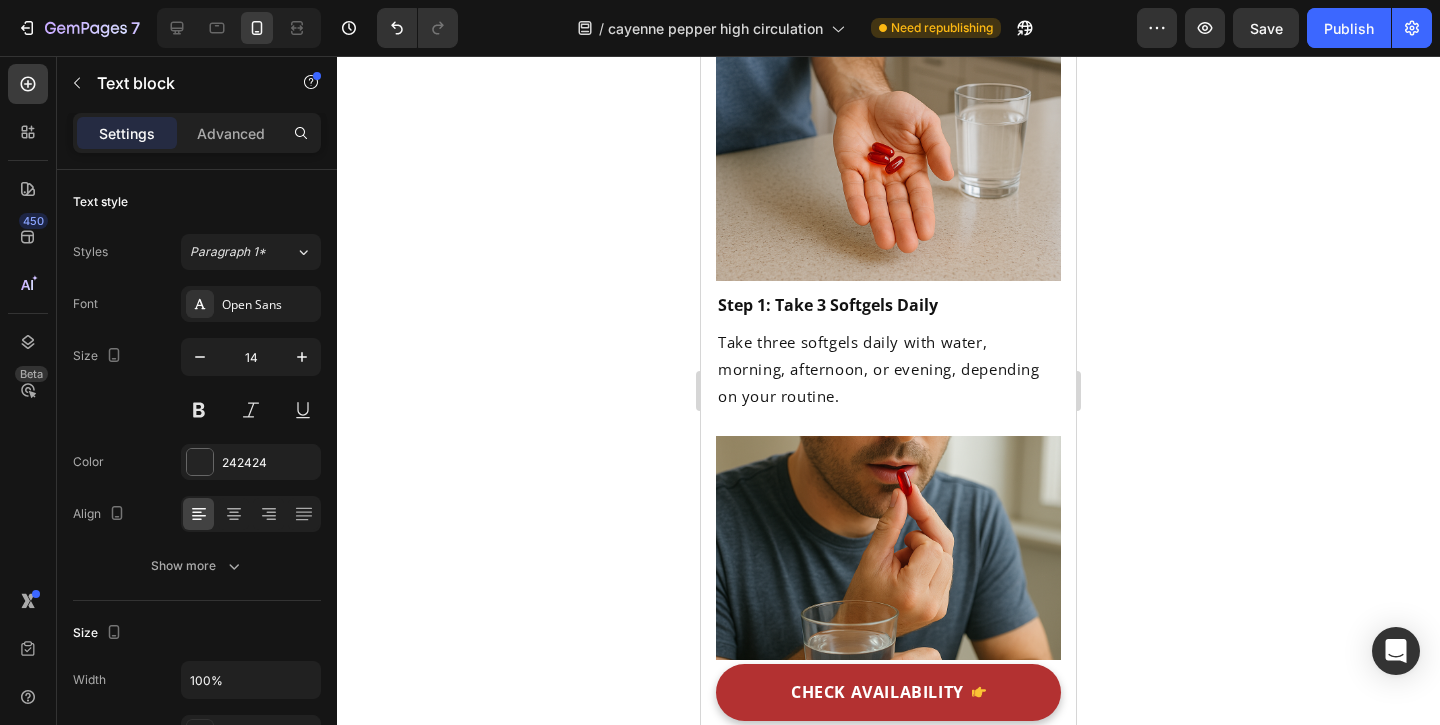 click on "Supports artery flexibility" at bounding box center [997, -999] 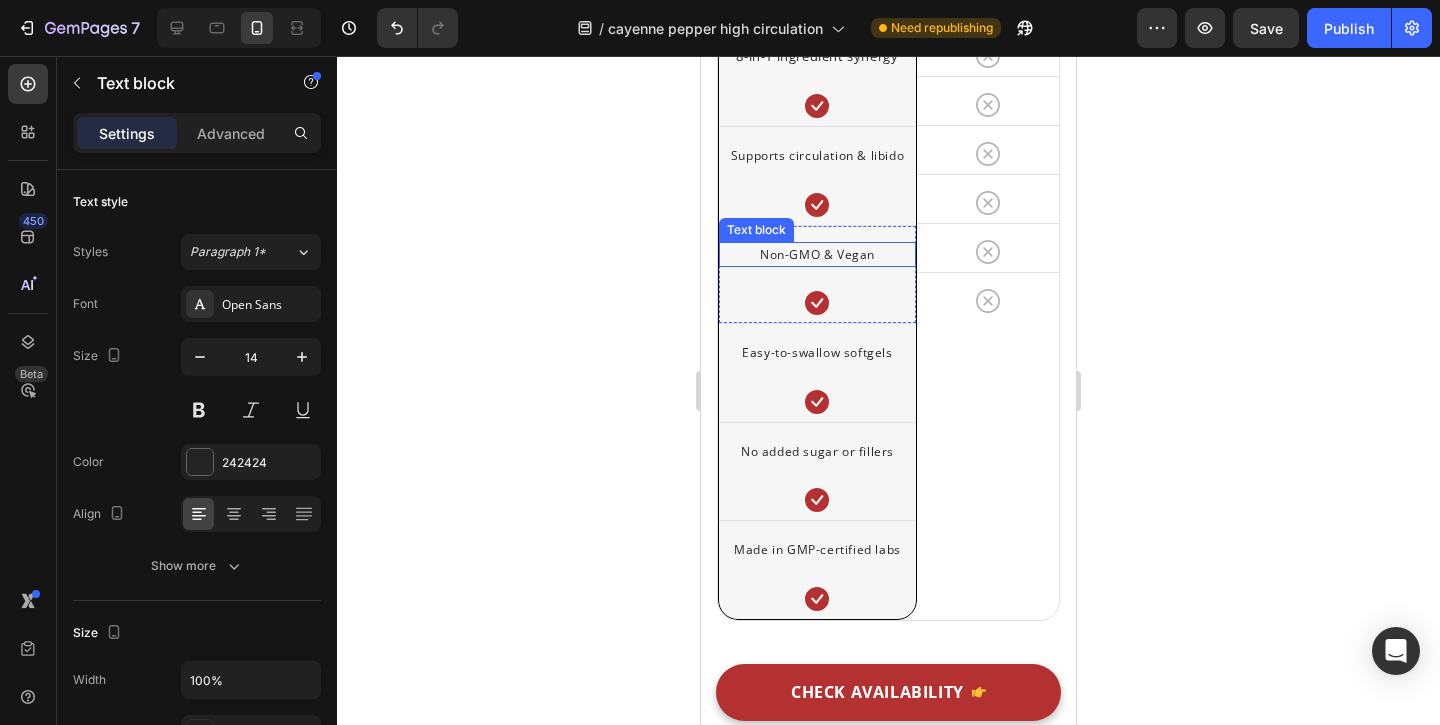 scroll, scrollTop: 11438, scrollLeft: 0, axis: vertical 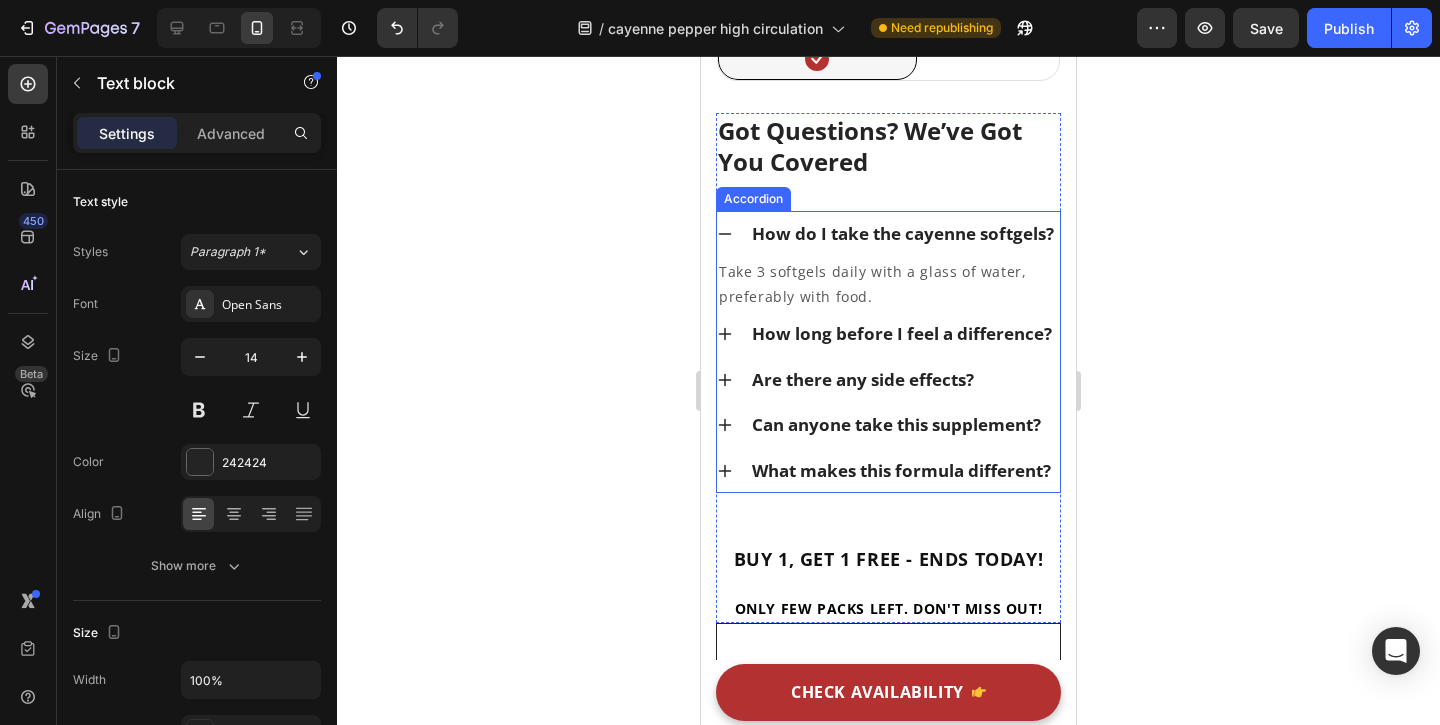 click 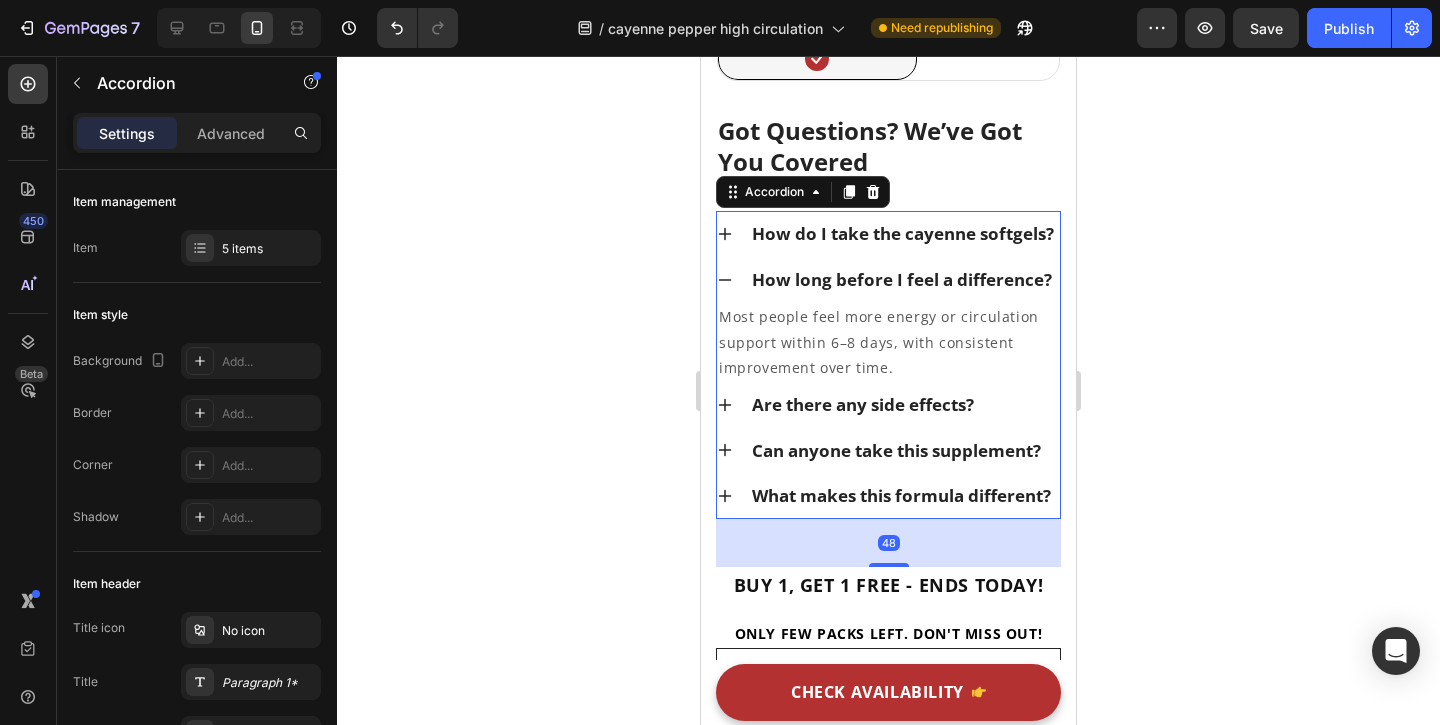 scroll, scrollTop: 11521, scrollLeft: 0, axis: vertical 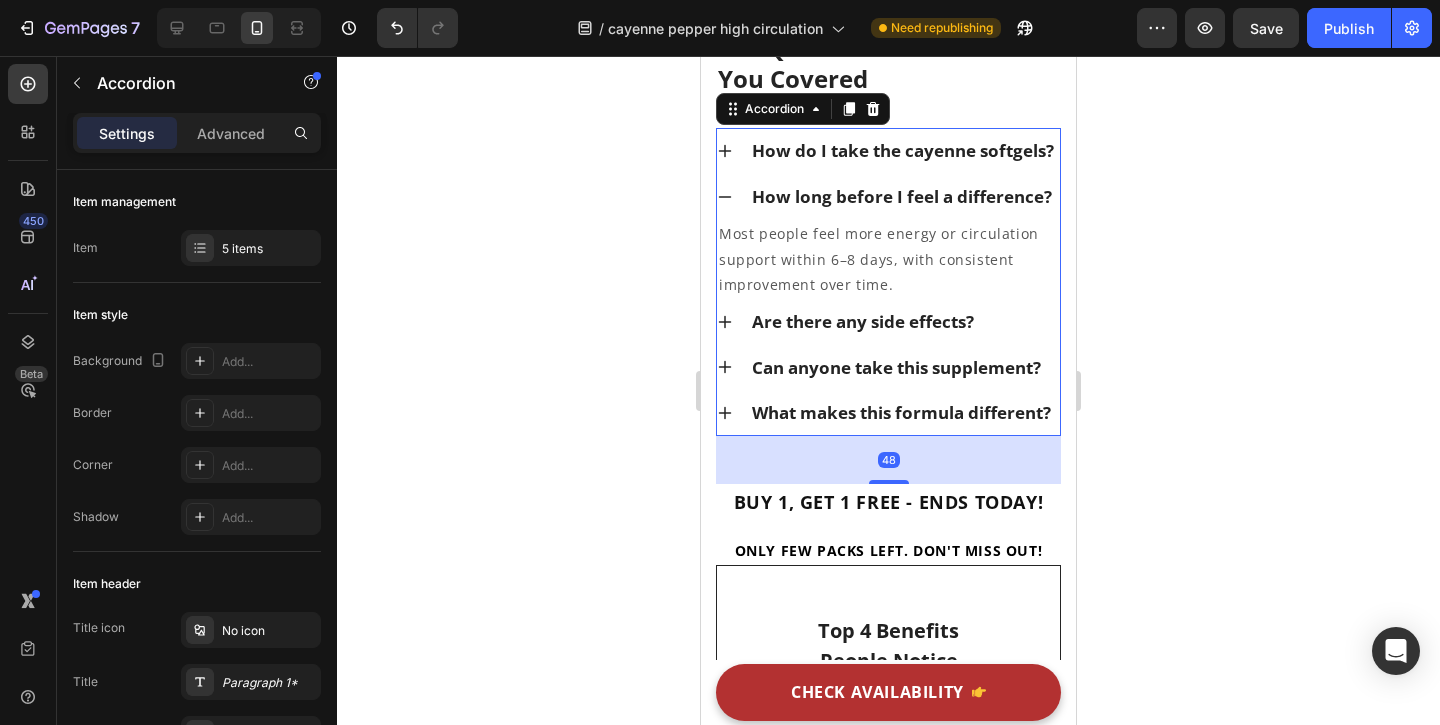 click on "Are there any side effects?" at bounding box center [888, 322] 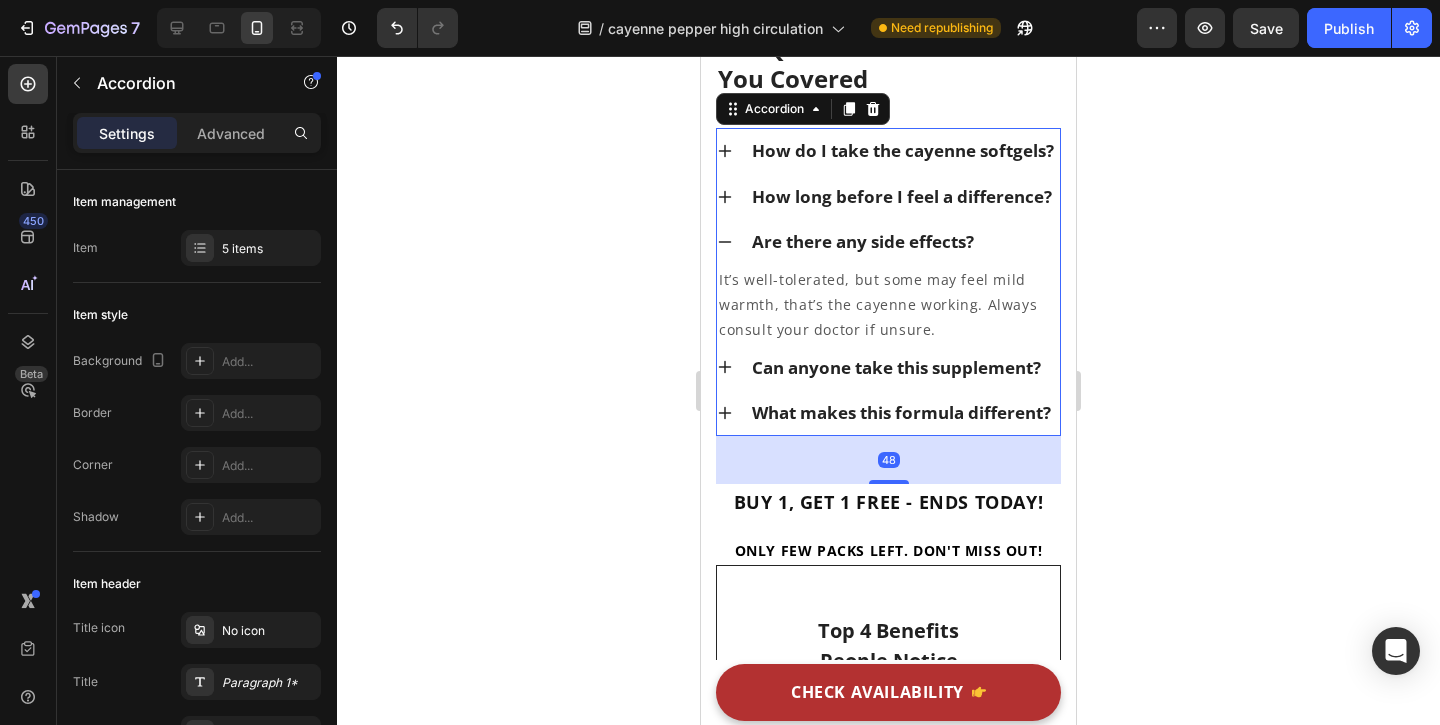 click 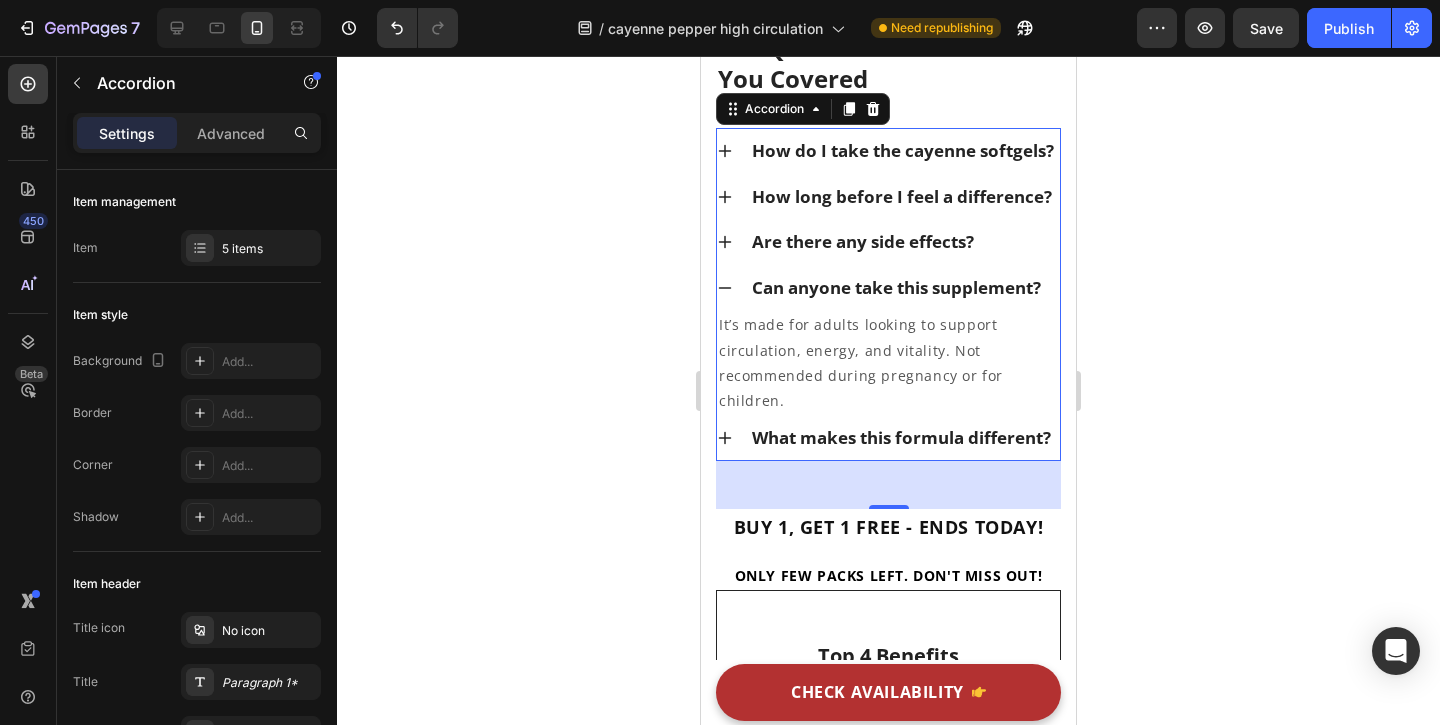 click on "What makes this formula different?" at bounding box center [888, 438] 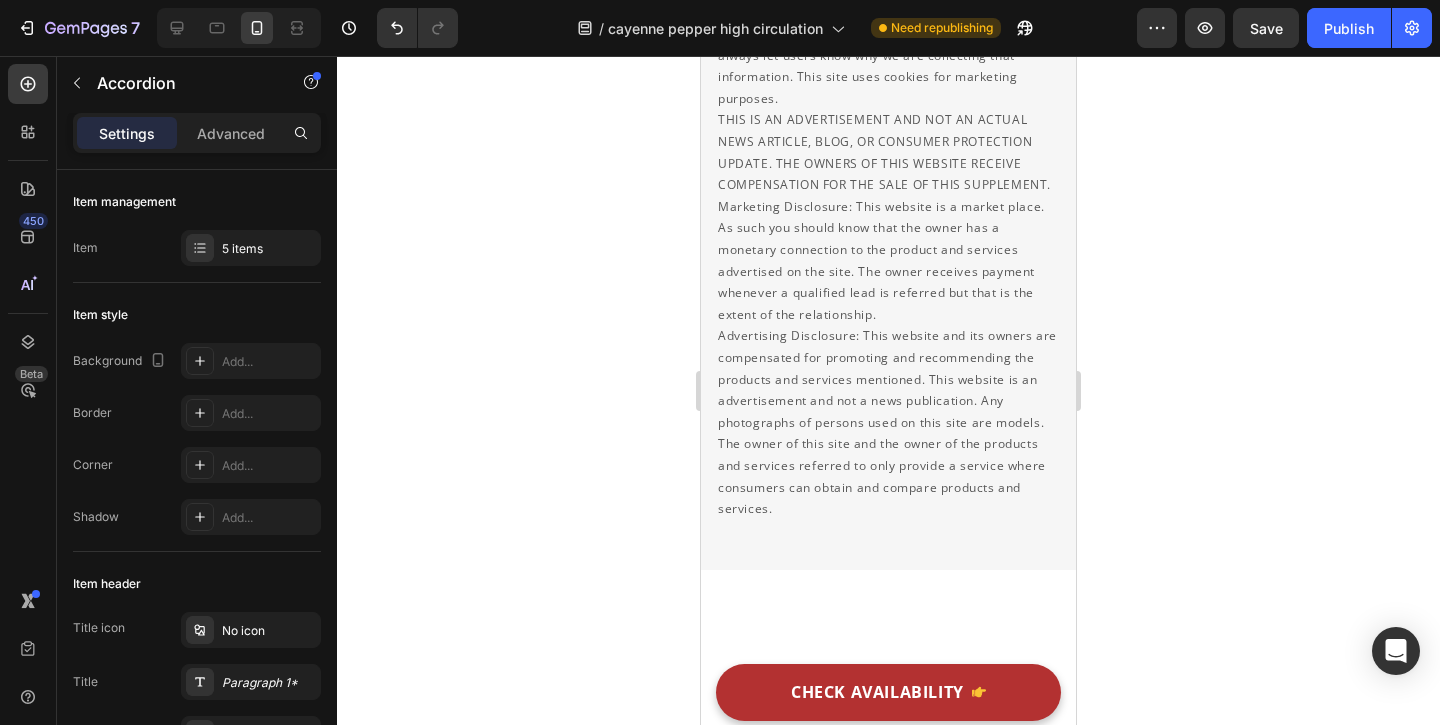 scroll, scrollTop: 13508, scrollLeft: 0, axis: vertical 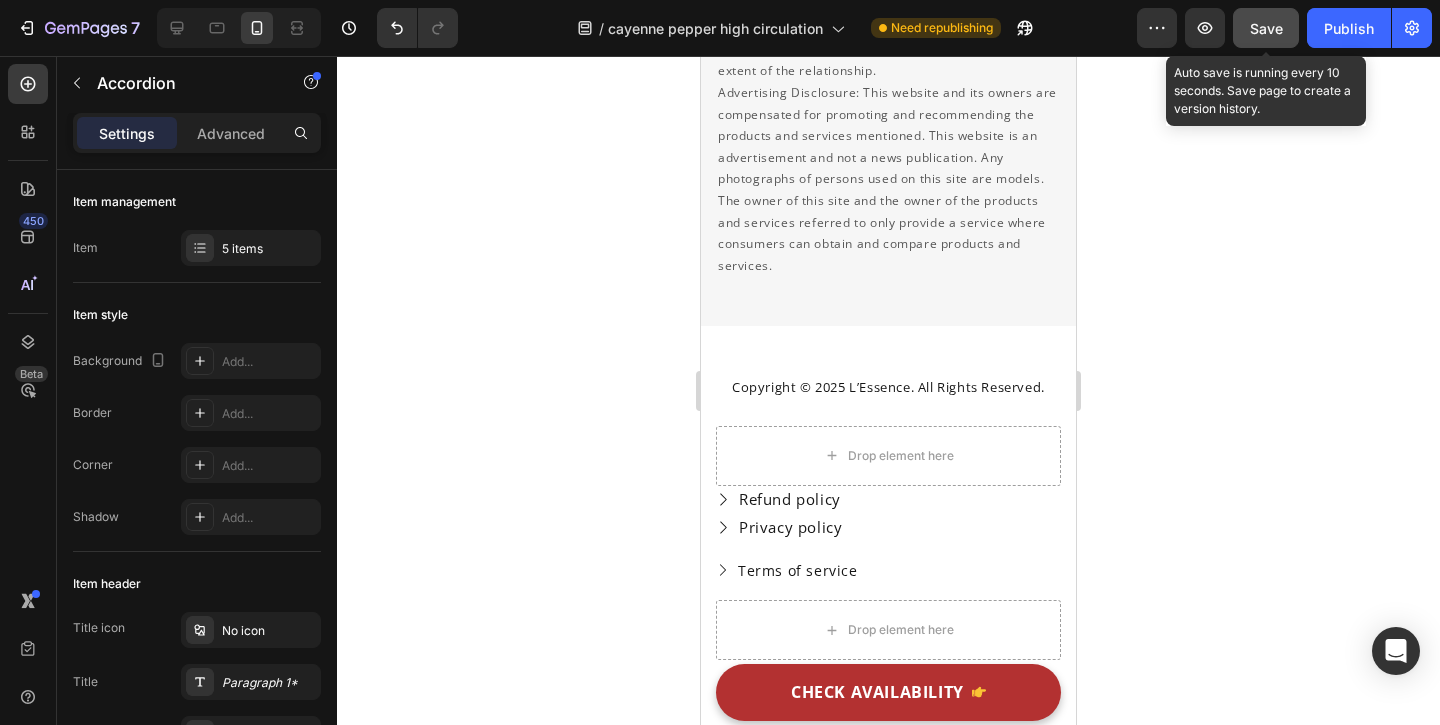 click on "Save" 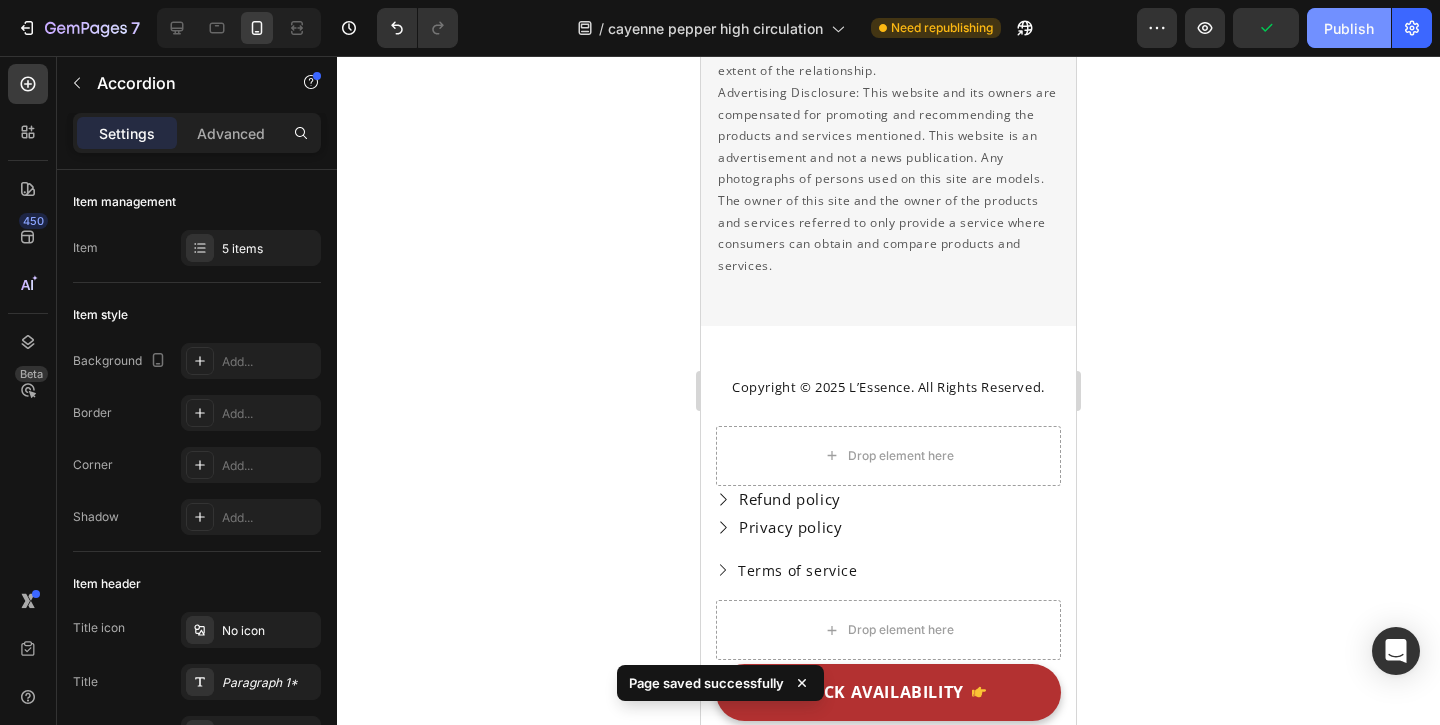 click on "Publish" at bounding box center (1349, 28) 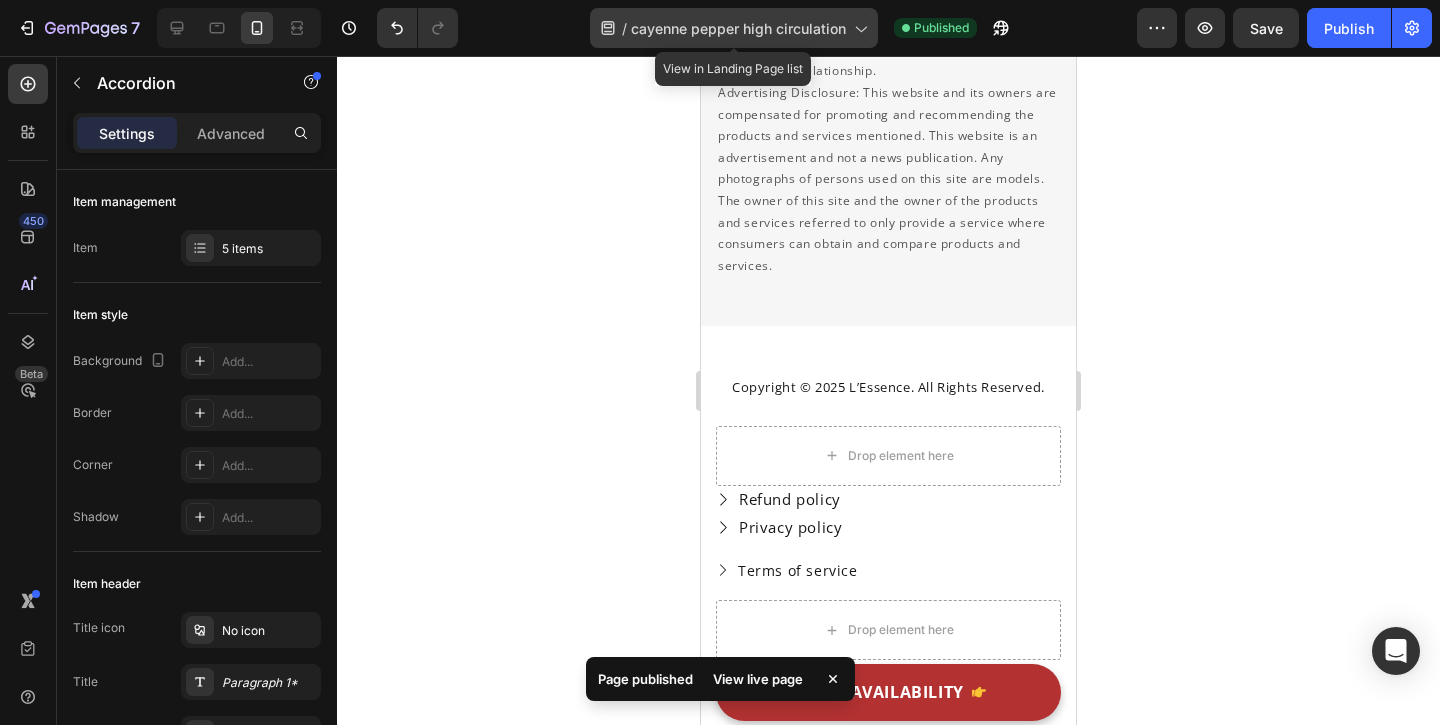 click on "cayenne pepper high circulation" at bounding box center [738, 28] 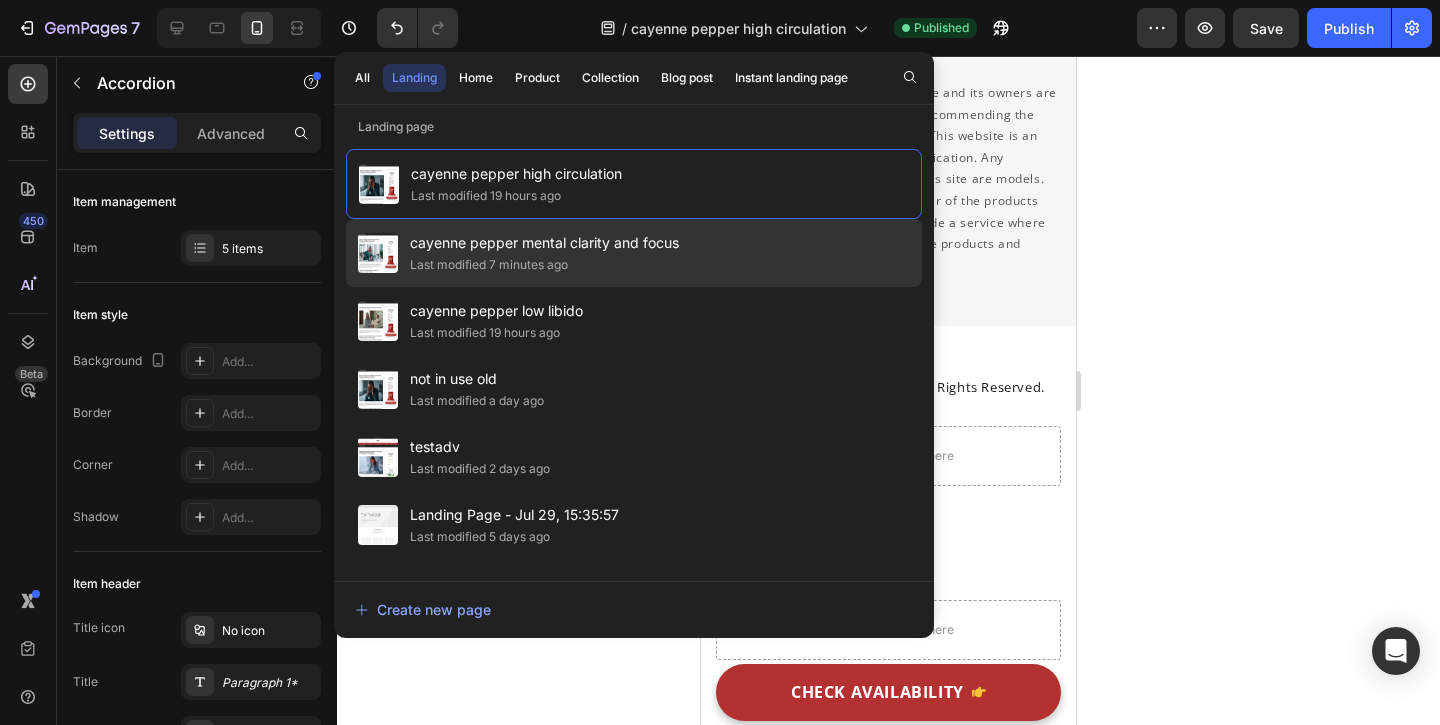 click on "Last modified 7 minutes ago" at bounding box center (544, 265) 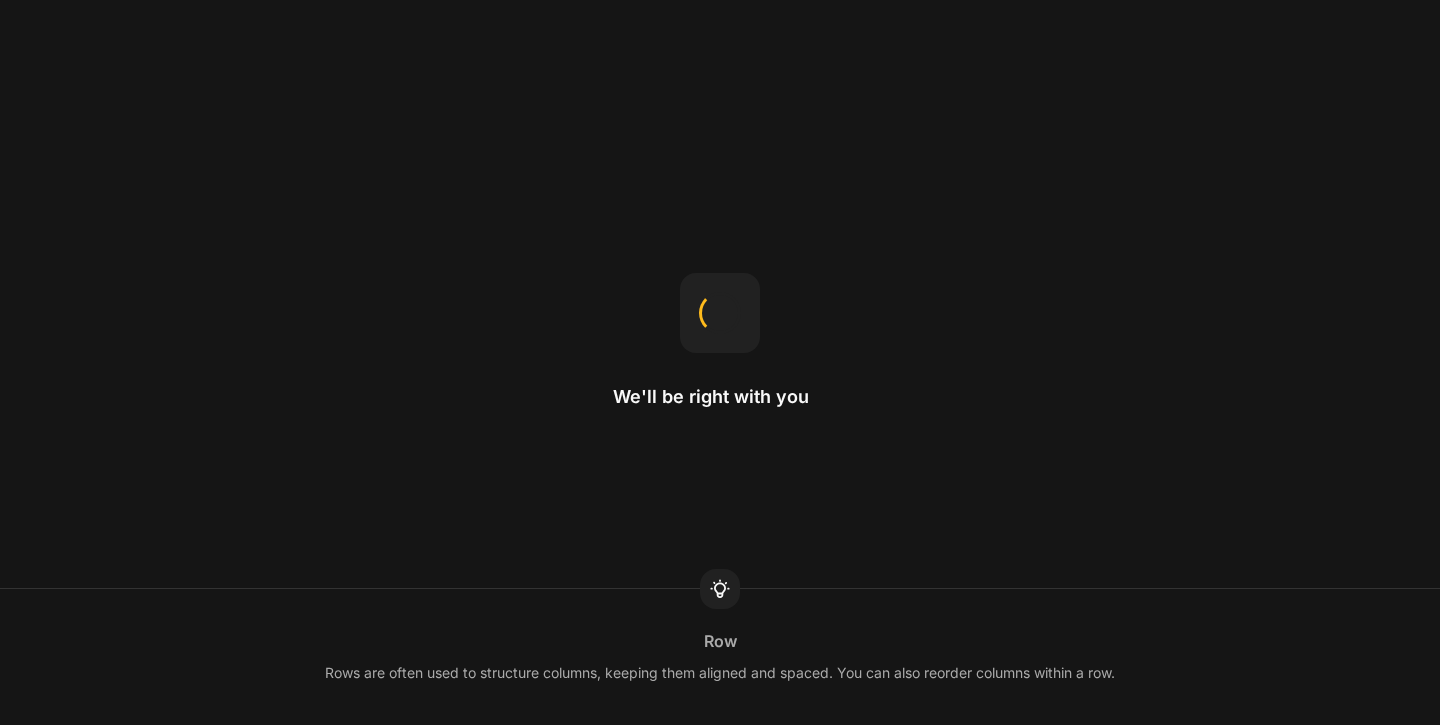 scroll, scrollTop: 0, scrollLeft: 0, axis: both 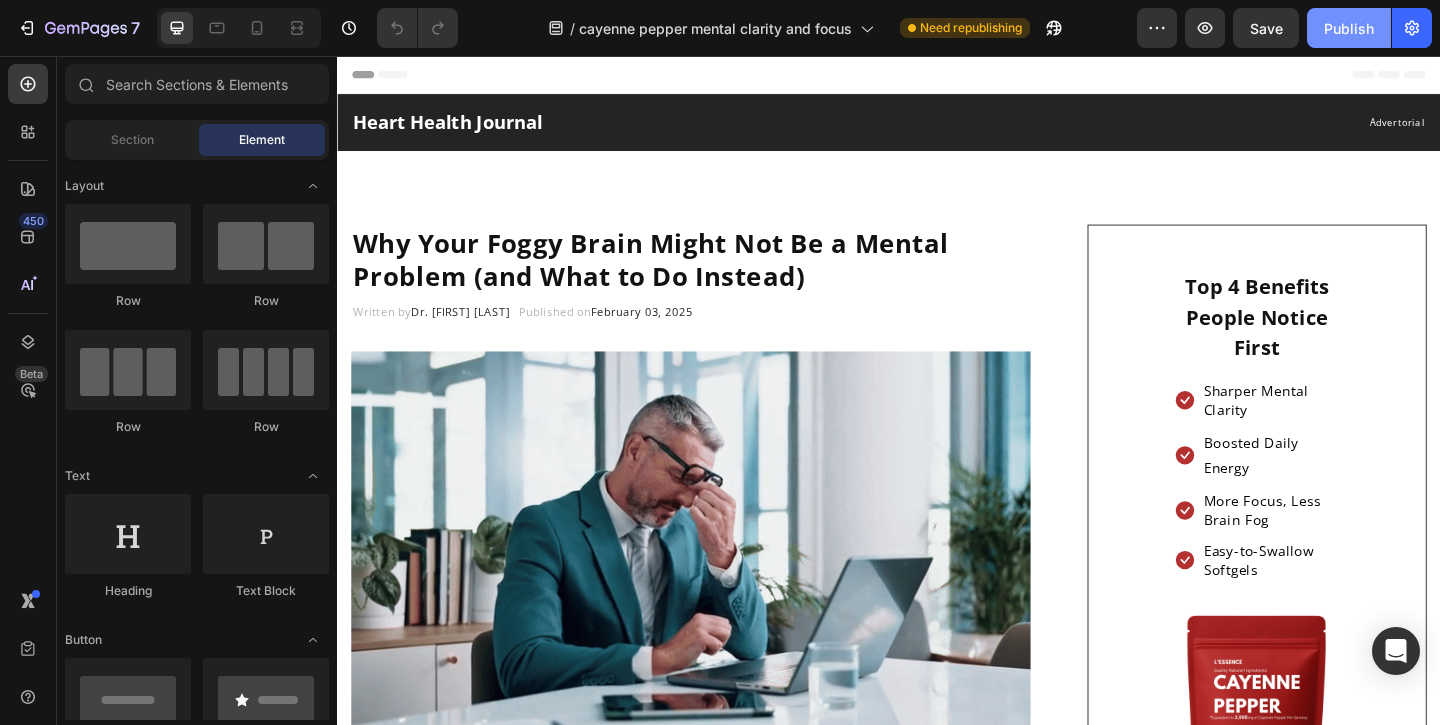 click on "Publish" at bounding box center [1349, 28] 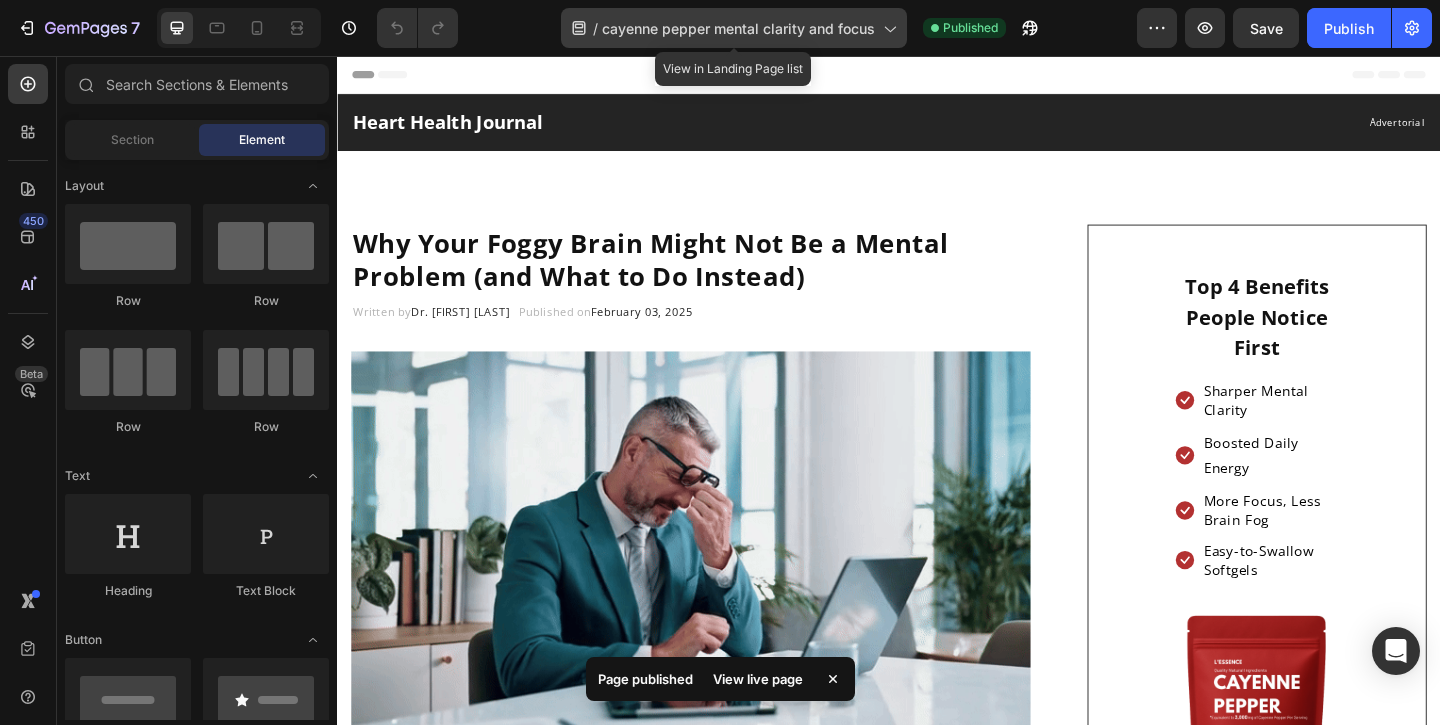 click on "cayenne pepper mental clarity and focus" at bounding box center [738, 28] 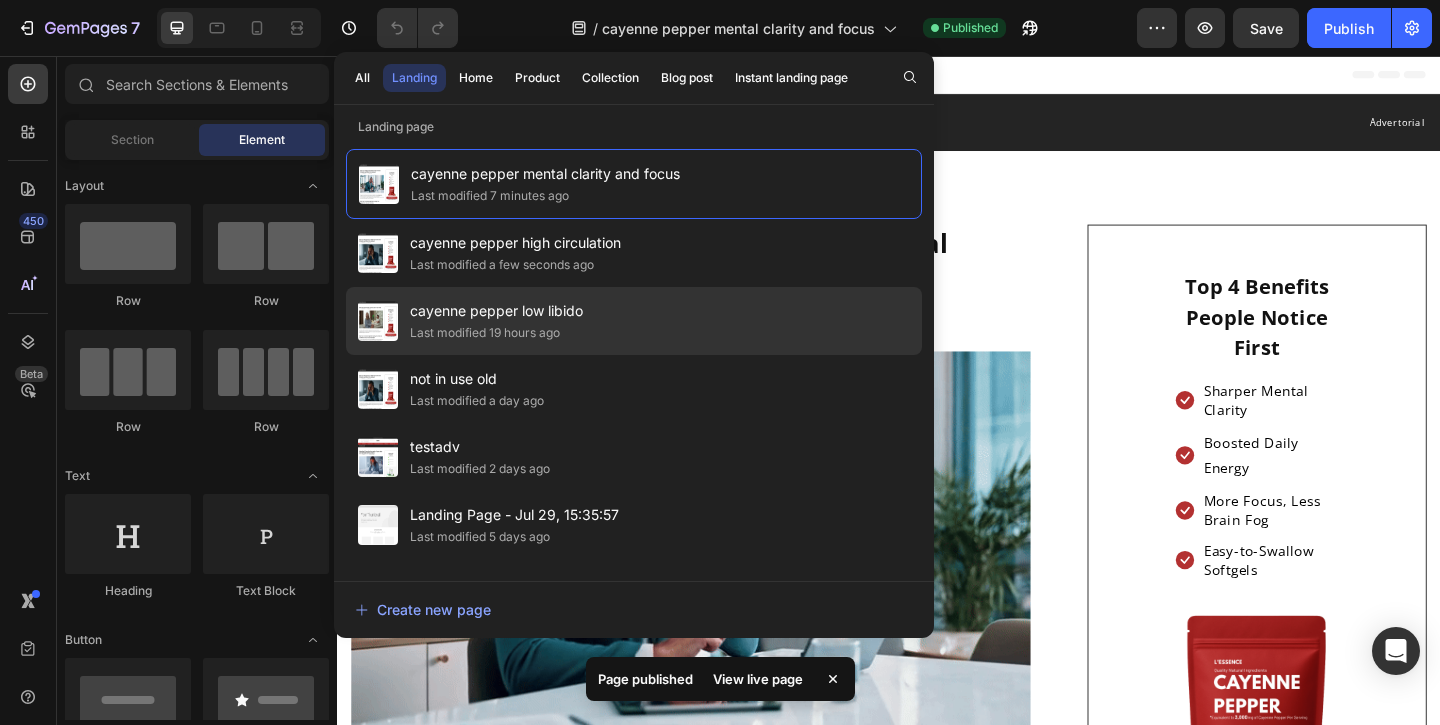 click on "cayenne pepper low libido Last modified 19 hours ago" 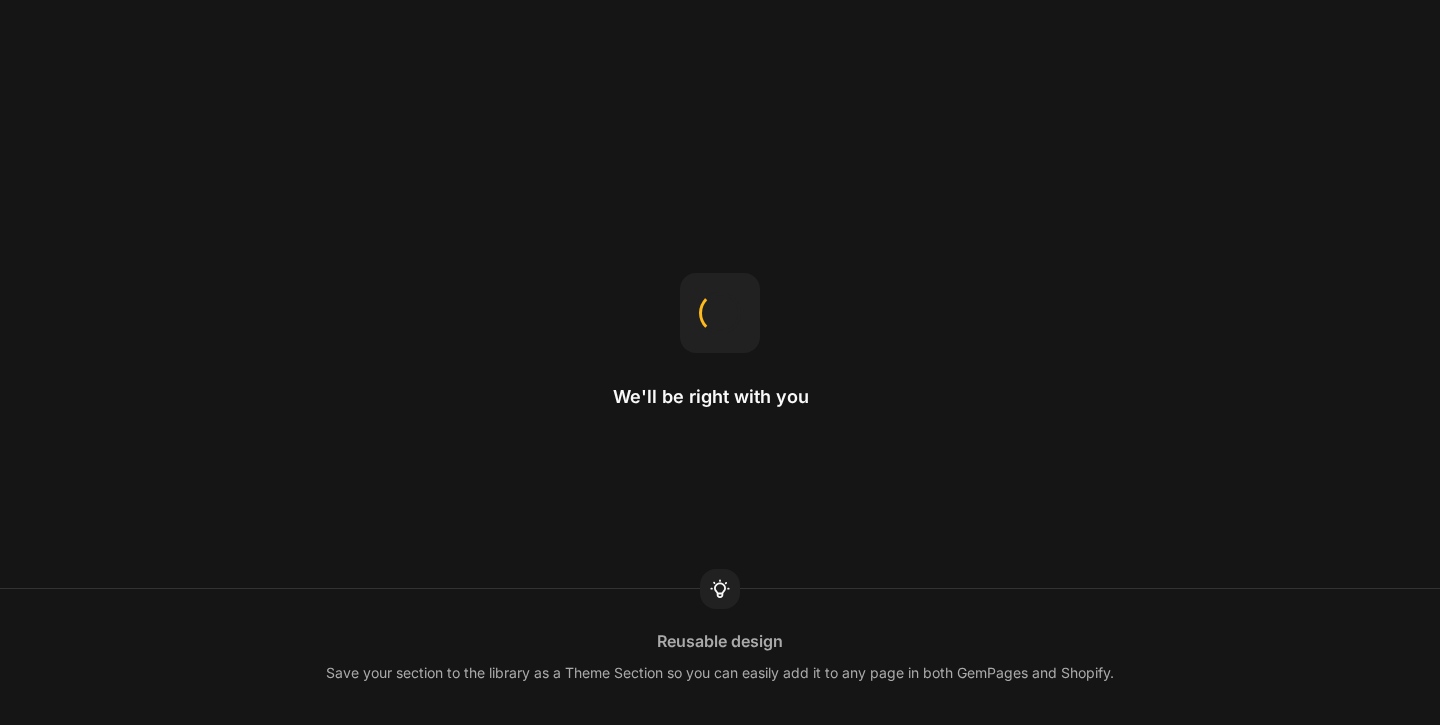 scroll, scrollTop: 0, scrollLeft: 0, axis: both 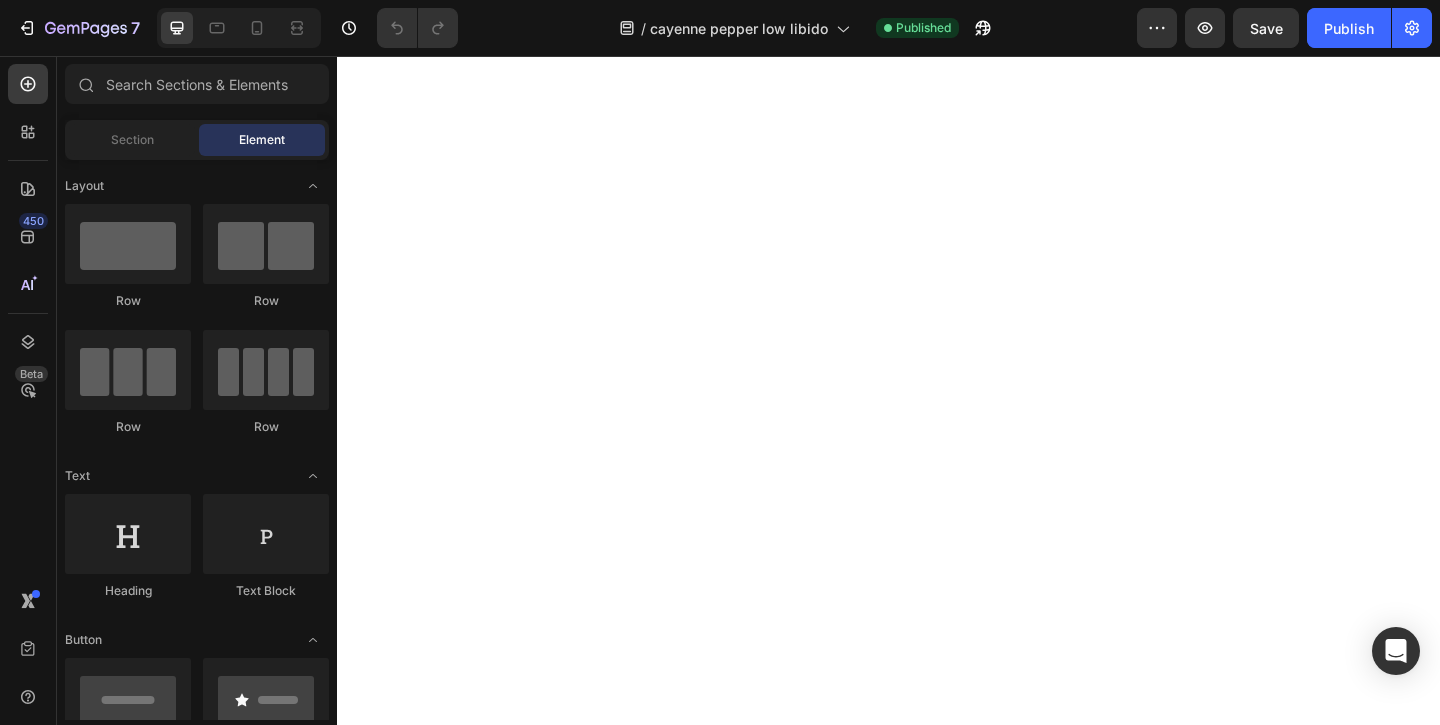 click on "Cayenne Pepper" at bounding box center (450, -1825) 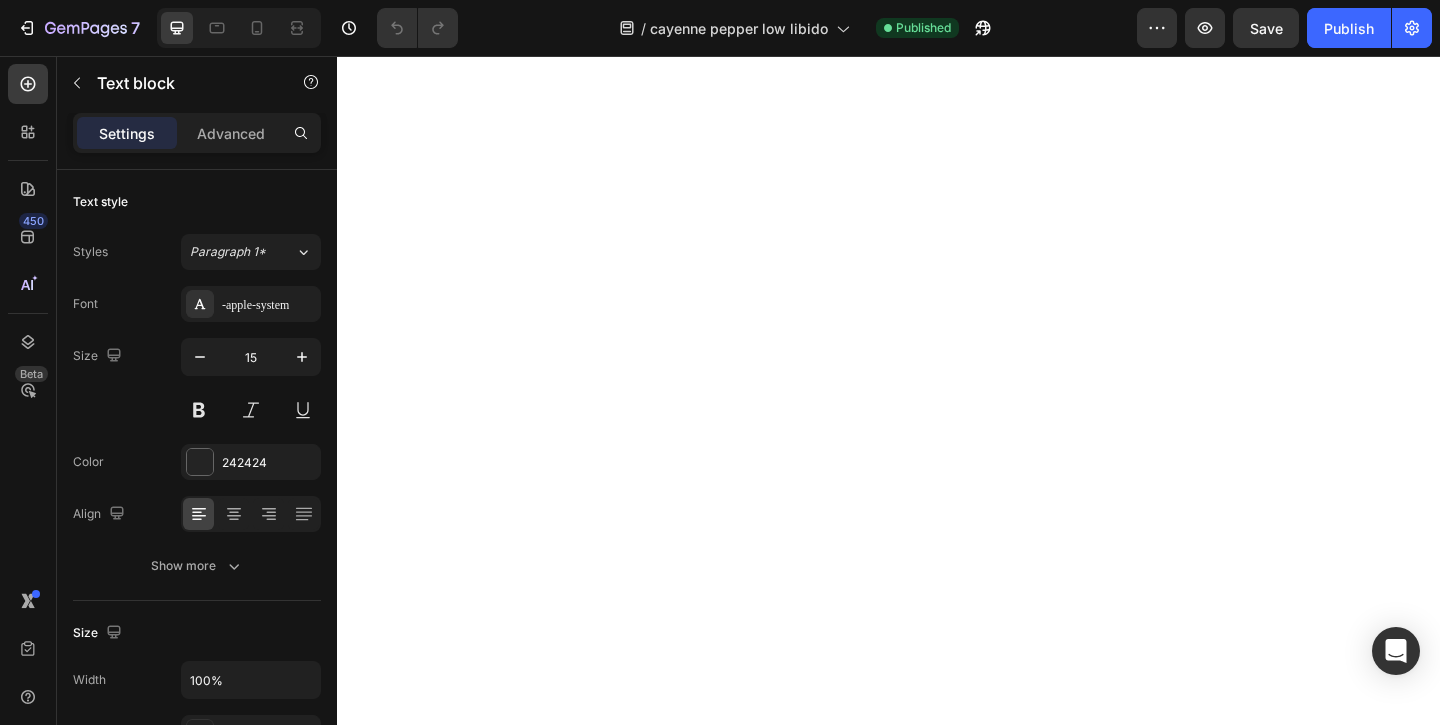 click on "Cayenne Pepper" at bounding box center [450, -1825] 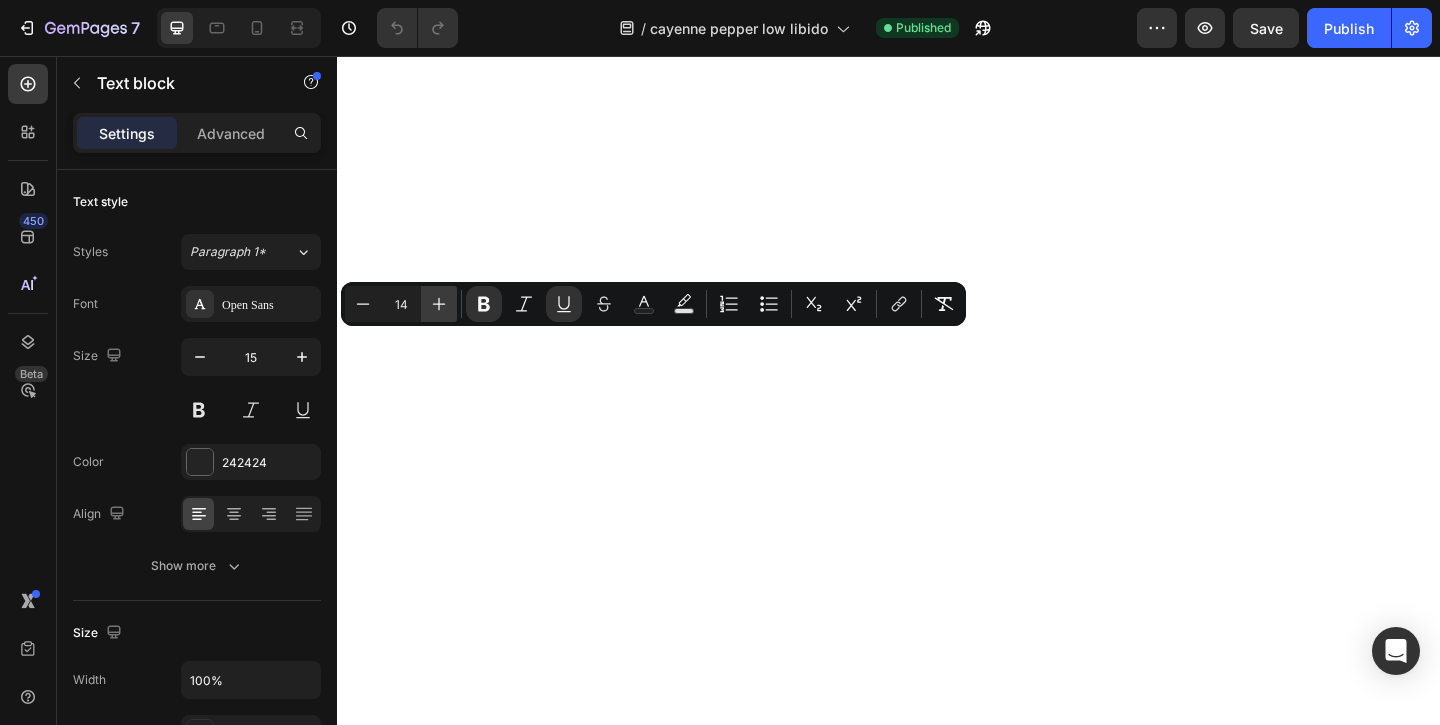 click 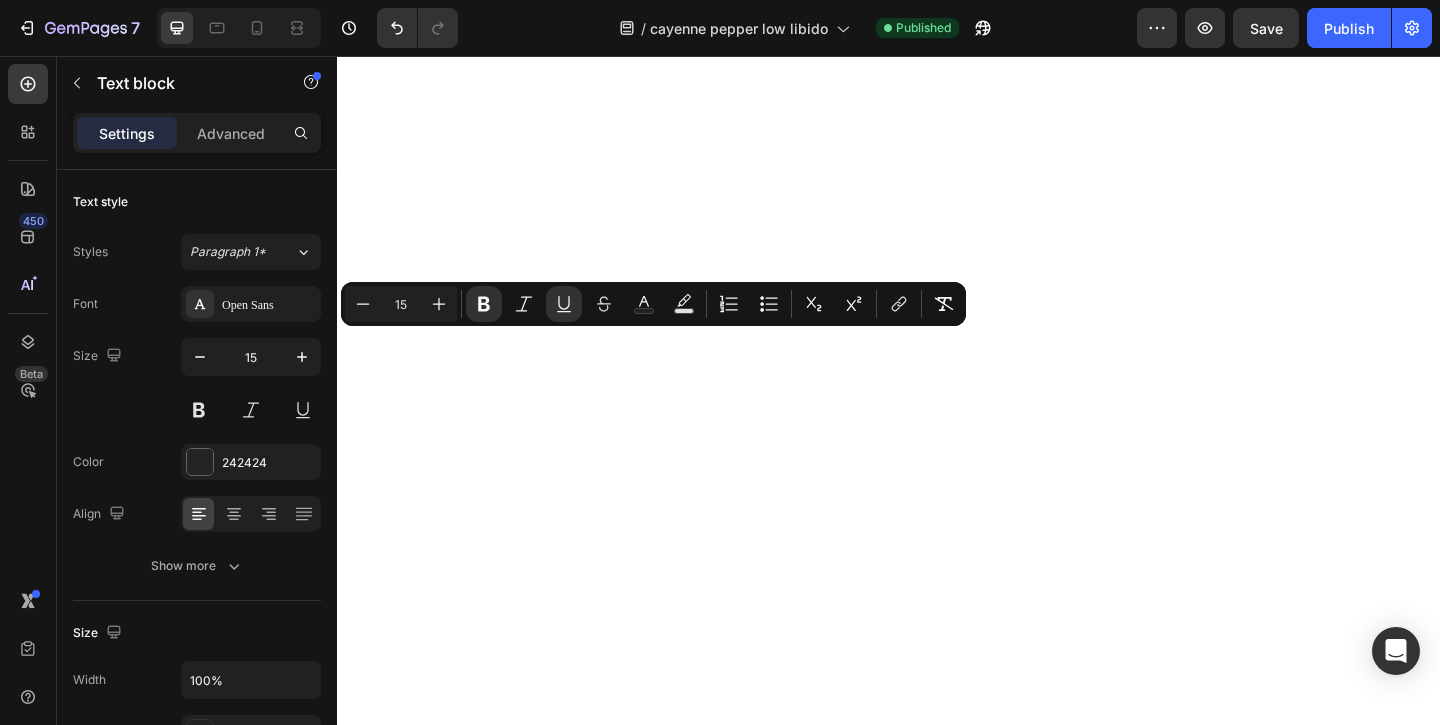 type on "14" 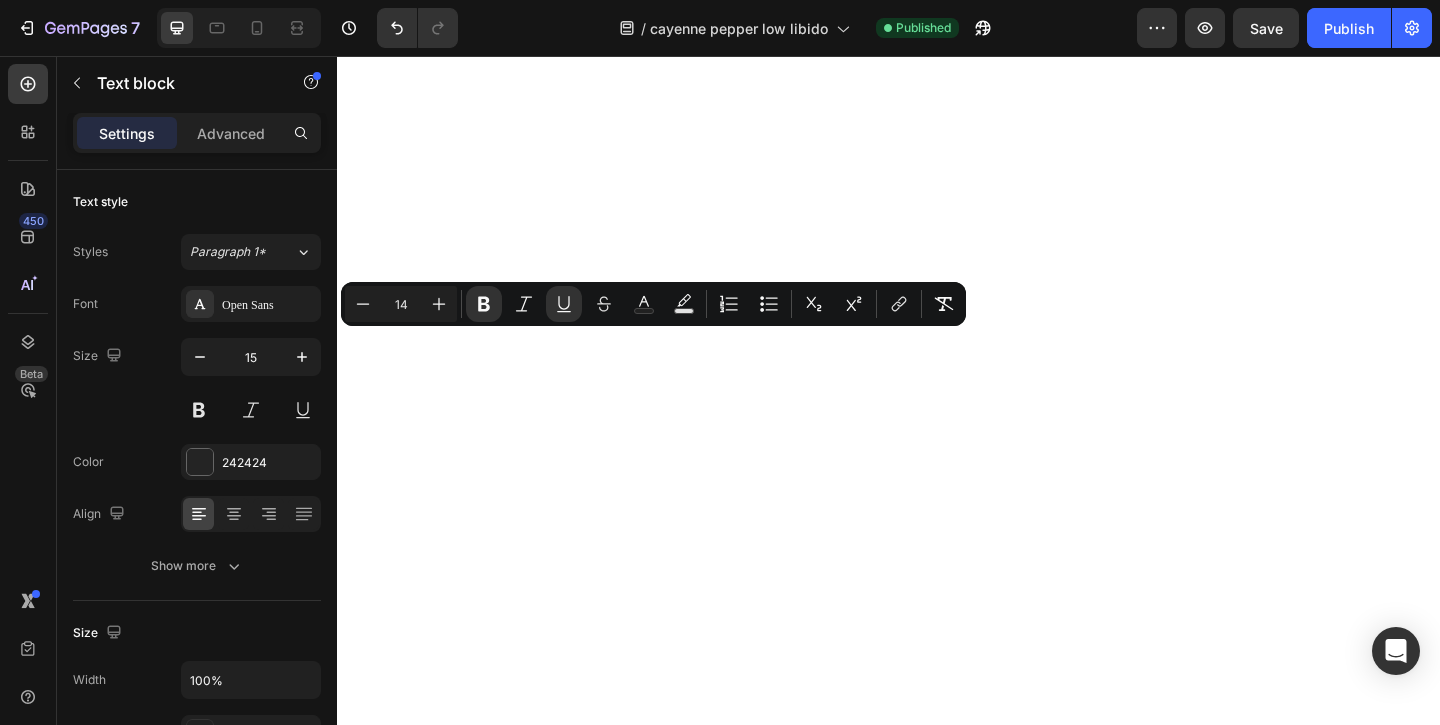 click on "Boosts circulation" at bounding box center [455, -1804] 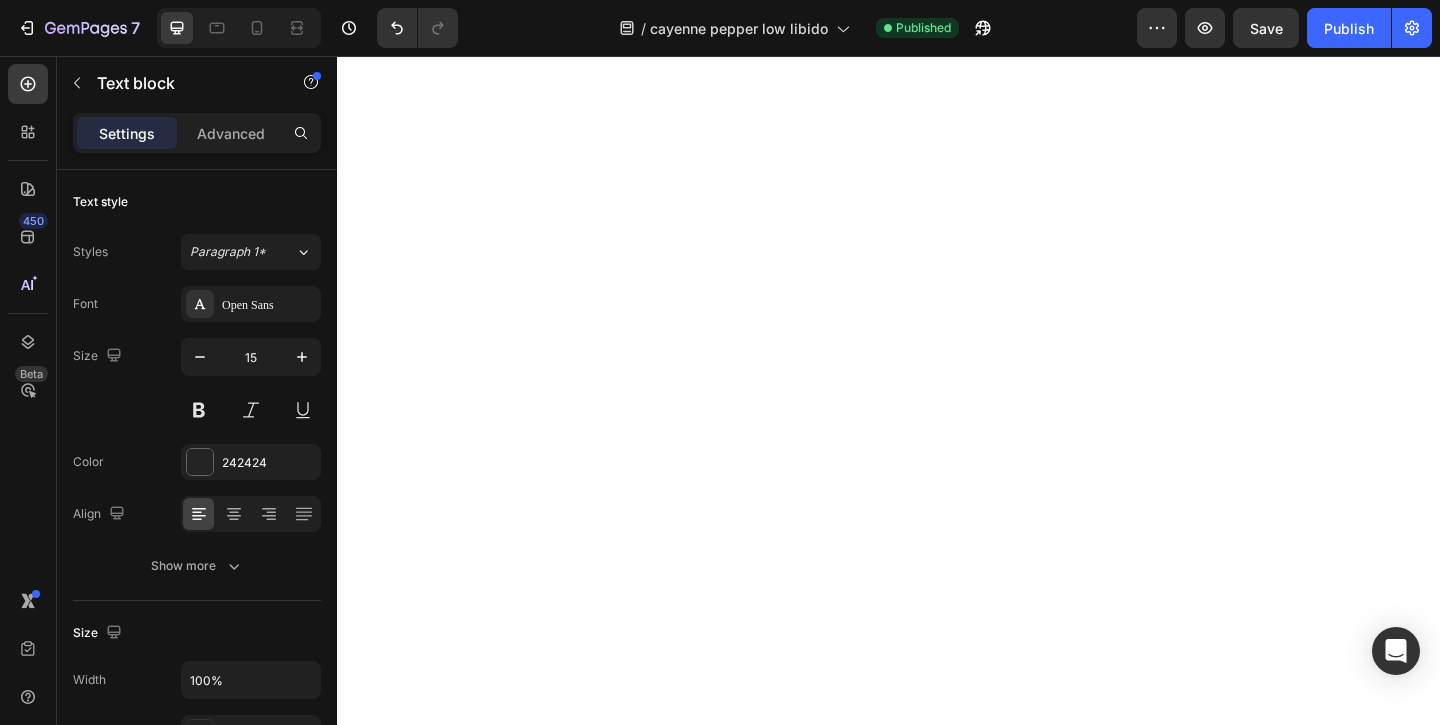 click on "Boosts circulation" at bounding box center (455, -1804) 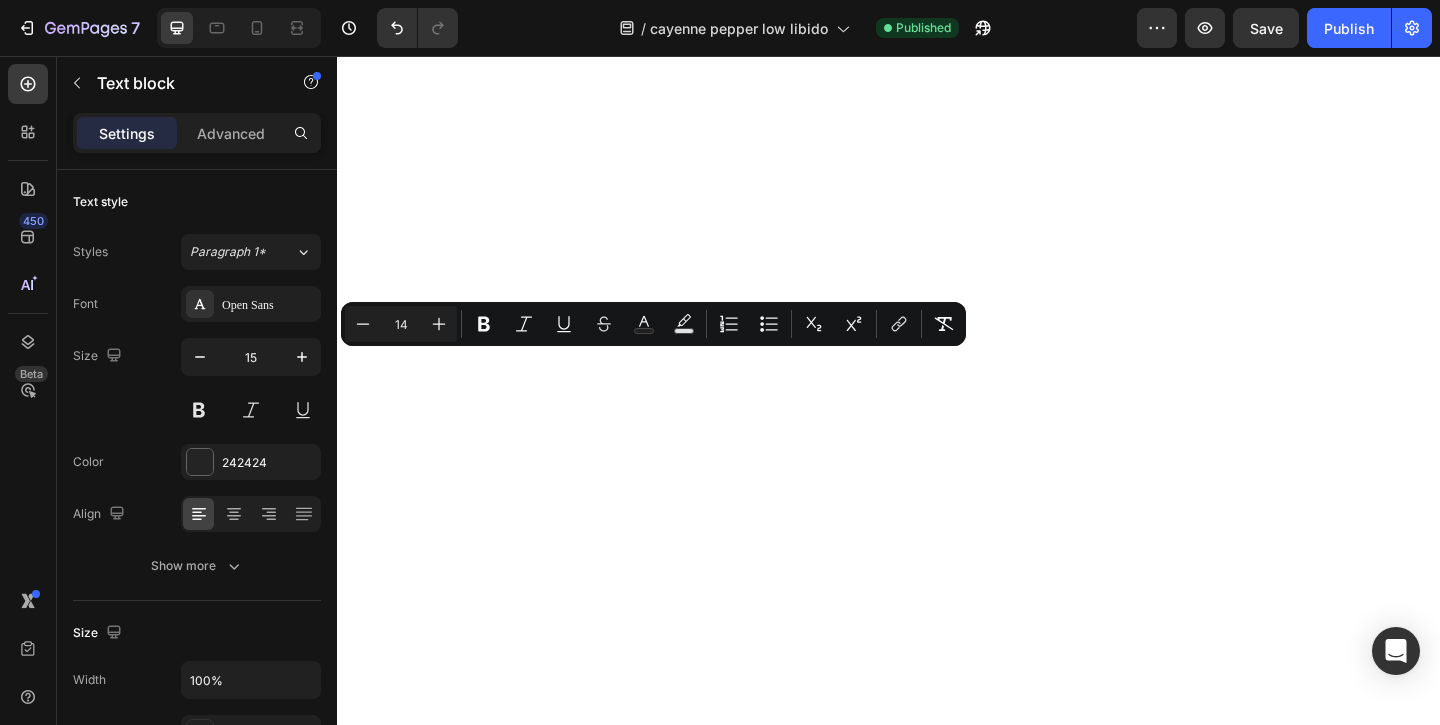 click on "Text block" at bounding box center [679, -1793] 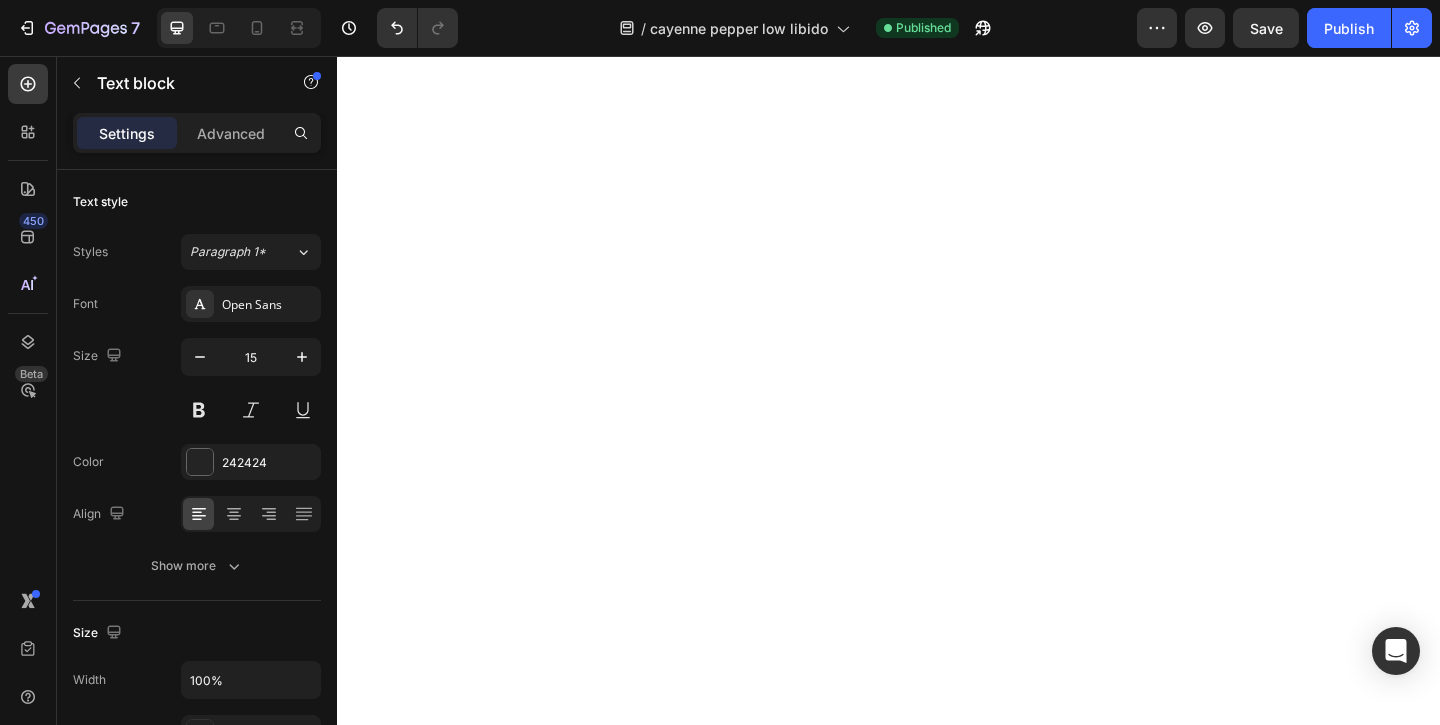 click on "Reduces inflammation" at bounding box center [725, -1804] 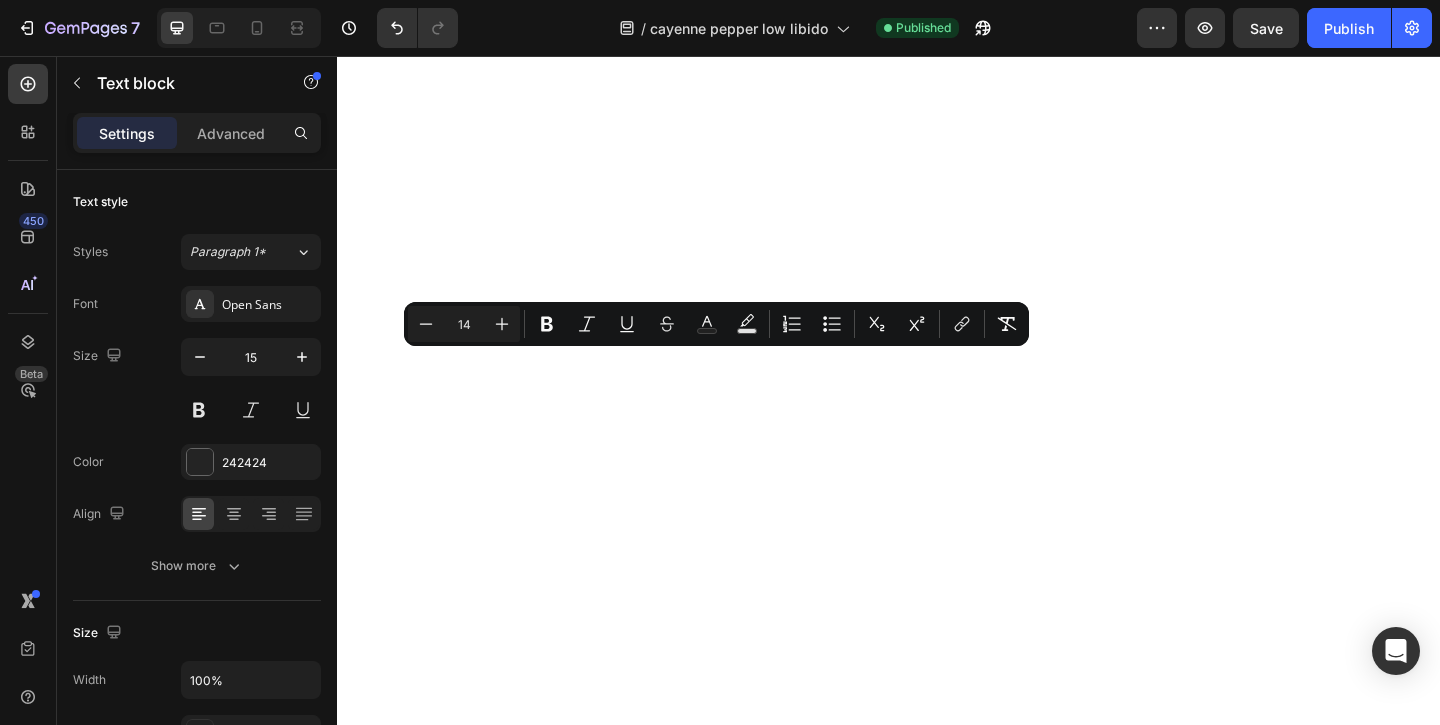 click on "Reduces inflammation" at bounding box center [725, -1804] 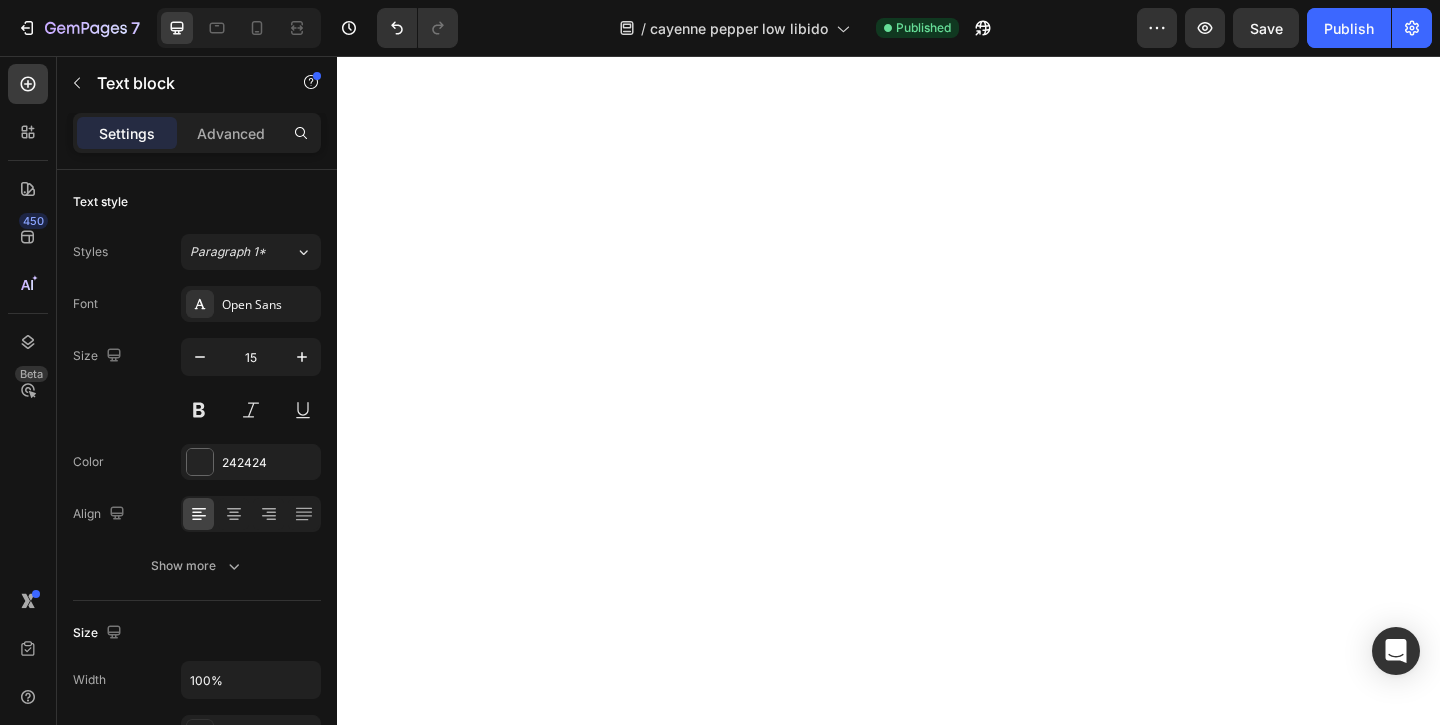 click on "Turmeric" at bounding box center (677, -1825) 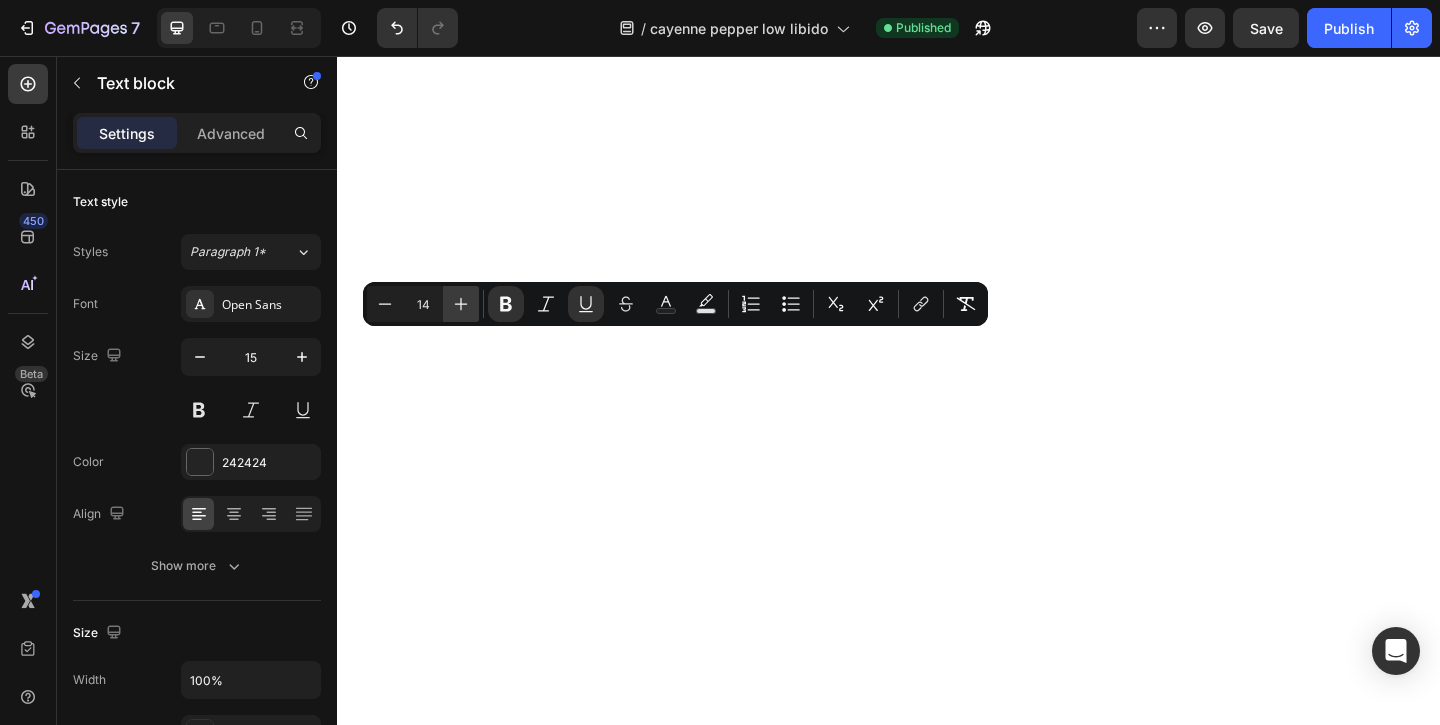 click on "Plus" at bounding box center (461, 304) 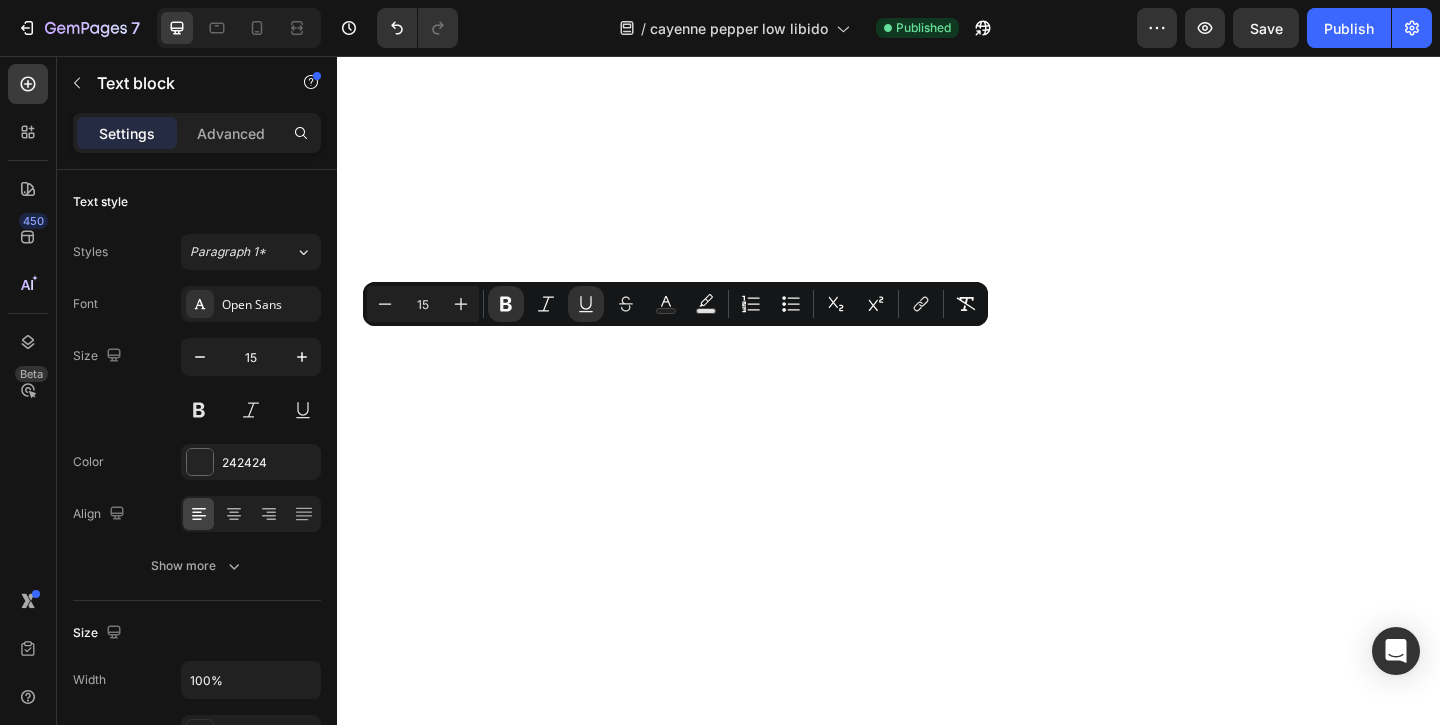 click on "Grape Seed" at bounding box center [436, -1769] 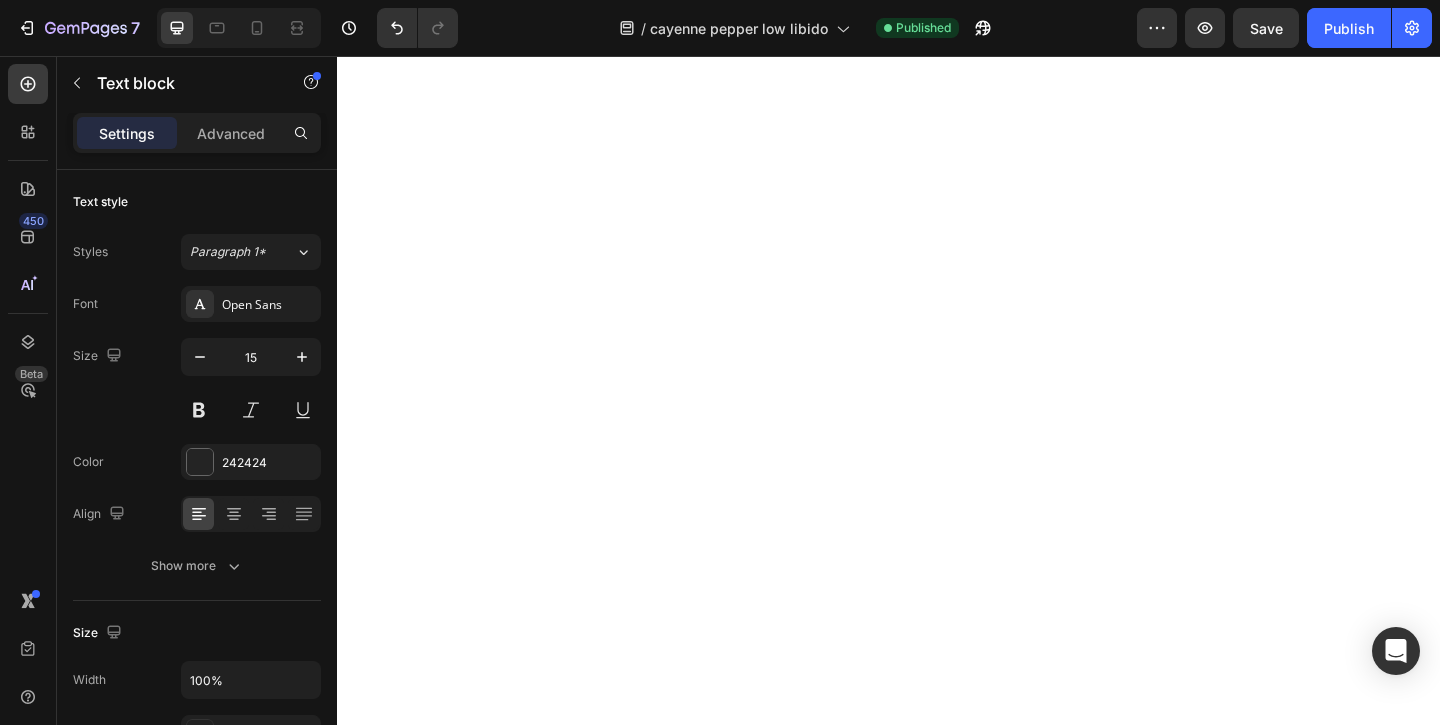 click on "Grape Seed" at bounding box center [436, -1769] 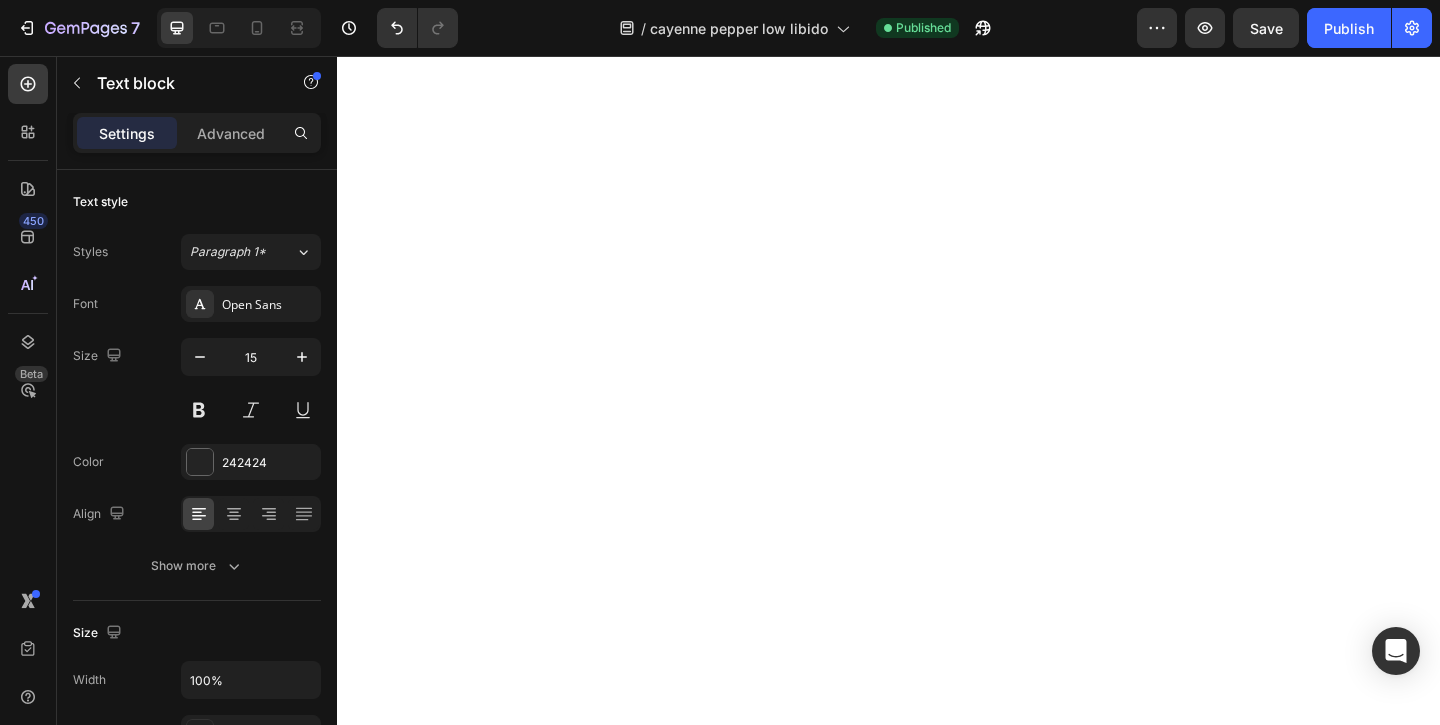 click on "Grape Seed" at bounding box center [436, -1769] 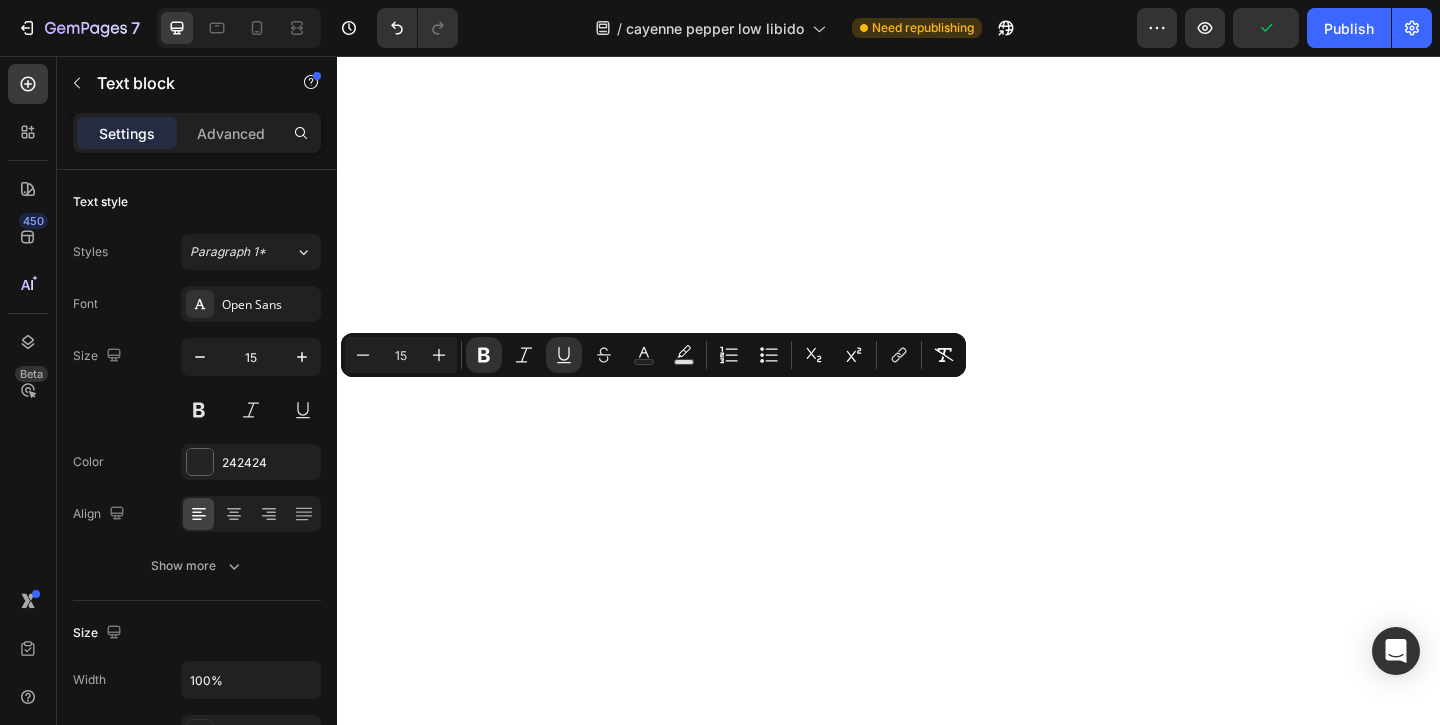 click on "blood vessels" at bounding box center [489, -1727] 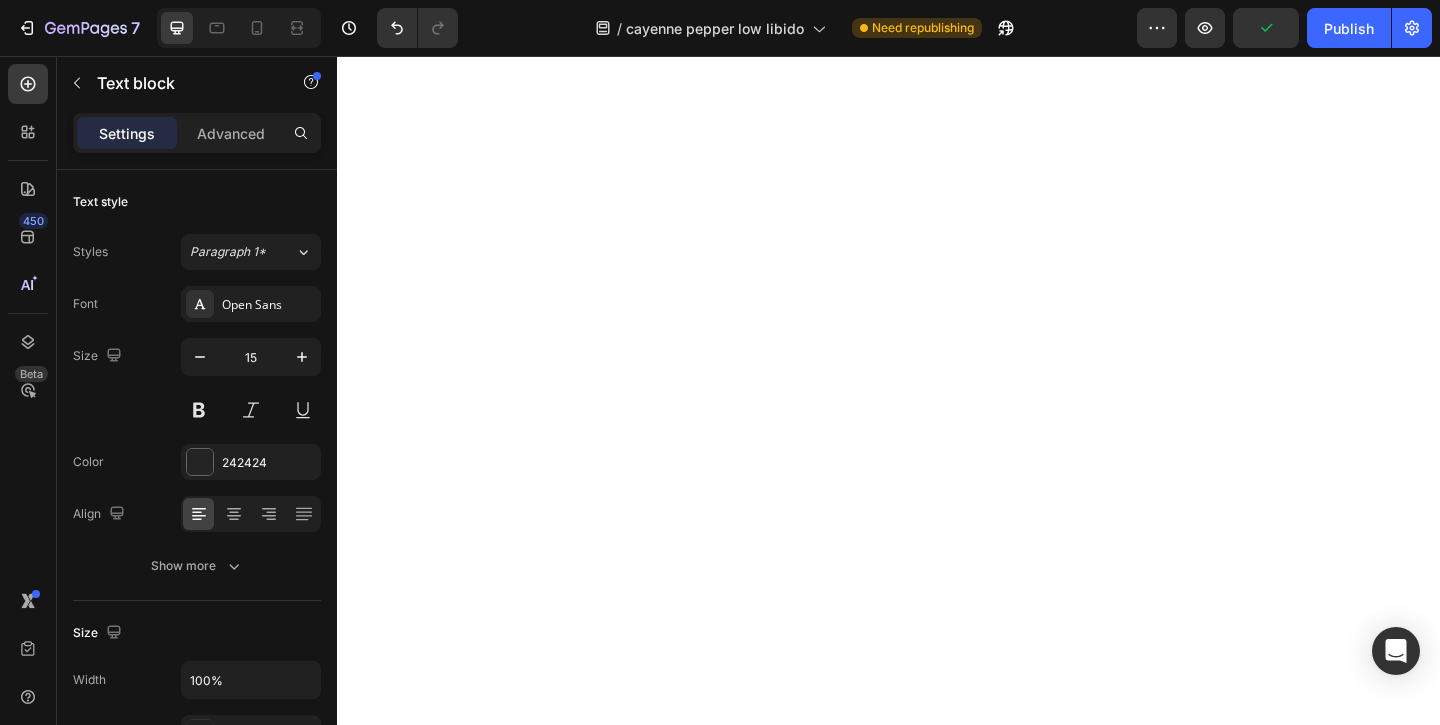 click on "blood vessels" at bounding box center (489, -1727) 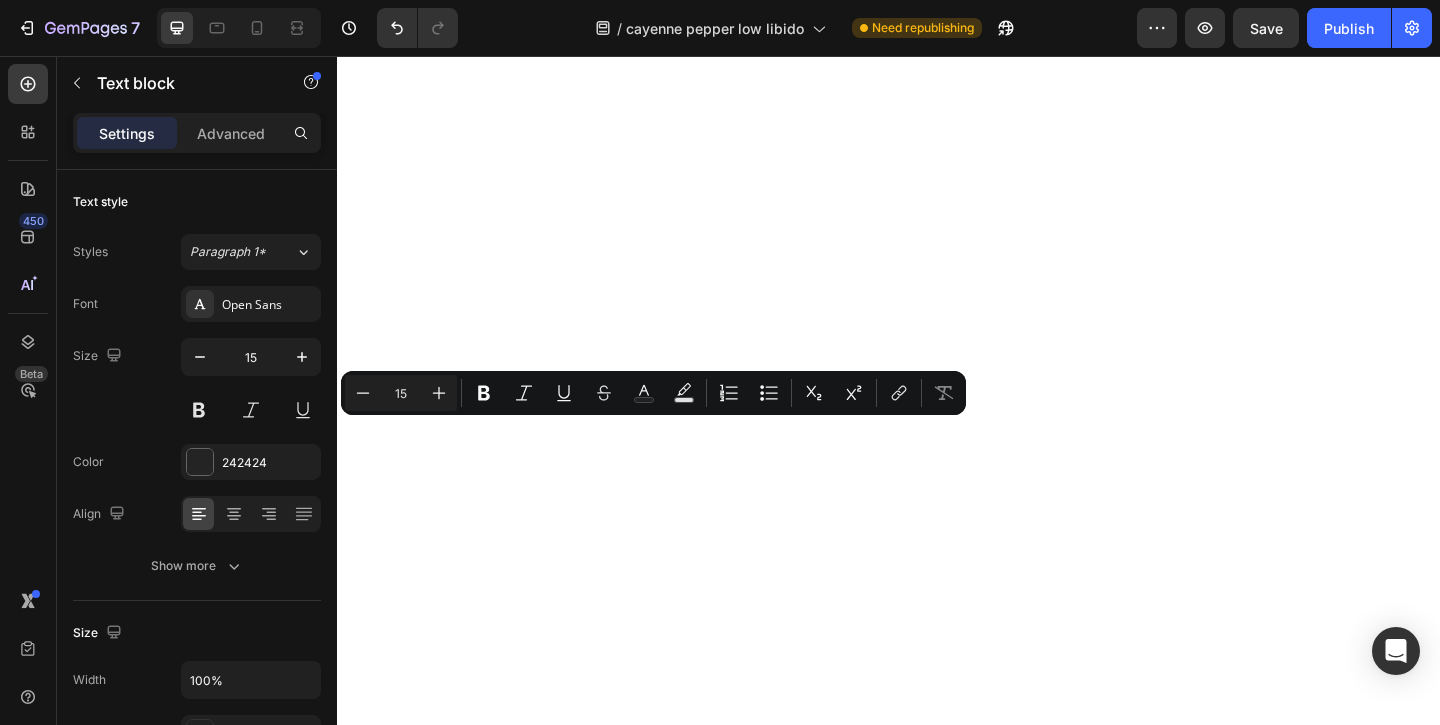 click on "blood vessels" at bounding box center [489, -1727] 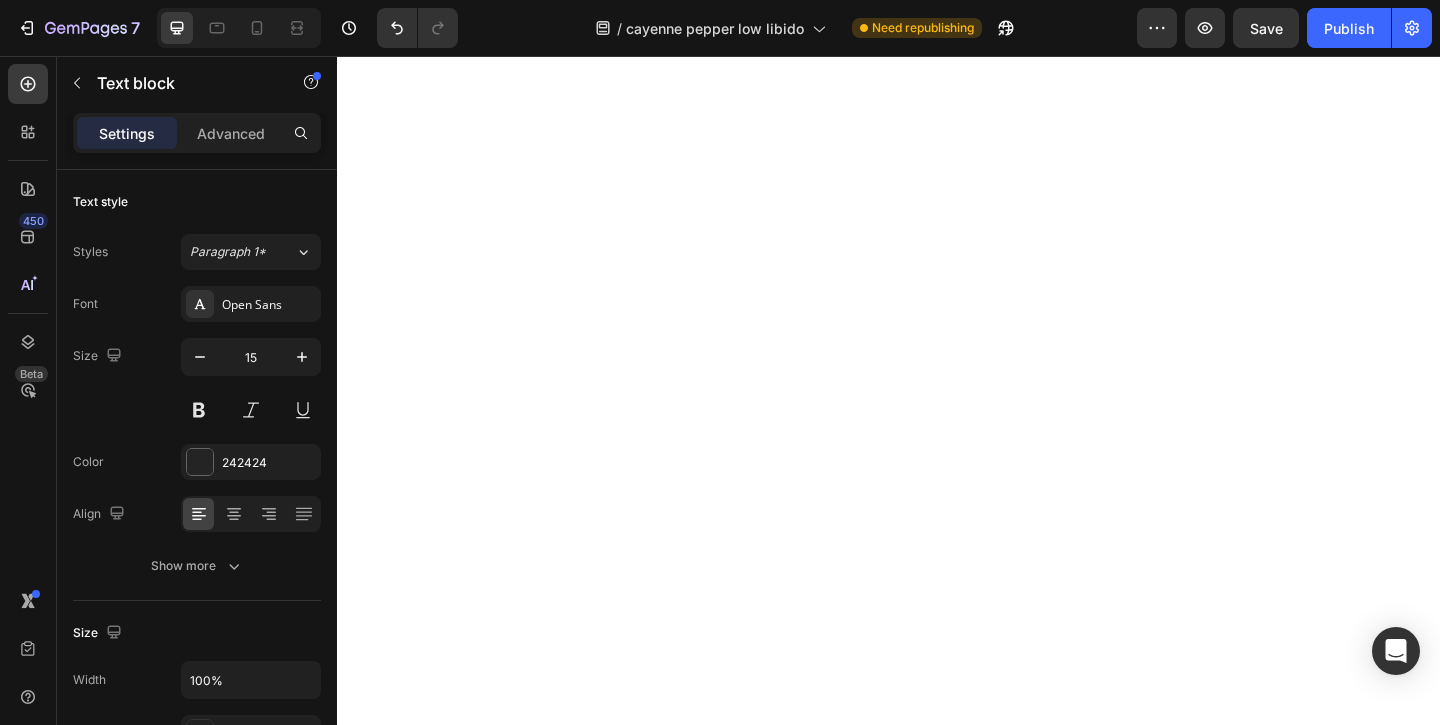 click on "Supports healthy" at bounding box center (489, -1748) 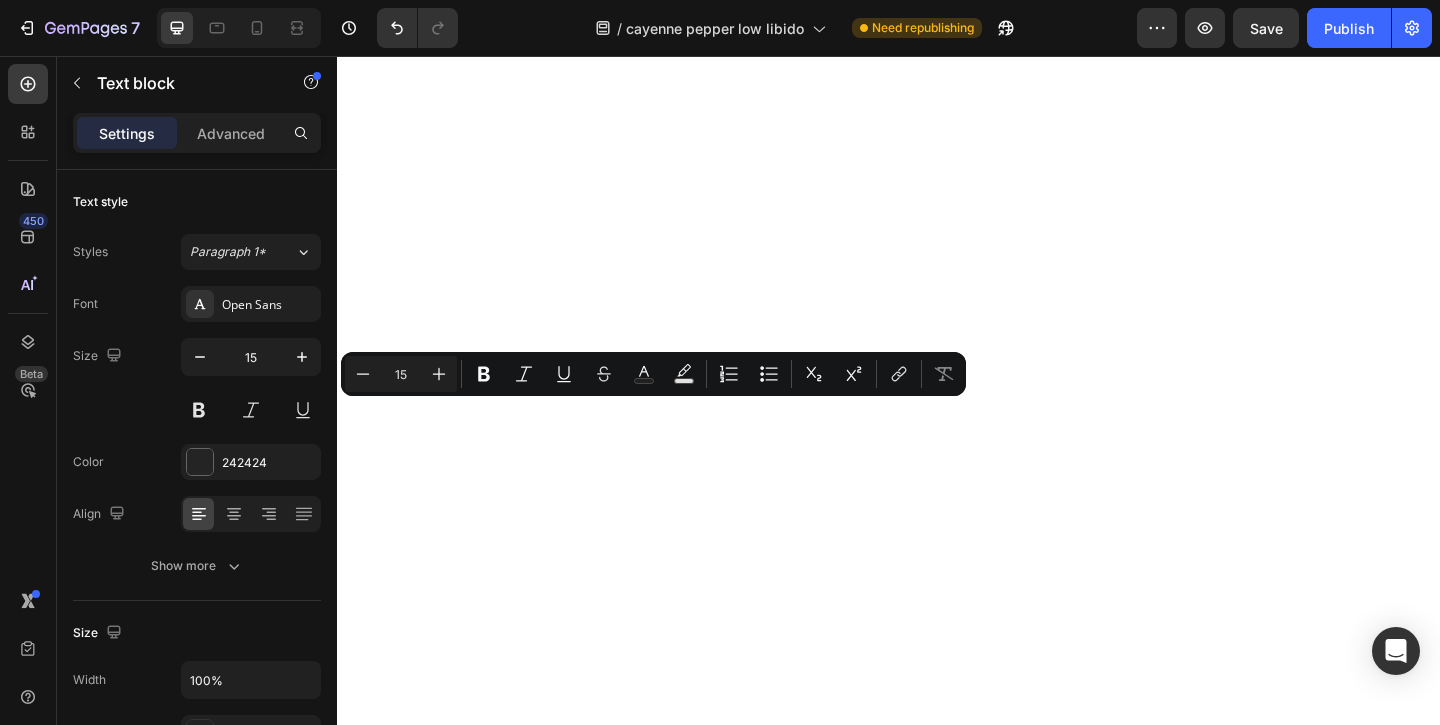 drag, startPoint x: 405, startPoint y: 442, endPoint x: 492, endPoint y: 467, distance: 90.52071 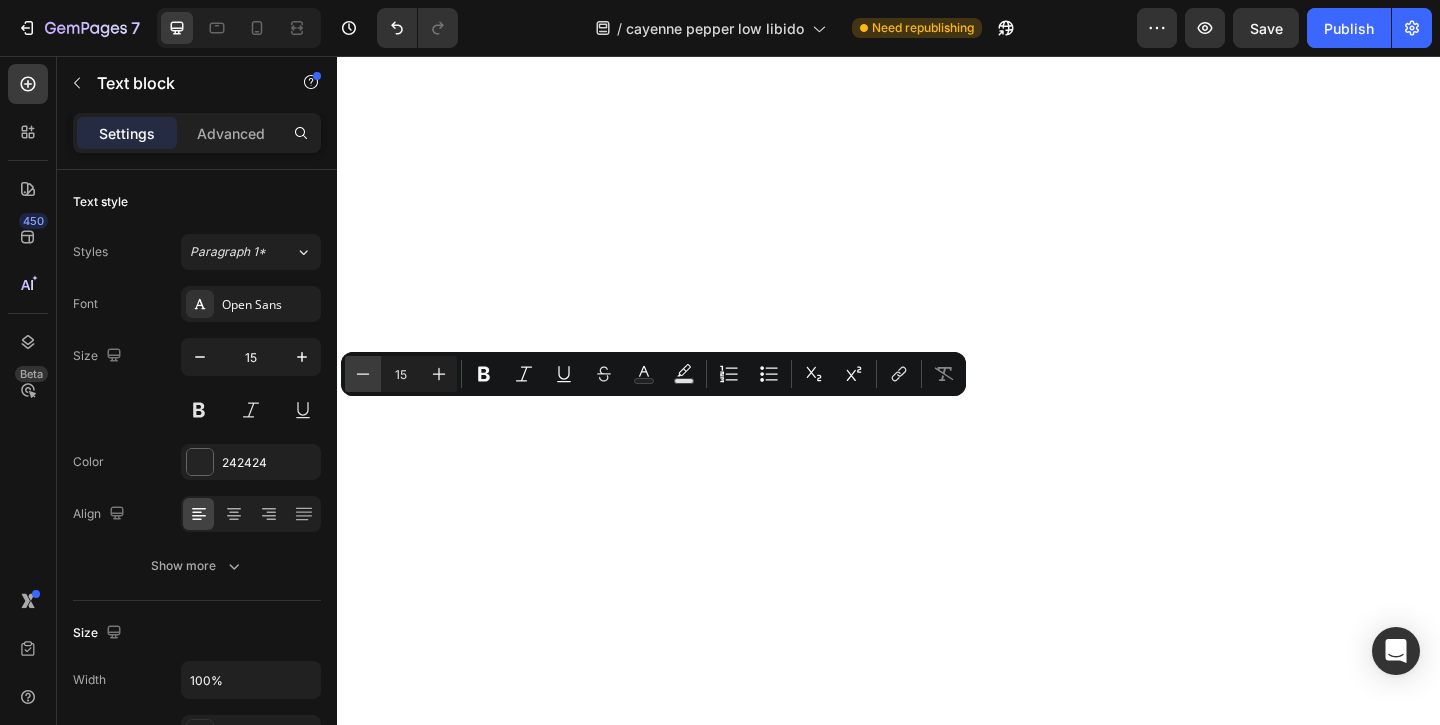 click on "Minus" at bounding box center (363, 374) 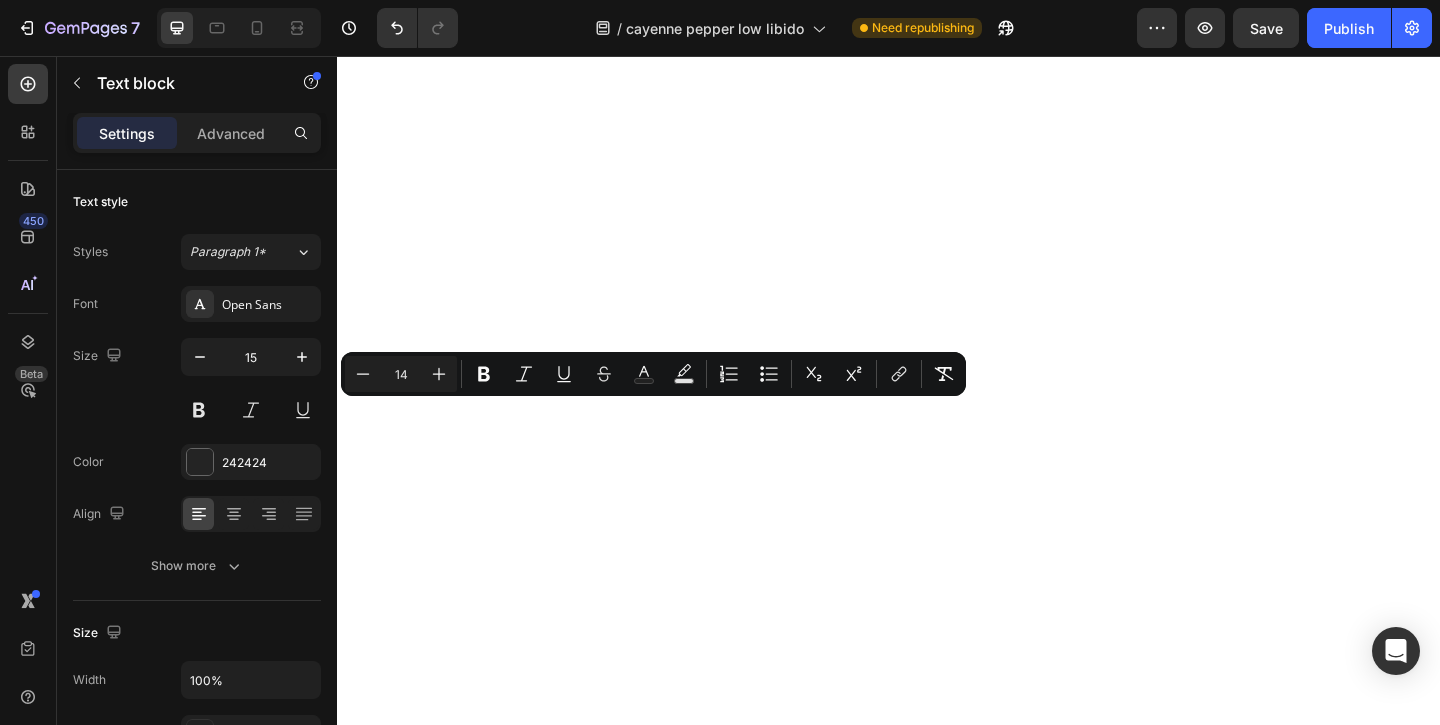 click on "blood pressure" at bounding box center [489, -1650] 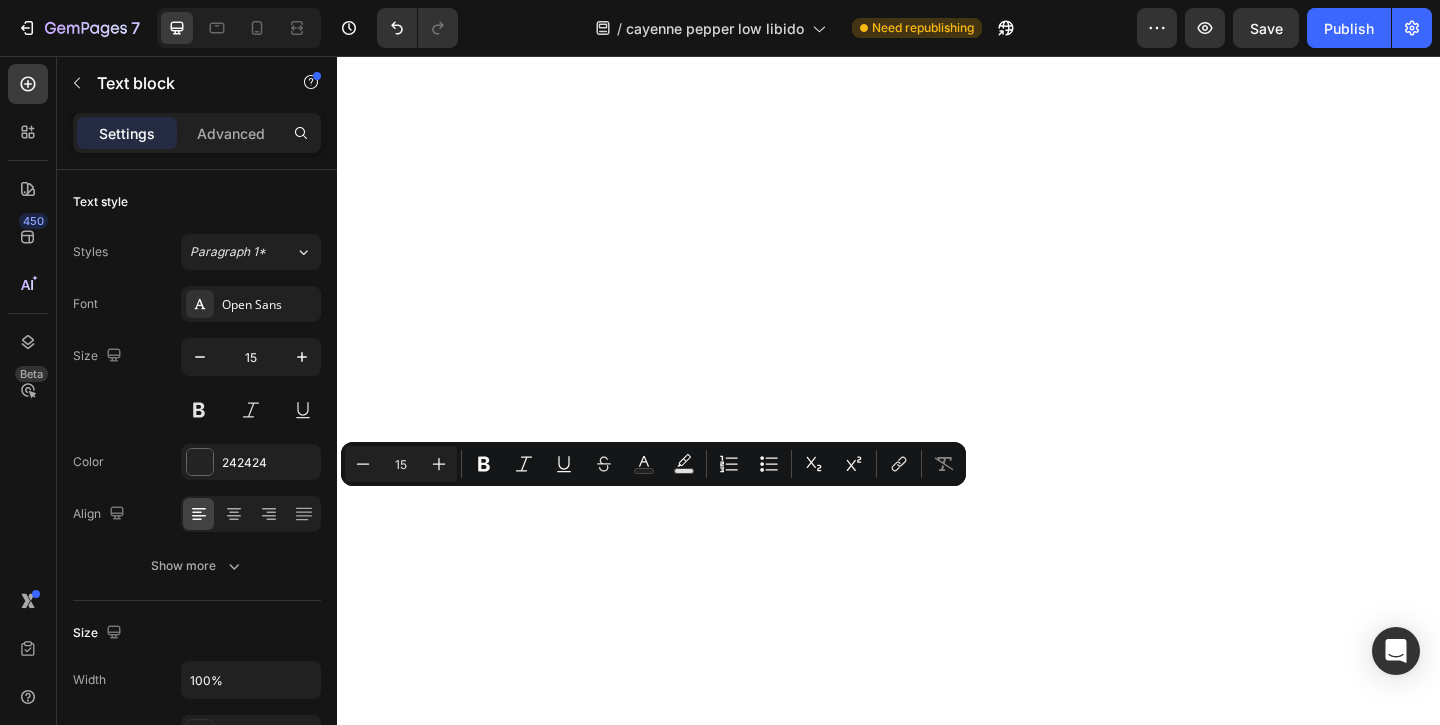 click on "Helps regulate" at bounding box center (489, -1671) 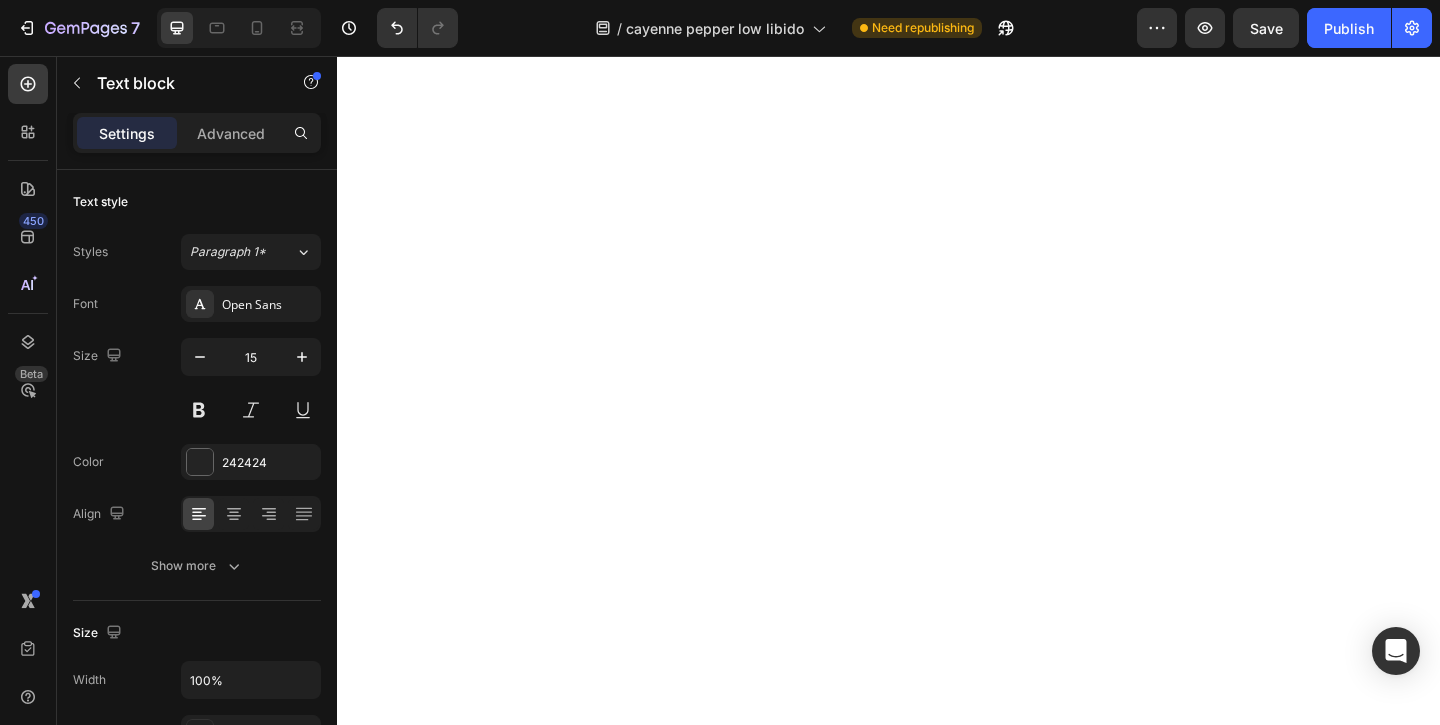 click on "Helps regulate" at bounding box center (489, -1671) 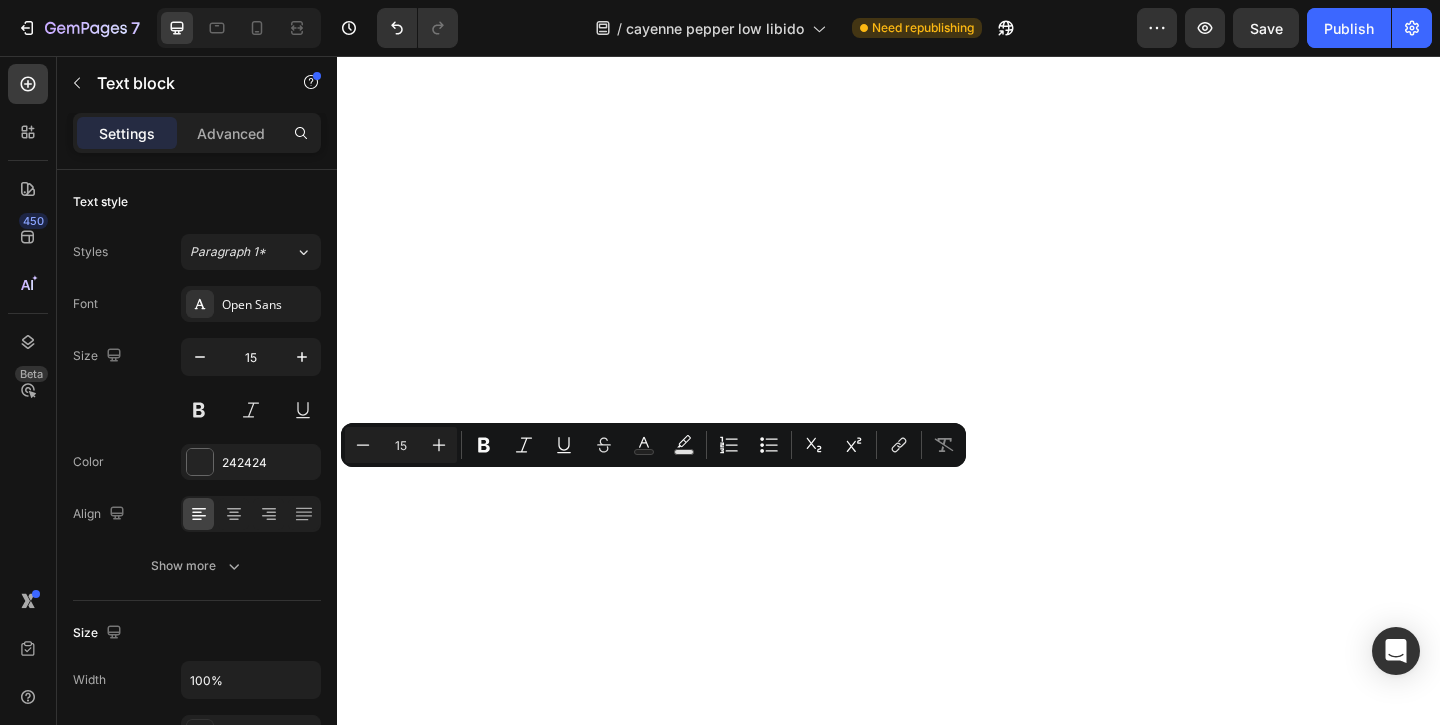click on "Minus 15 Plus Bold Italic Underline       Strikethrough
Text Color
Text Background Color Numbered List Bulleted List Subscript Superscript       link Remove Format" at bounding box center [653, 445] 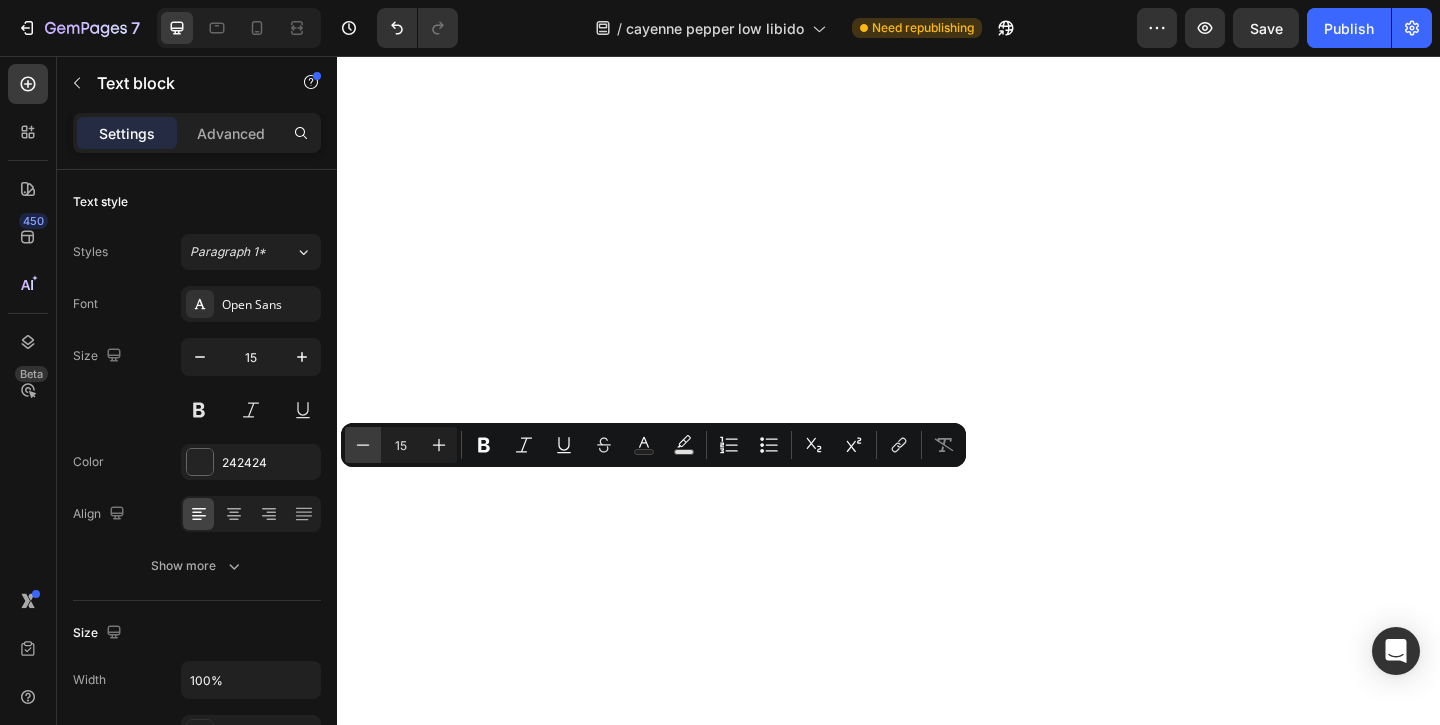 click on "Minus" at bounding box center [363, 445] 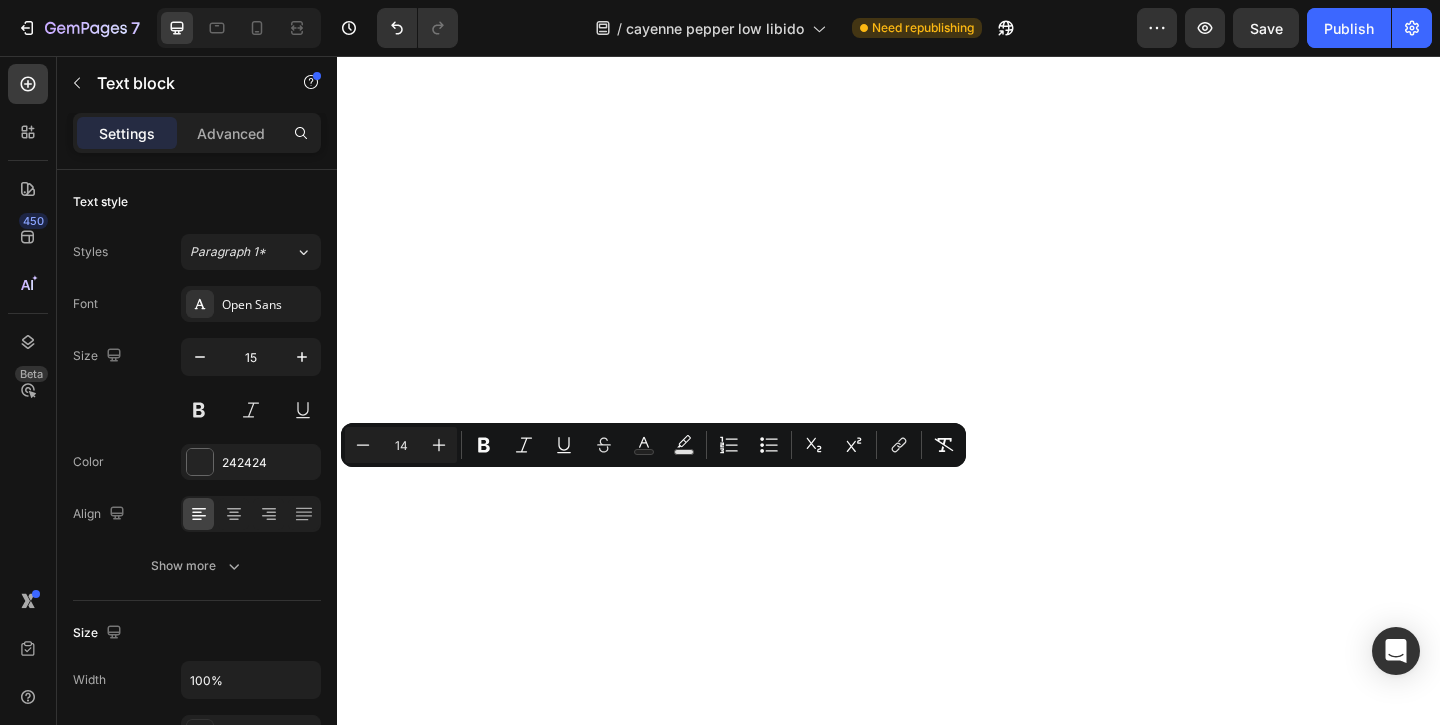 click on "Helps heart function" at bounding box center (743, -1671) 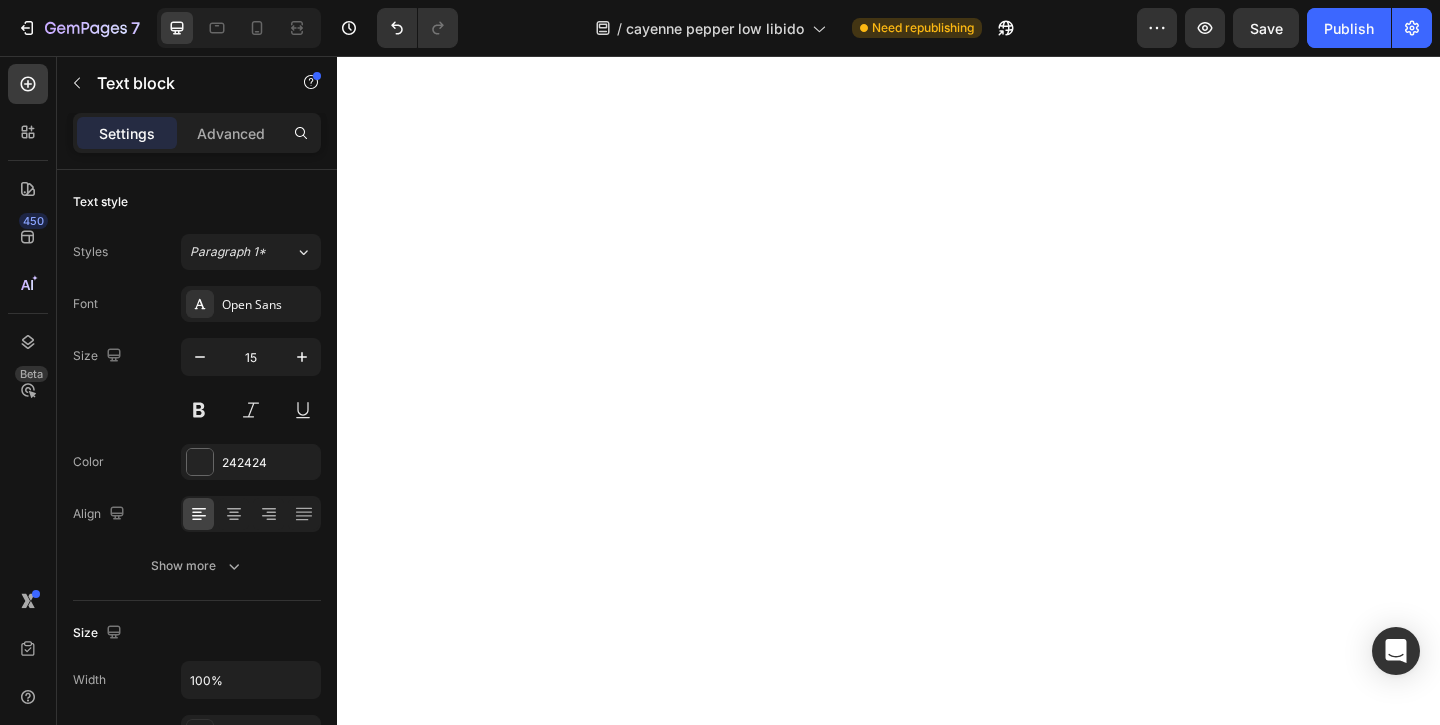 click on "Helps heart function" at bounding box center [743, -1671] 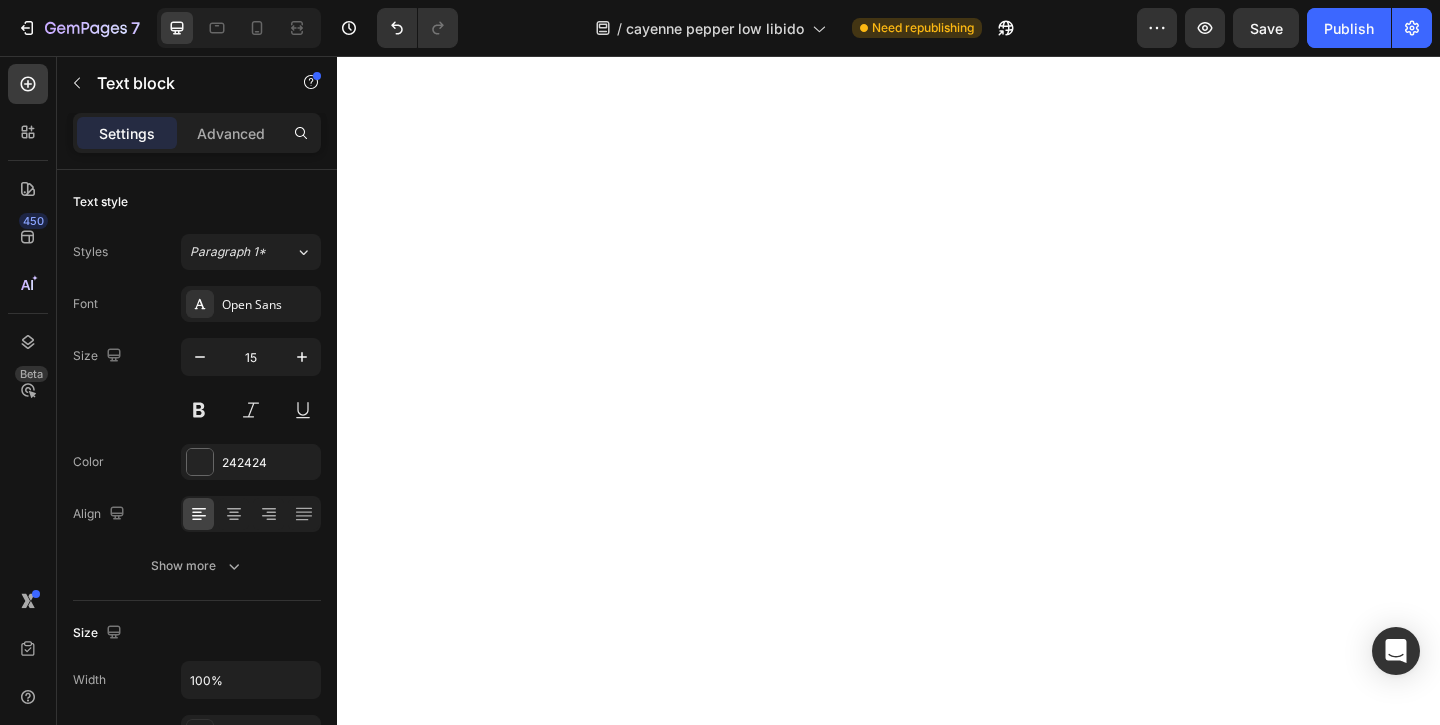 click on "Helps heart function" at bounding box center (743, -1671) 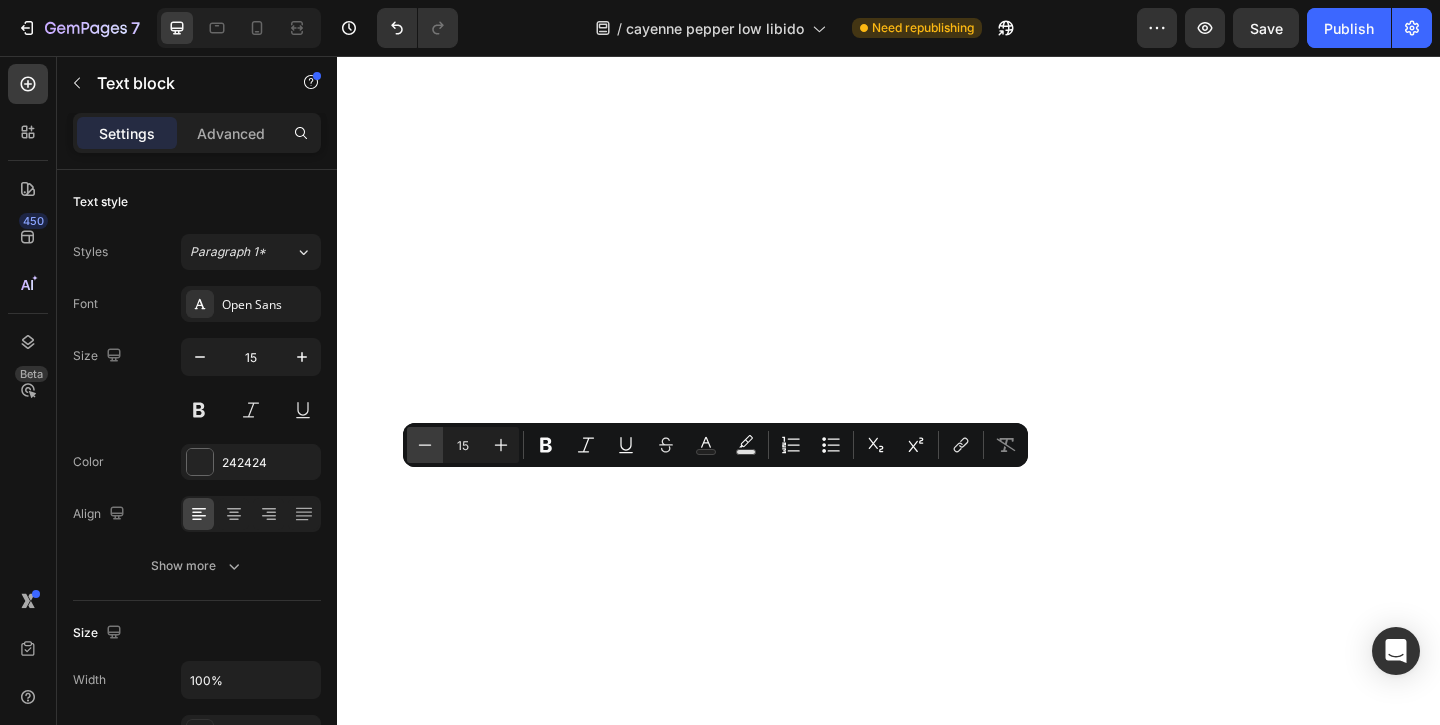 click on "Minus" at bounding box center [425, 445] 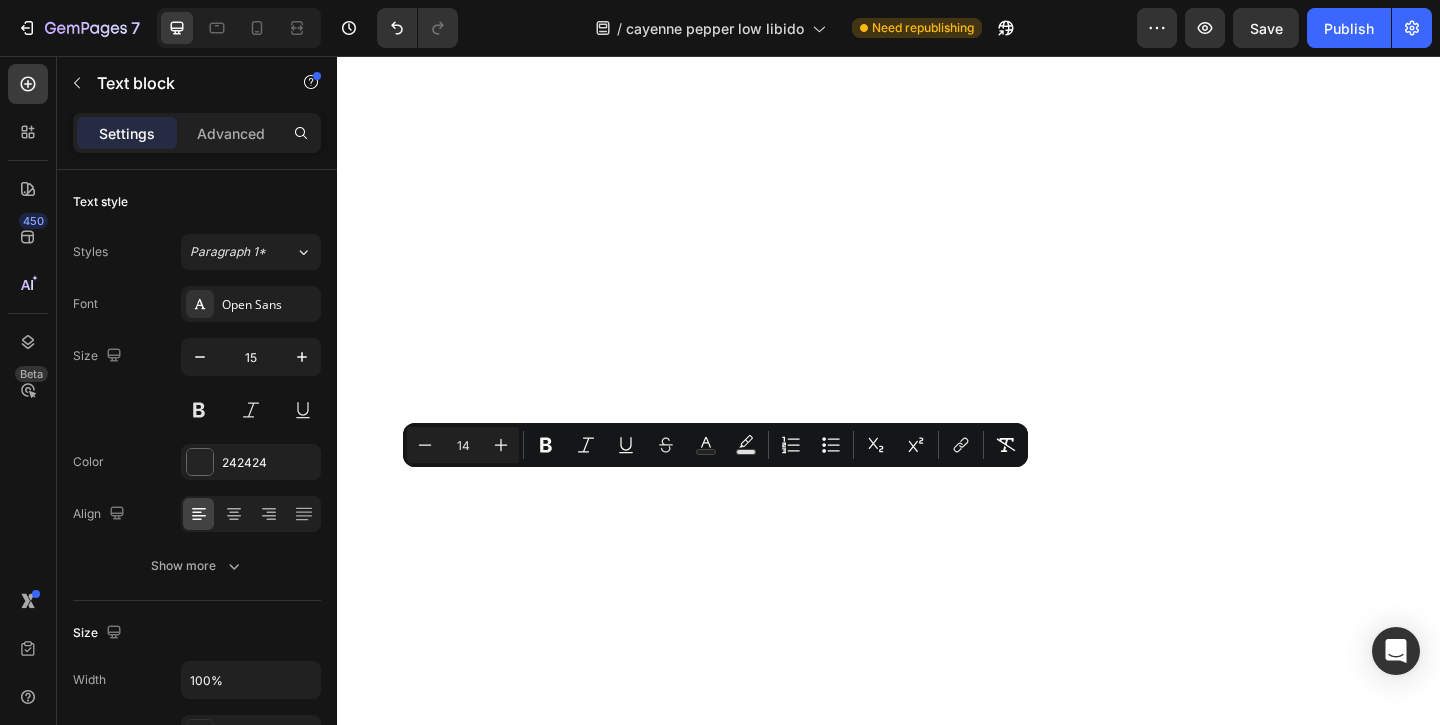 click on "0" at bounding box center [743, -1642] 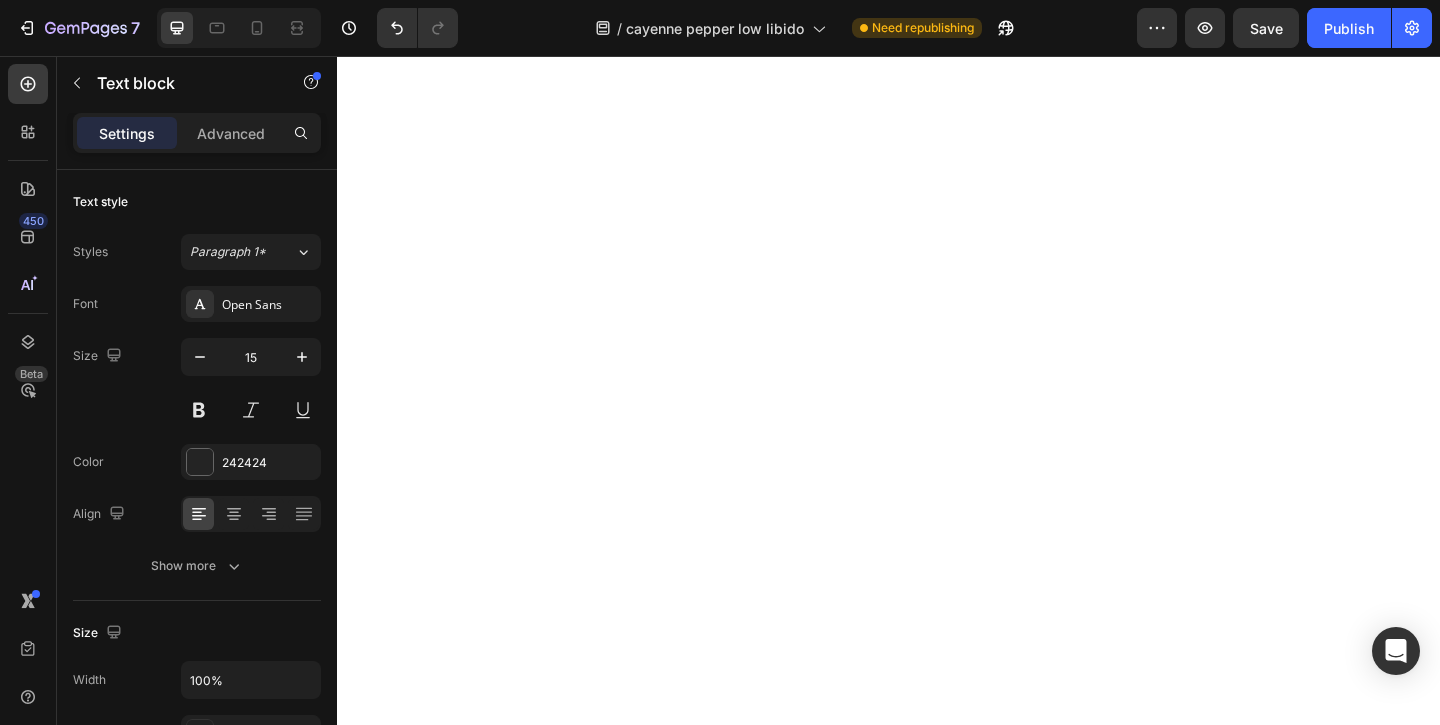 click on "Vitamin D3" at bounding box center [689, -1692] 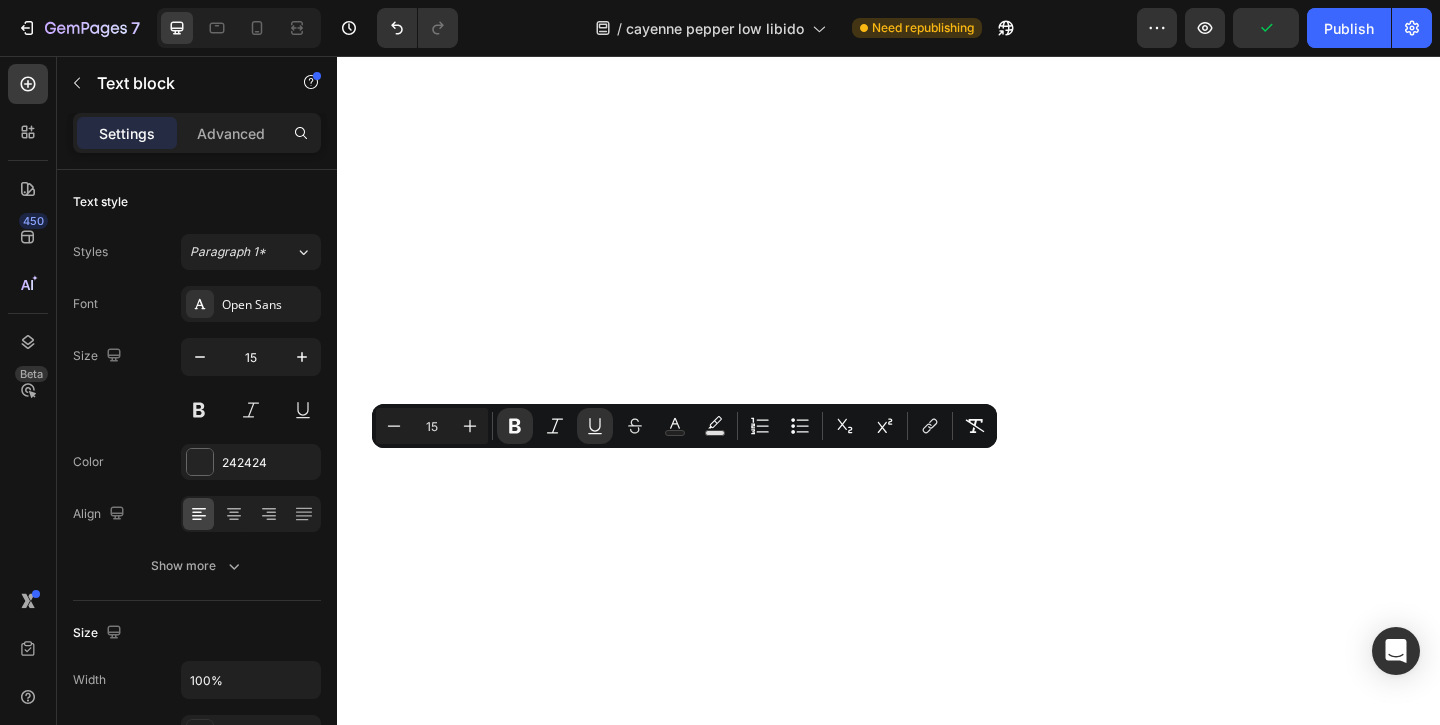 click on "Helps regulate" at bounding box center [443, -1671] 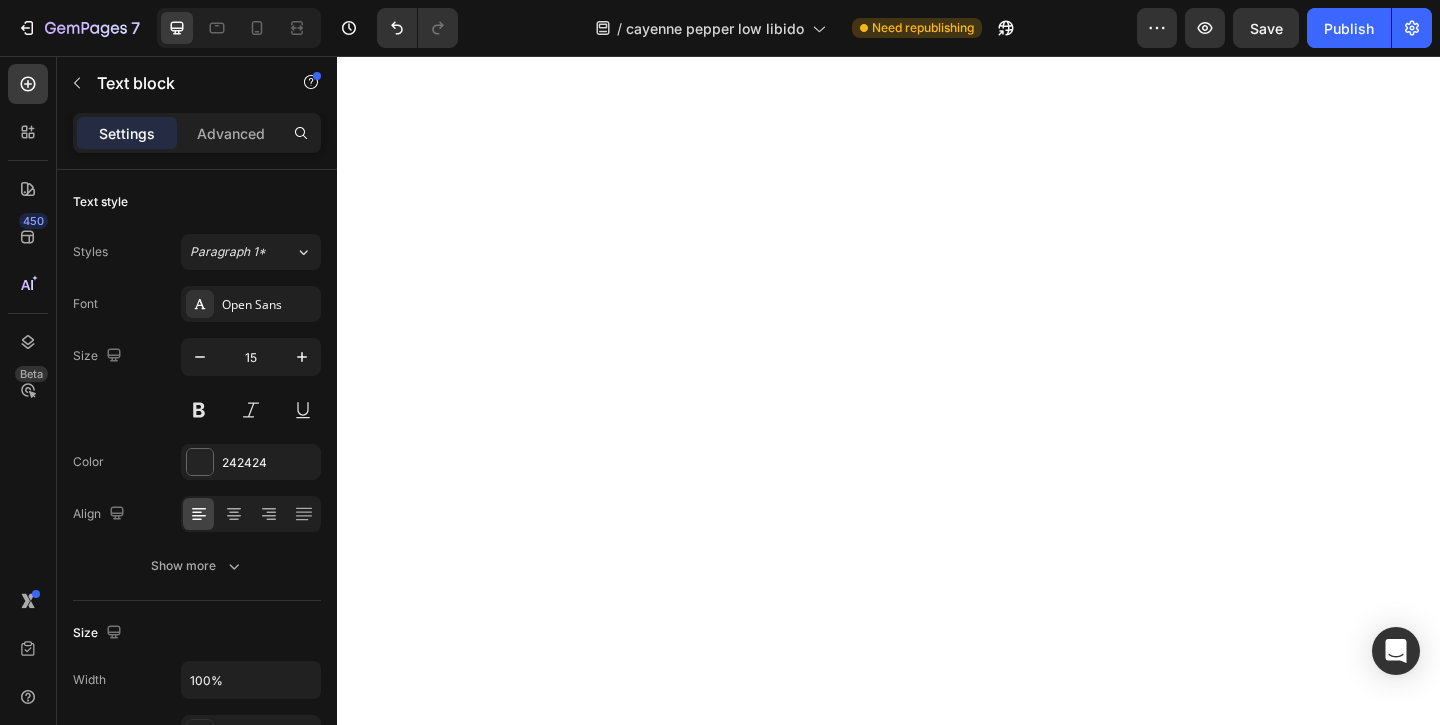 click on "Grape Seed" at bounding box center [489, -1769] 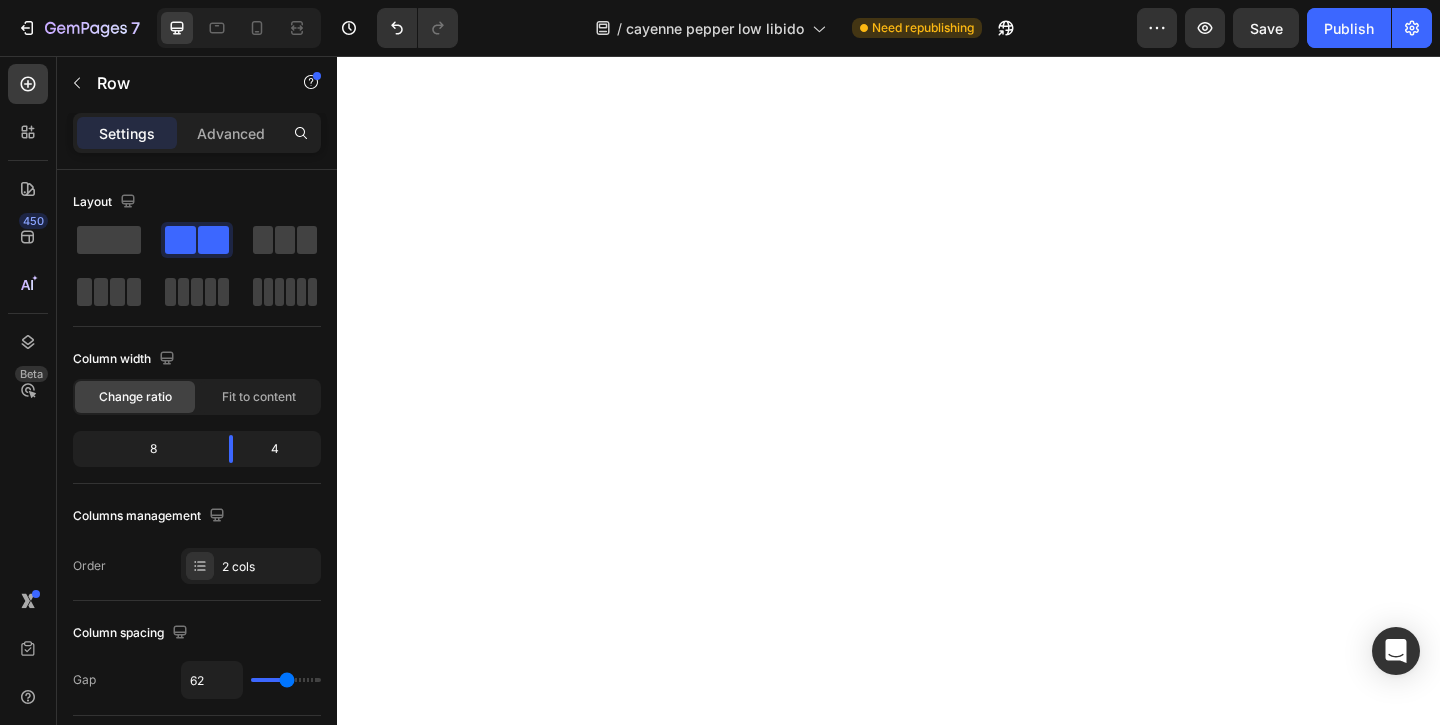 click on "Cayenne Pepper" at bounding box center (489, -1825) 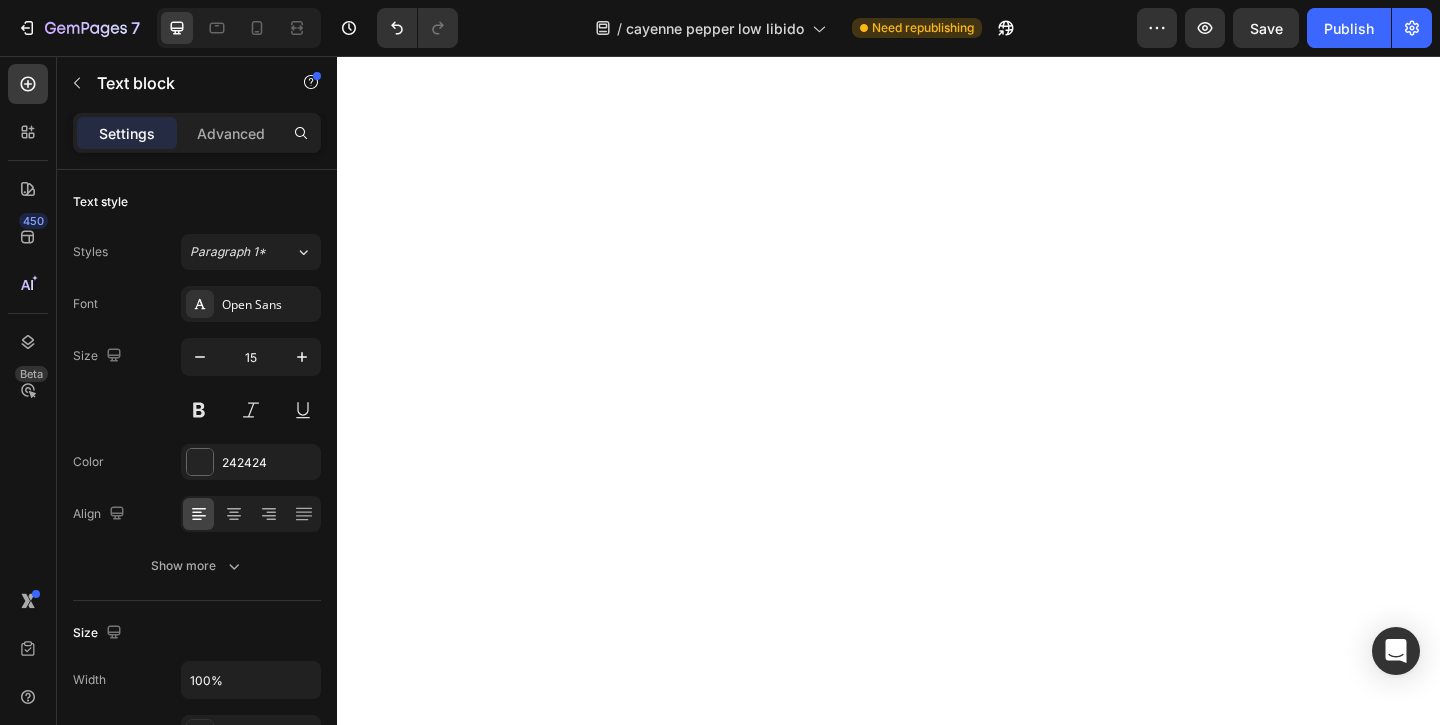 click on "Turmeric" at bounding box center (743, -1825) 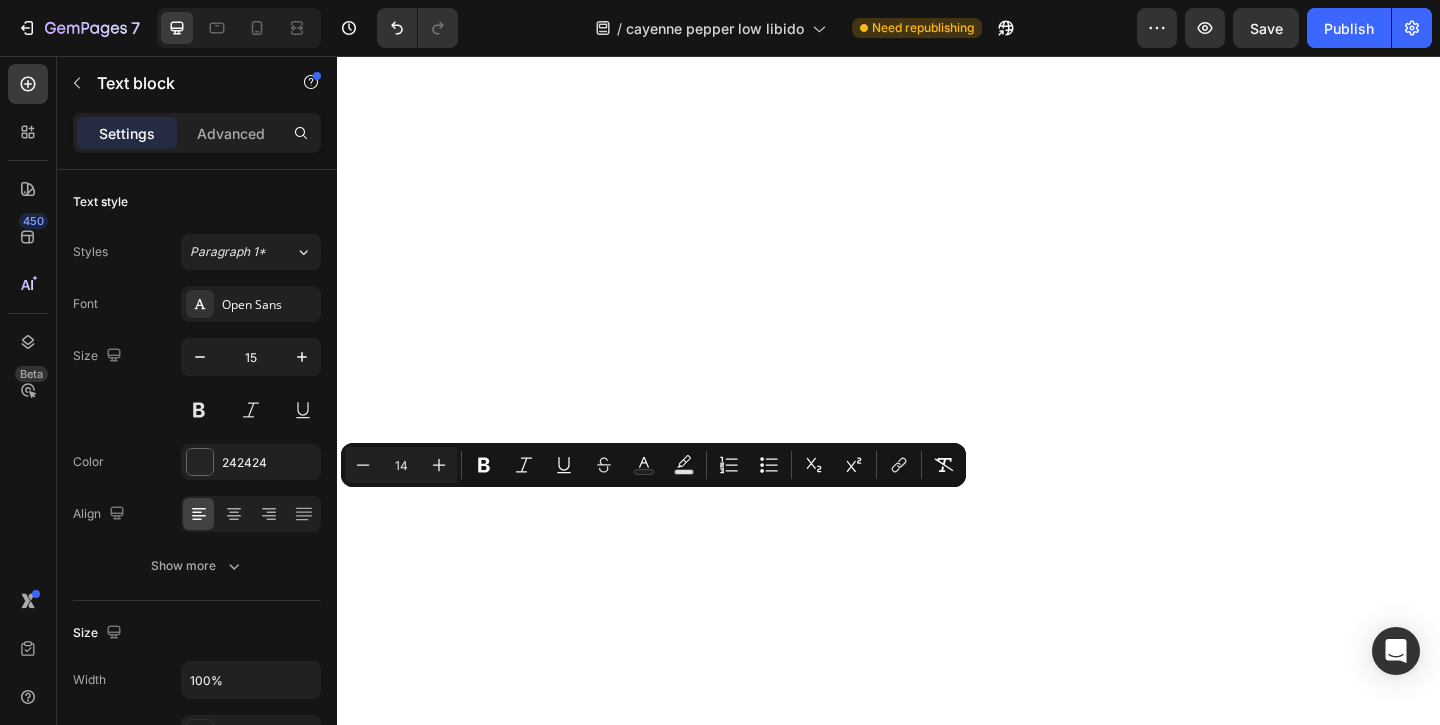 click on "Enhances oxygen delivery" at bounding box center [489, -1594] 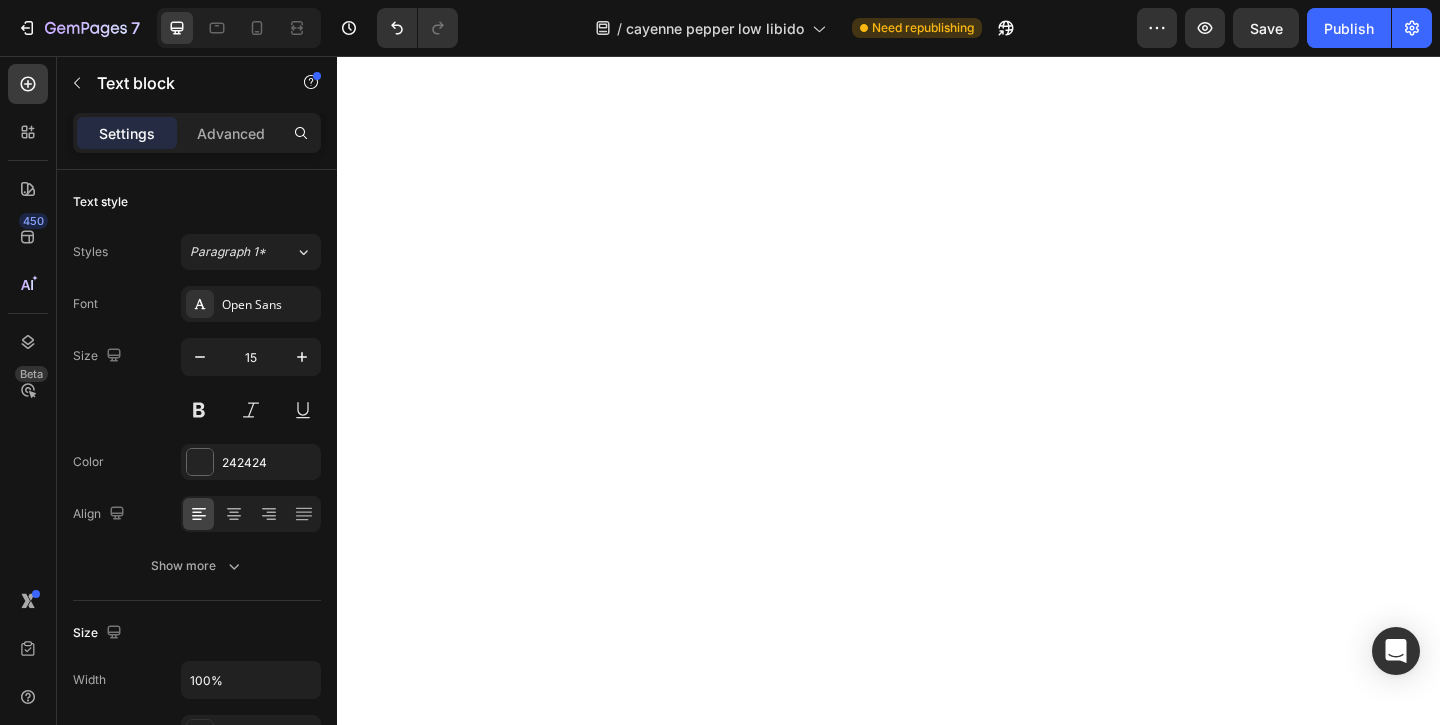 click on "Enhances oxygen delivery" at bounding box center (489, -1594) 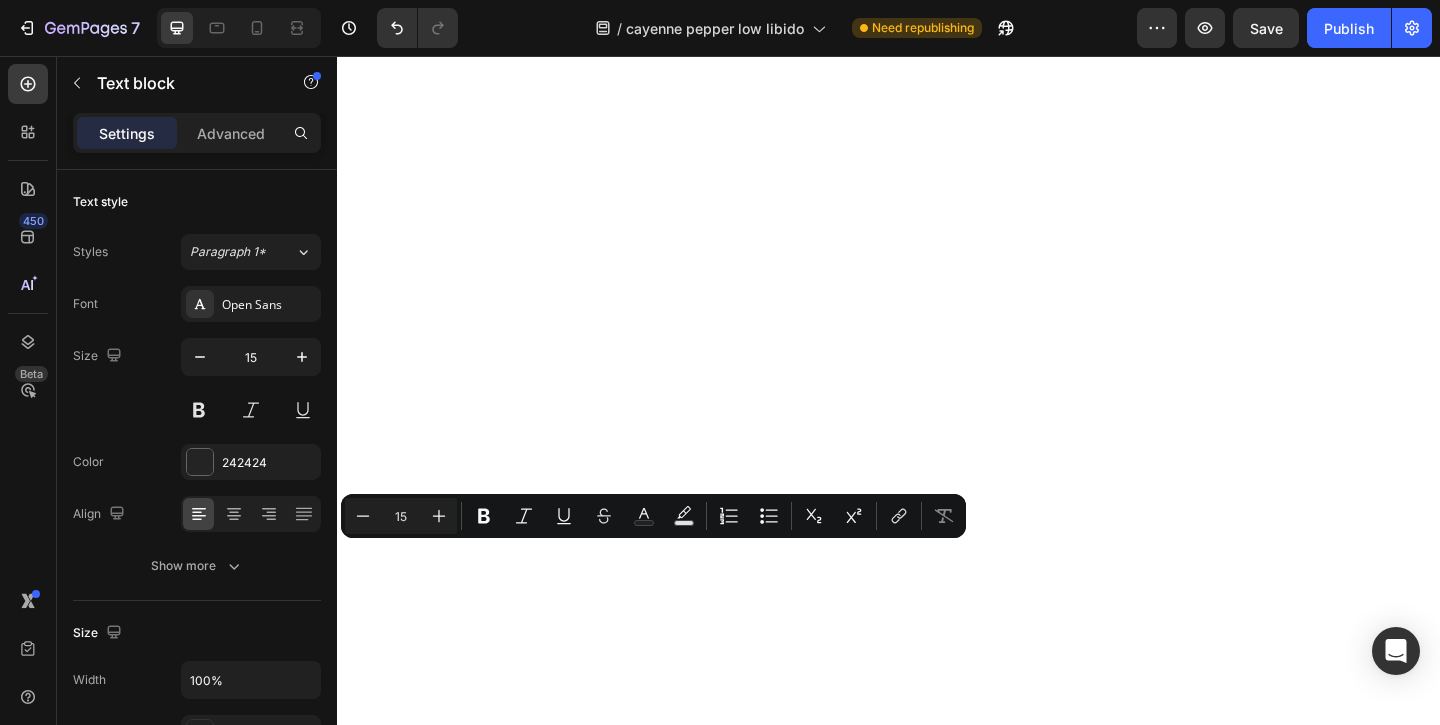 click on "Enhances oxygen delivery" at bounding box center (489, -1594) 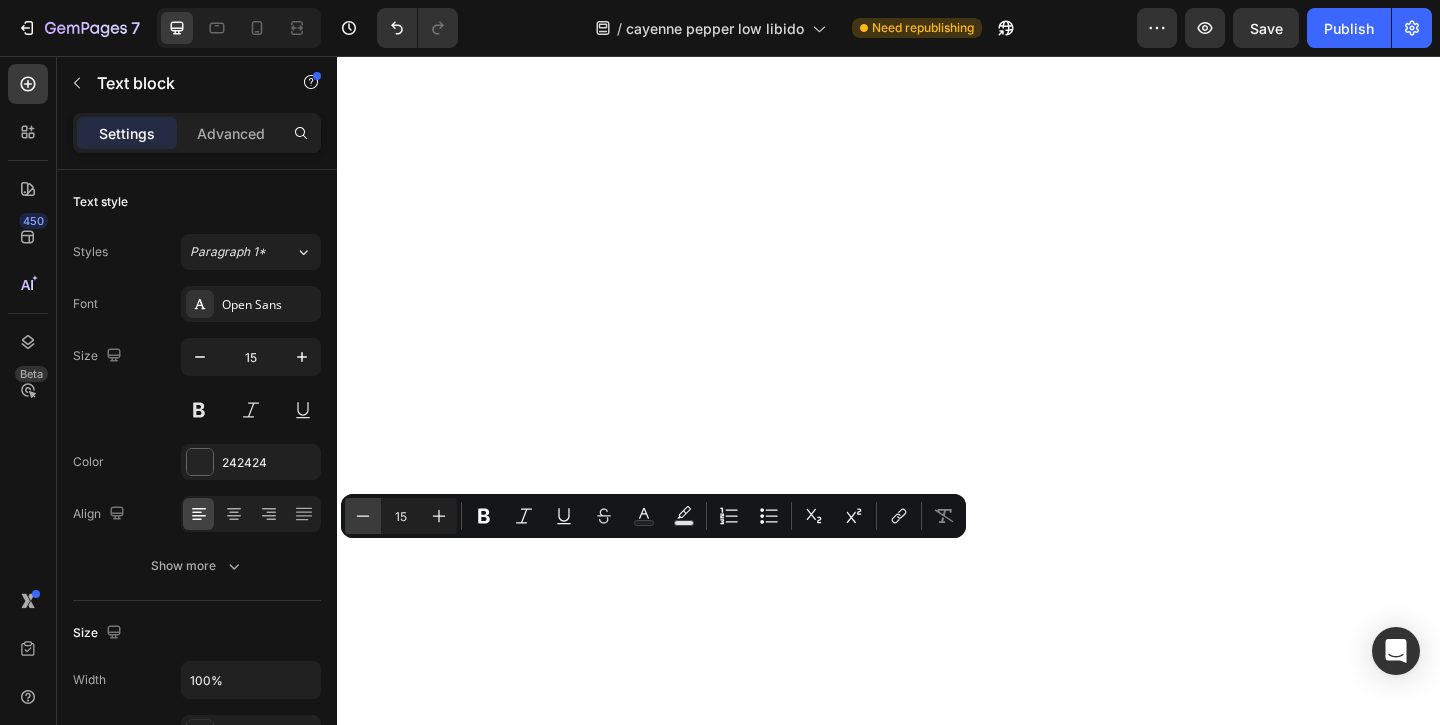 click 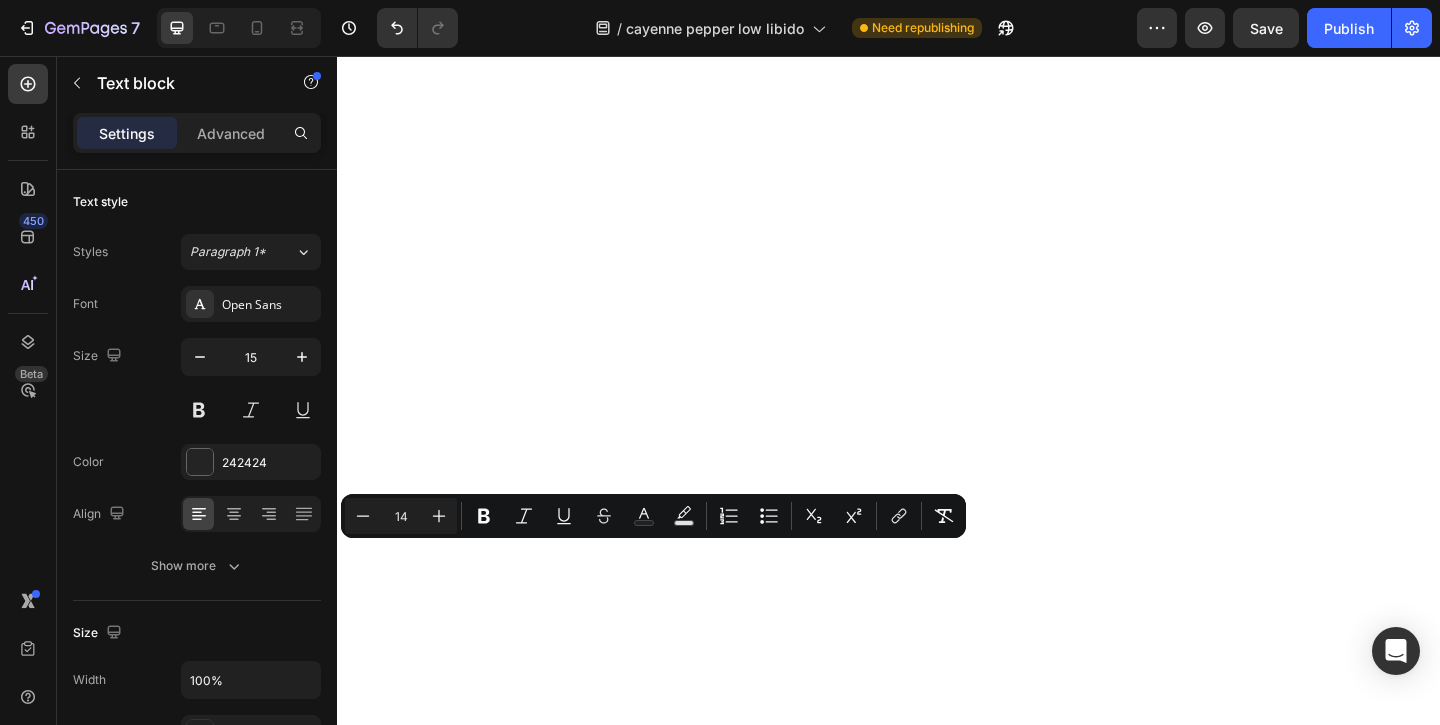 click on "Icon Cayenne Pepper Boosts circulation Text block Row Row
Icon Turmeric Reduces inflammation Text block Row Row Row
Icon Grape Seed Supports healthy  blood vessels Text block Row Row
Icon Black Pepper Improves absorption Text block Row Row Row
Icon Hawthorn Helps regulate  blood pressure Text block Row Row
Icon Vitamin D3 Helps heart function Text block Row Row Row
Icon Beetroot Enhances oxygen delivery Text block   0 Row Row
Icon Vitamin K2 Supports artery flexibility Text block Row Row Row" at bounding box center [598, -1709] 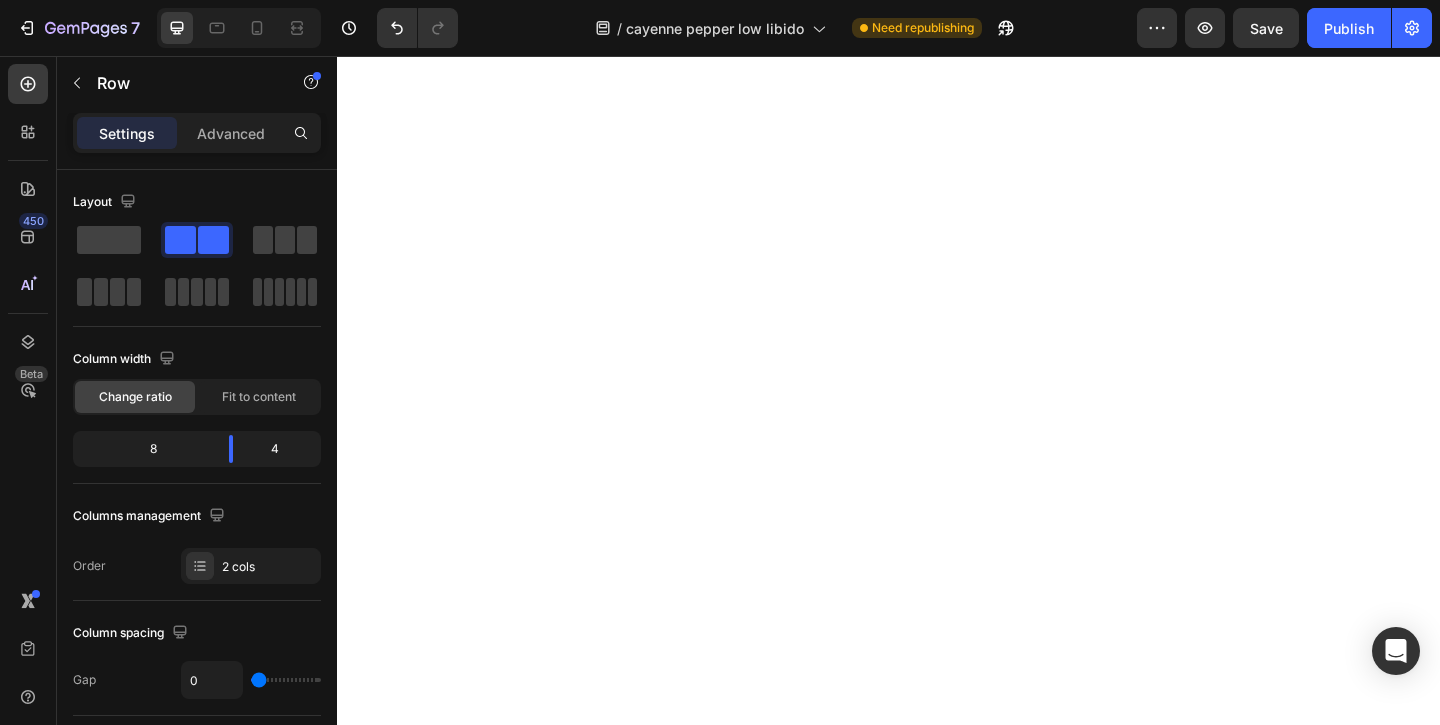 click on "Beetroot" at bounding box center (426, -1615) 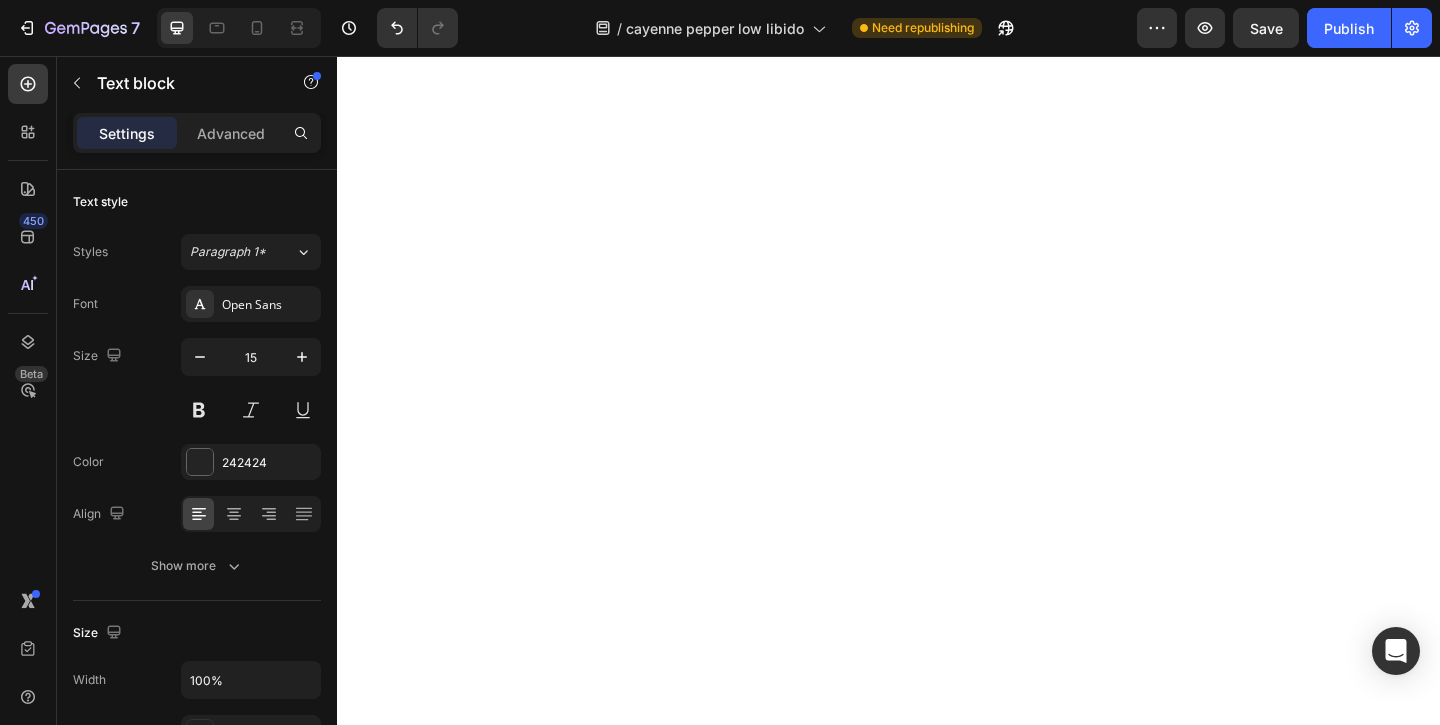 click on "Beetroot" at bounding box center (426, -1615) 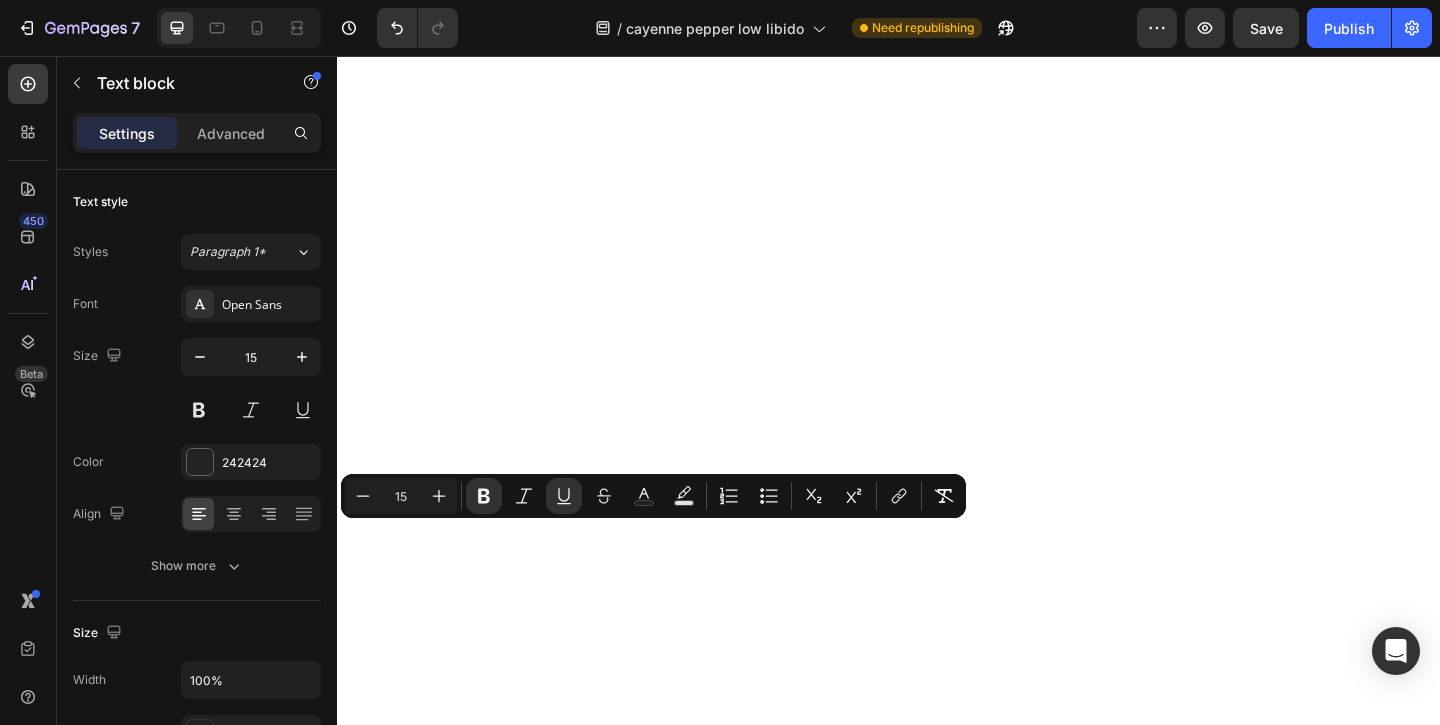 click on "Supports artery flexibility" at bounding box center (743, -1594) 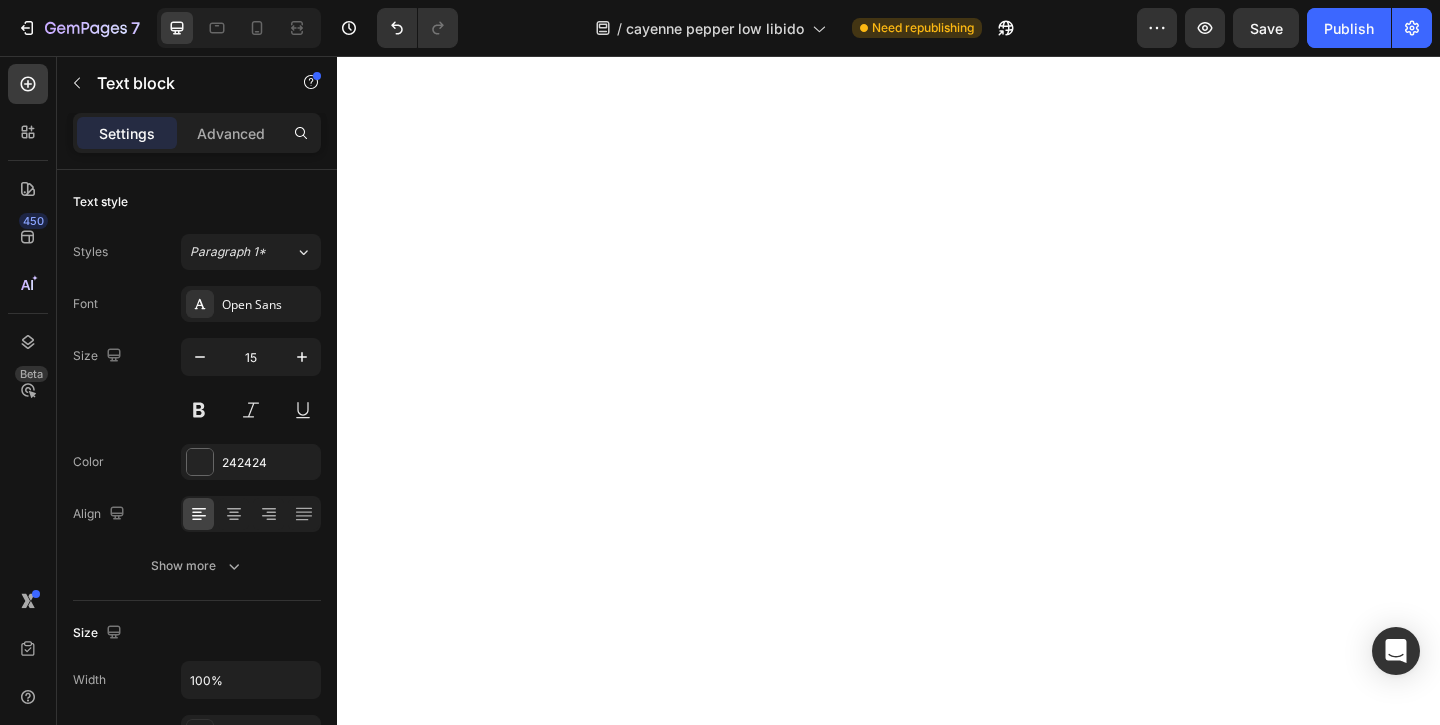 click on "Supports artery flexibility" at bounding box center (743, -1594) 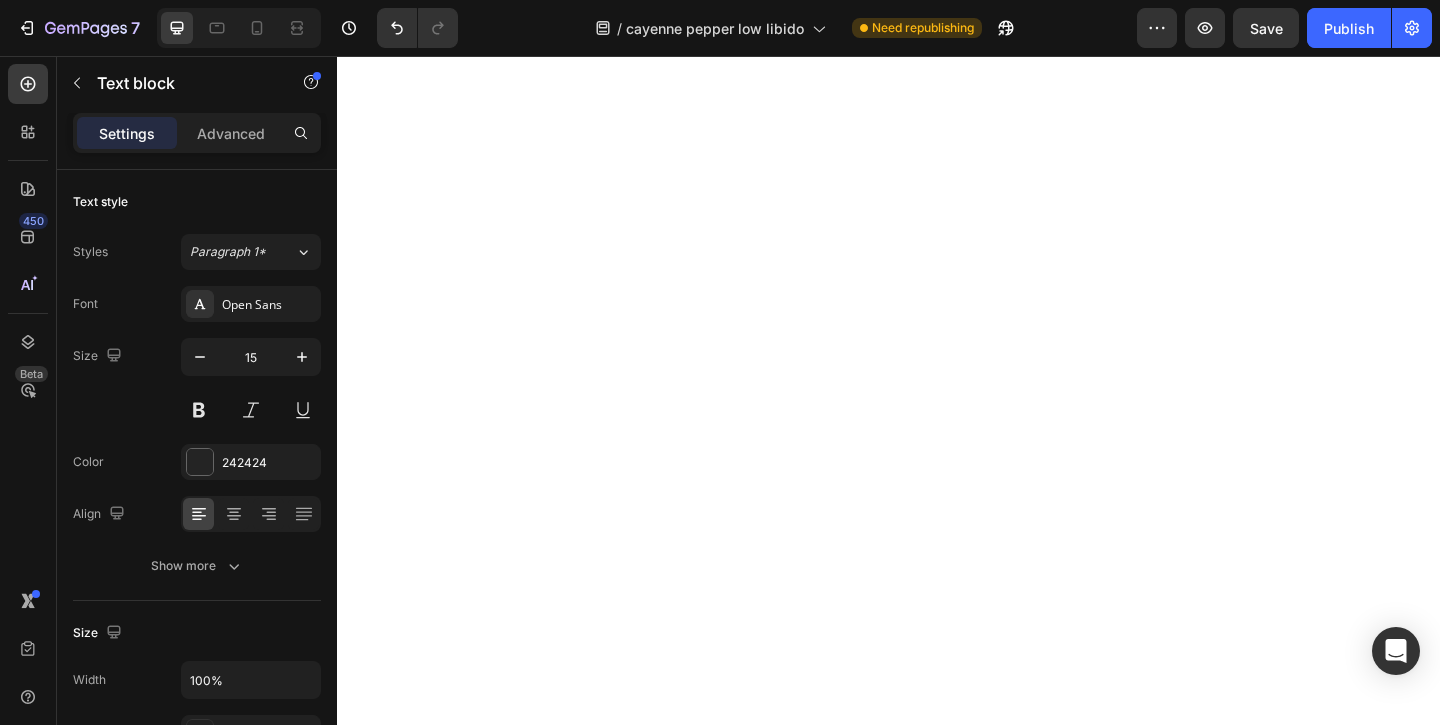 click on "Supports artery flexibility" at bounding box center (743, -1594) 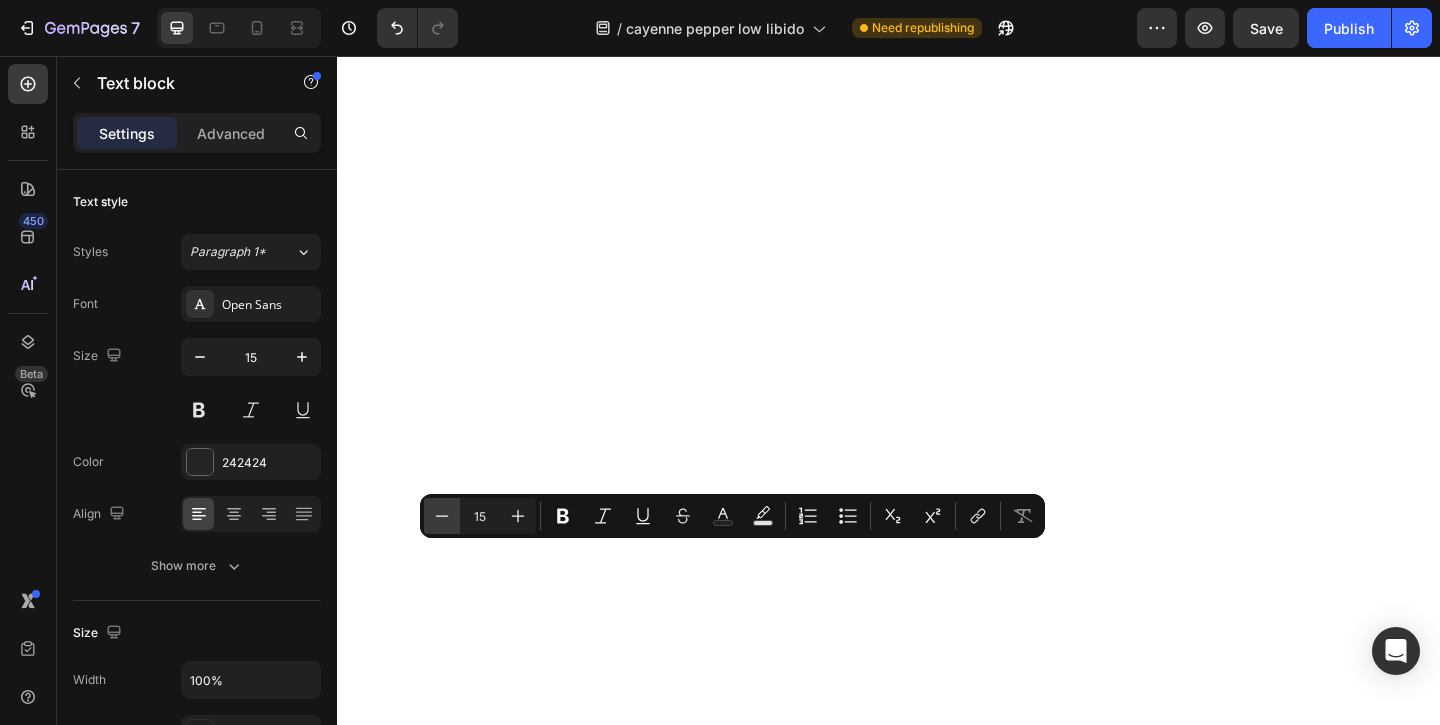 click 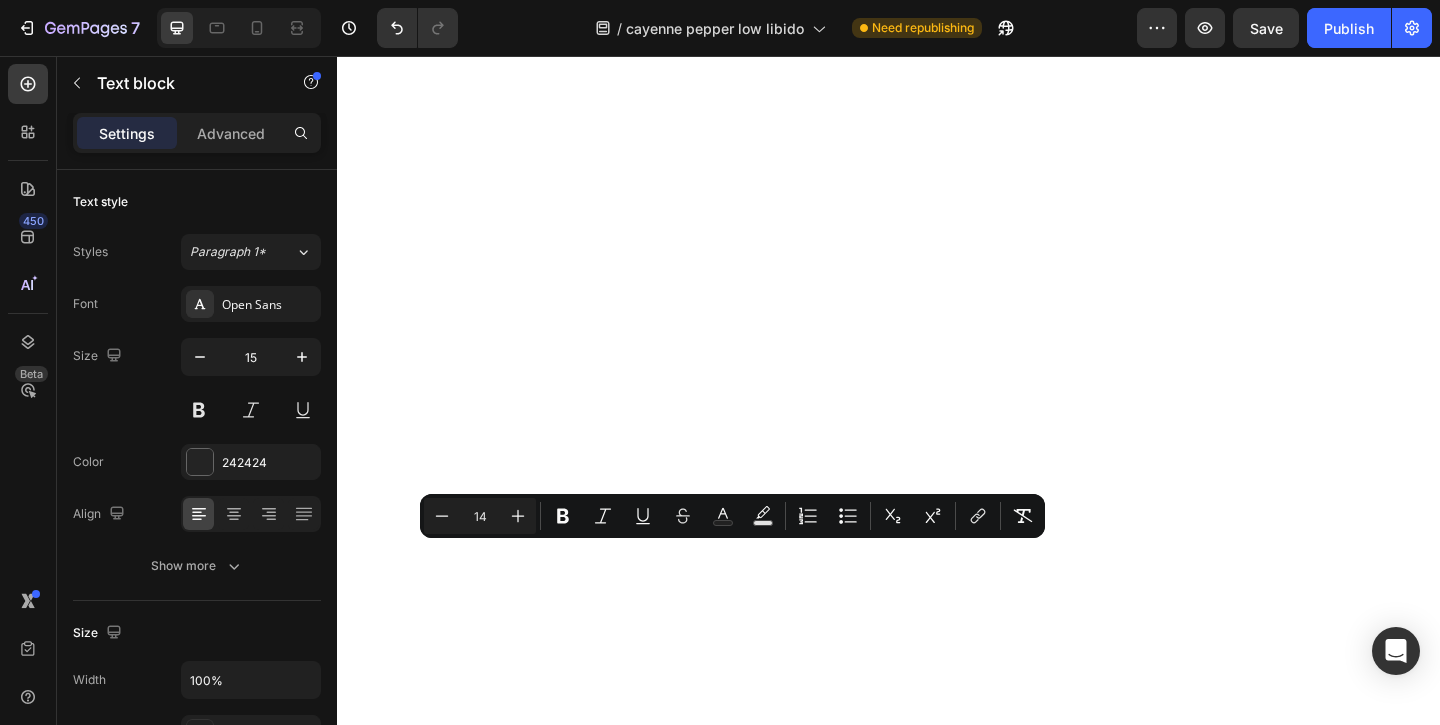 scroll, scrollTop: 4075, scrollLeft: 0, axis: vertical 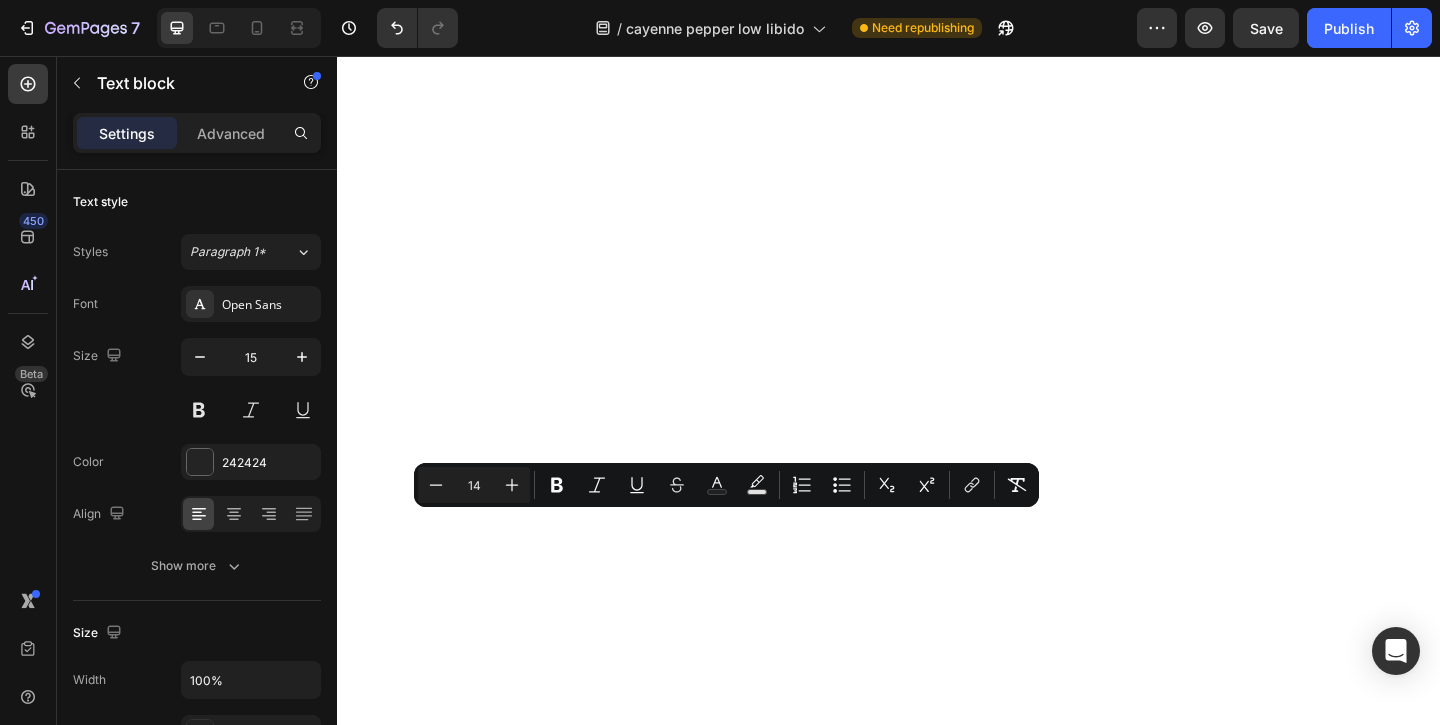 click on "Icon Cayenne Pepper Boosts circulation Text block Row Row
Icon Turmeric Reduces inflammation Text block Row Row Row
Icon Grape Seed Supports healthy  blood vessels Text block Row Row
Icon Black Pepper Improves absorption Text block Row Row Row
Icon Hawthorn Helps regulate  blood pressure Text block Row Row
Icon Vitamin D3 Helps heart function Text block Row Row Row
Icon Beetroot Enhances oxygen delivery Text block Row Row
Icon Vitamin K2 Supports artery flexibility Text block   0 Row Row Row" at bounding box center [598, -1743] 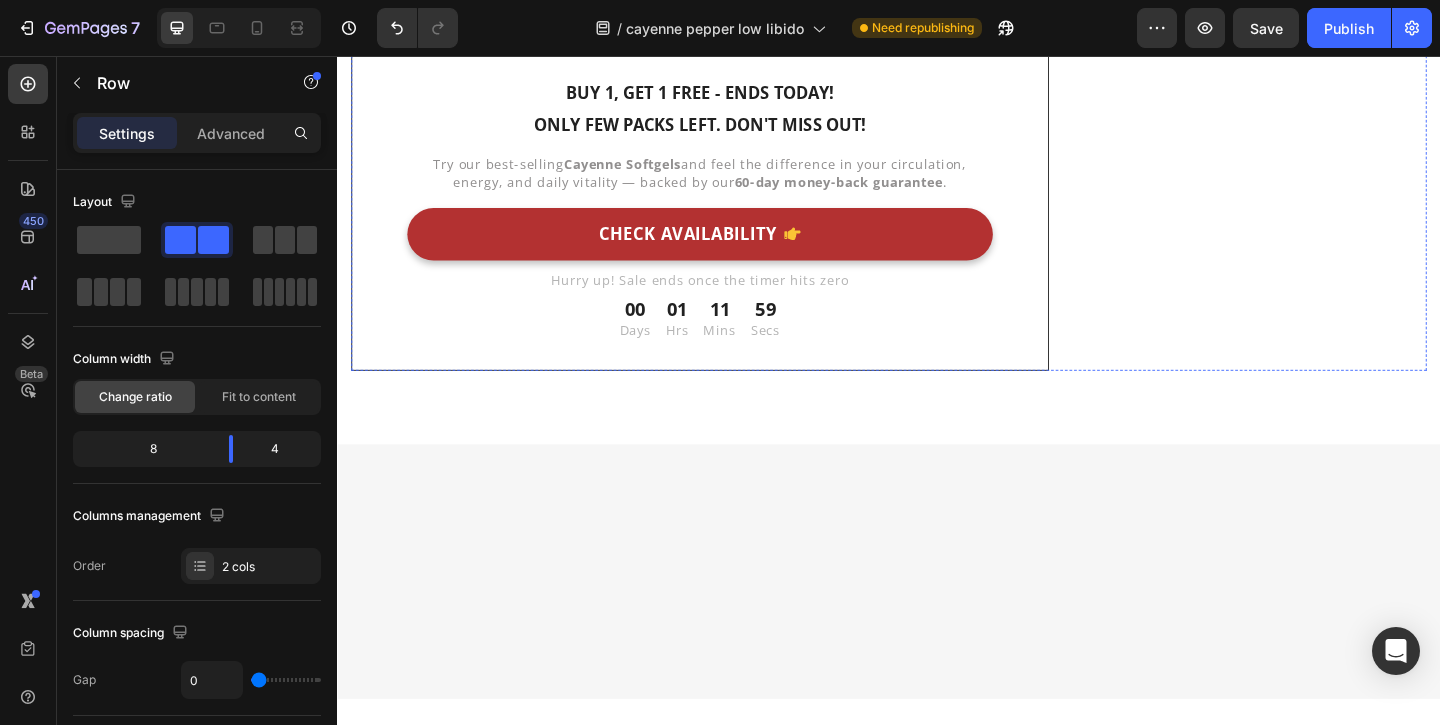 scroll, scrollTop: 8396, scrollLeft: 0, axis: vertical 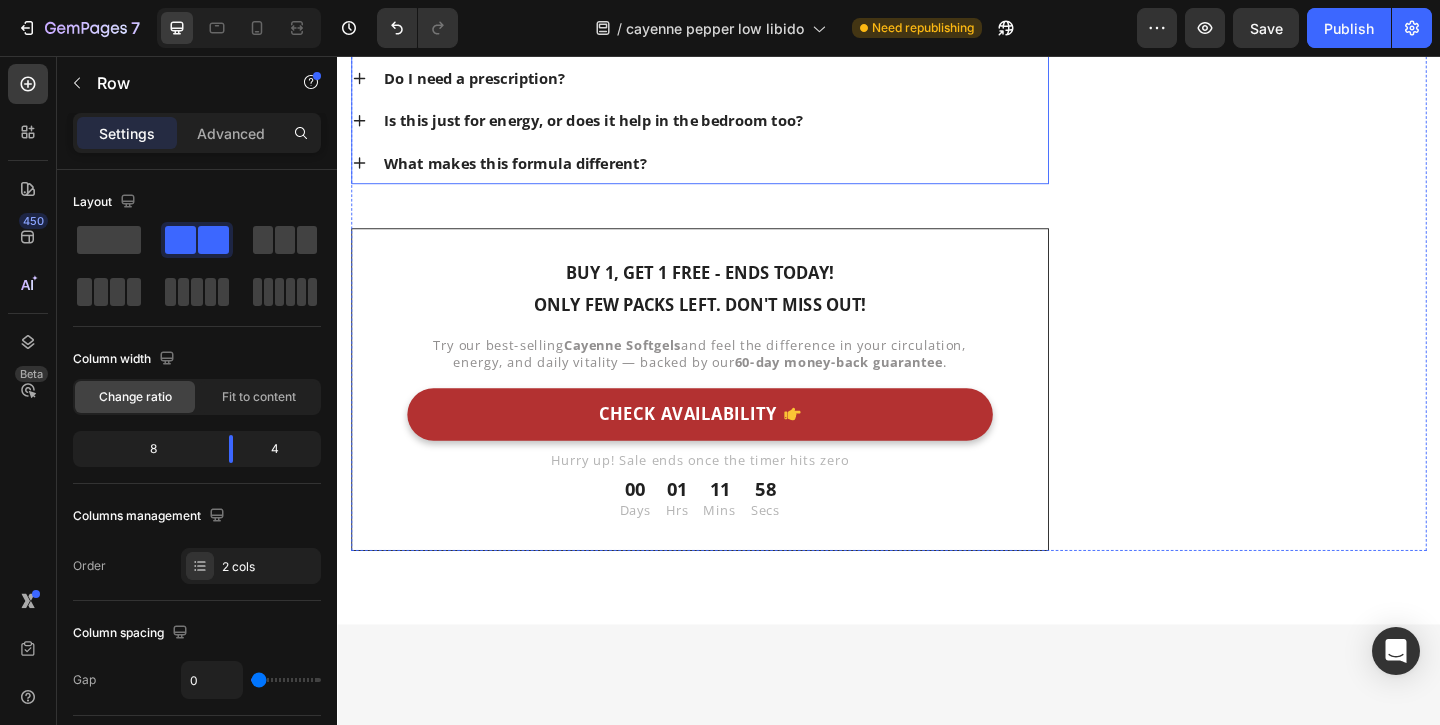 click 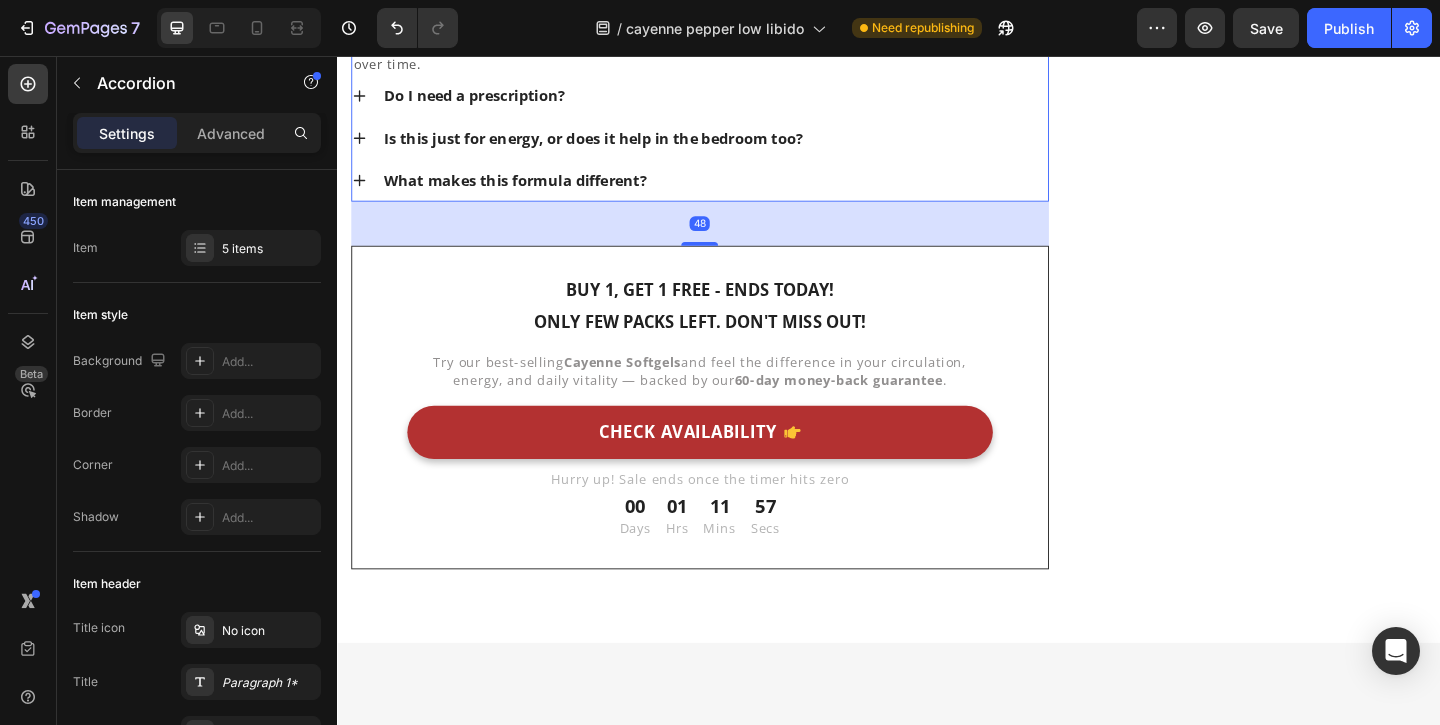 click 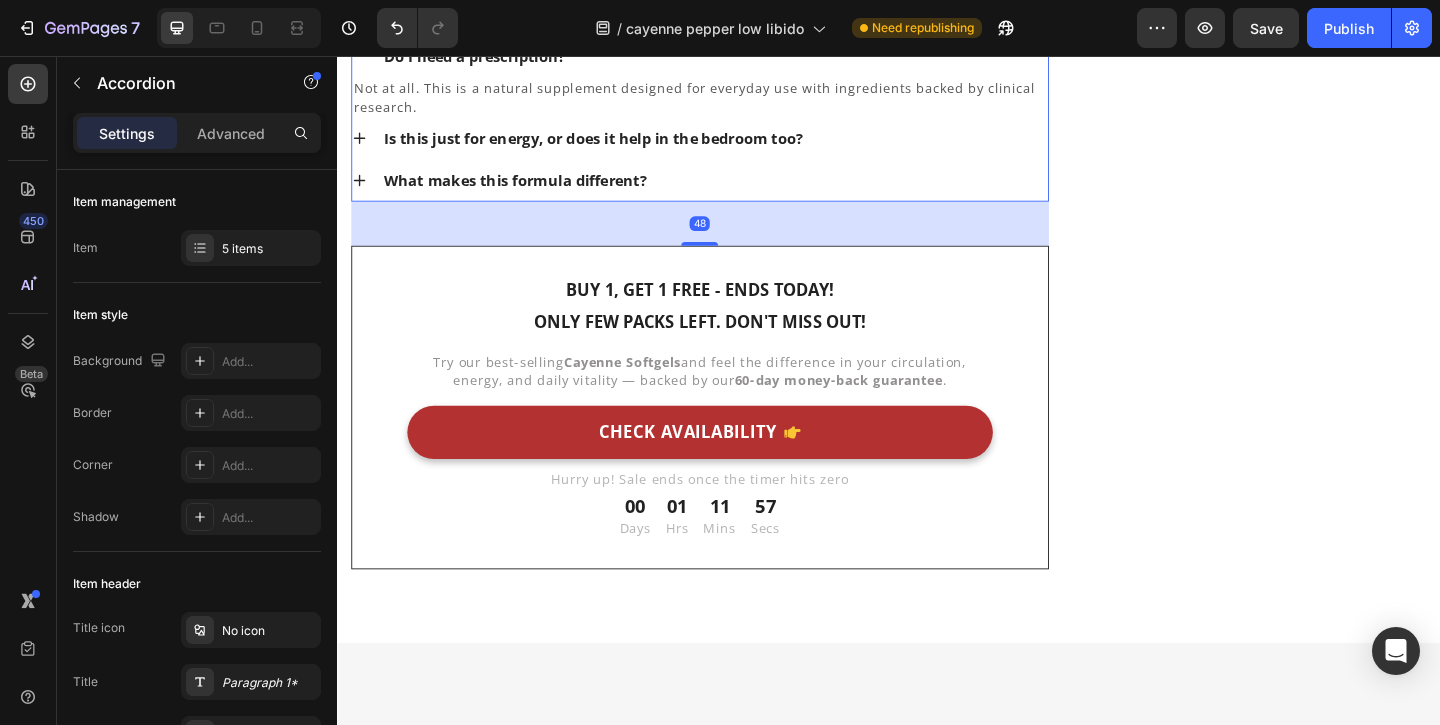 click on "Is this just for energy, or does it help in the bedroom too?" at bounding box center (731, 145) 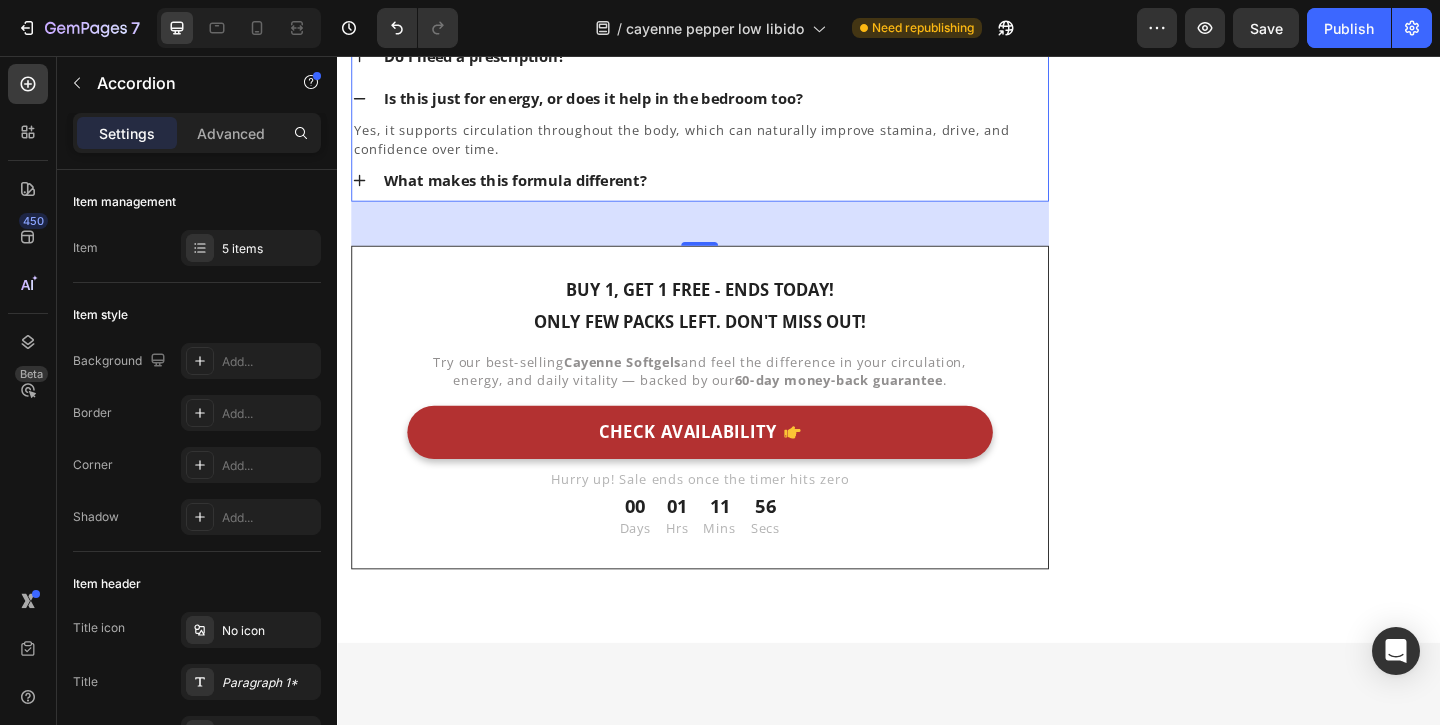 click on "What makes this formula different?" at bounding box center (731, 191) 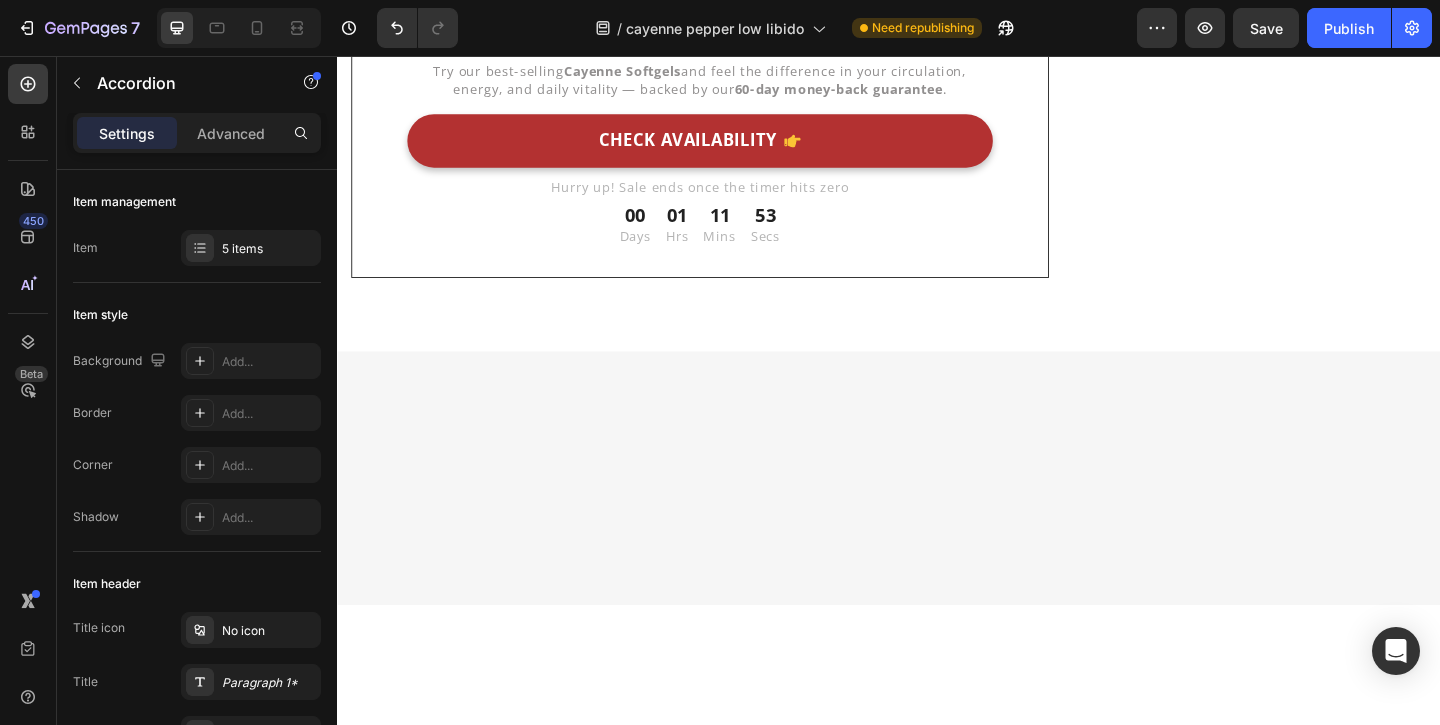 scroll, scrollTop: 7855, scrollLeft: 0, axis: vertical 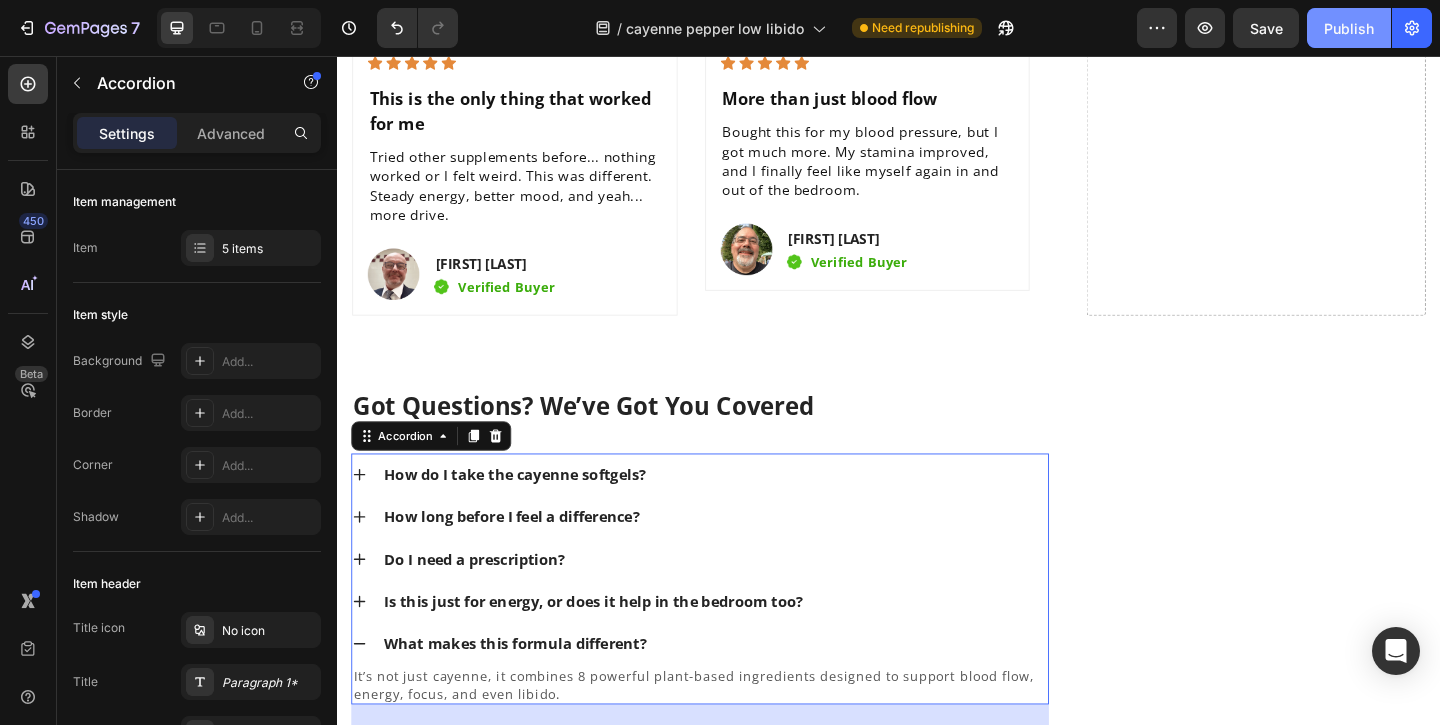 click on "Publish" at bounding box center (1349, 28) 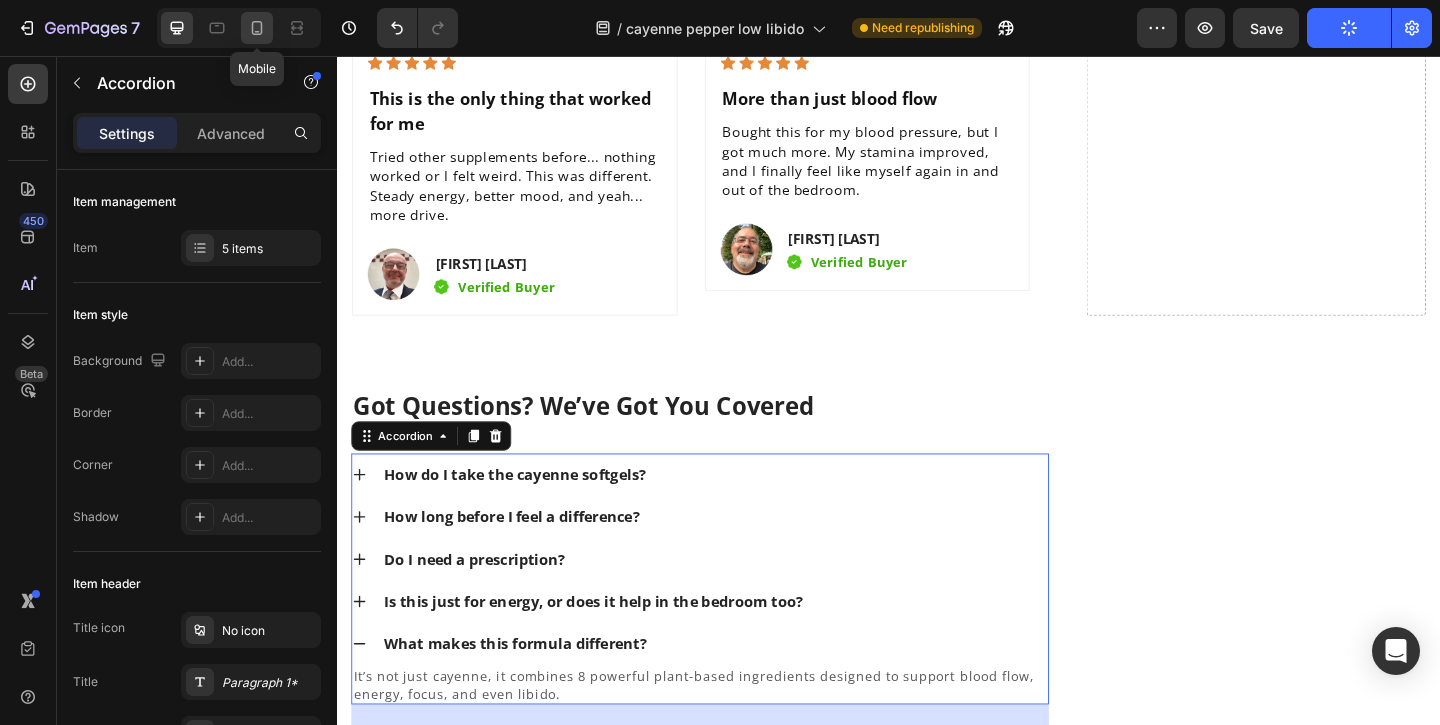 click 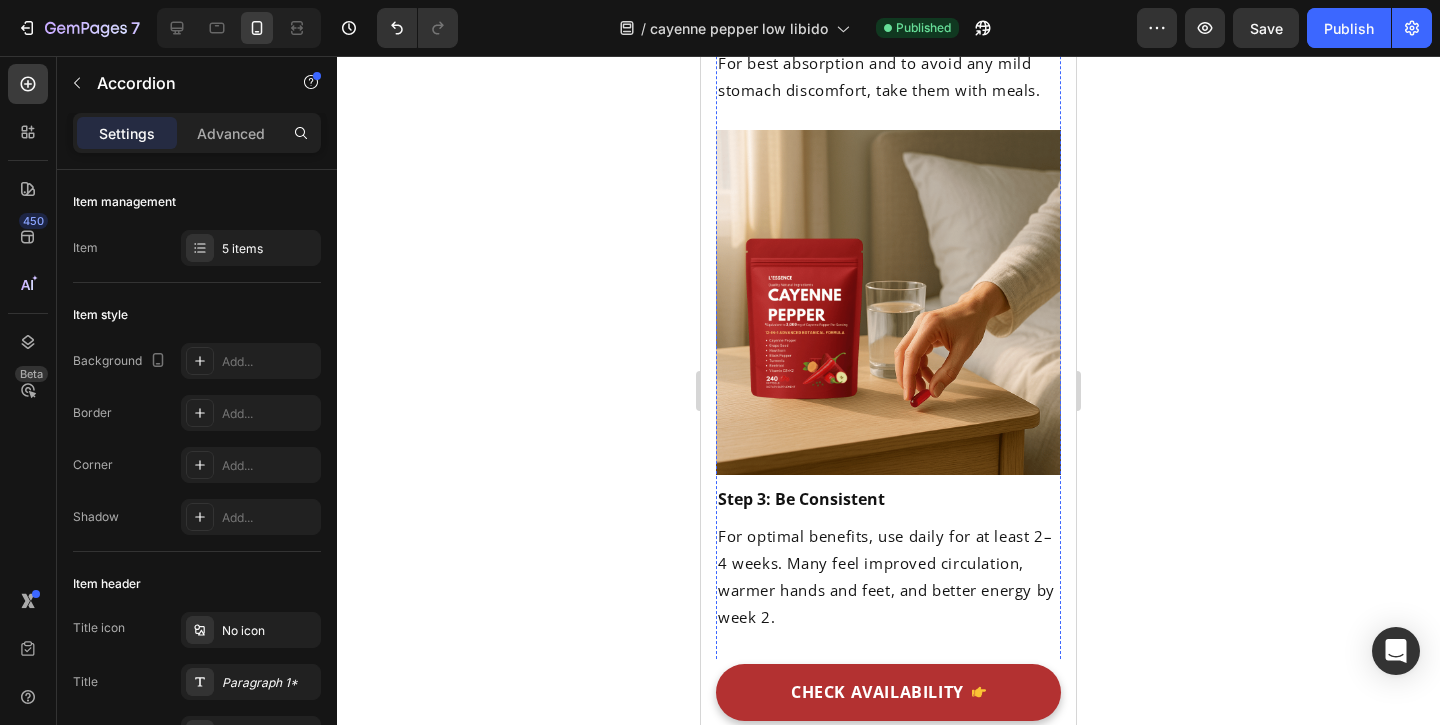scroll, scrollTop: 5287, scrollLeft: 0, axis: vertical 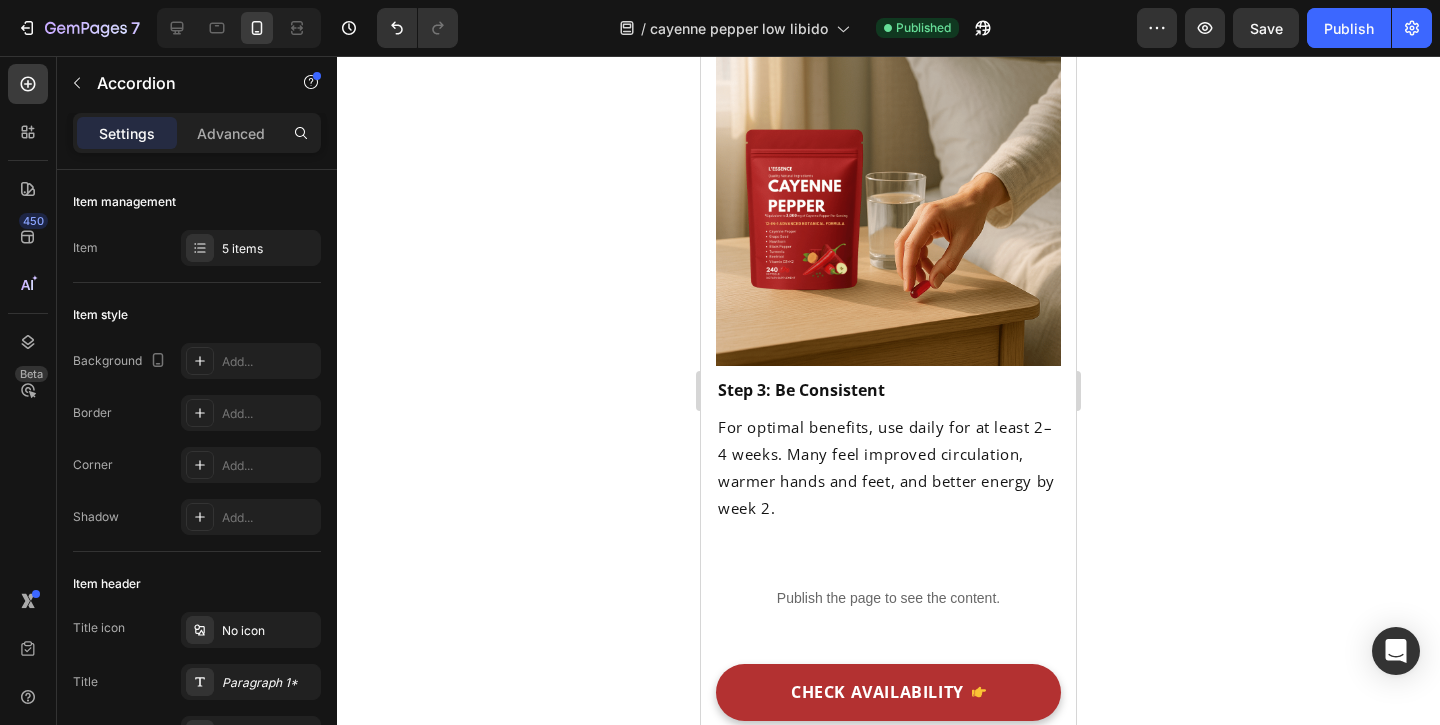 click on "Hawthorn" at bounding box center [791, -1319] 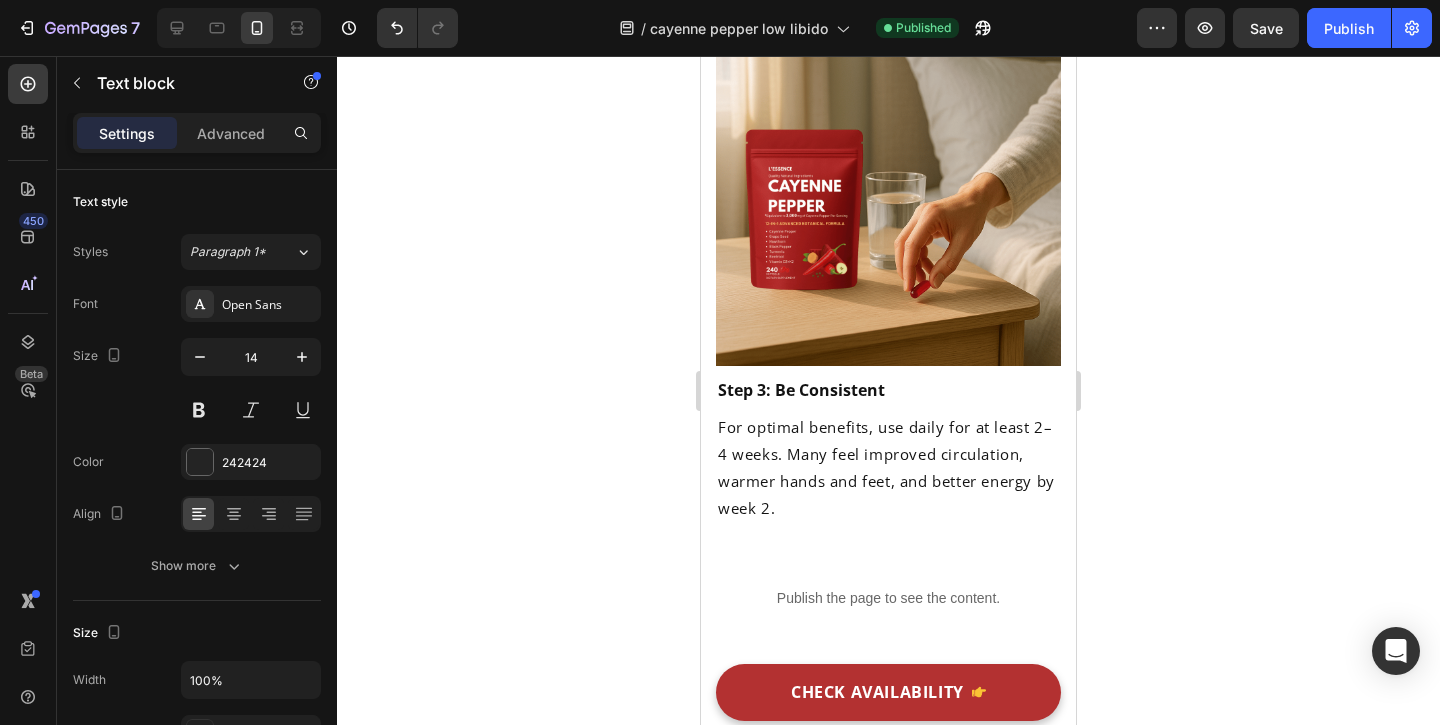 click on "Hawthorn" at bounding box center (791, -1319) 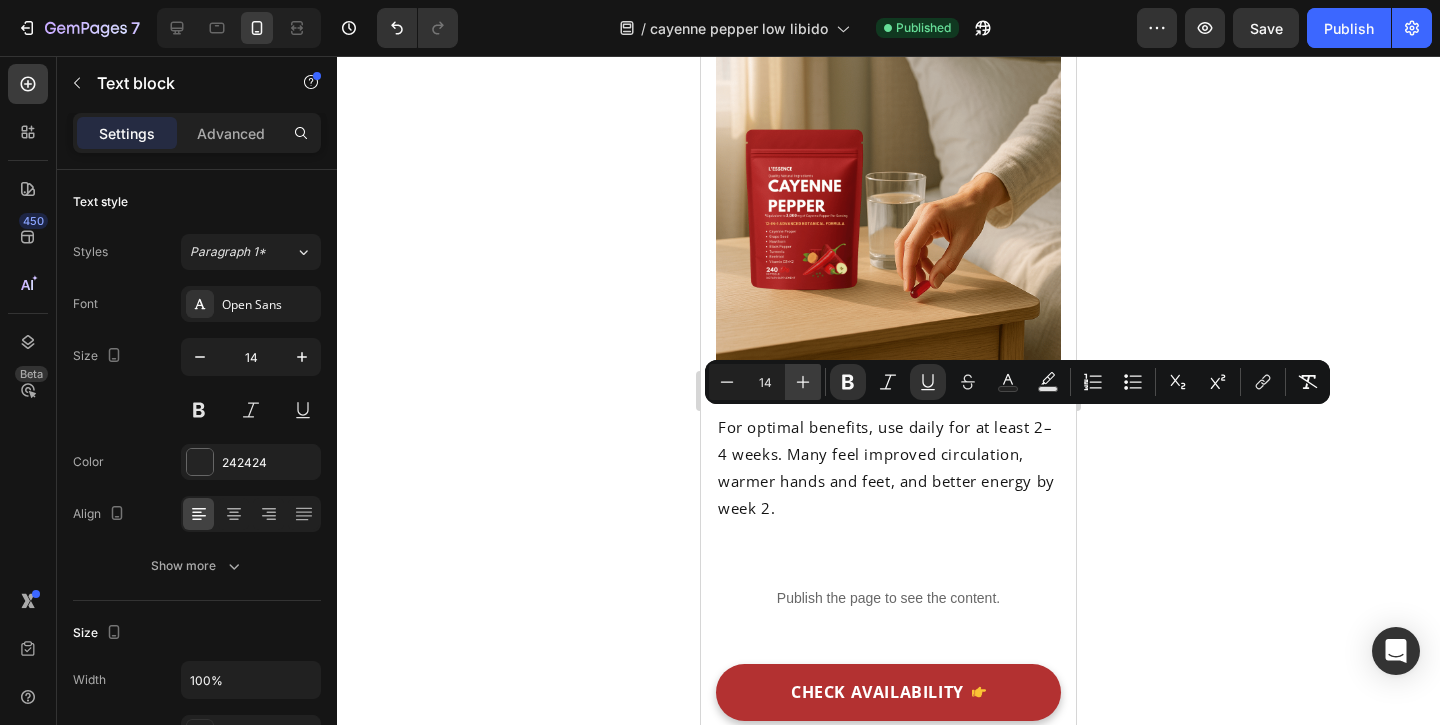 click on "Plus" at bounding box center [803, 382] 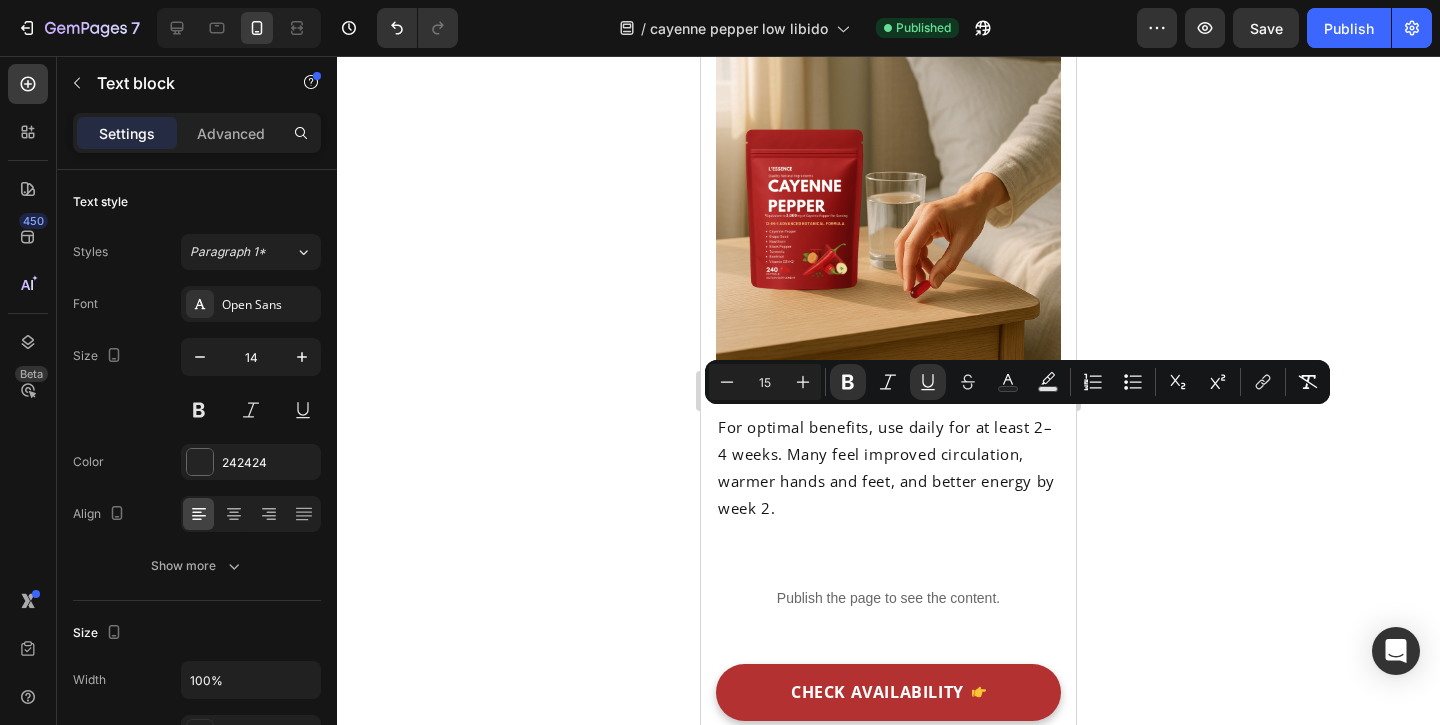 click on "Grape Seed" at bounding box center (796, -1434) 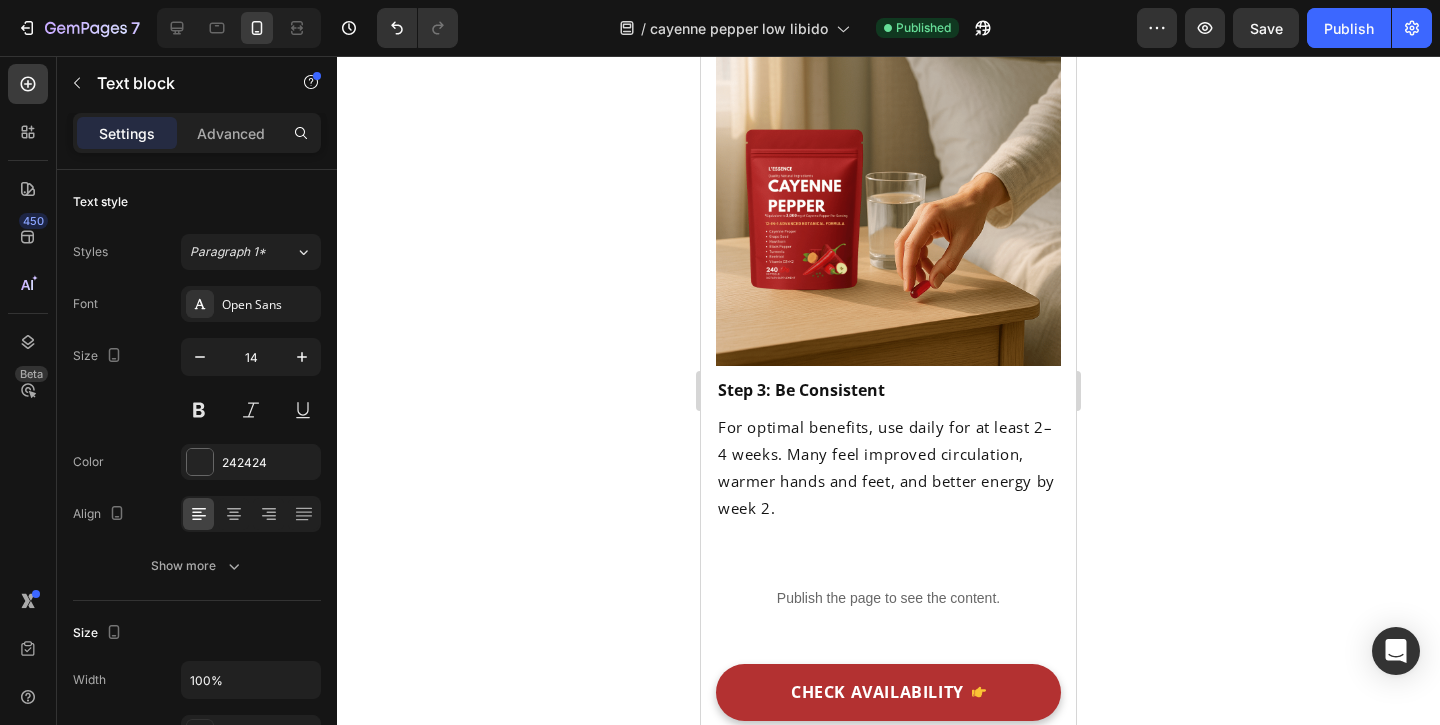 click on "Grape Seed" at bounding box center (796, -1434) 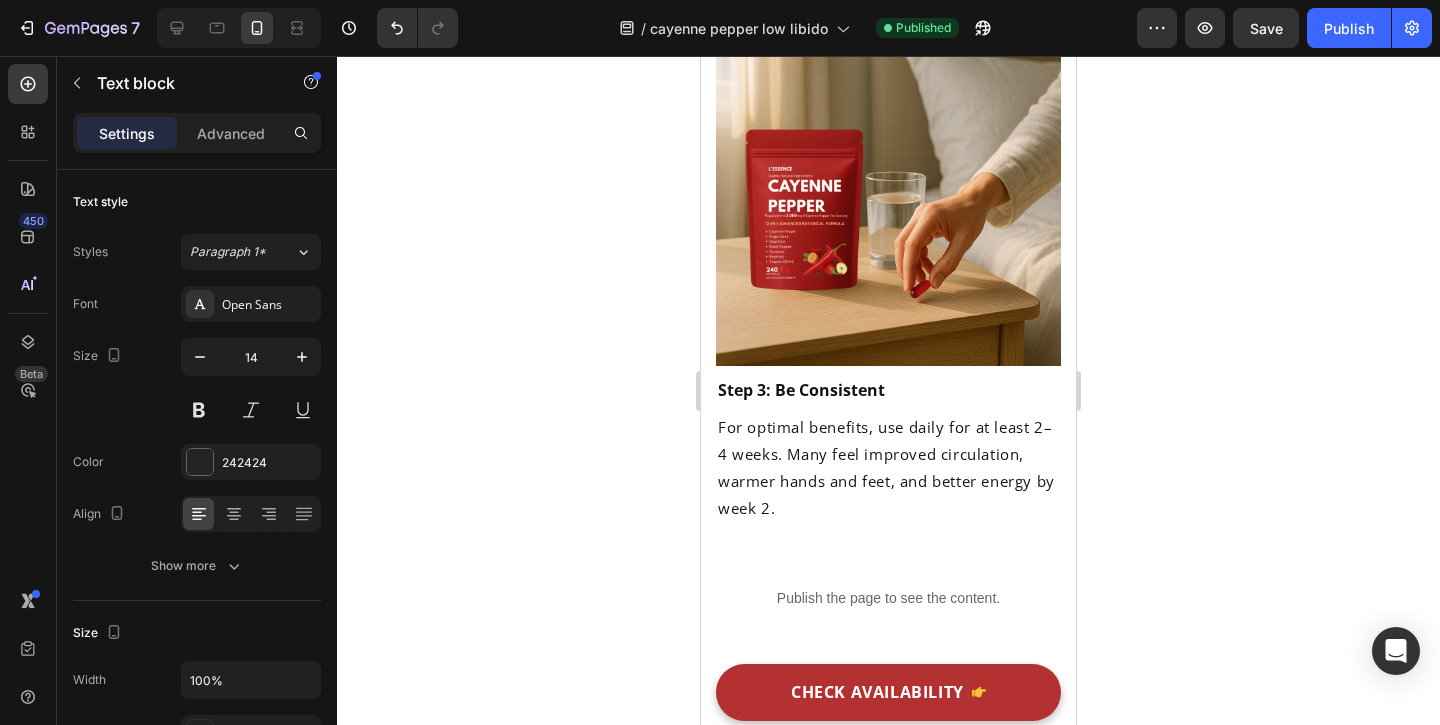 click on "Grape Seed" at bounding box center (796, -1434) 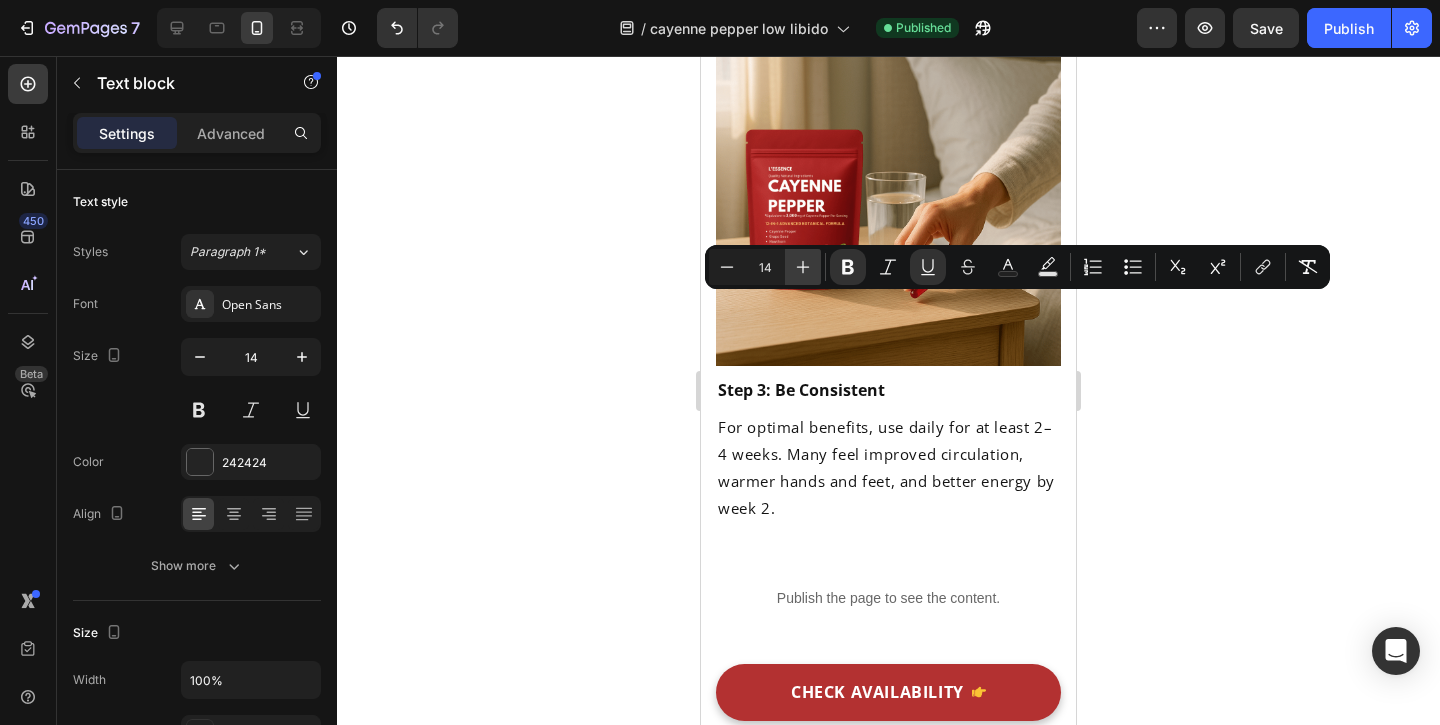 click 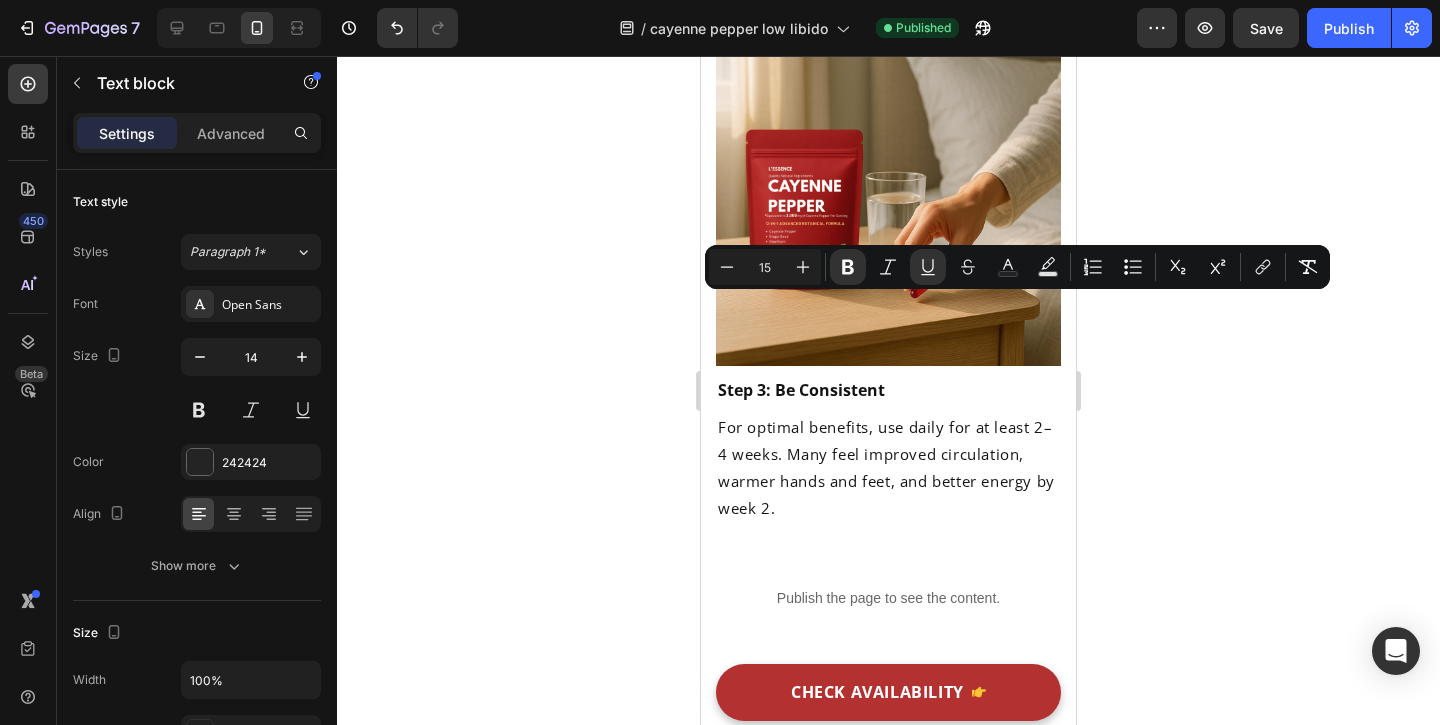 click on "Cayenne Pepper" at bounding box center [789, -1537] 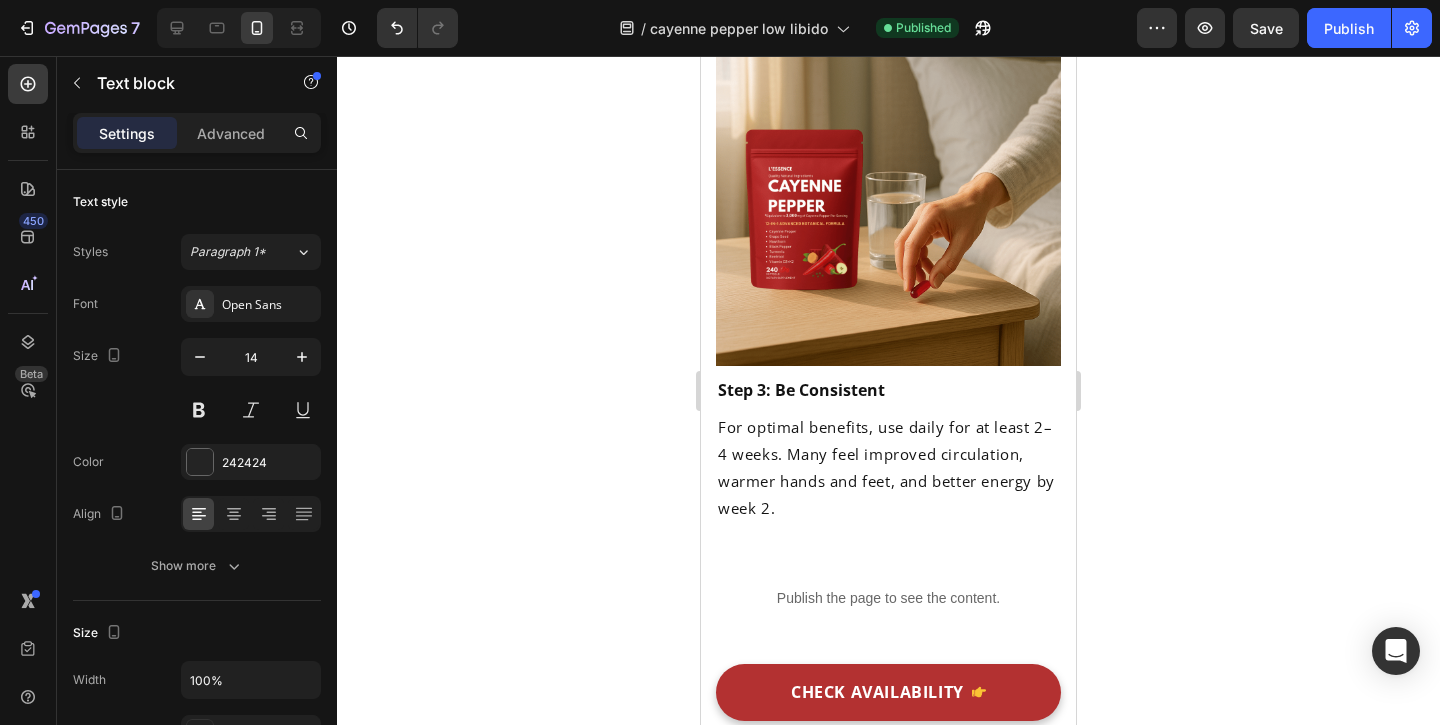 click on "Cayenne Pepper" at bounding box center (789, -1537) 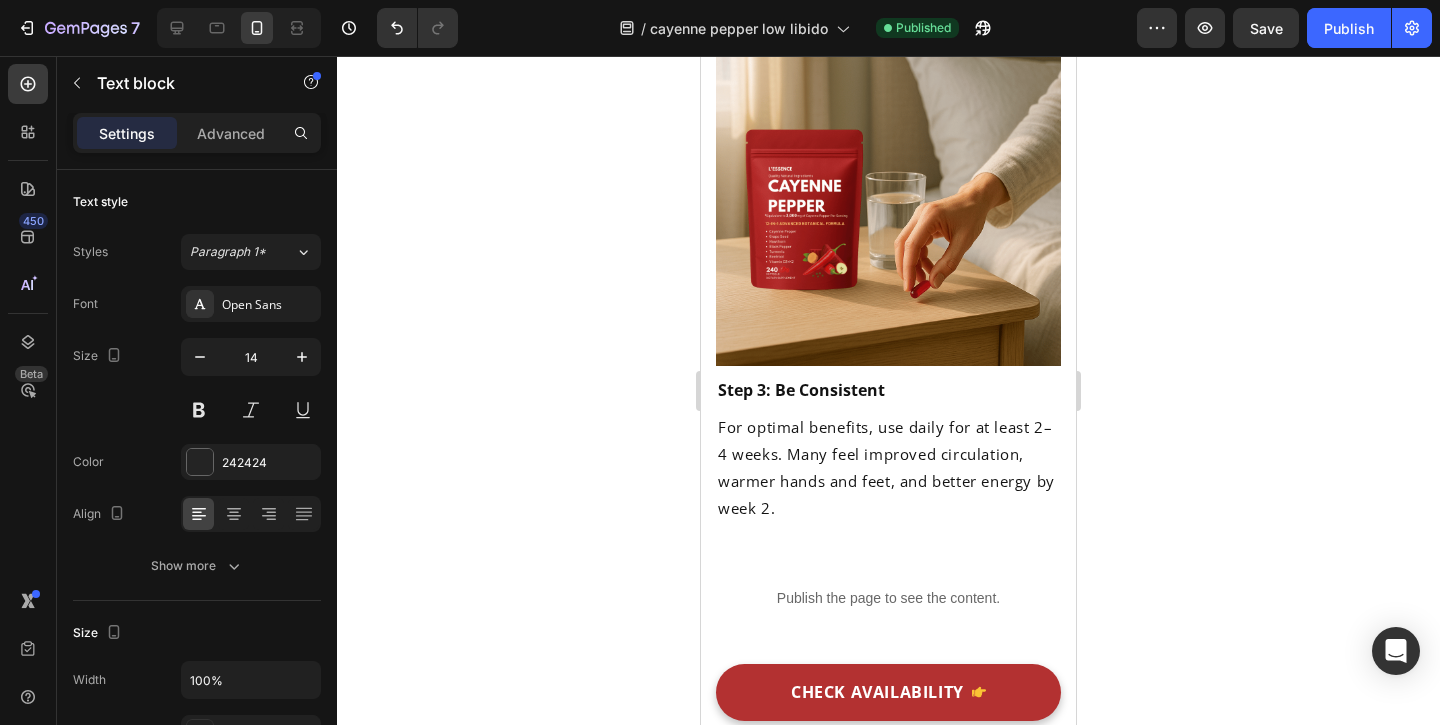 click on "Cayenne Pepper" at bounding box center (789, -1537) 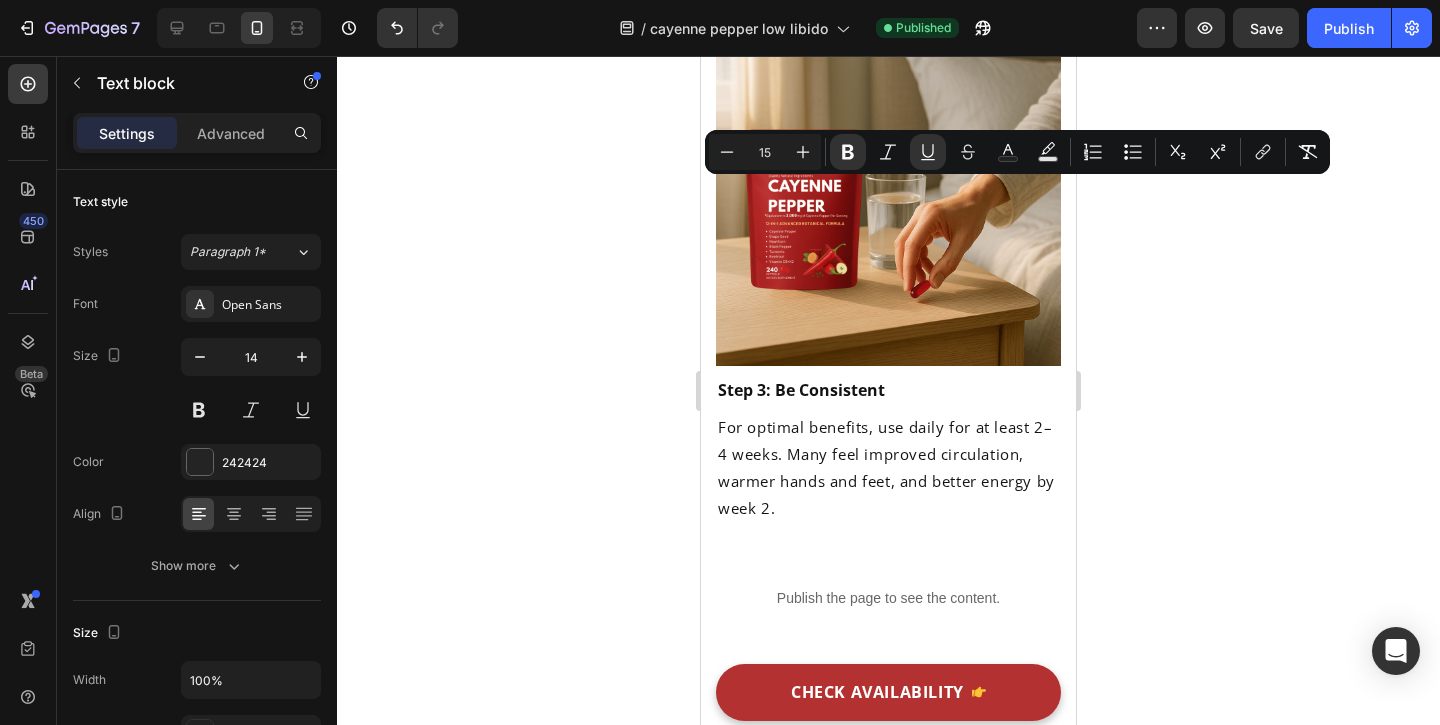 click on "Turmeric" at bounding box center (972, -1536) 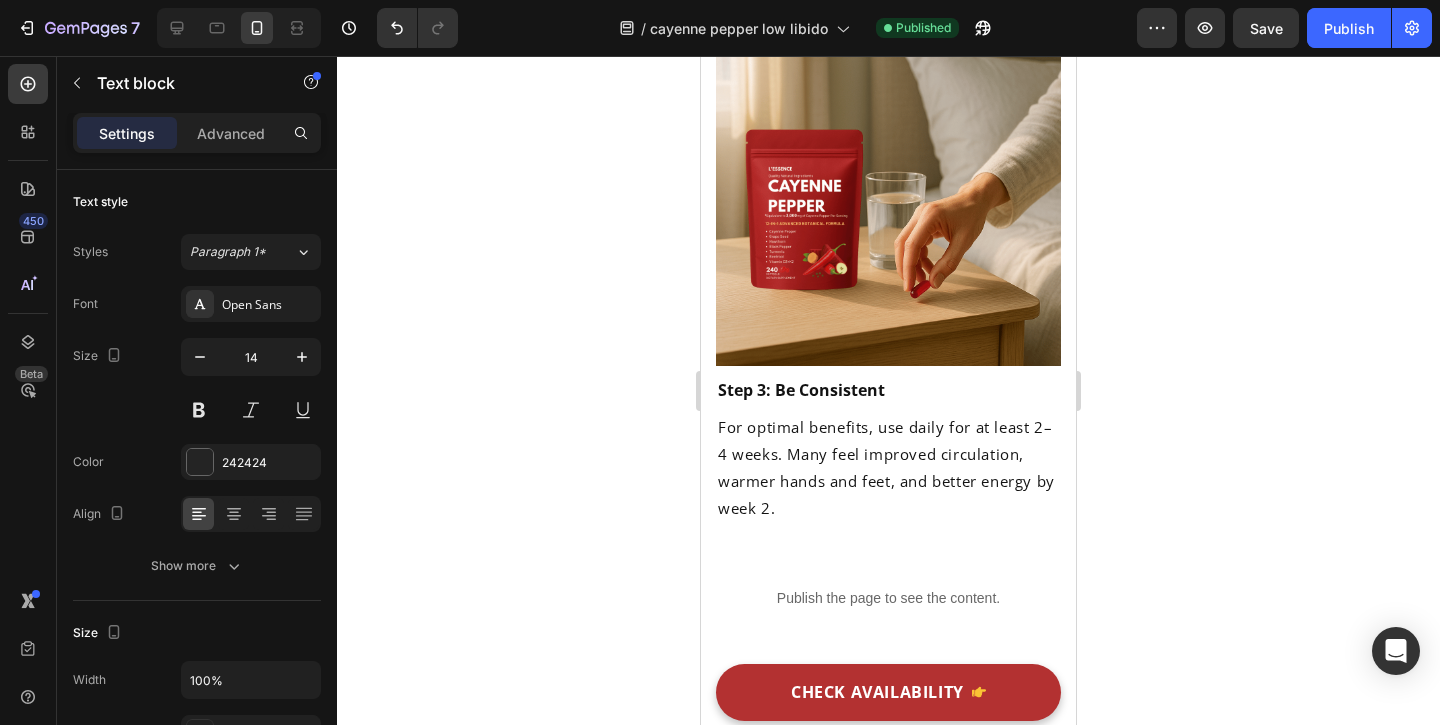 click on "Turmeric" at bounding box center [972, -1536] 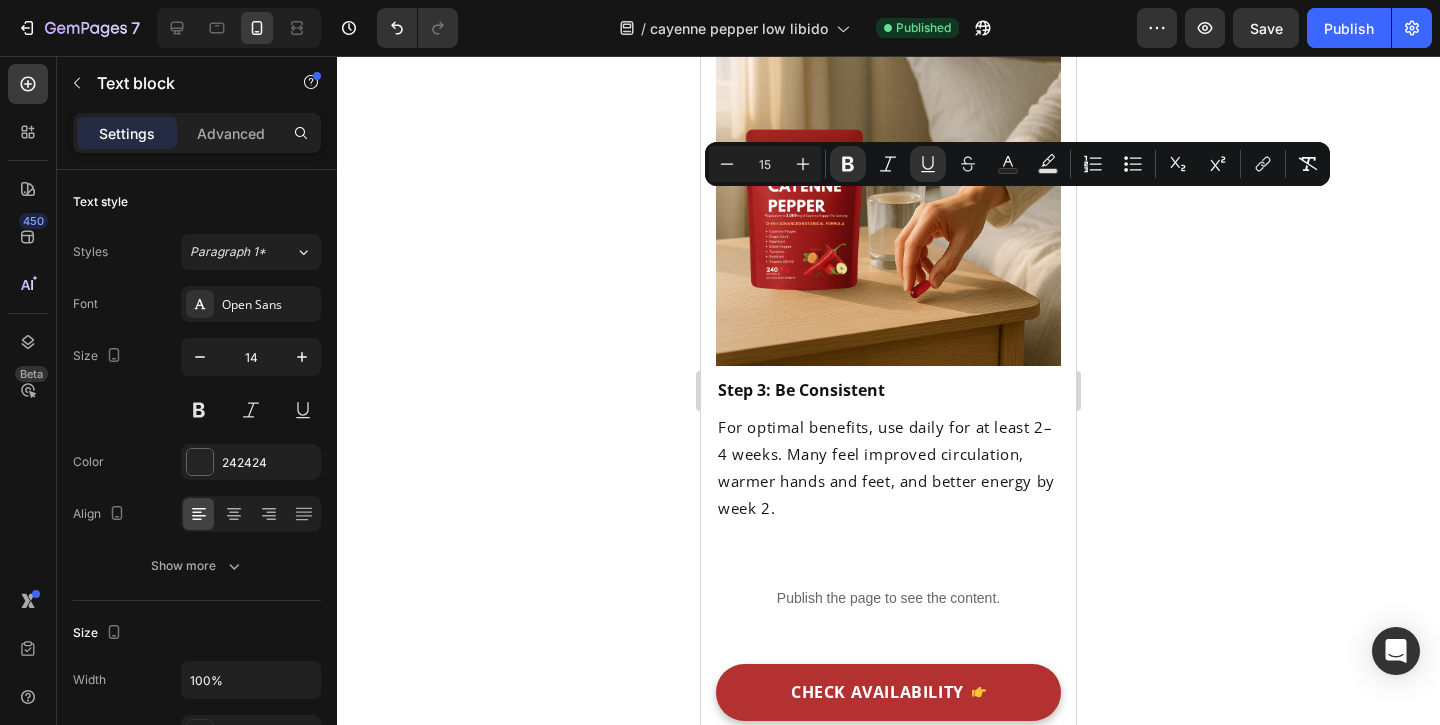click on "Improves absorption" at bounding box center [997, -1383] 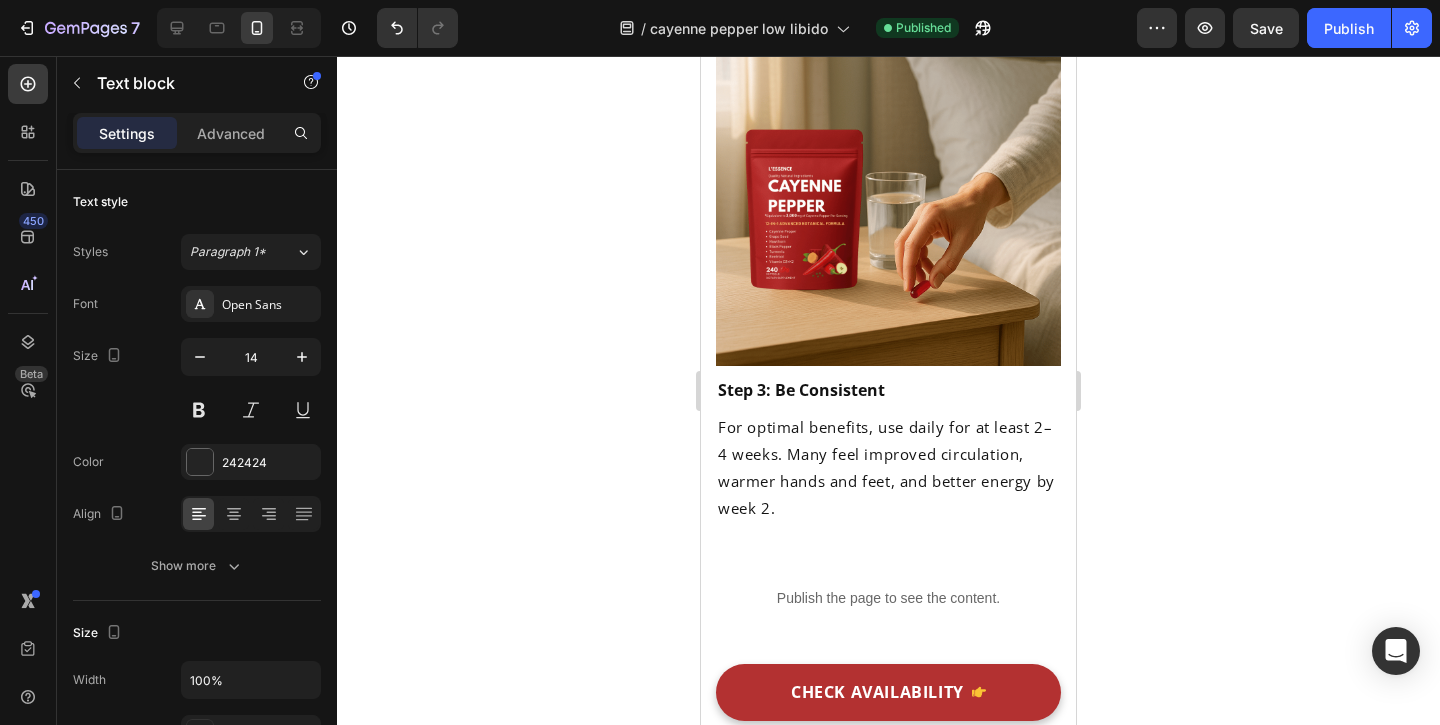 click on "blood vessels" at bounding box center [803, -1359] 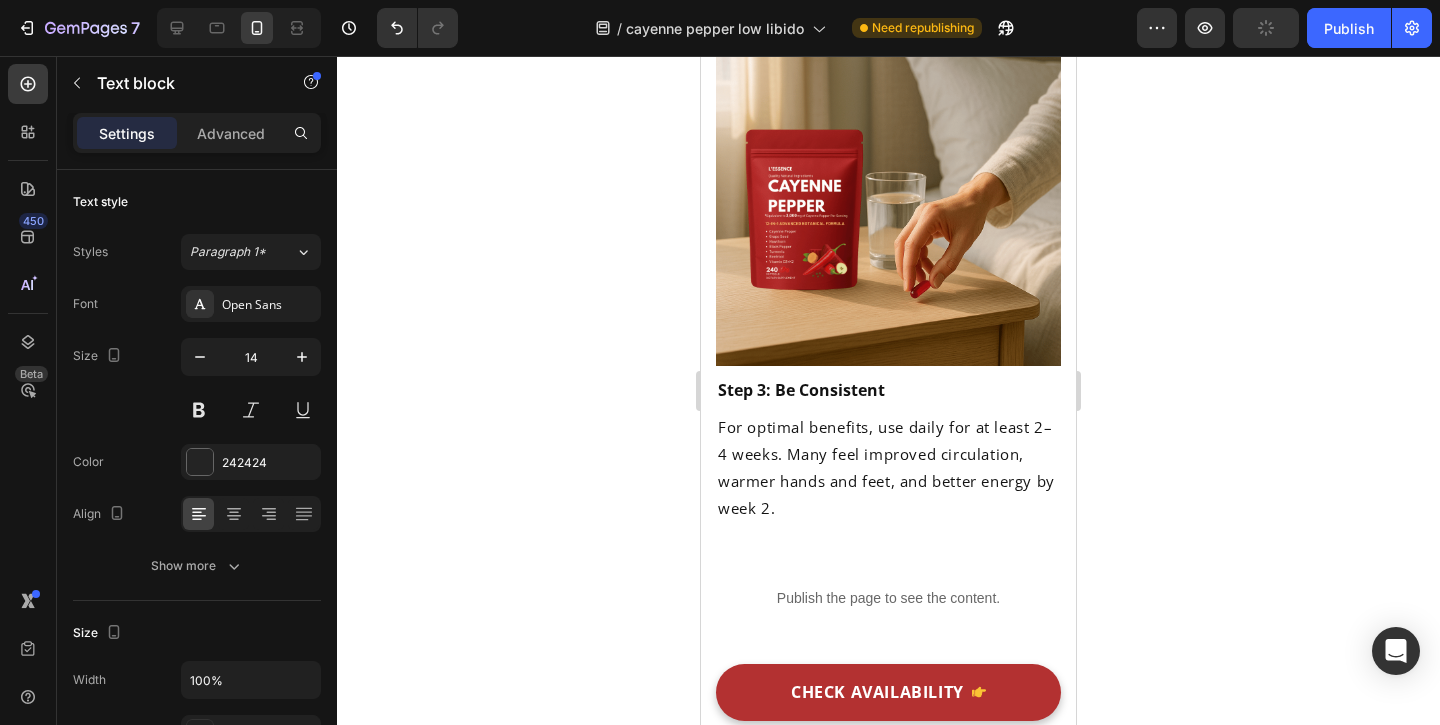 click on "blood pressure" at bounding box center [809, -1269] 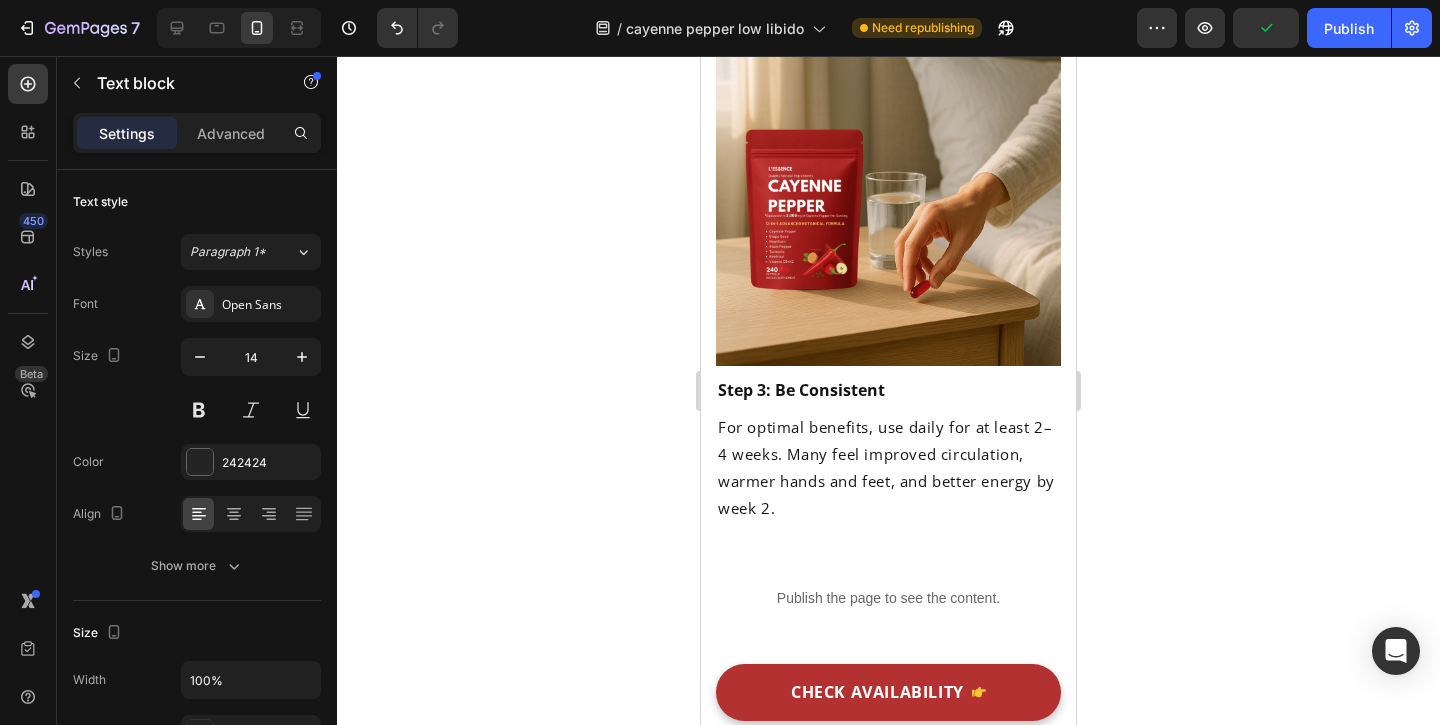 click on "blood pressure" at bounding box center [809, -1269] 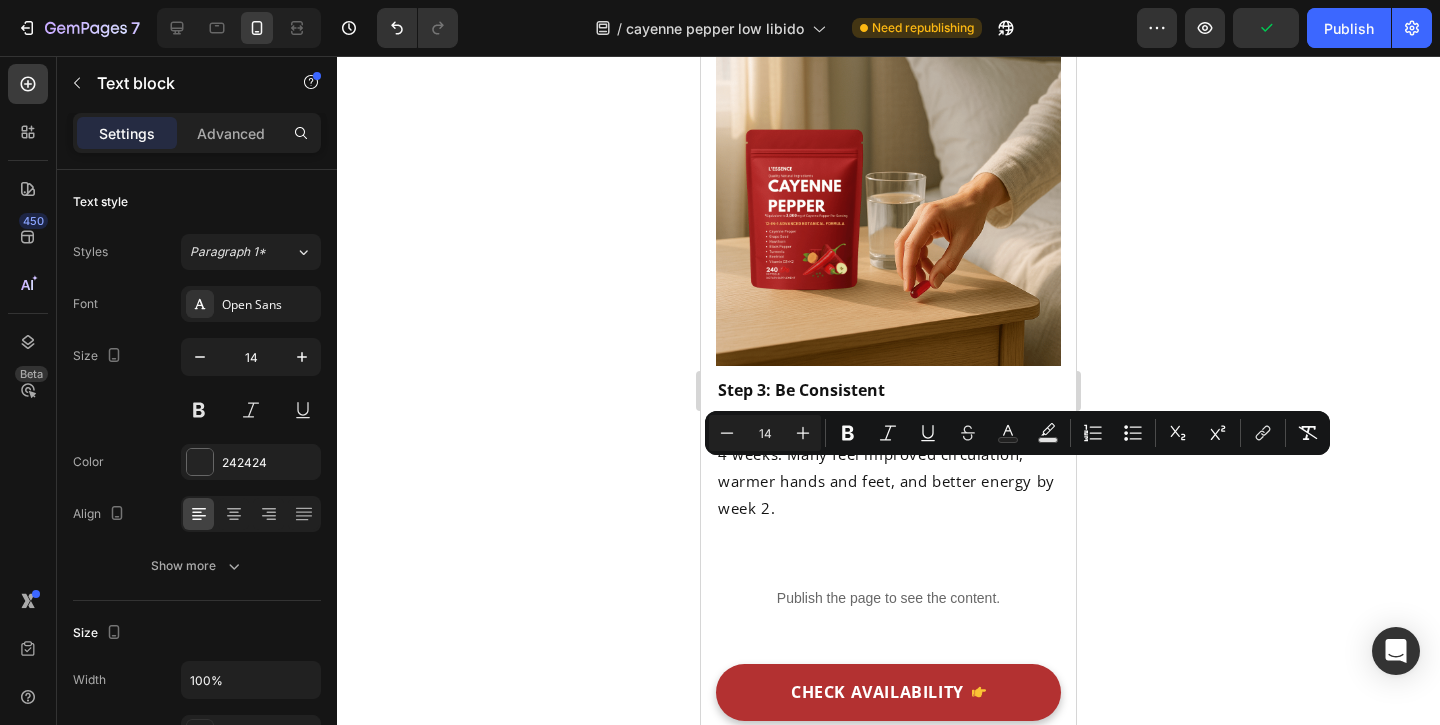 click on "blood pressure" at bounding box center (809, -1269) 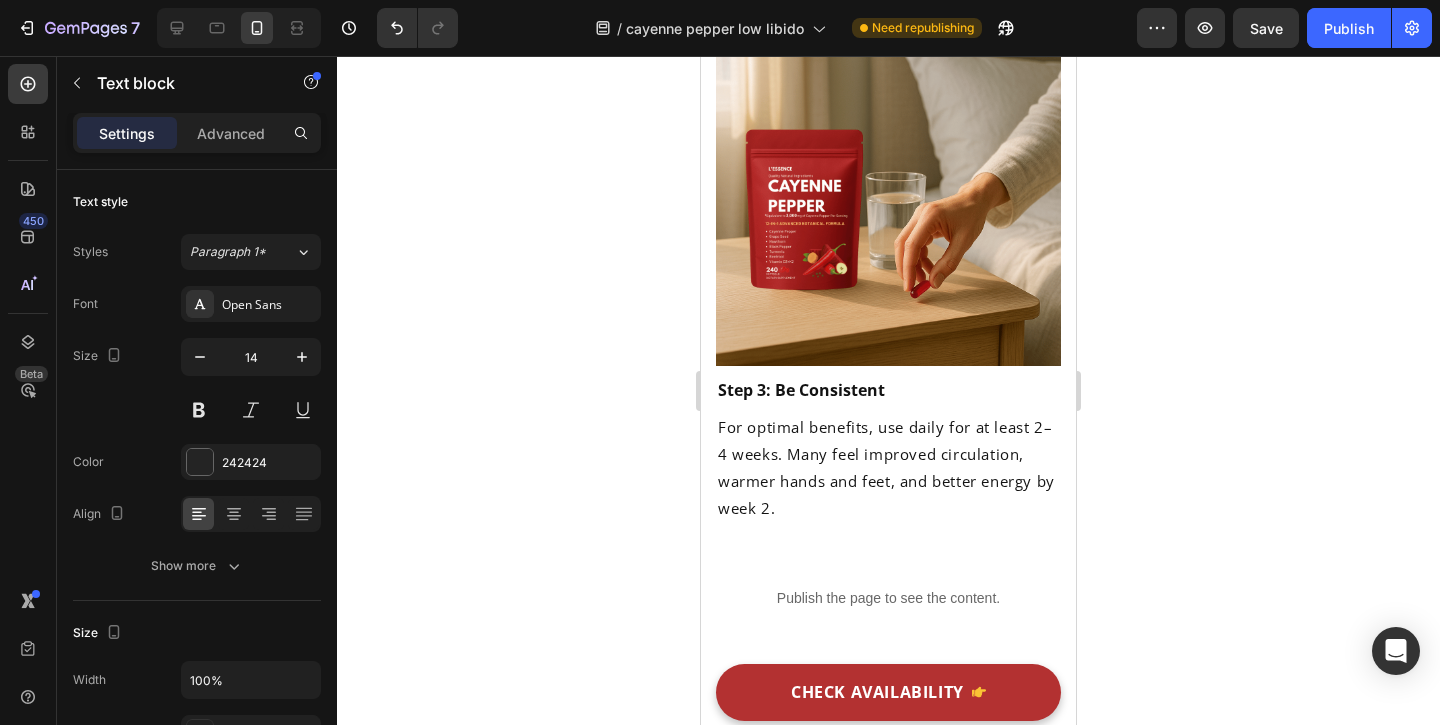 click on "Helps heart function" at bounding box center [977, -1281] 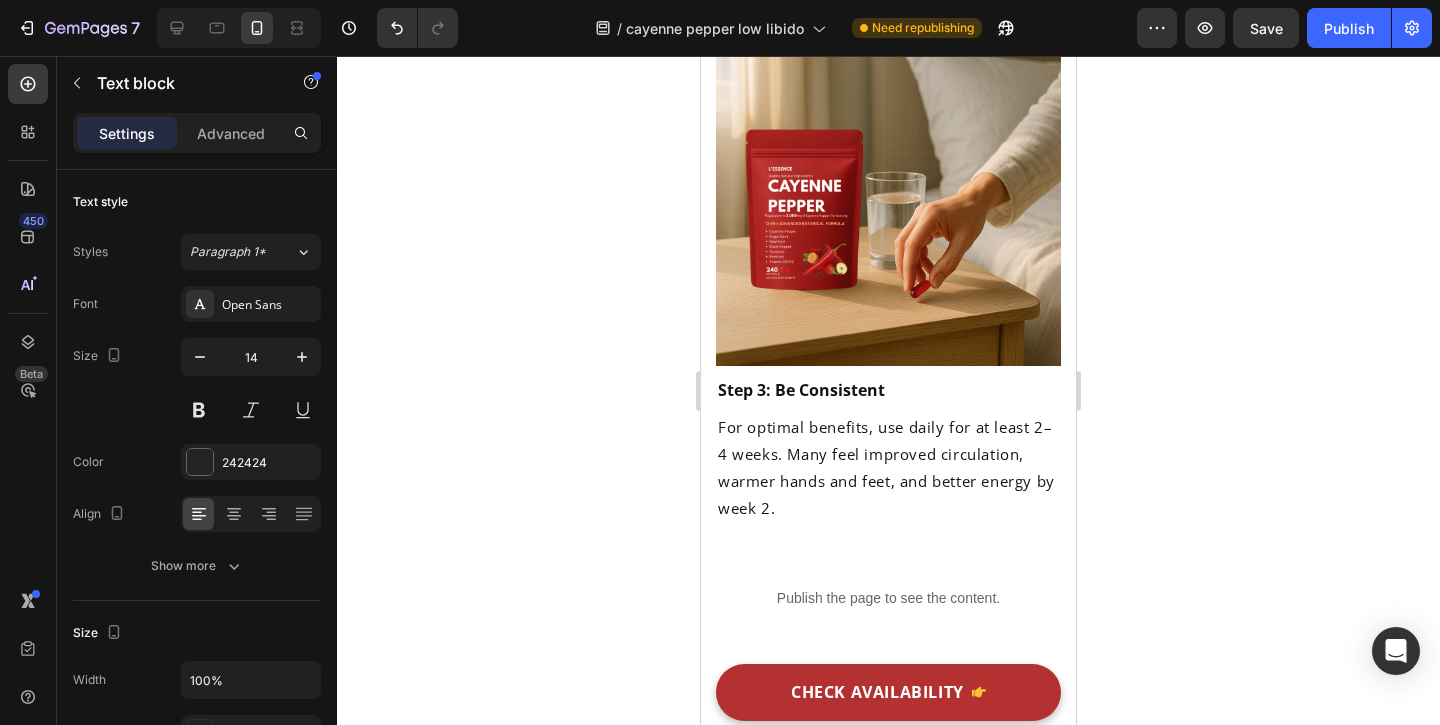click on "Helps heart function" at bounding box center (977, -1281) 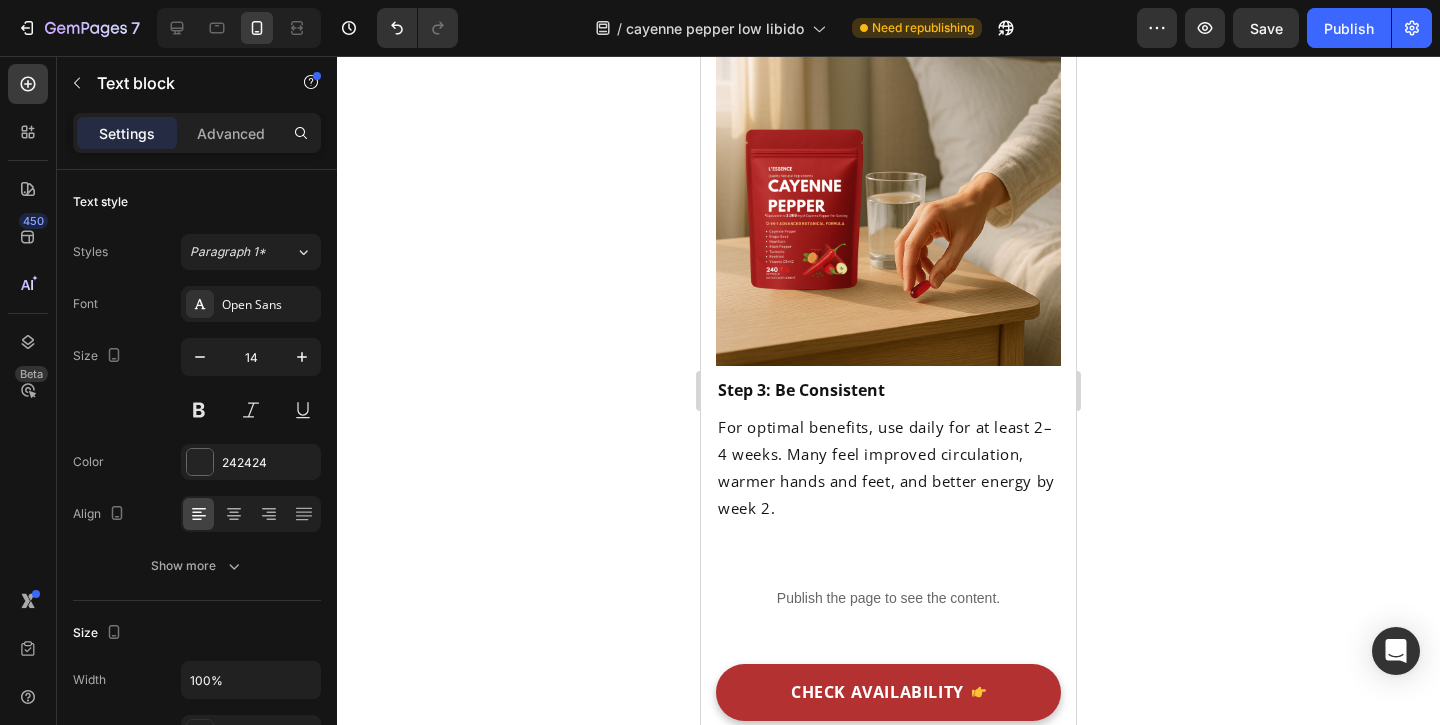 click on "Helps heart function" at bounding box center [977, -1281] 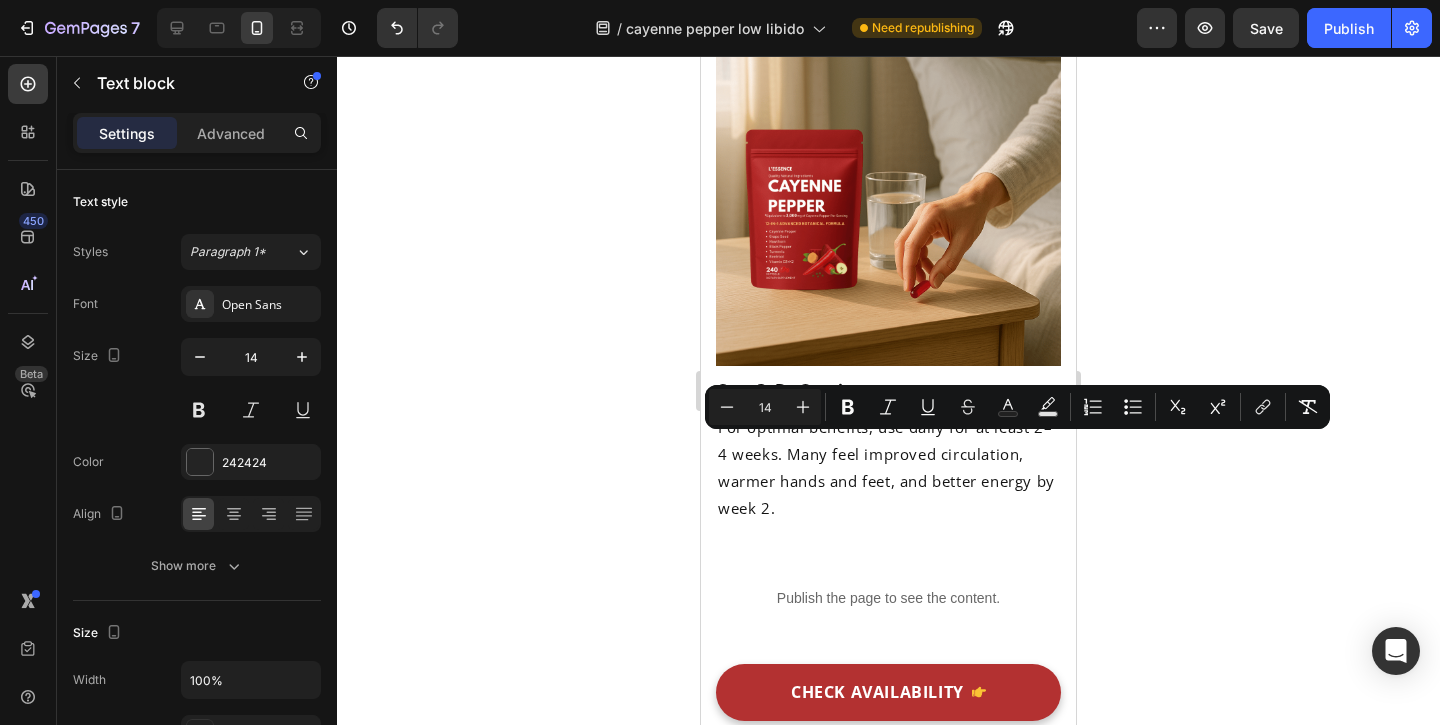 click on "Helps heart function" at bounding box center (977, -1281) 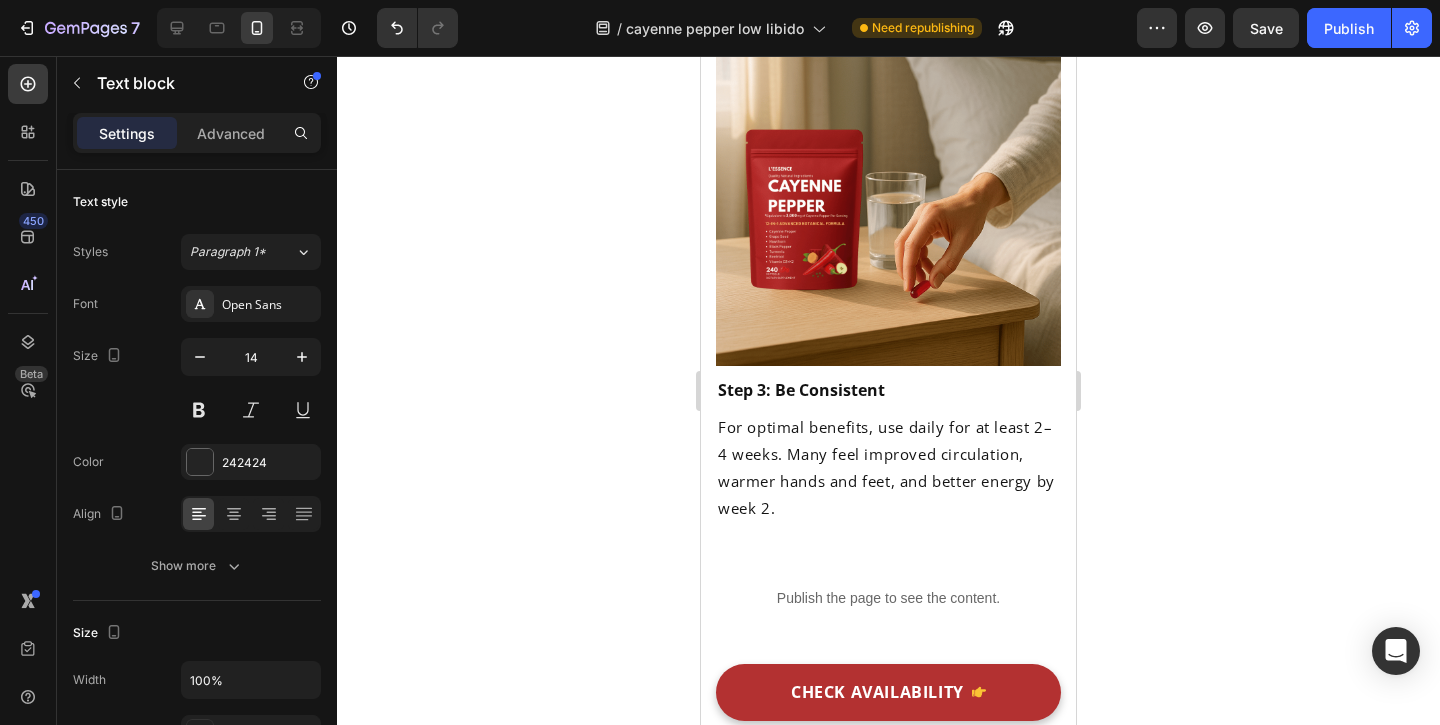 click on "Vitamin D3" at bounding box center (976, -1319) 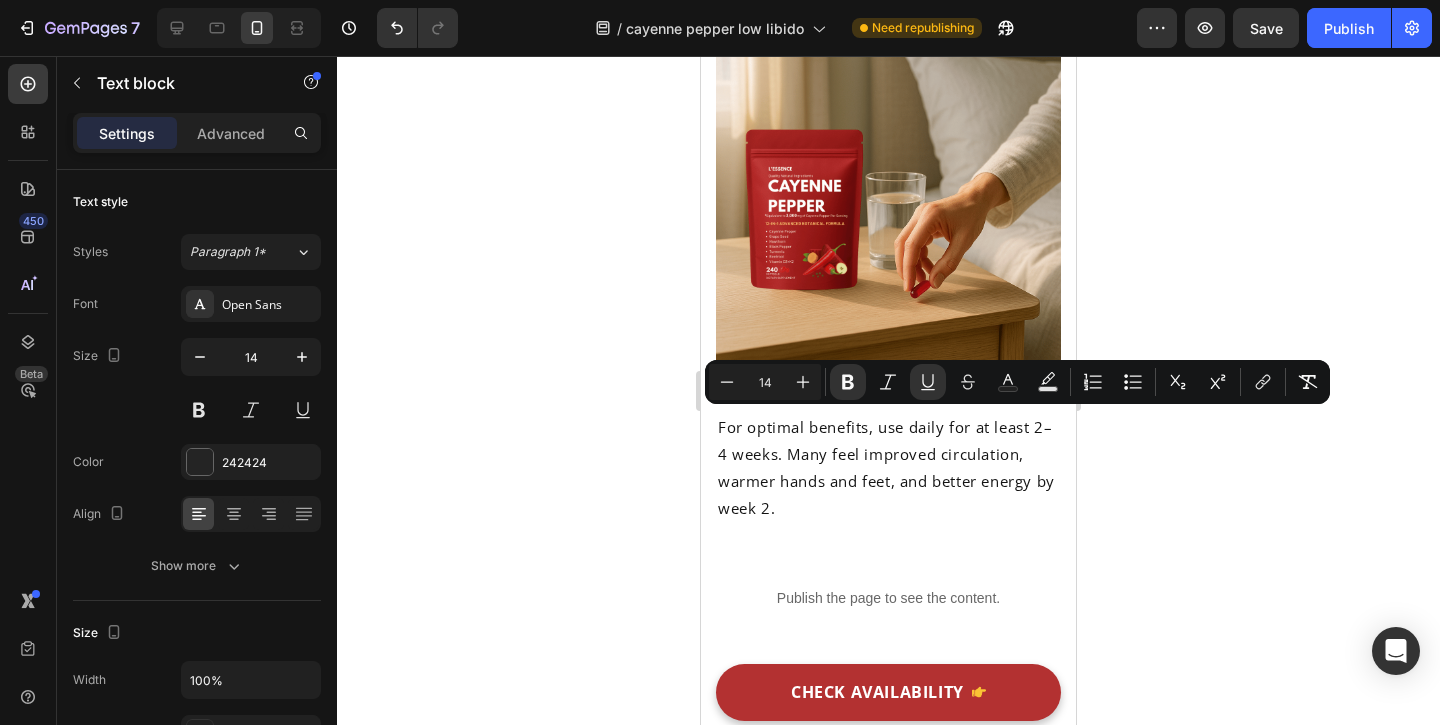 click on "Vitamin D3" at bounding box center (976, -1319) 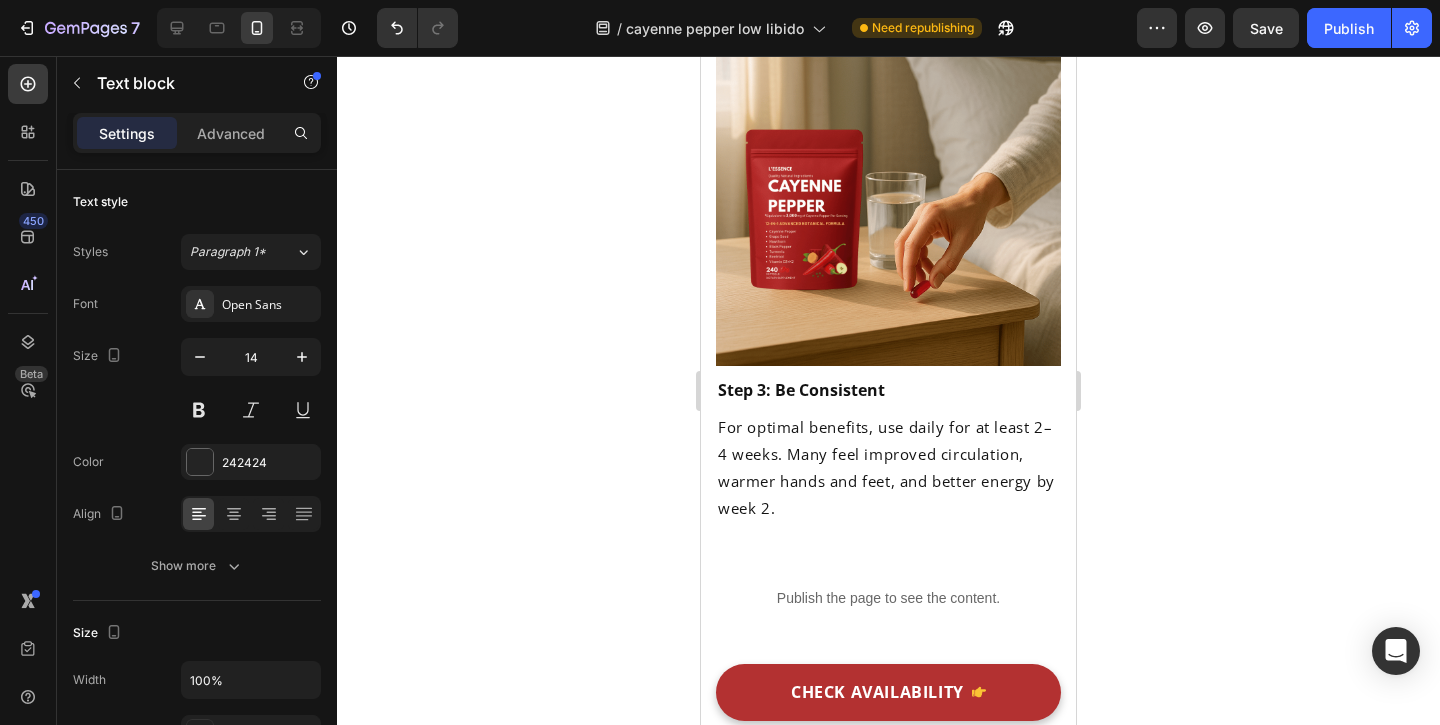 click on "Vitamin D3" at bounding box center [976, -1319] 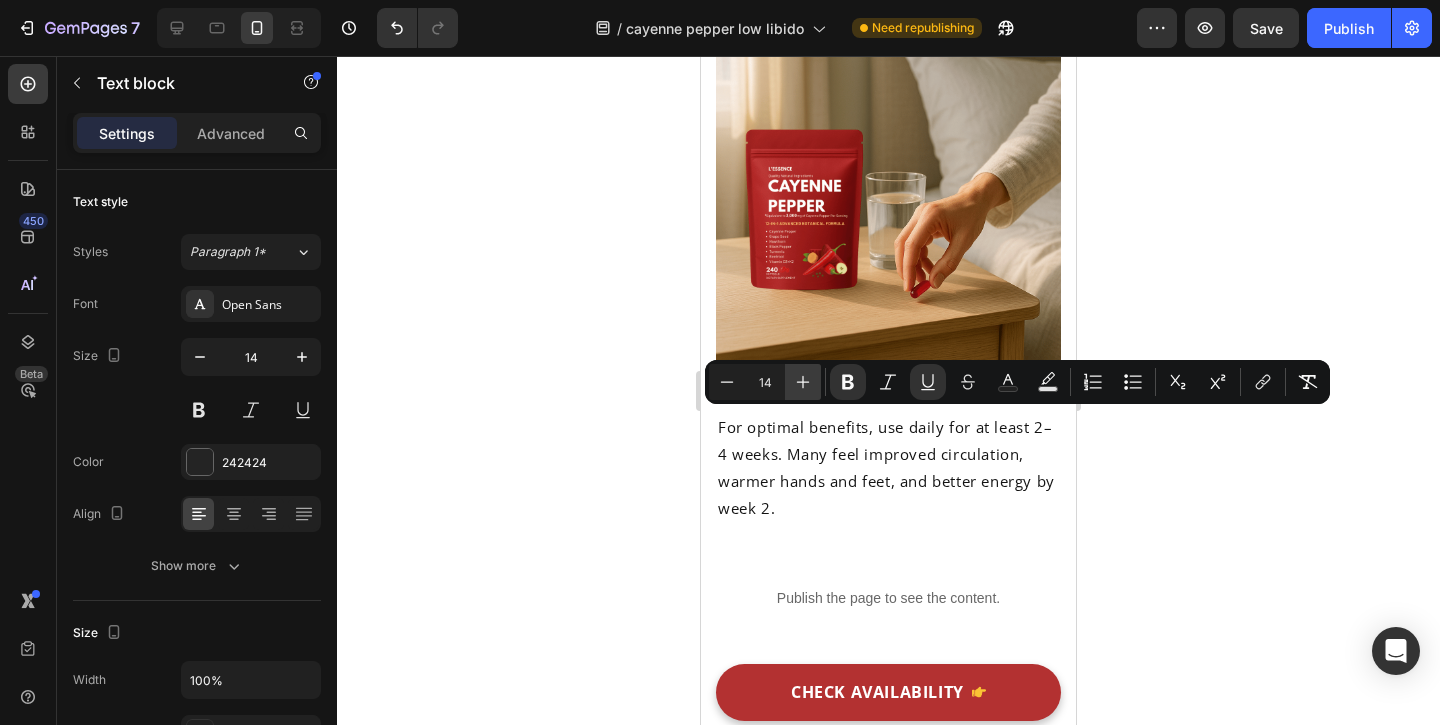 click on "Plus" at bounding box center [803, 382] 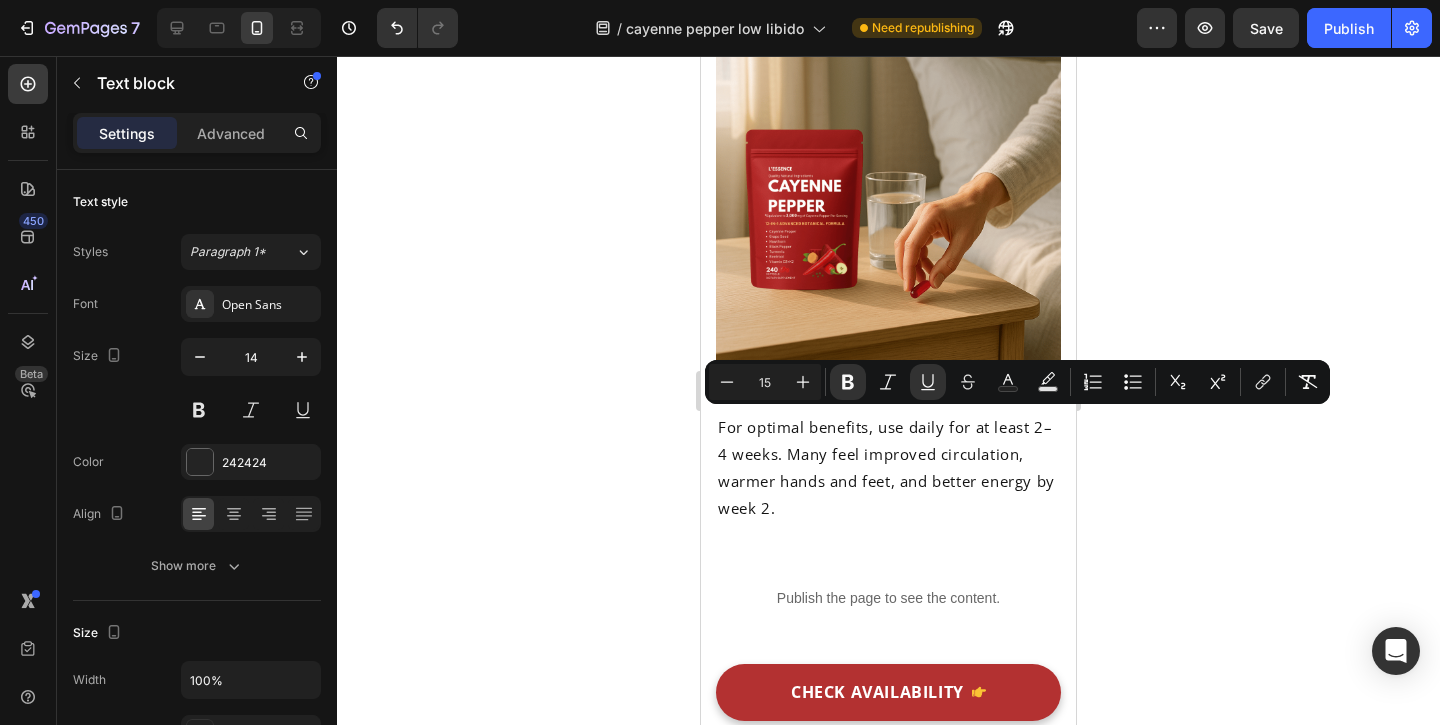 click on "Vitamin K2" at bounding box center [975, -1229] 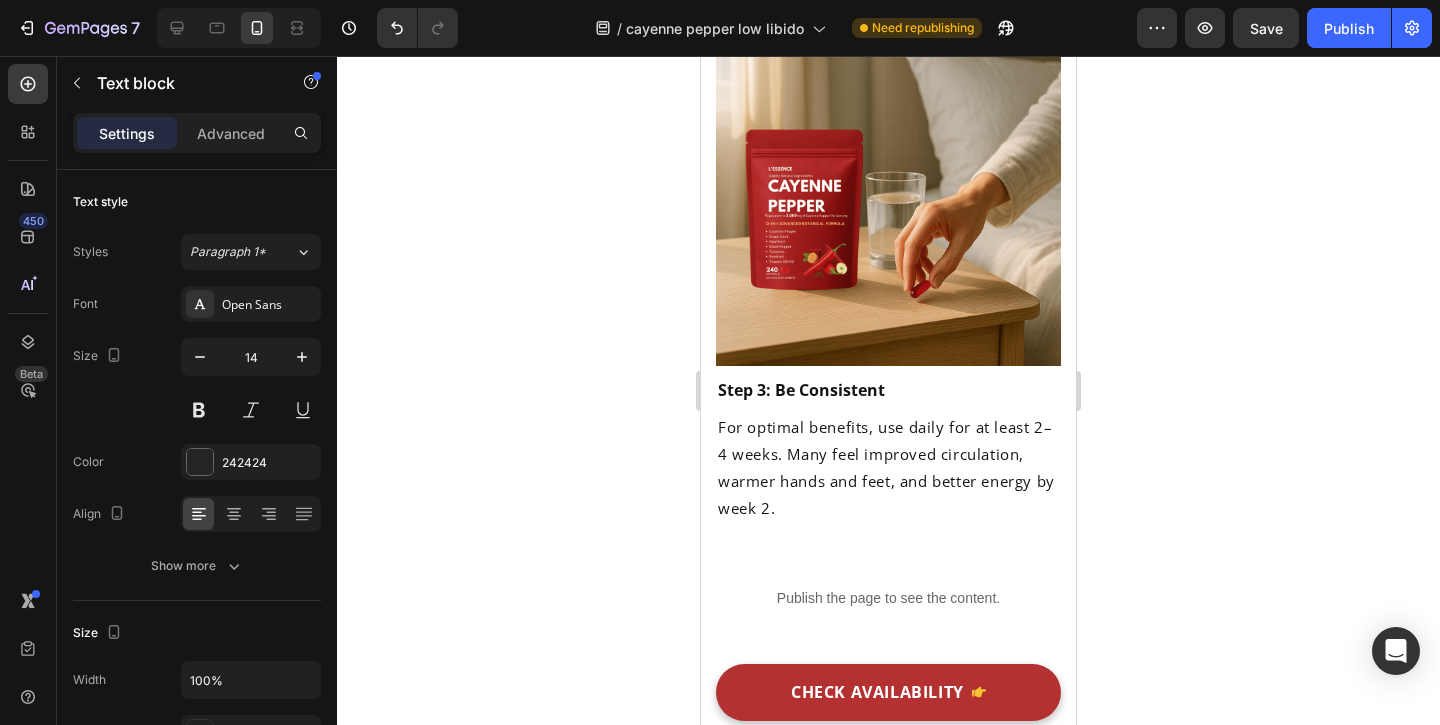 click on "Vitamin K2" at bounding box center (975, -1229) 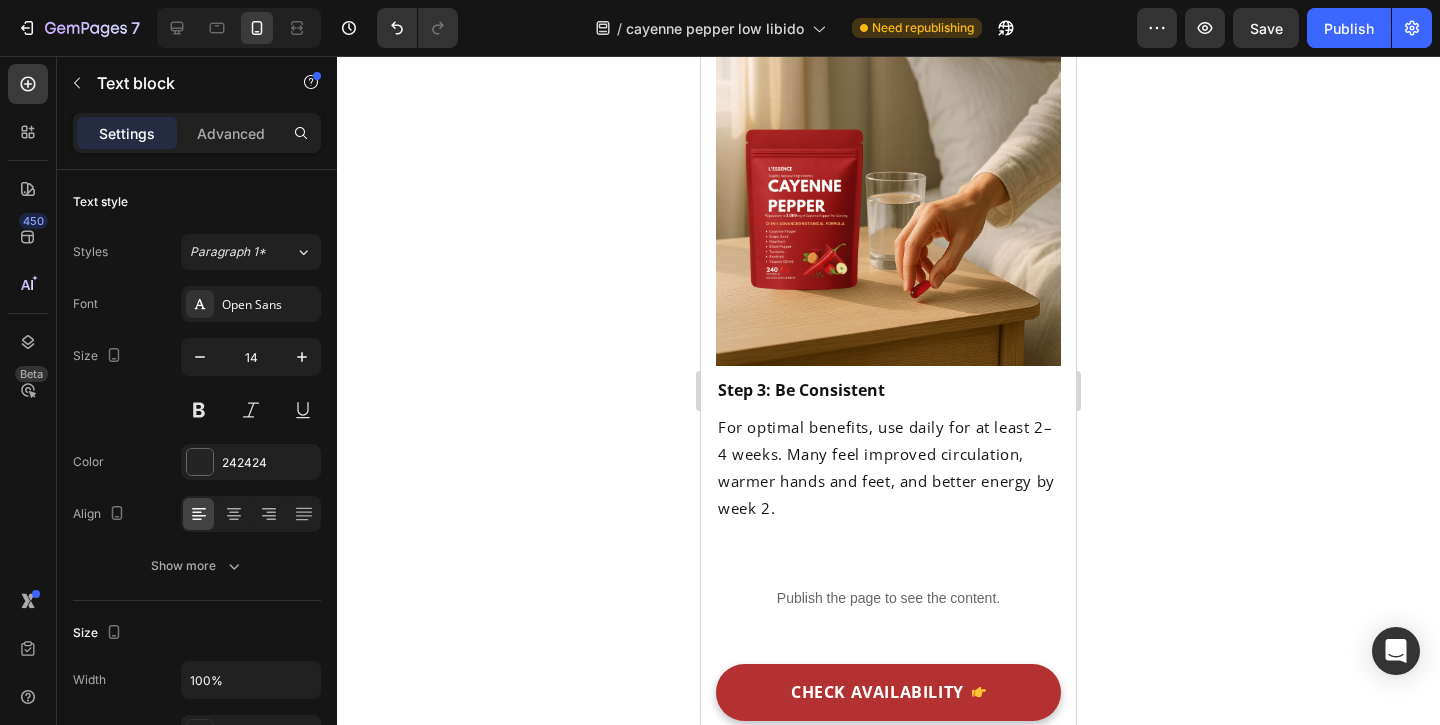 click on "Vitamin K2" at bounding box center (975, -1229) 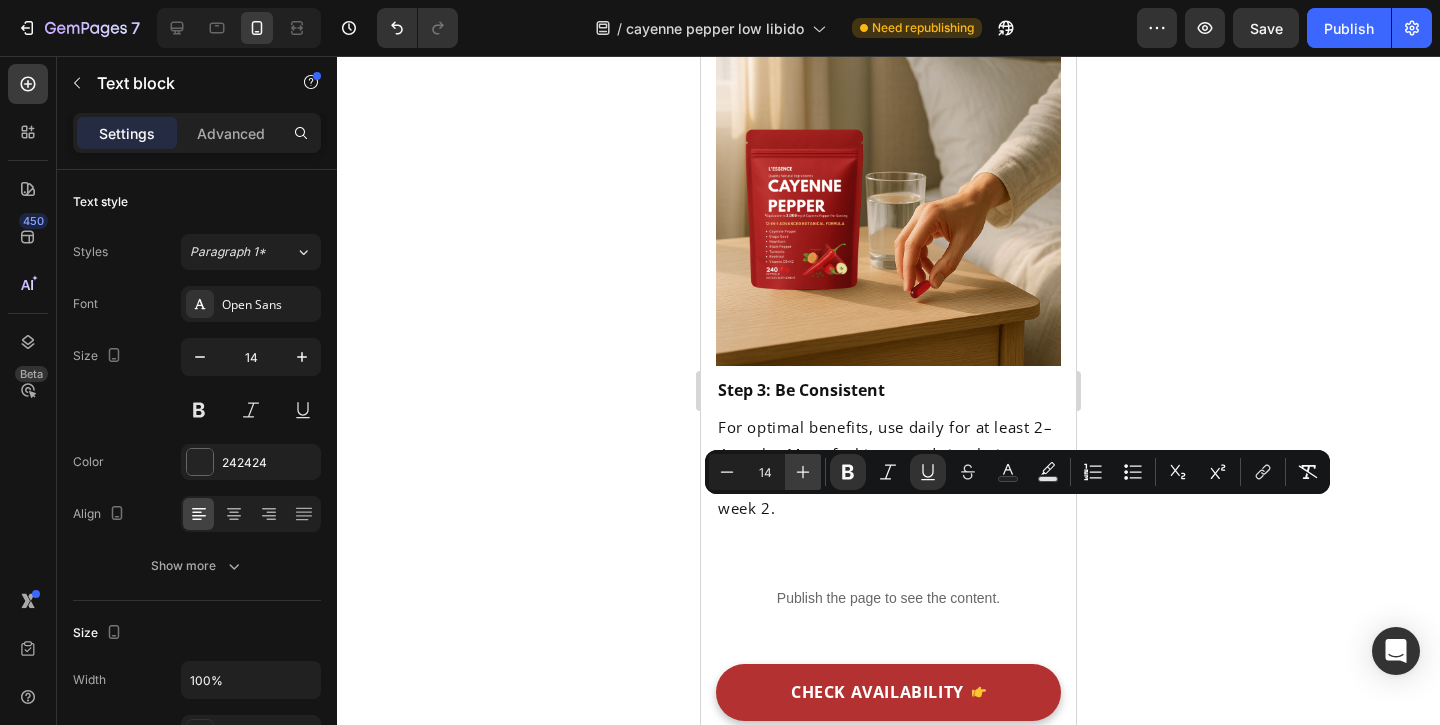 click 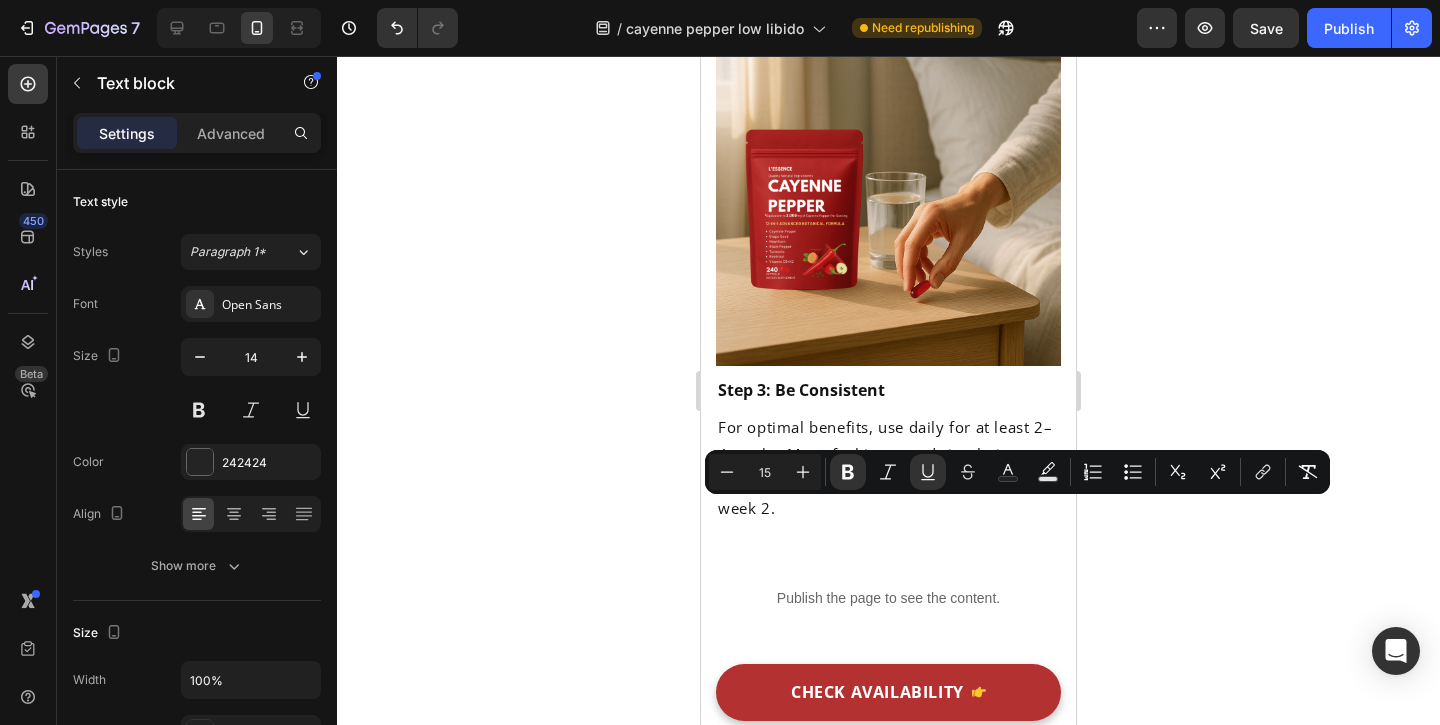 click on "Beetroot" at bounding box center (787, -1230) 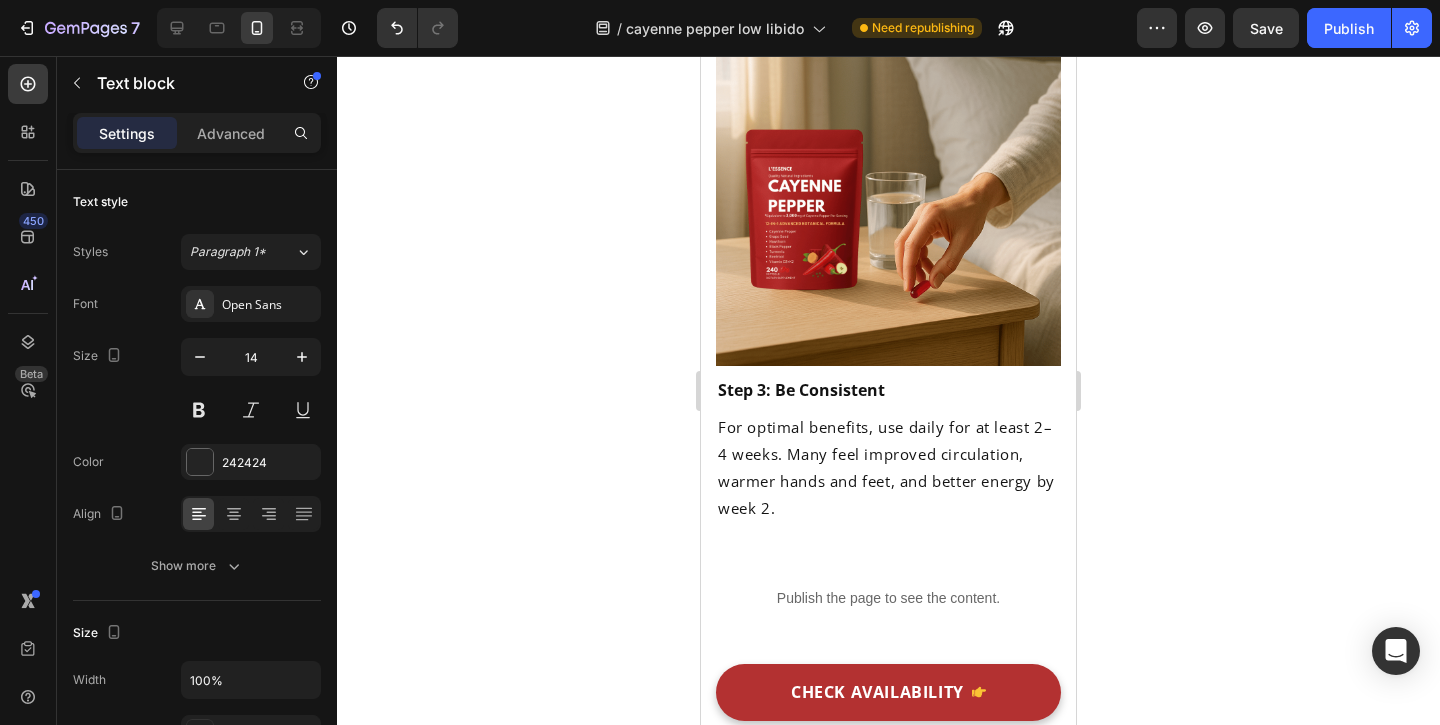 click on "Beetroot" at bounding box center [787, -1230] 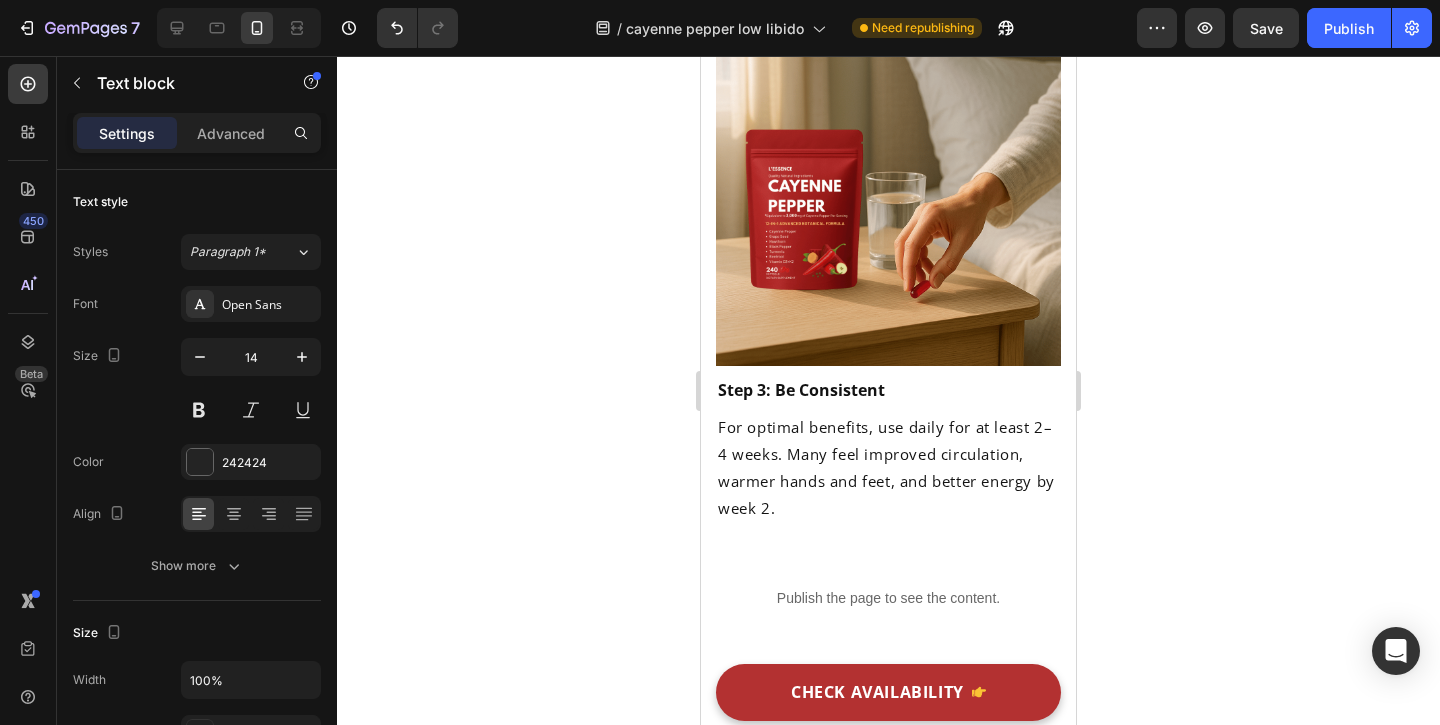 click on "Beetroot" at bounding box center [787, -1230] 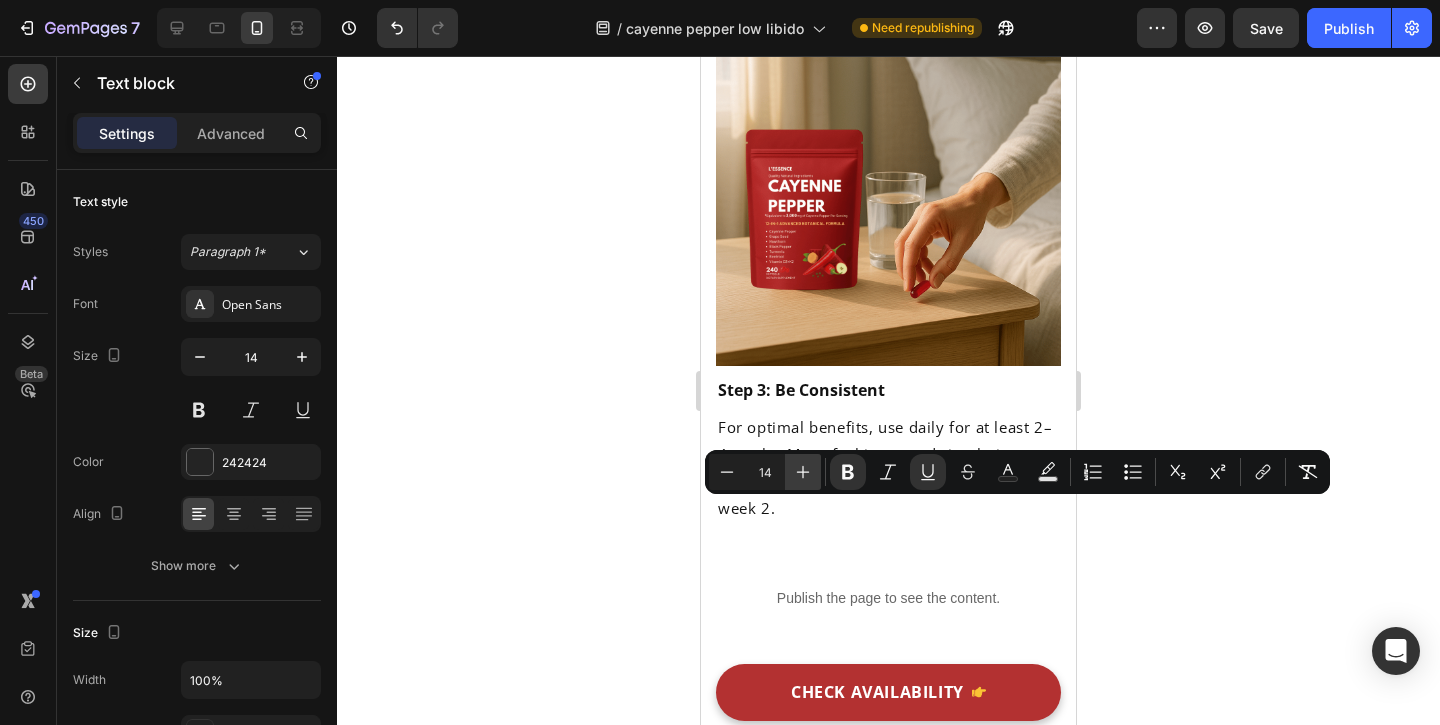 click 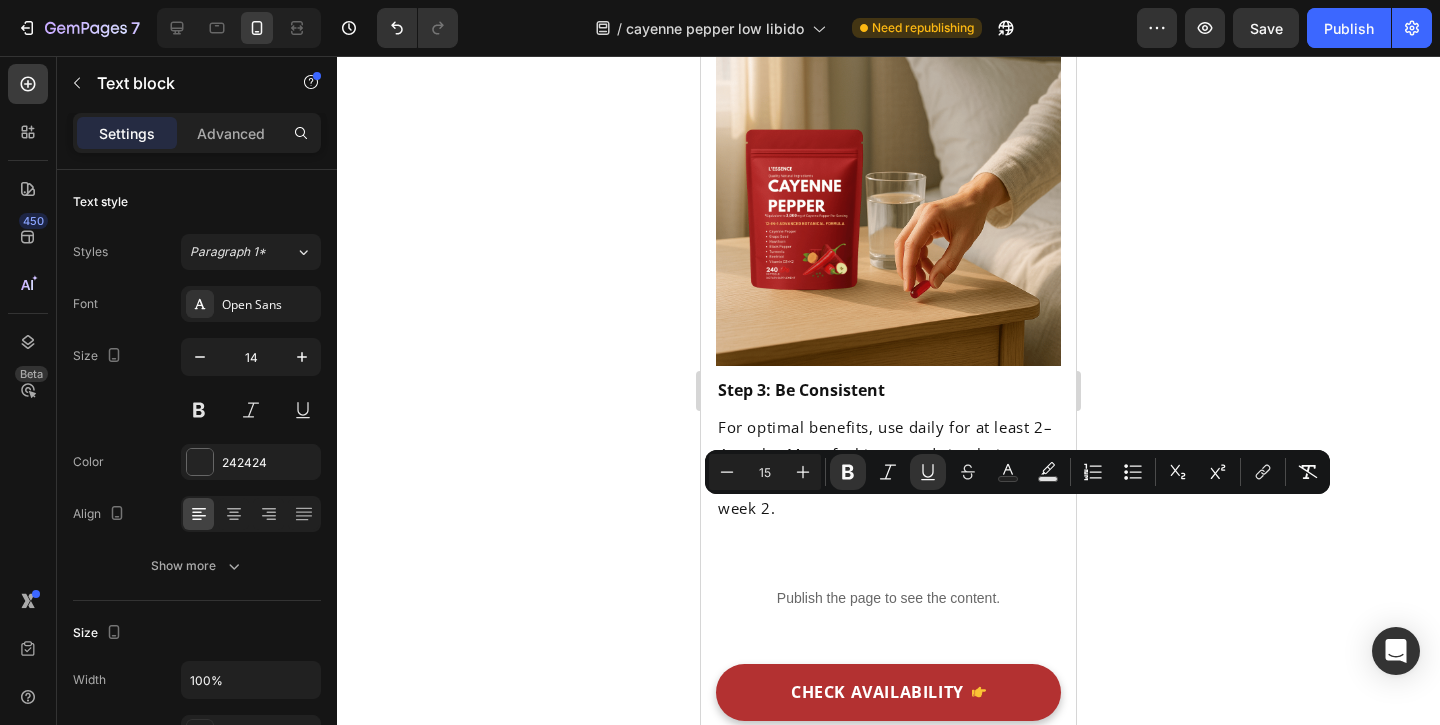 click 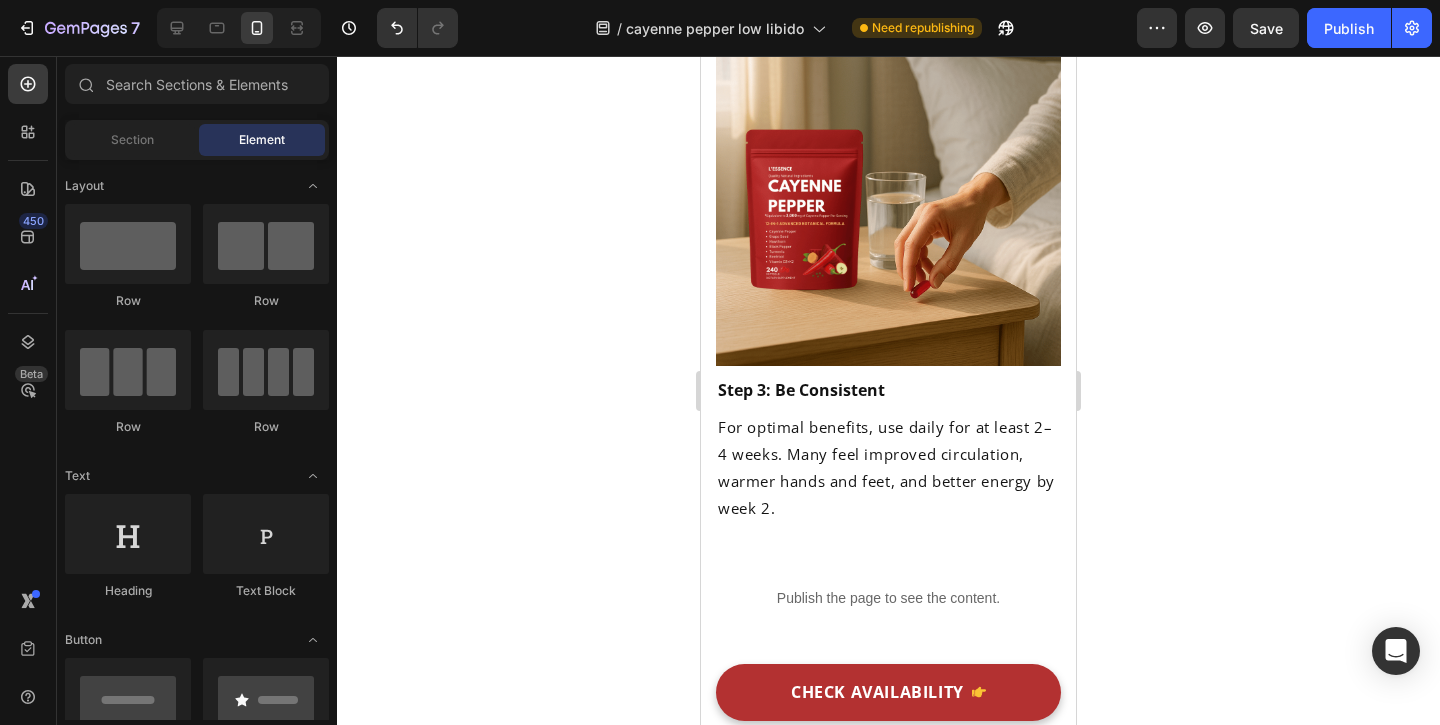 click on "Enhances oxygen delivery" at bounding box center [816, -1192] 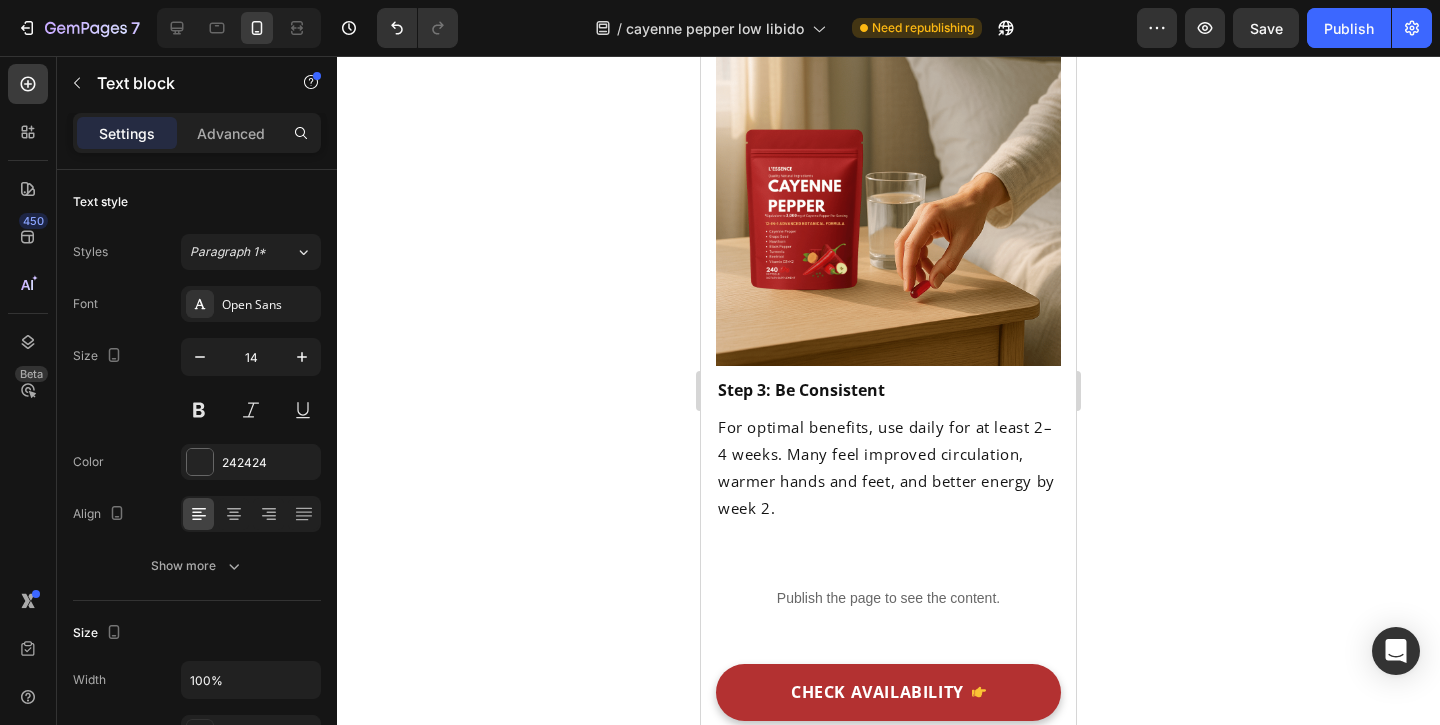 click on "Supports artery flexibility" at bounding box center [997, -1191] 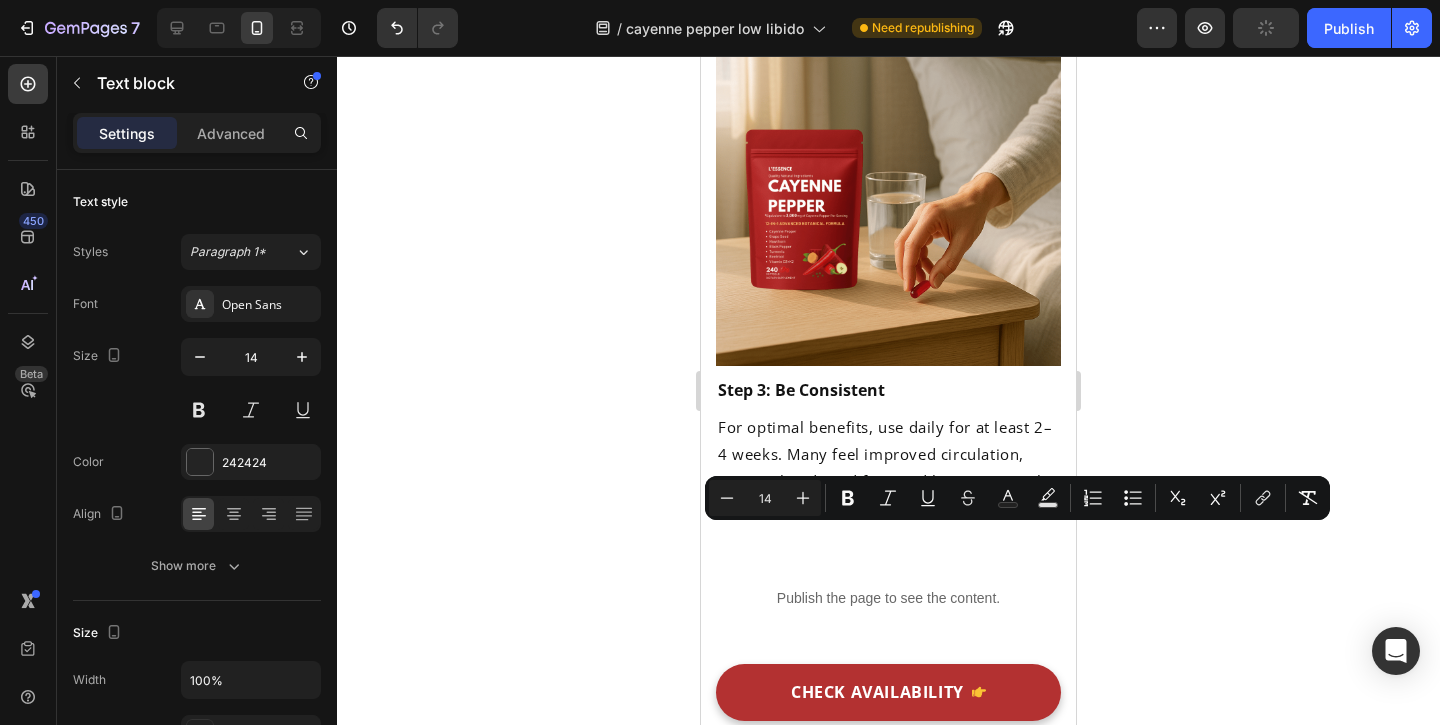 click on "Boosts circulation" at bounding box center [793, -1486] 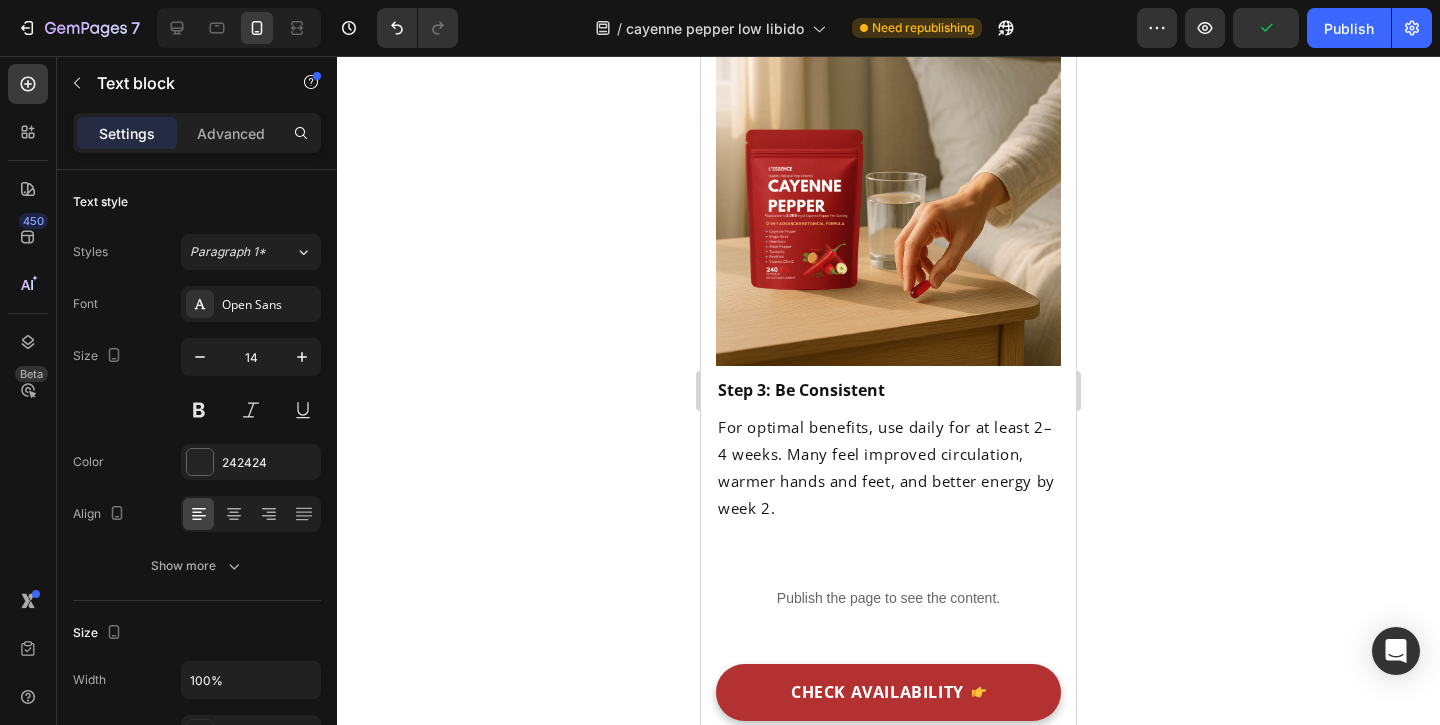 click on "Reduces inflammation" at bounding box center (983, -1498) 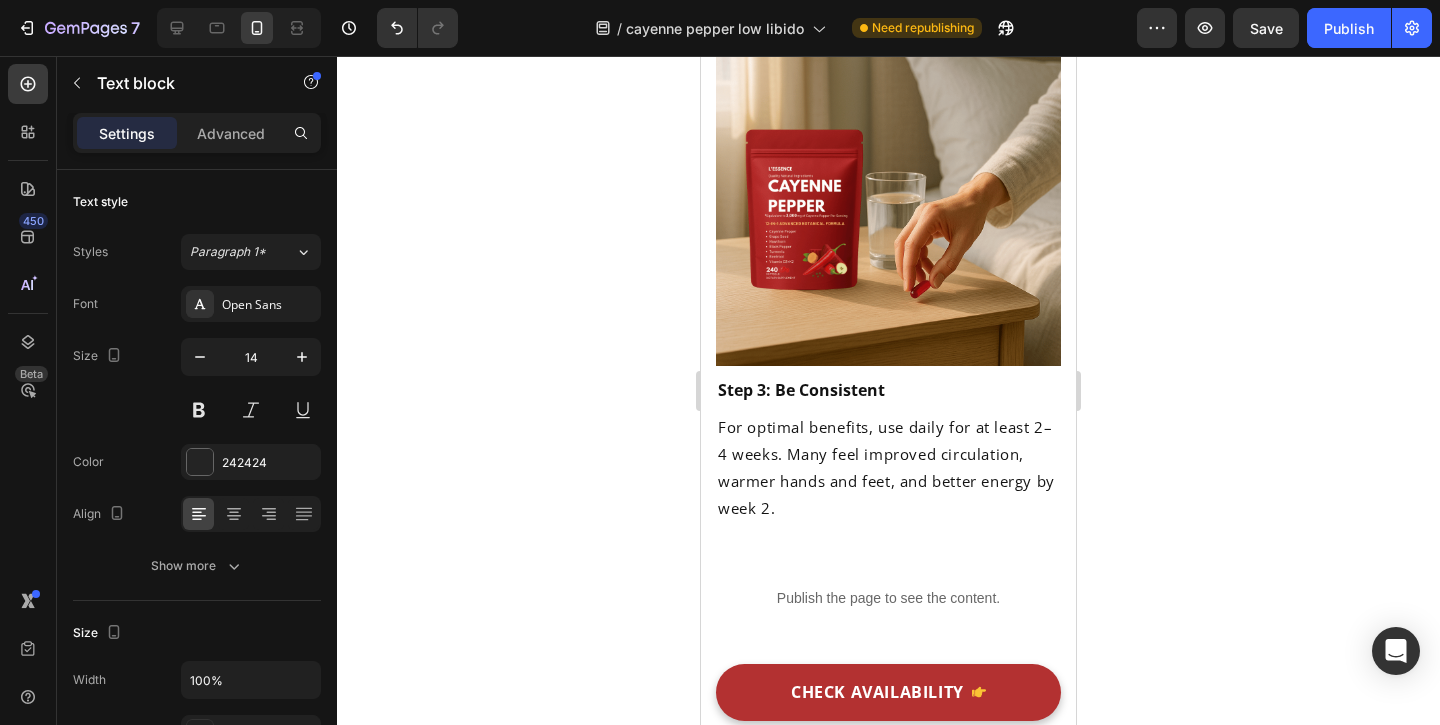 click on "Improves absorption" at bounding box center [997, -1383] 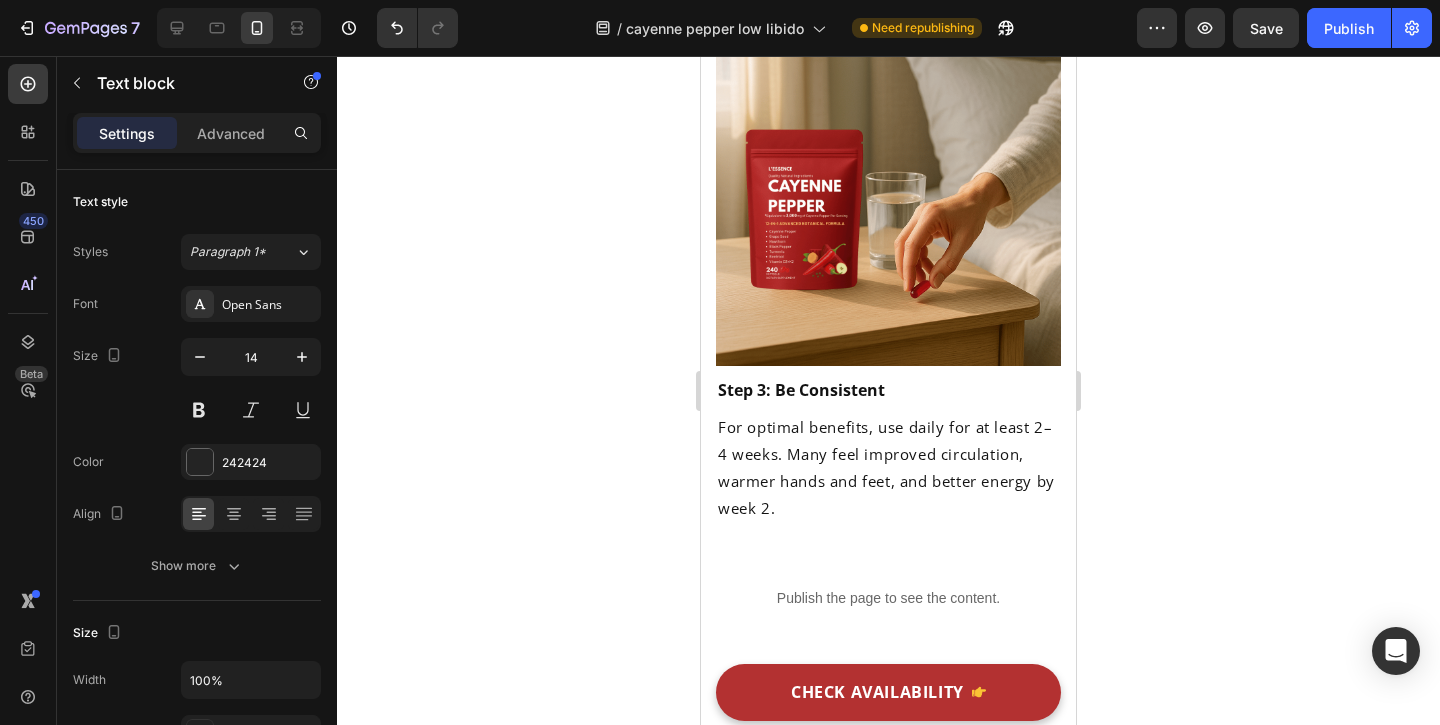 click on "Helps heart function" at bounding box center (977, -1281) 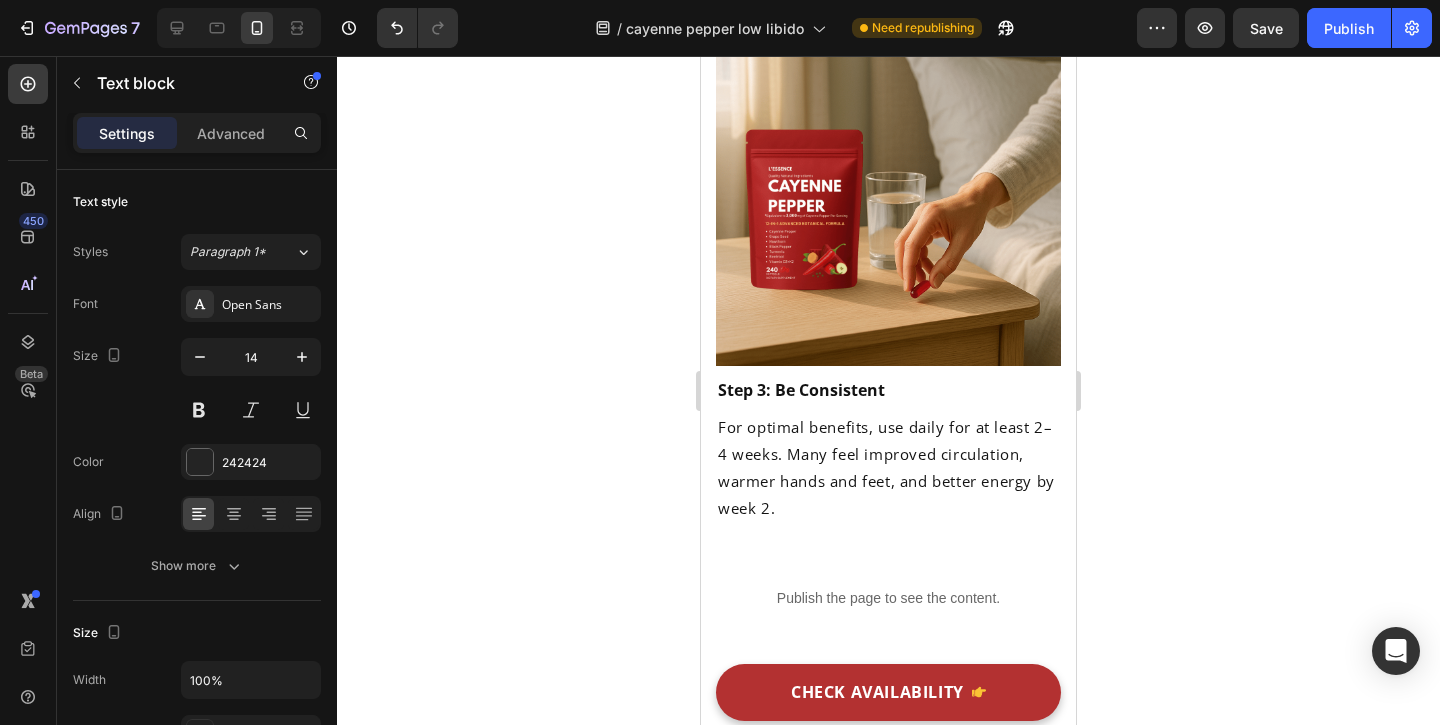 click on "Helps regulate" at bounding box center (807, -1294) 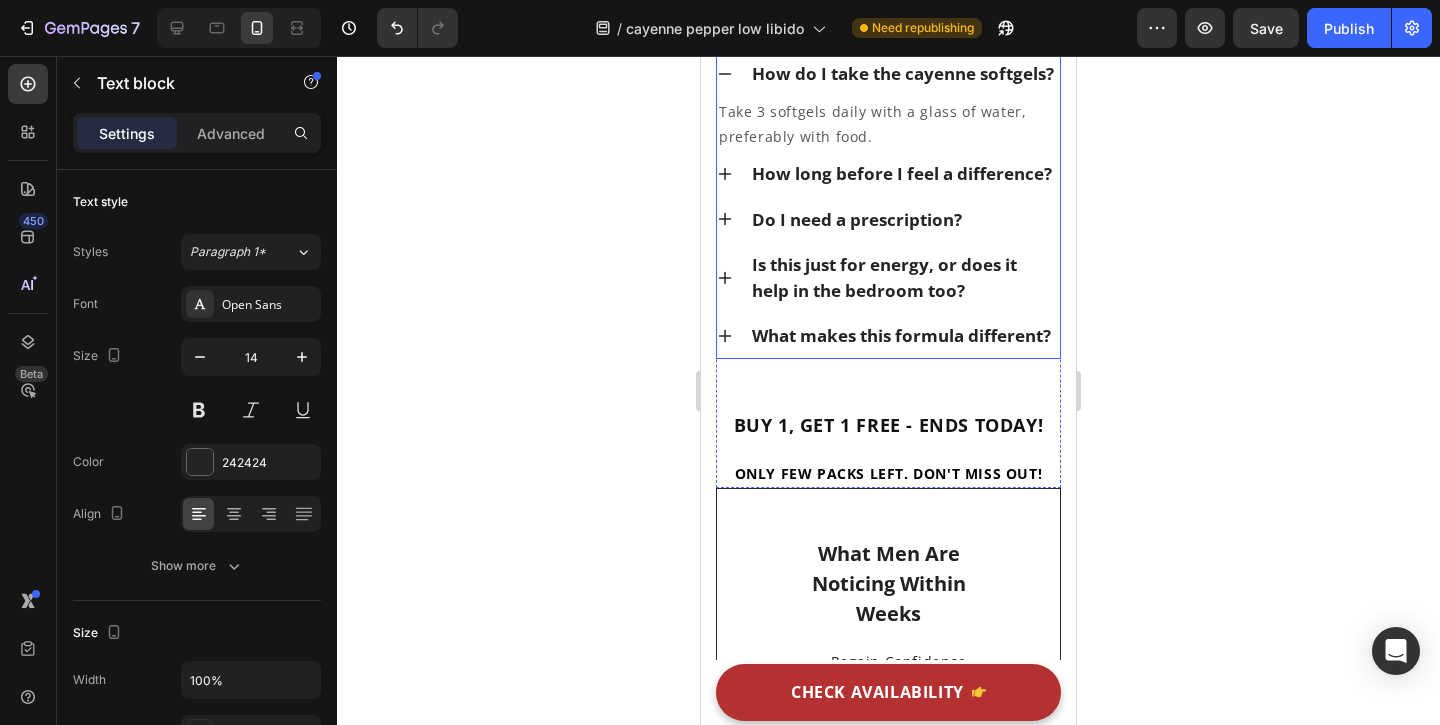 scroll, scrollTop: 11568, scrollLeft: 0, axis: vertical 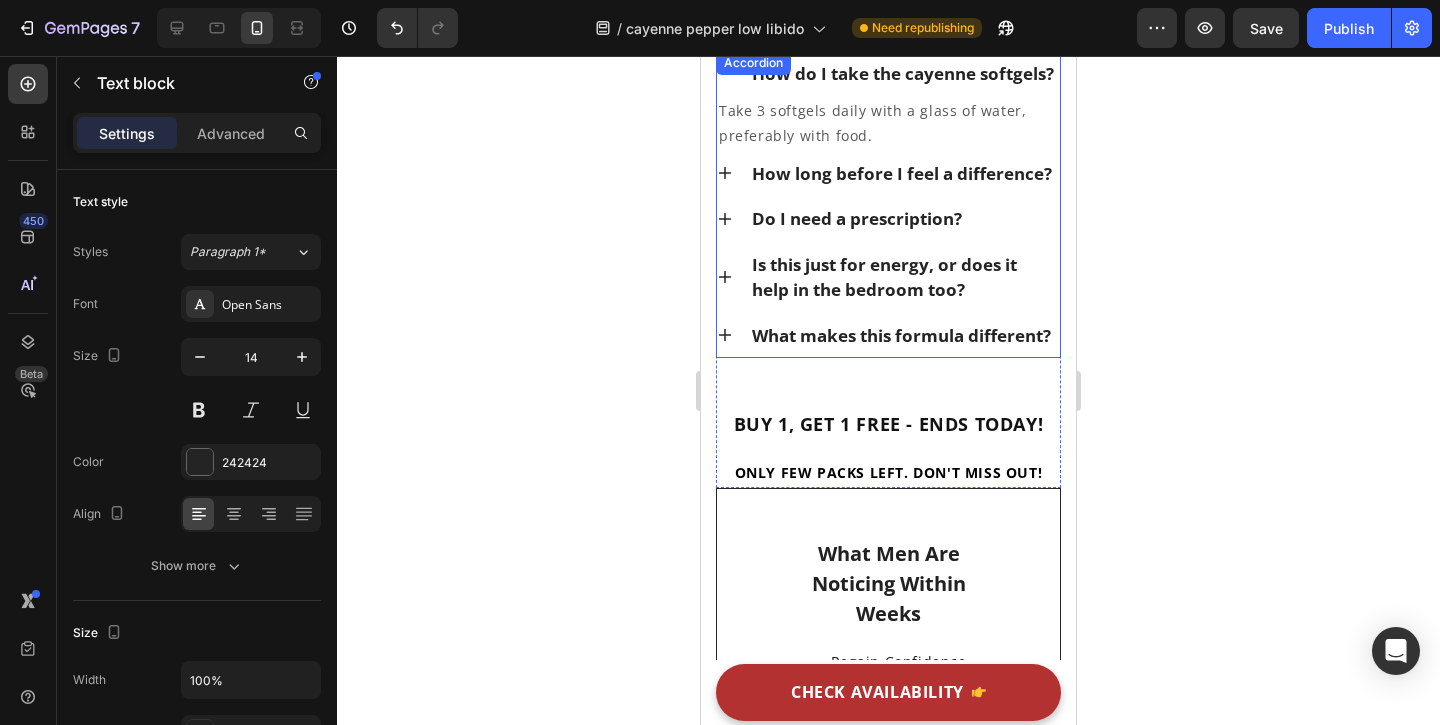 click on "What makes this formula different?" at bounding box center [888, 336] 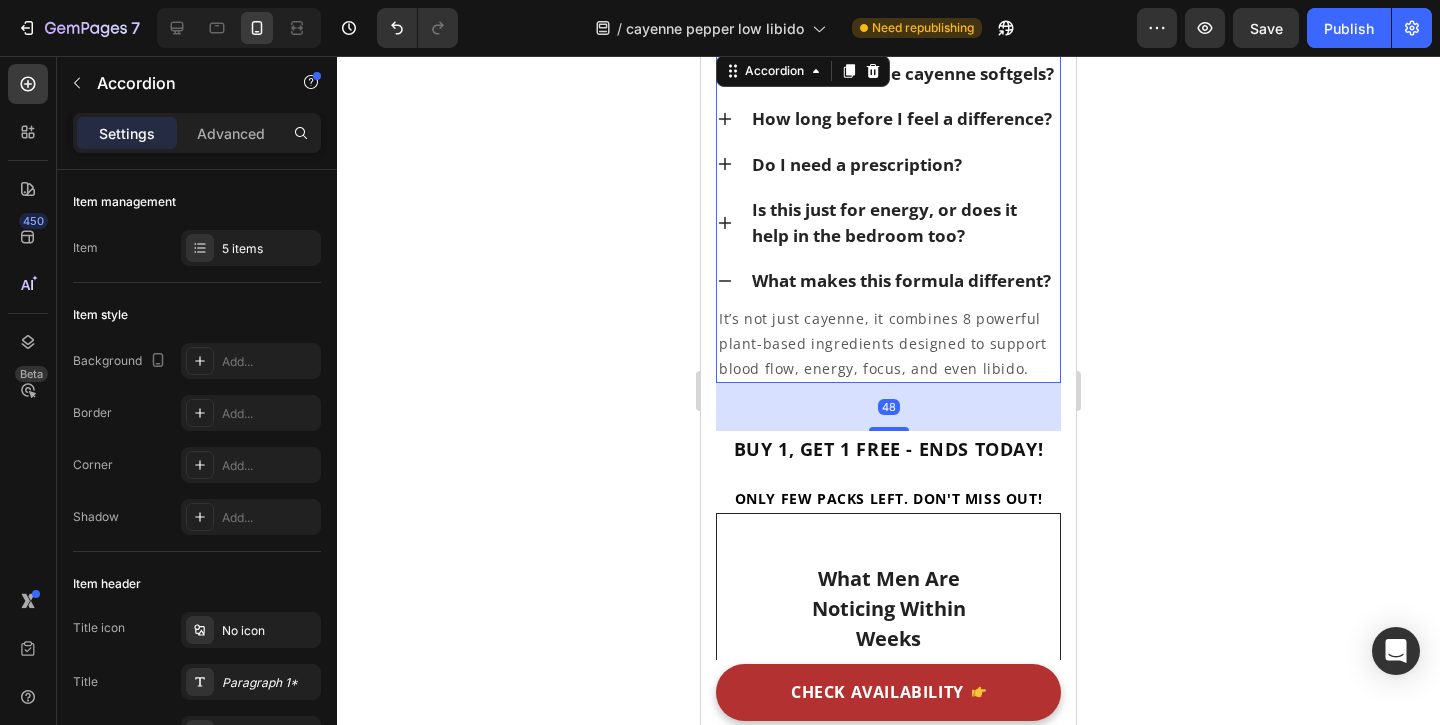 click on "What makes this formula different?" at bounding box center [888, 281] 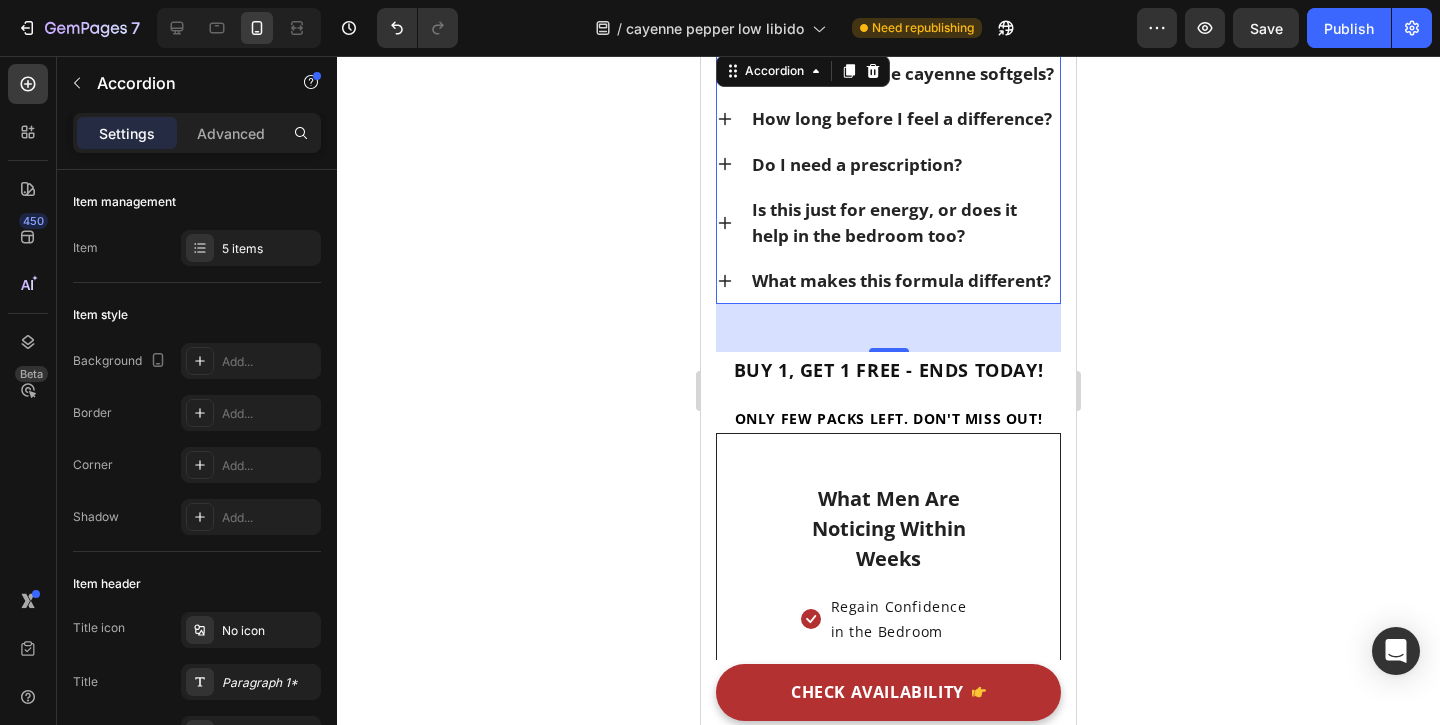click on "Is this just for energy, or does it help in the bedroom too?" at bounding box center [888, 222] 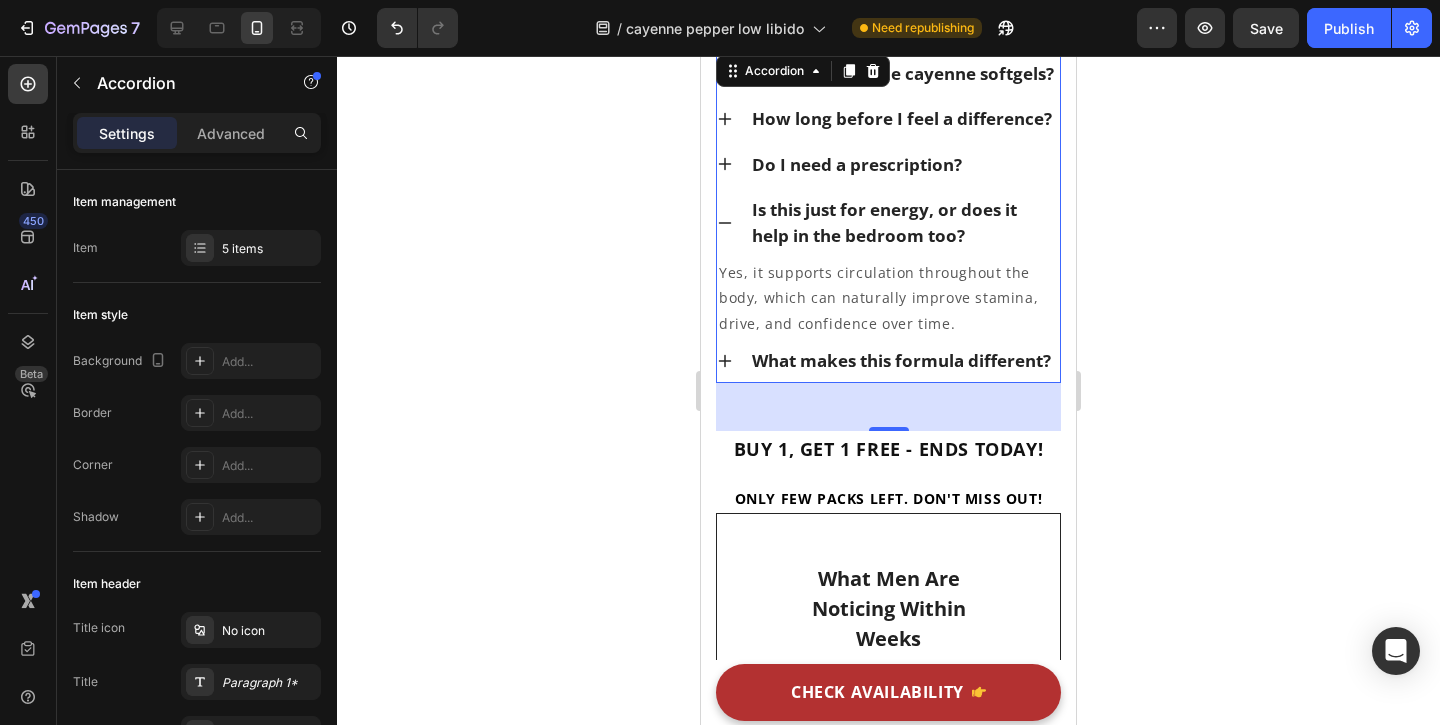 click on "Is this just for energy, or does it help in the bedroom too?" at bounding box center [888, 222] 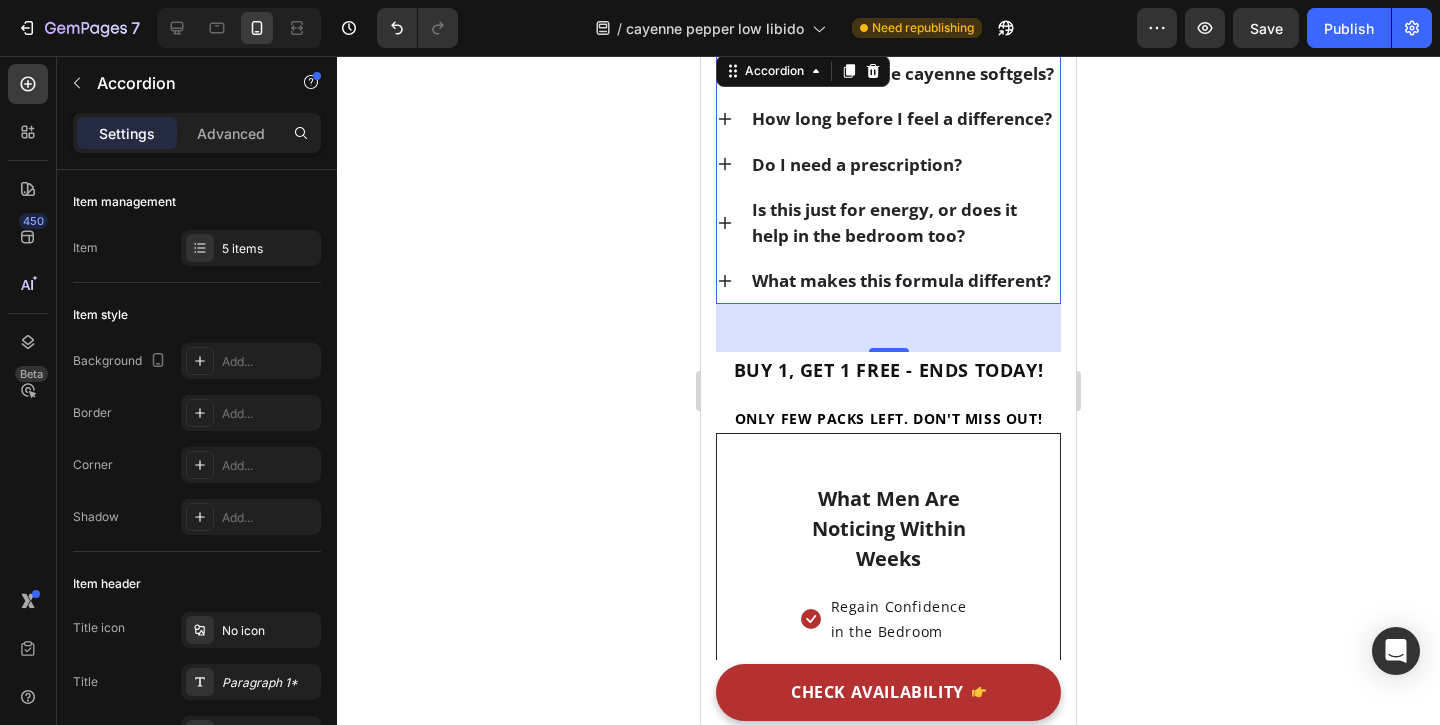 click 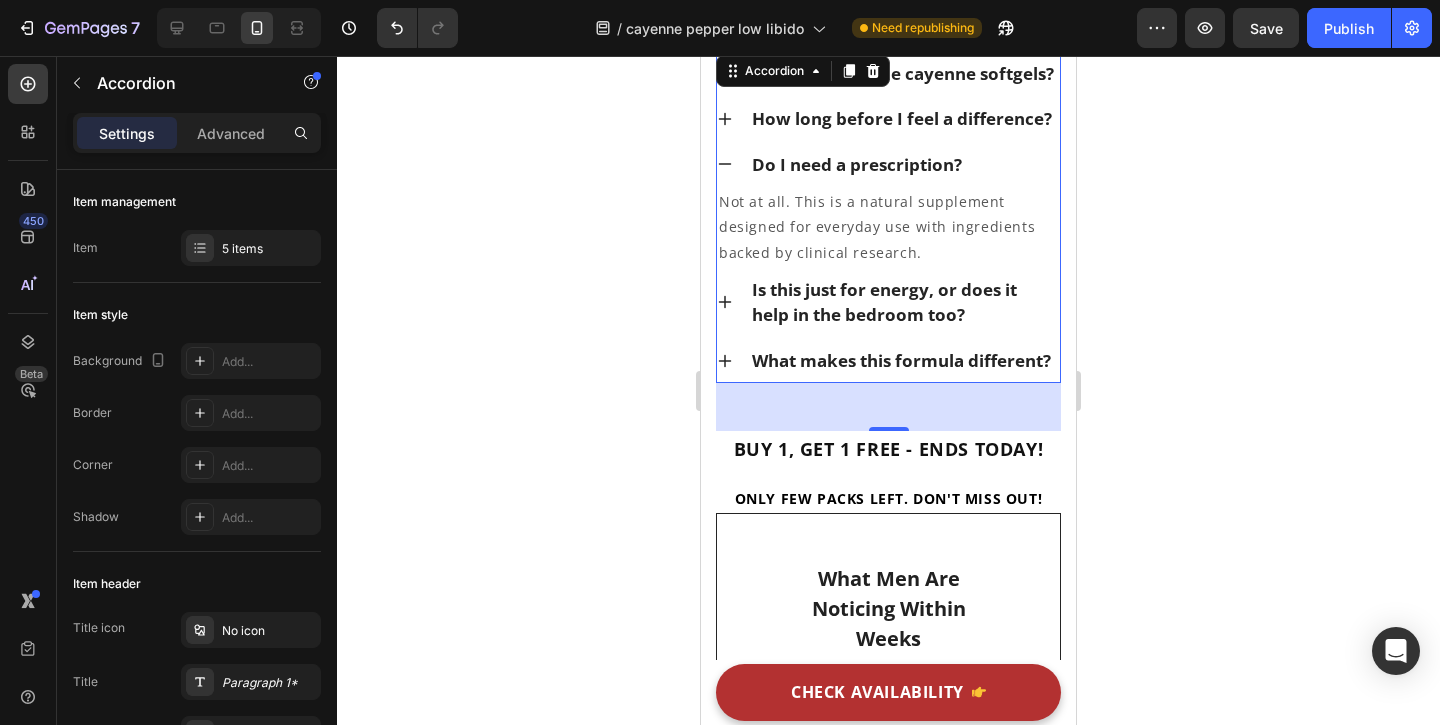 click 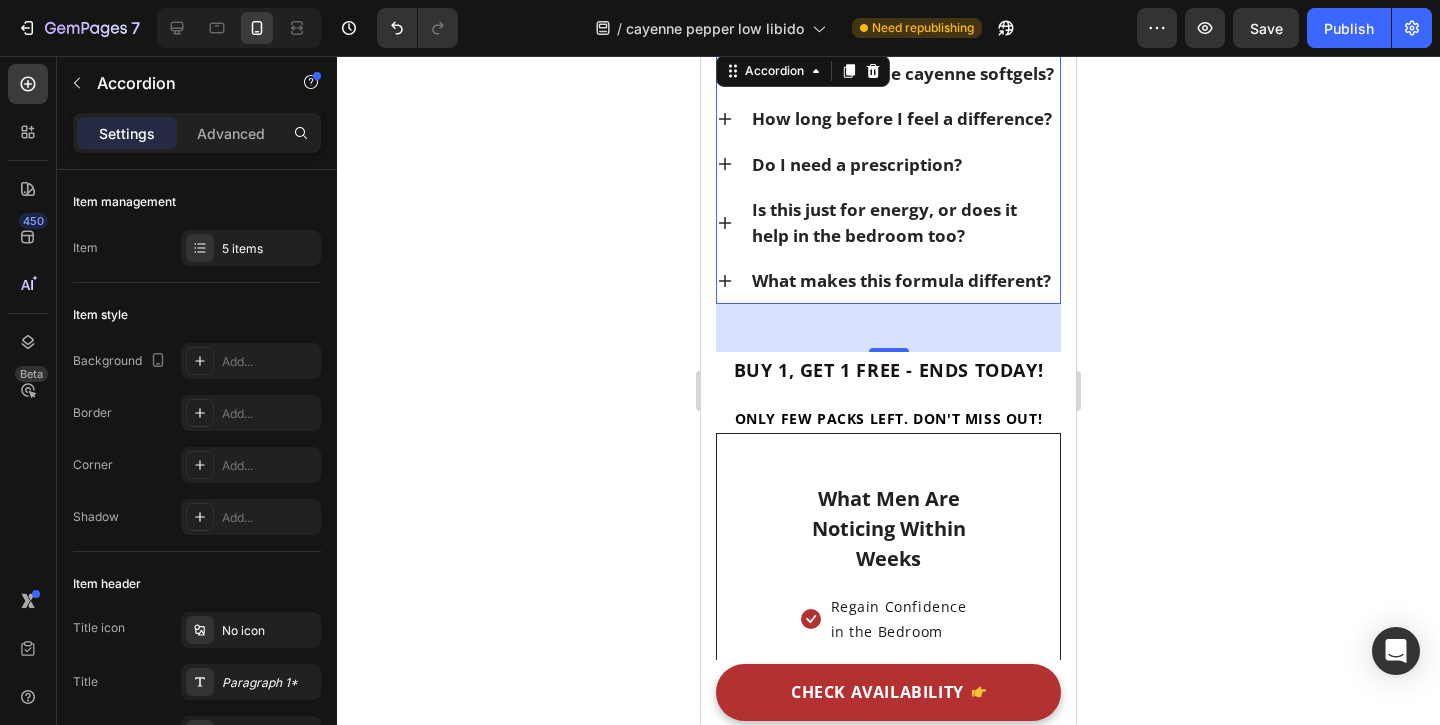 click 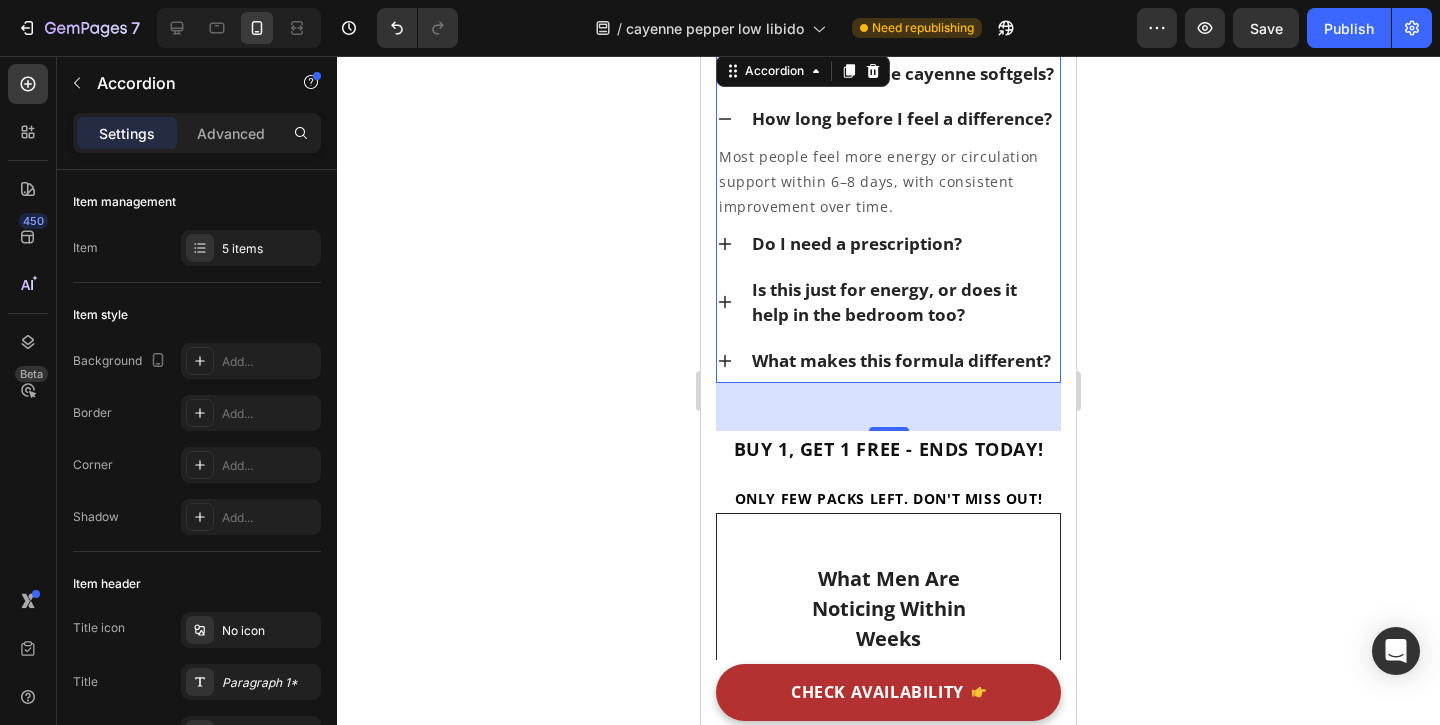click 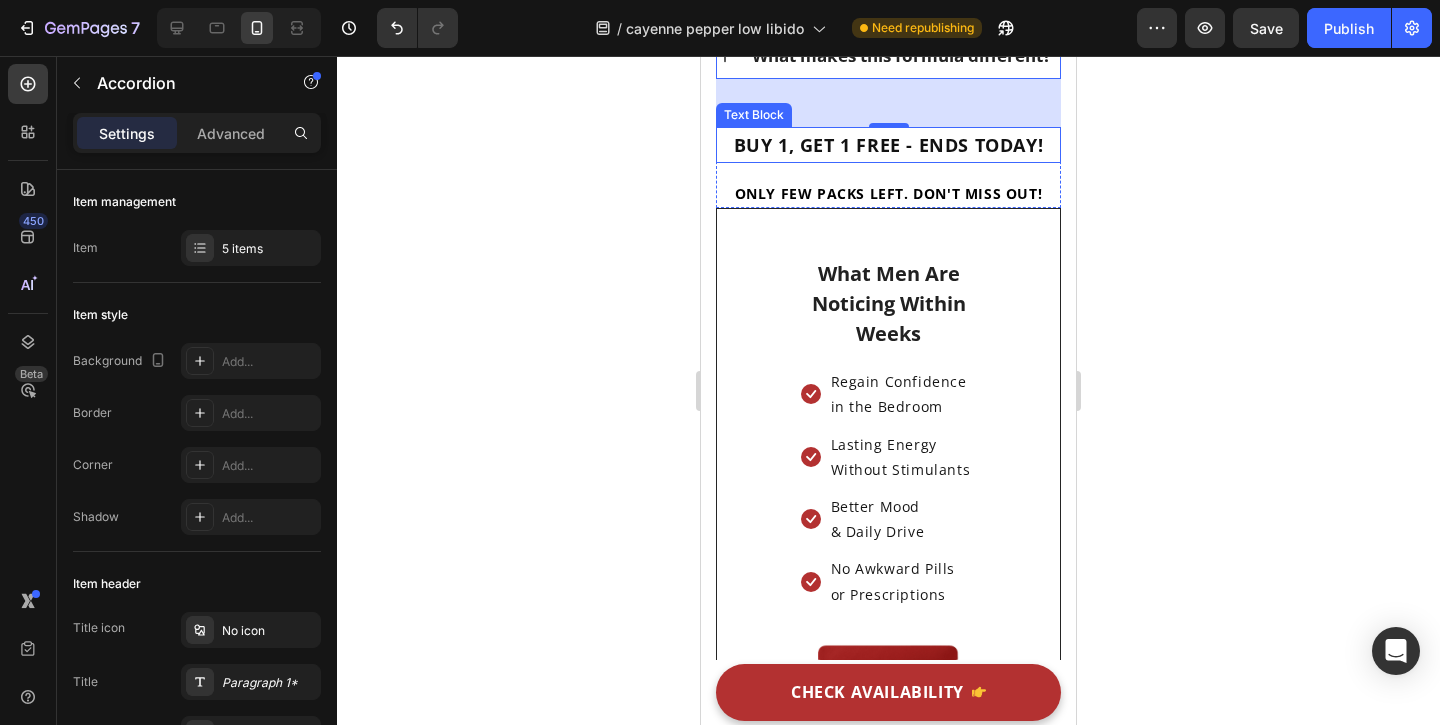 scroll, scrollTop: 11998, scrollLeft: 0, axis: vertical 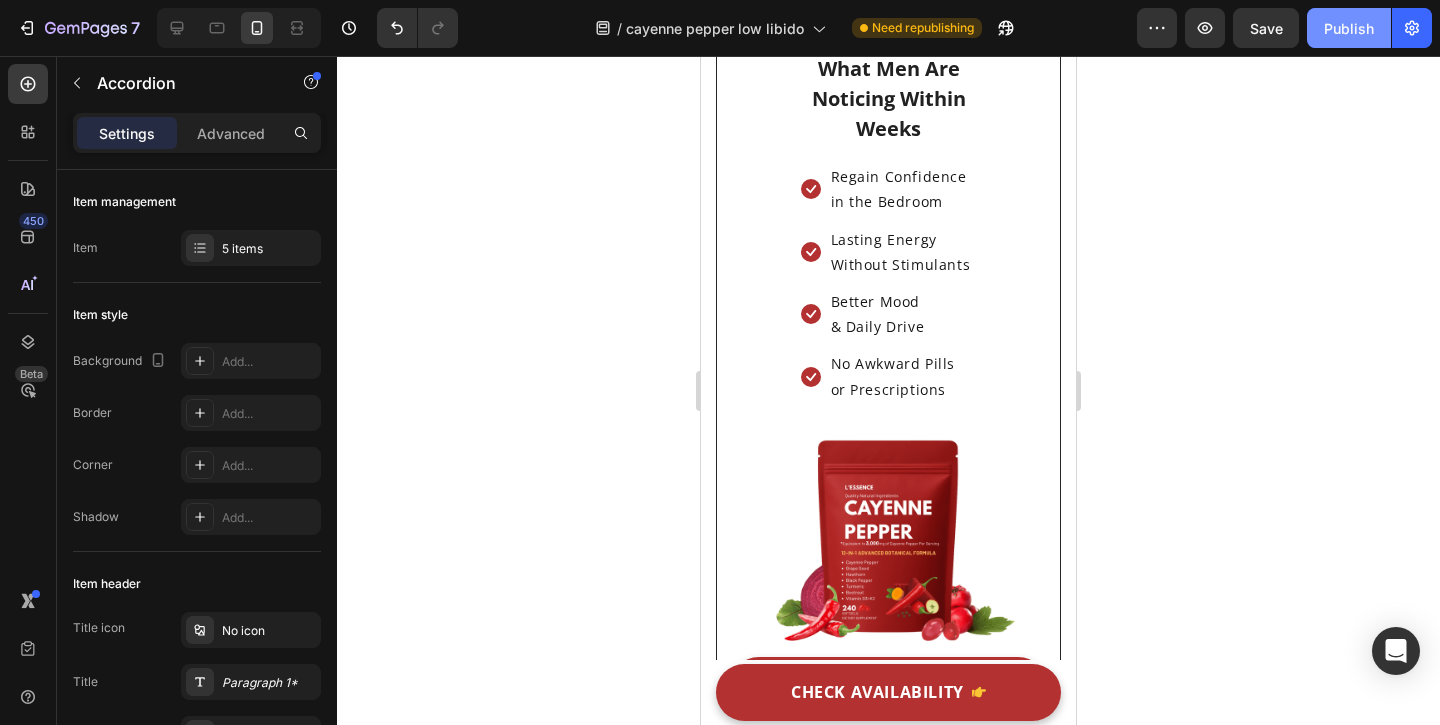 click on "Publish" 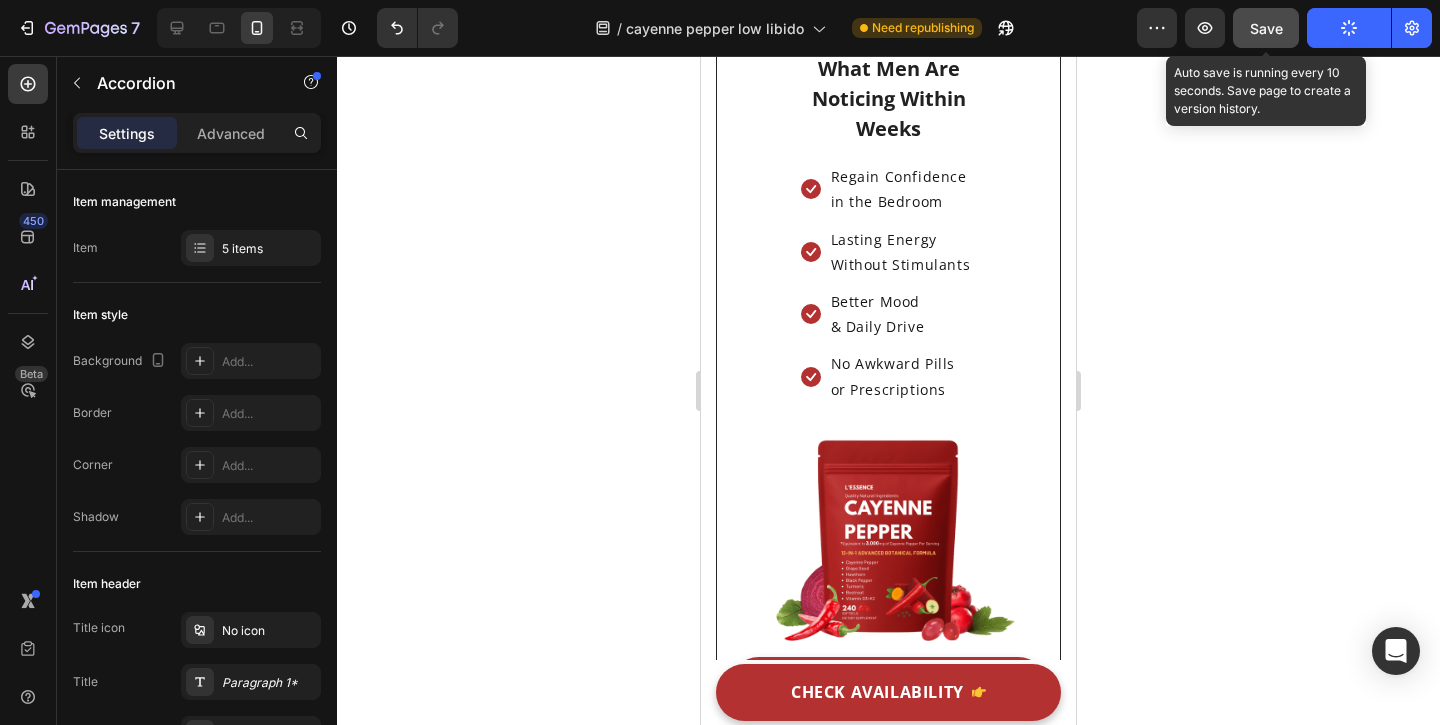 click on "Save" 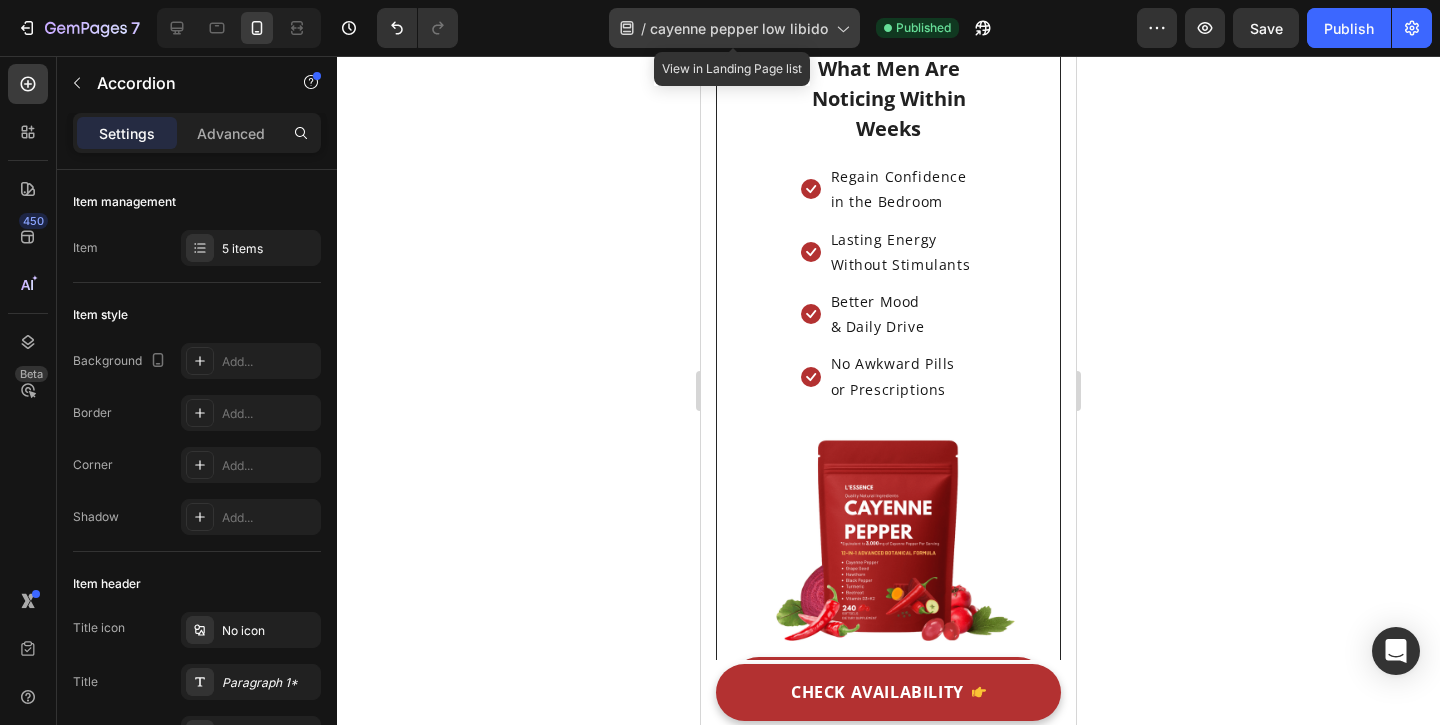 click on "cayenne pepper low libido" at bounding box center (739, 28) 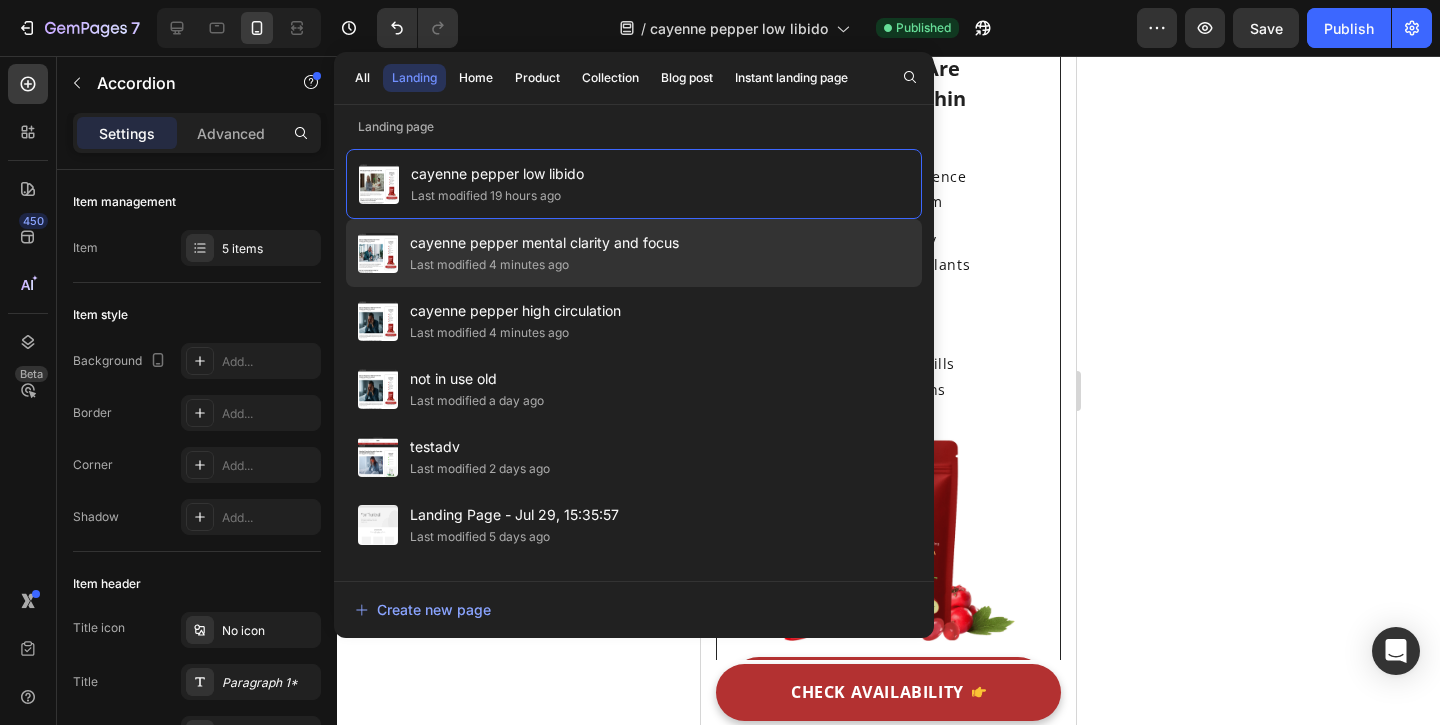 click on "cayenne pepper mental clarity and focus Last modified 4 minutes ago" 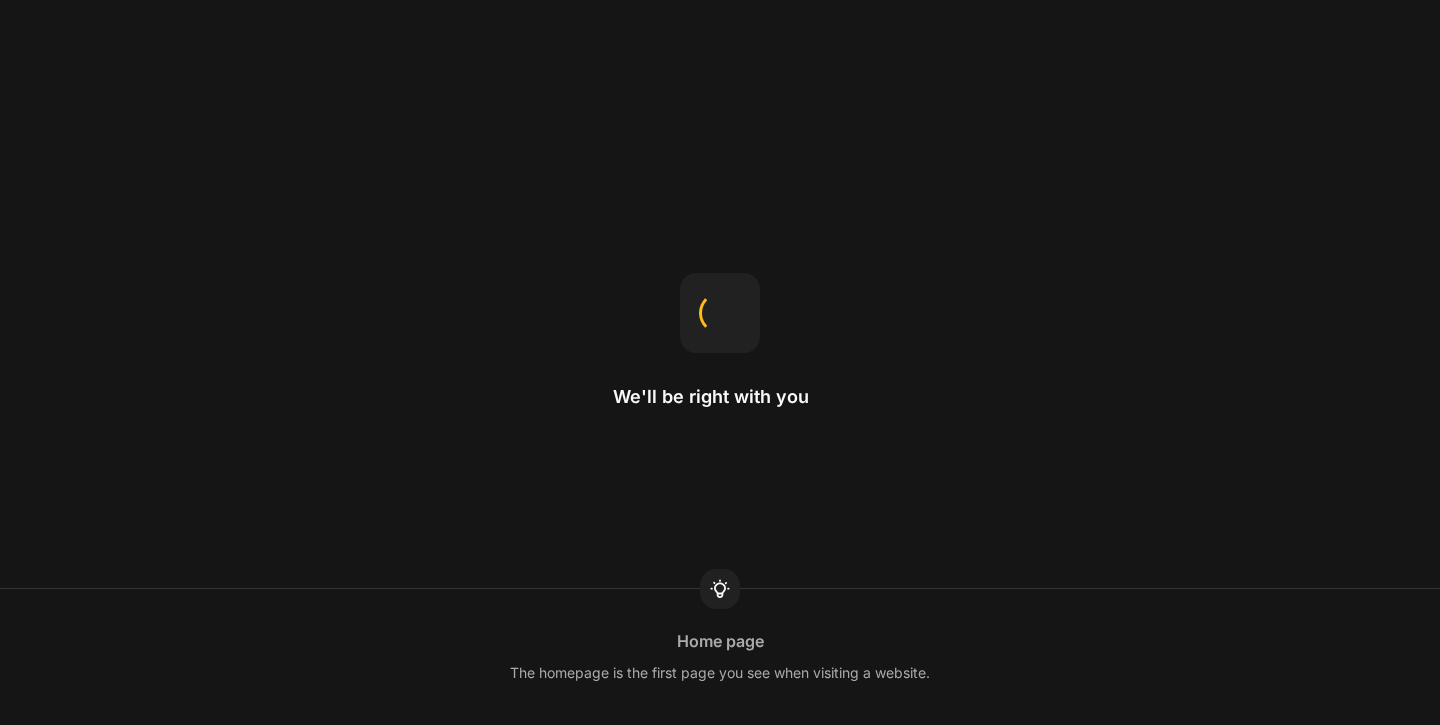 scroll, scrollTop: 0, scrollLeft: 0, axis: both 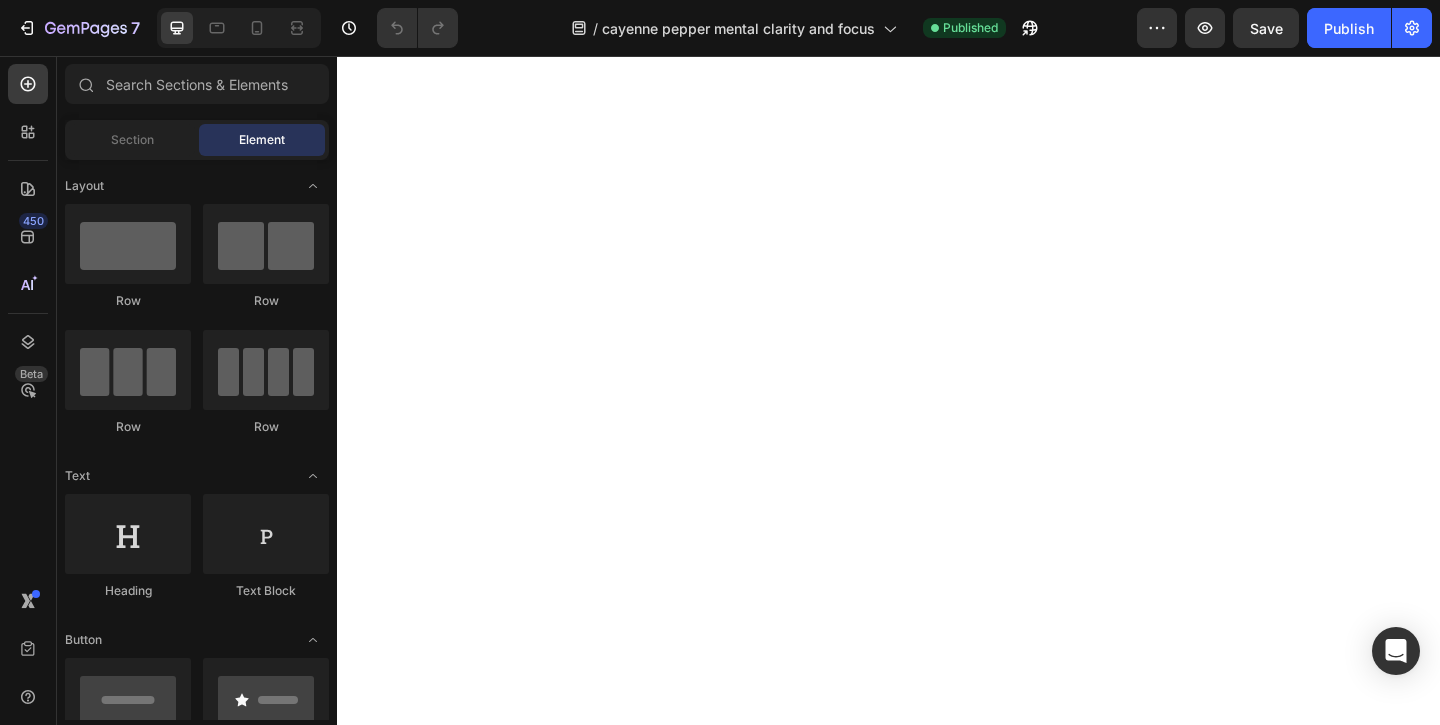 click on "Supports artery flexibility" at bounding box center [743, -1971] 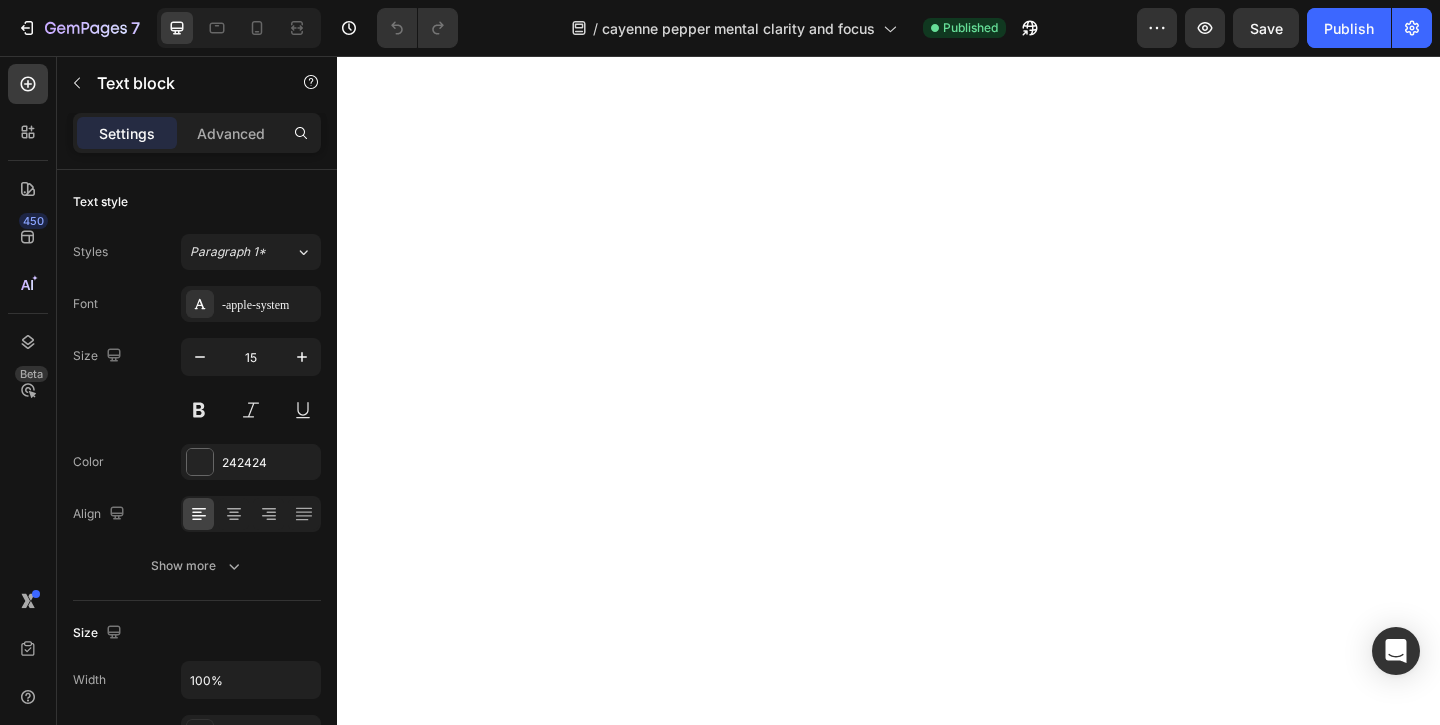 click on "Supports artery flexibility" at bounding box center (743, -1971) 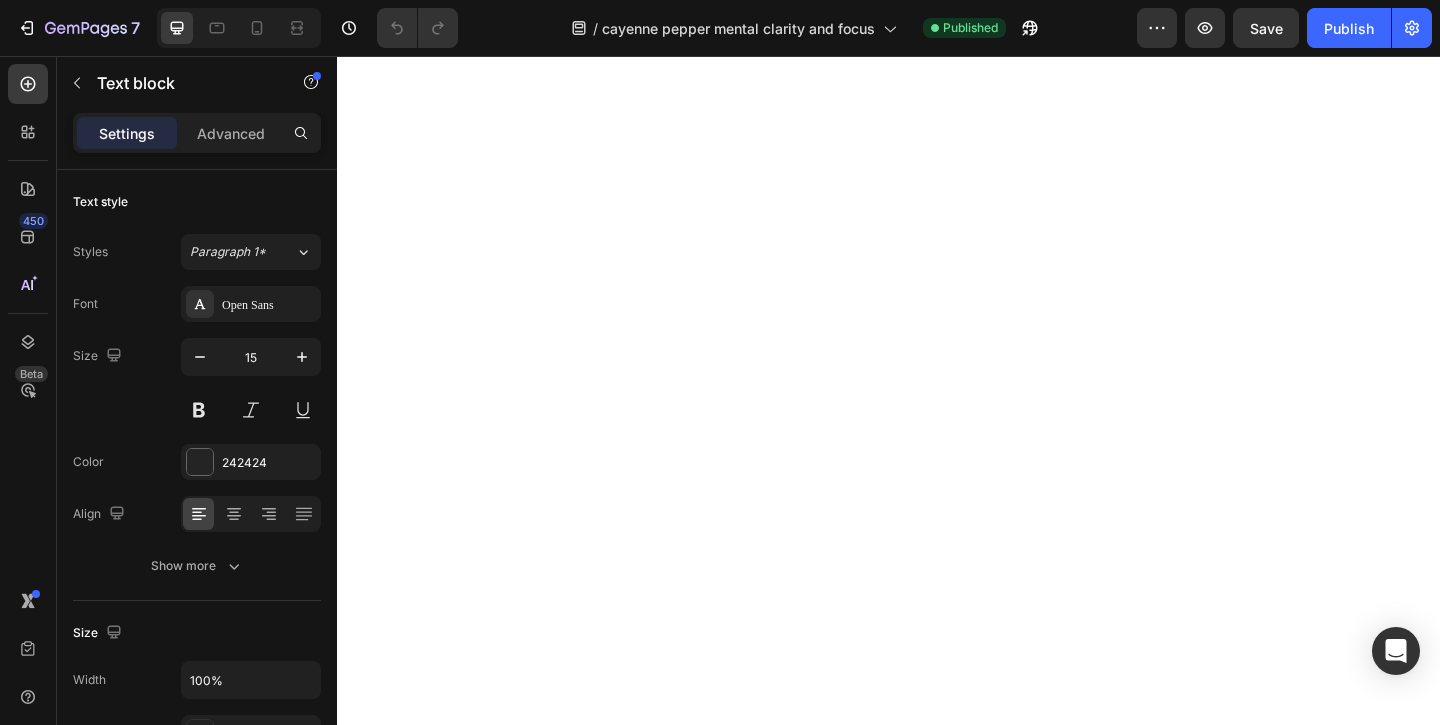 click on "Supports artery flexibility" at bounding box center (743, -1971) 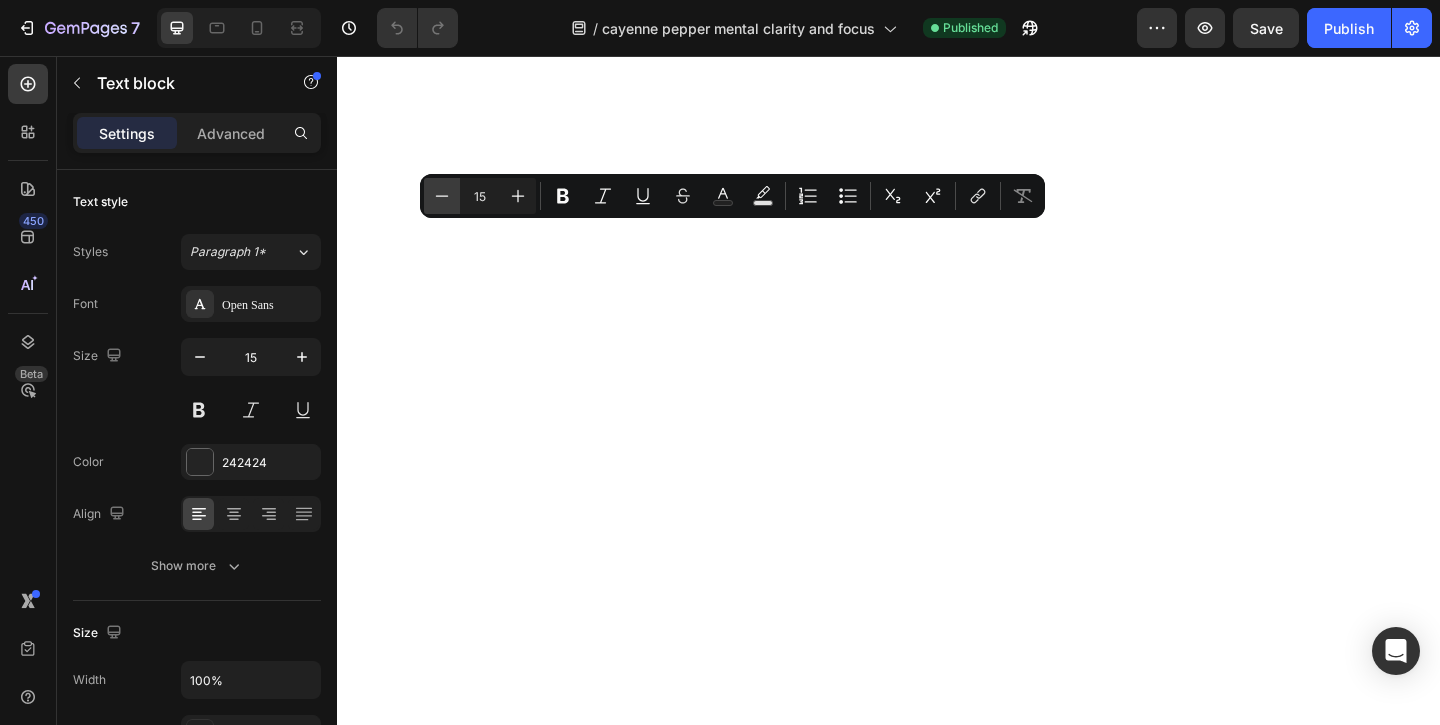 click 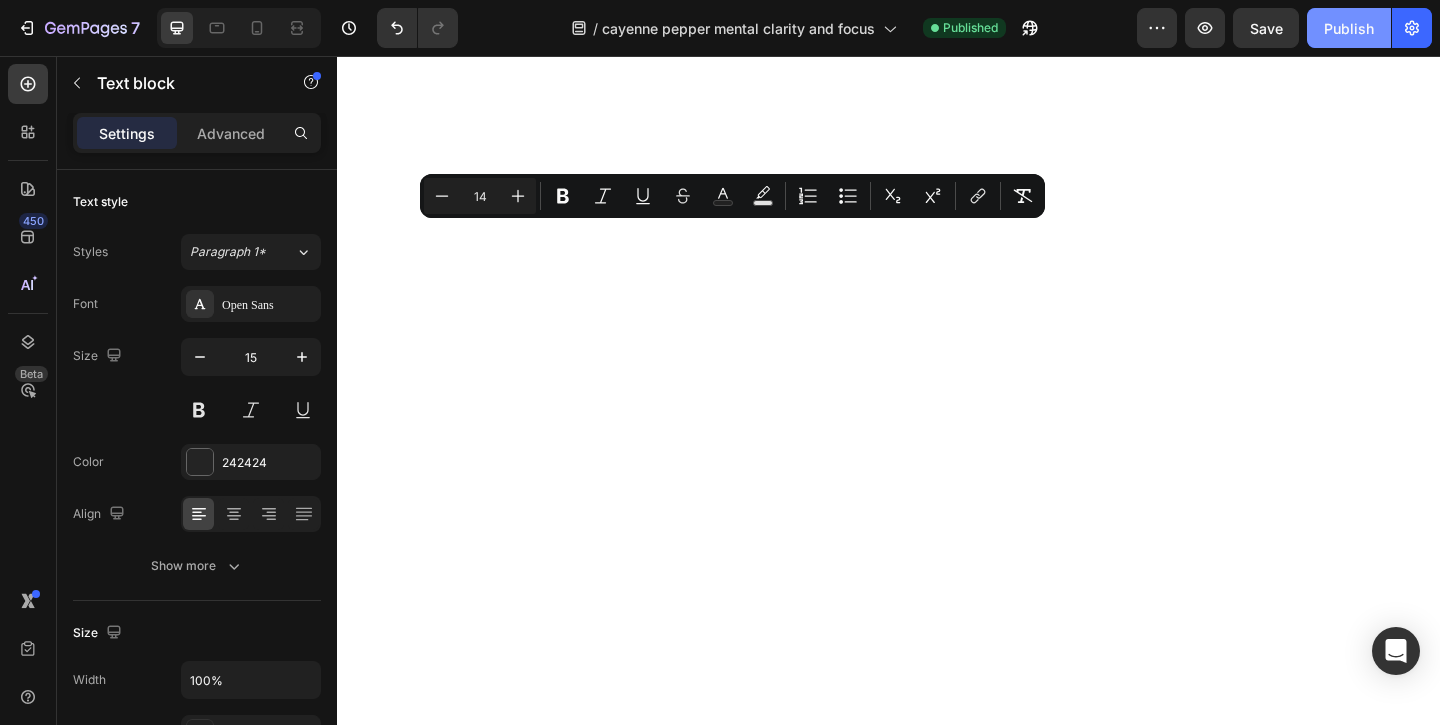 click on "Publish" at bounding box center (1349, 28) 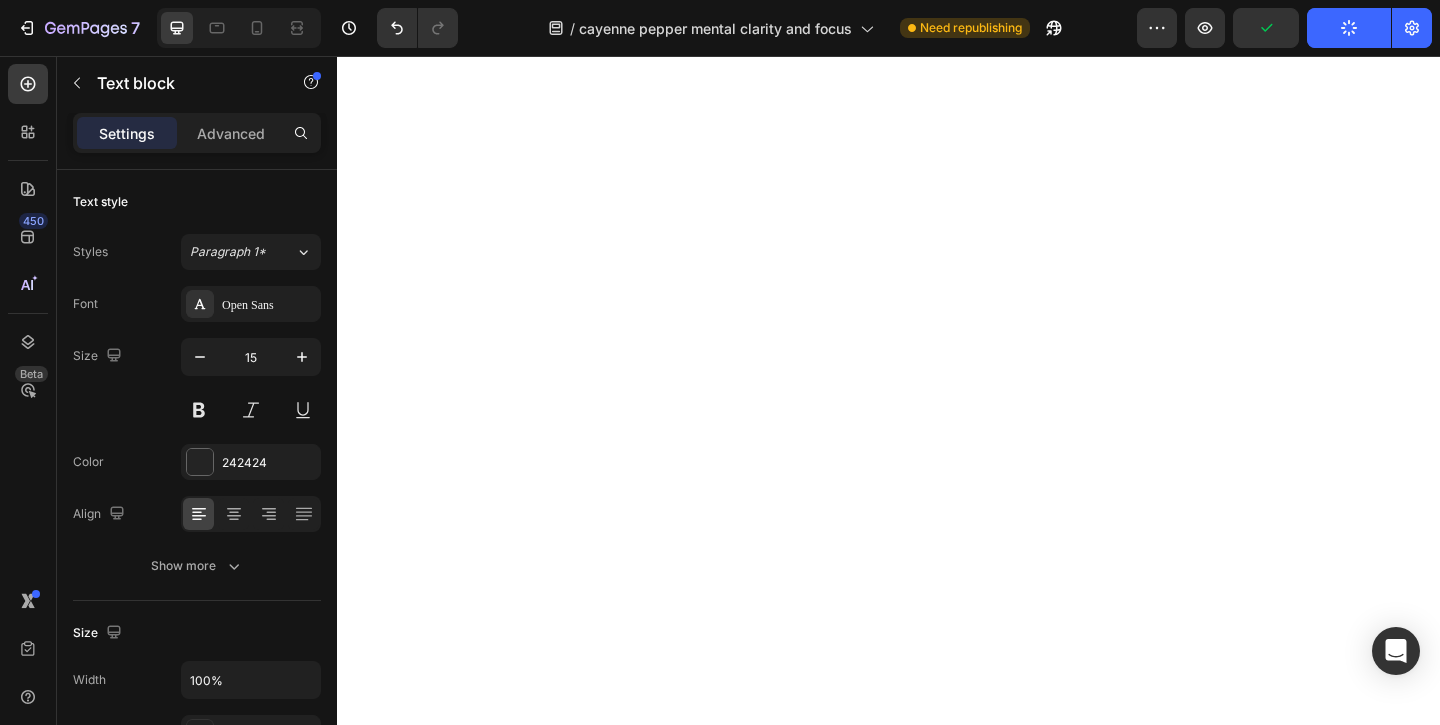 scroll, scrollTop: 4186, scrollLeft: 0, axis: vertical 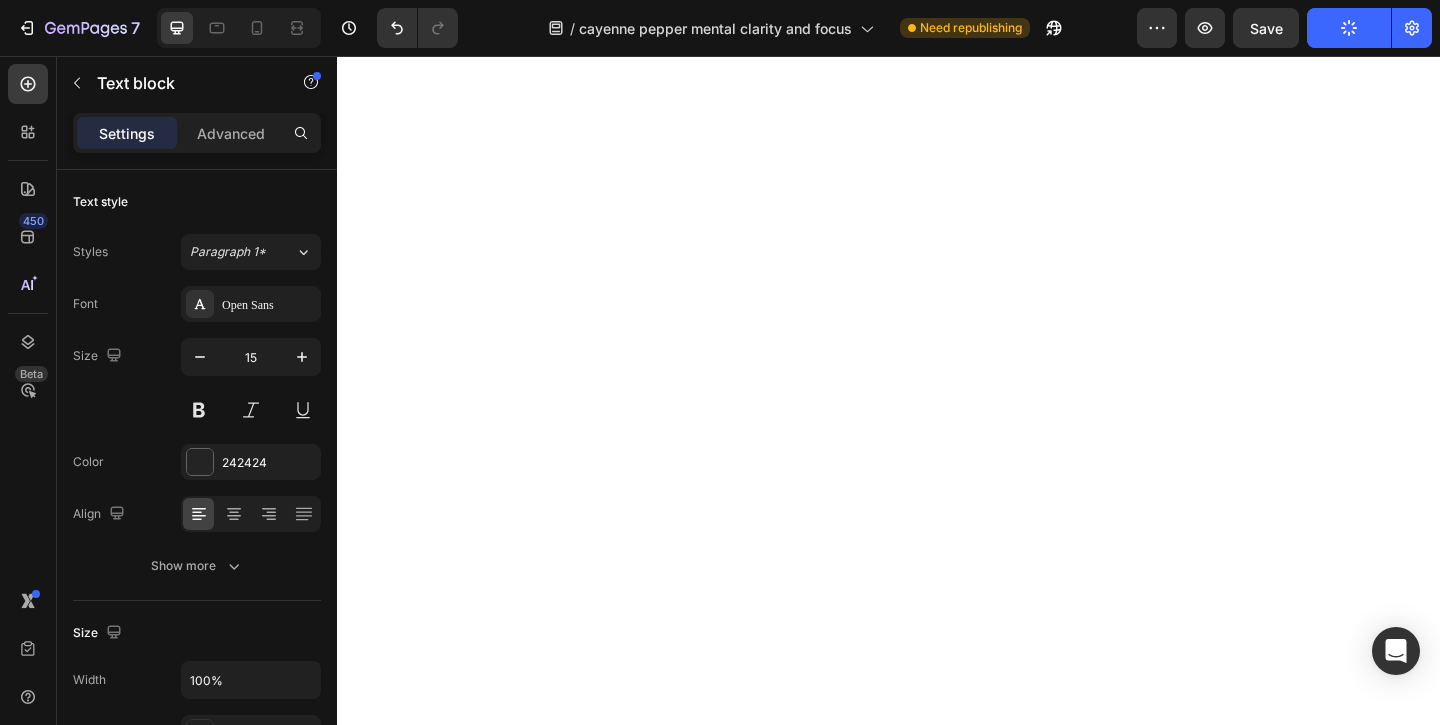 click on "Helps regulate blood pressure" at bounding box center [489, -1920] 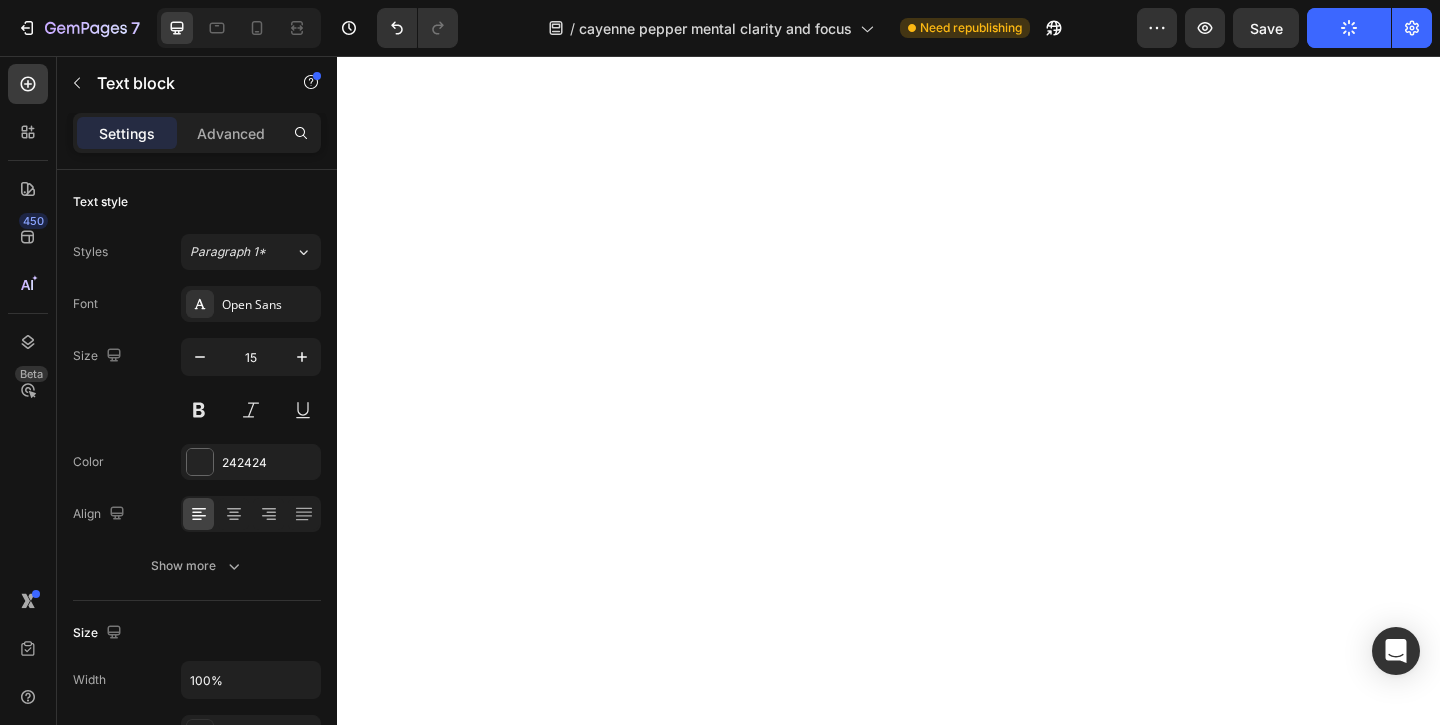 click on "Helps regulate blood pressure" at bounding box center [489, -1920] 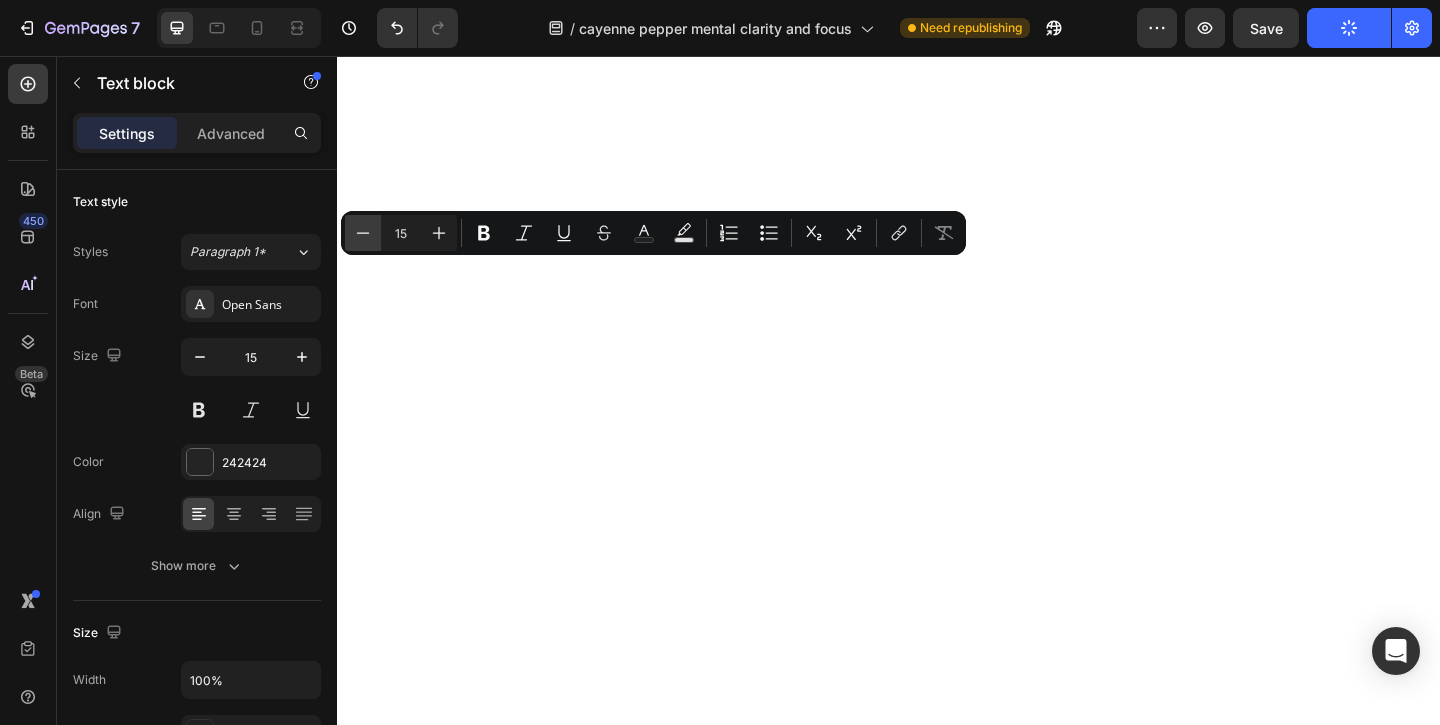 click 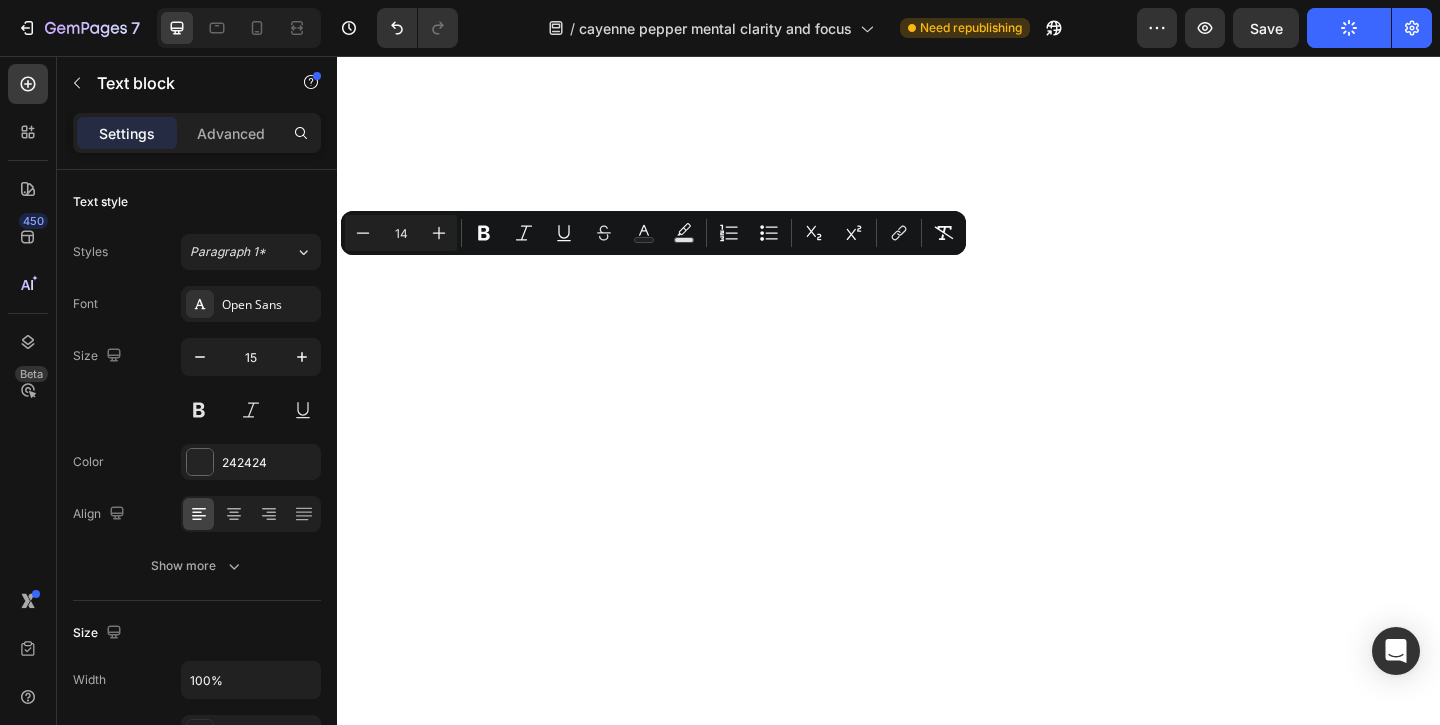 click on "Icon Cayenne Pepper Boosts circulation Text block Row Row
Icon Turmeric Reduces inflammation Text block Row Row Row
Icon Grape Seed Supports healthy blood vessels Text block Row Row
Icon Black Pepper Improves absorption Text block Row Row Row
Icon Hawthorn Helps regulate blood pressure Text block   0 Row Row
Icon Vitamin D3 Helps heart function Text block Row Row Row
Icon Beetroot Enhances oxygen delivery Text block Row Row
Icon Vitamin K2 Supports artery flexibility Text block Row Row Row" at bounding box center [598, -1969] 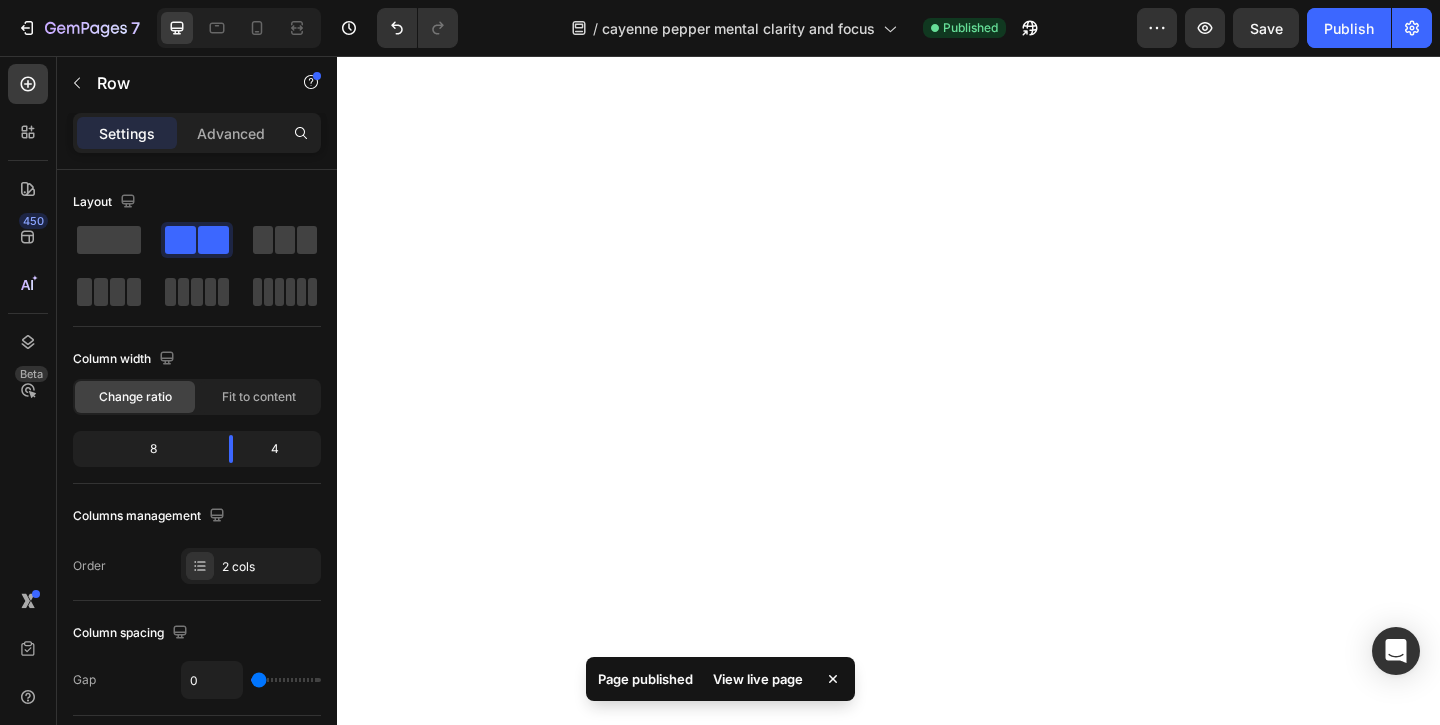 click on "Helps heart function" at bounding box center [743, -1931] 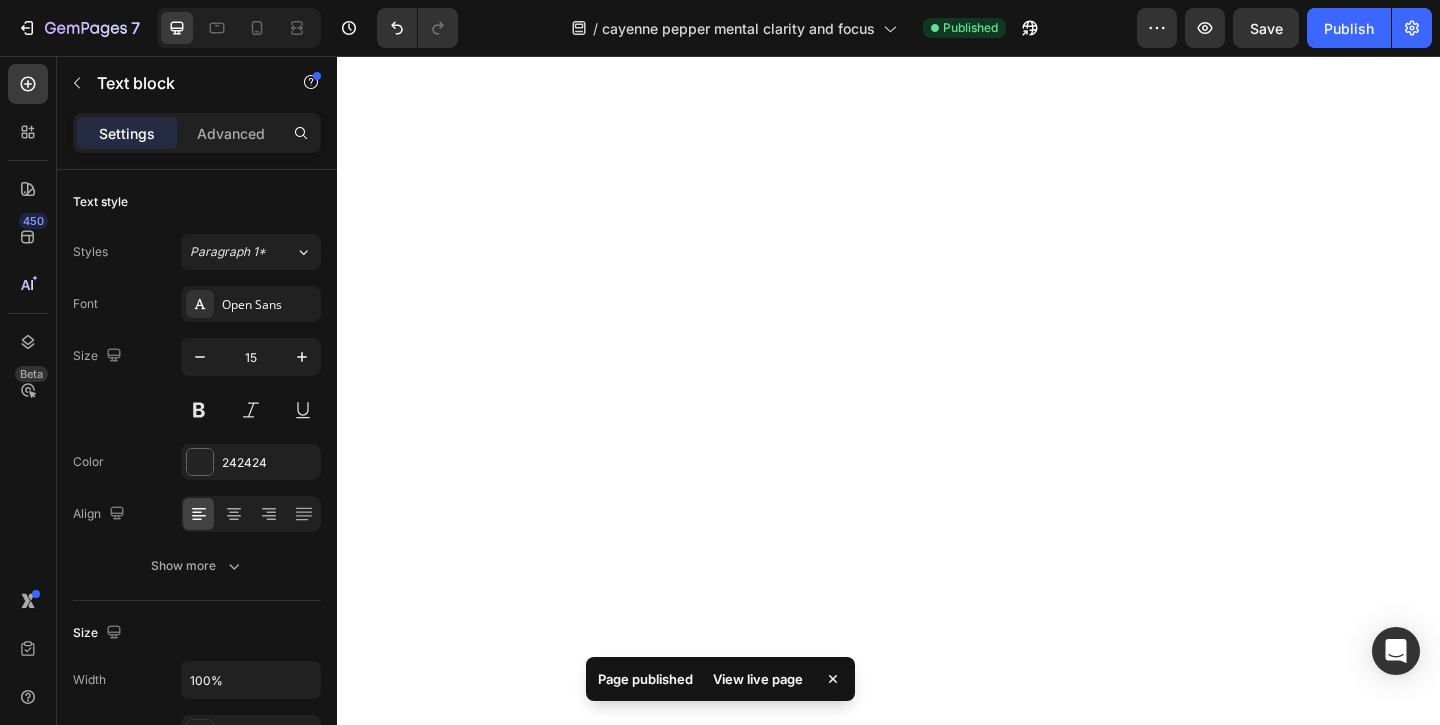 click on "Helps heart function" at bounding box center (743, -1931) 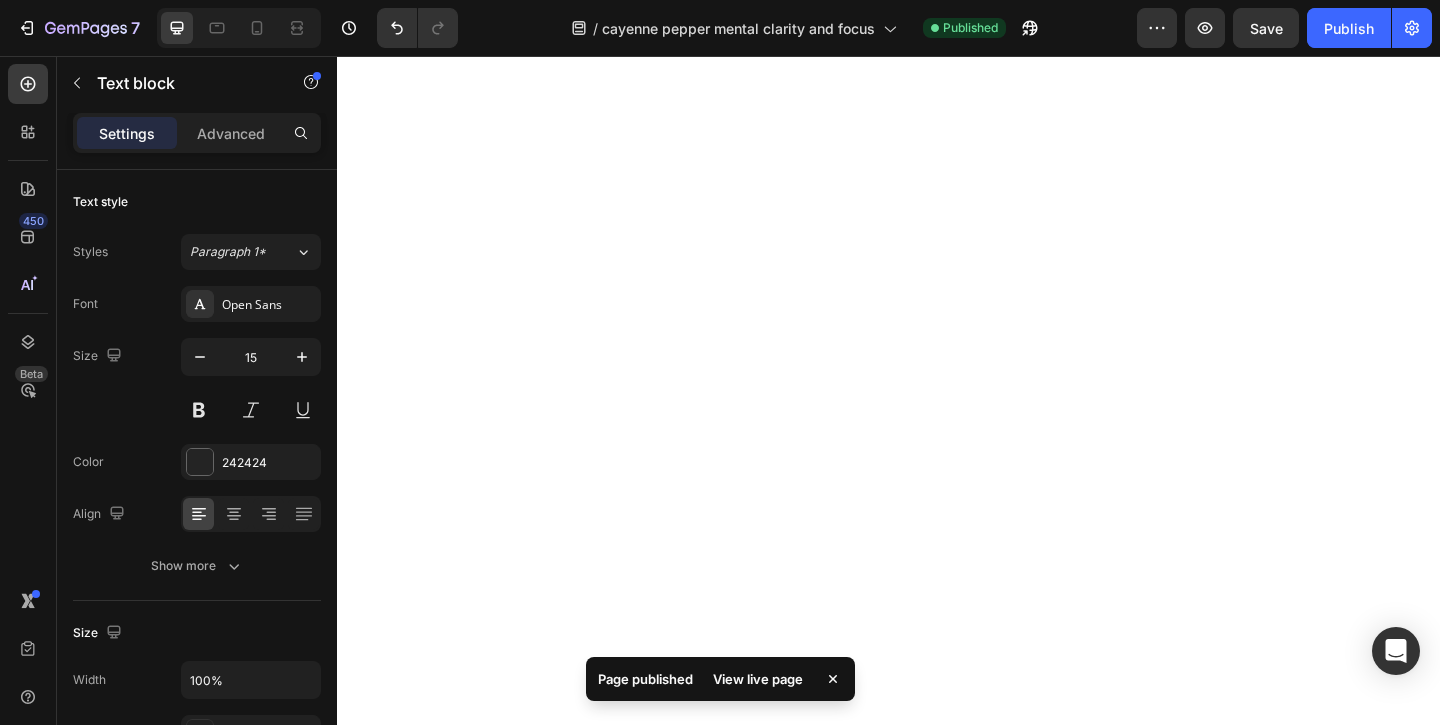 click on "Helps heart function" at bounding box center [743, -1931] 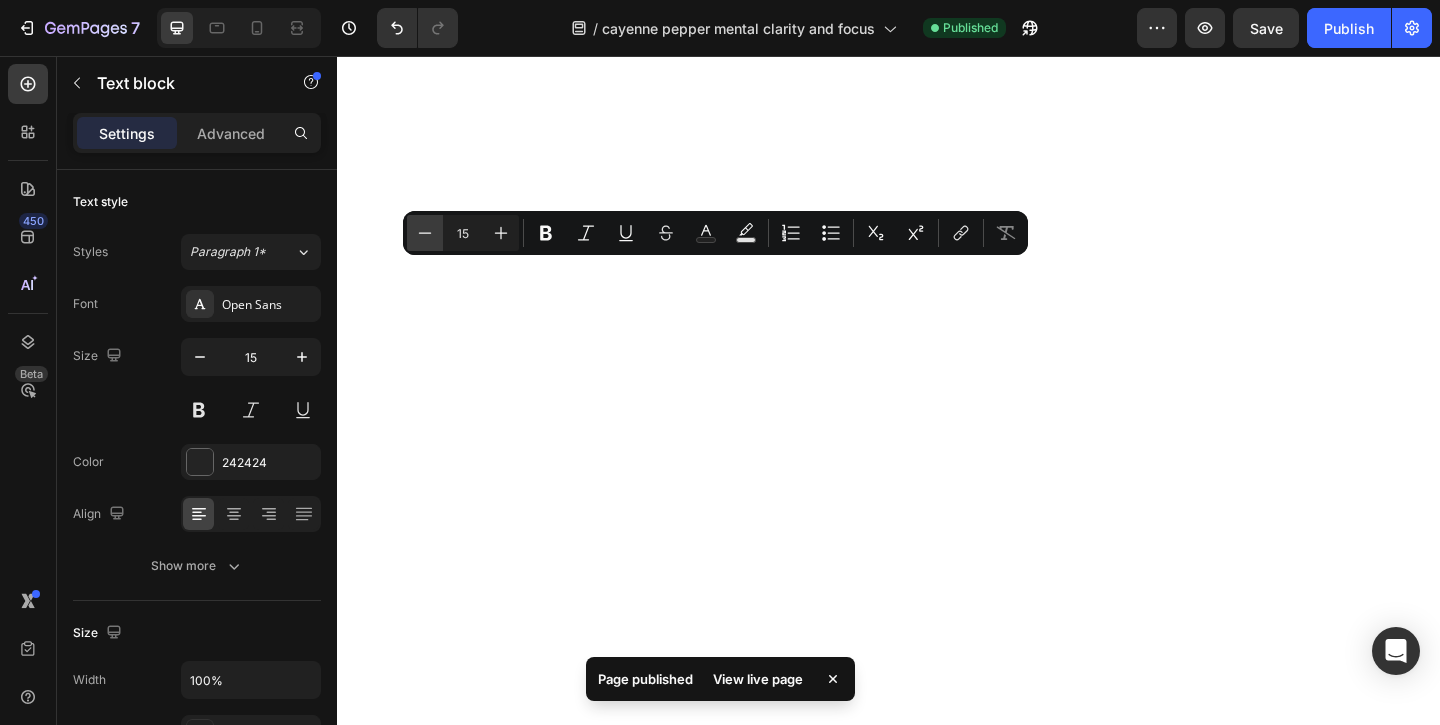 click 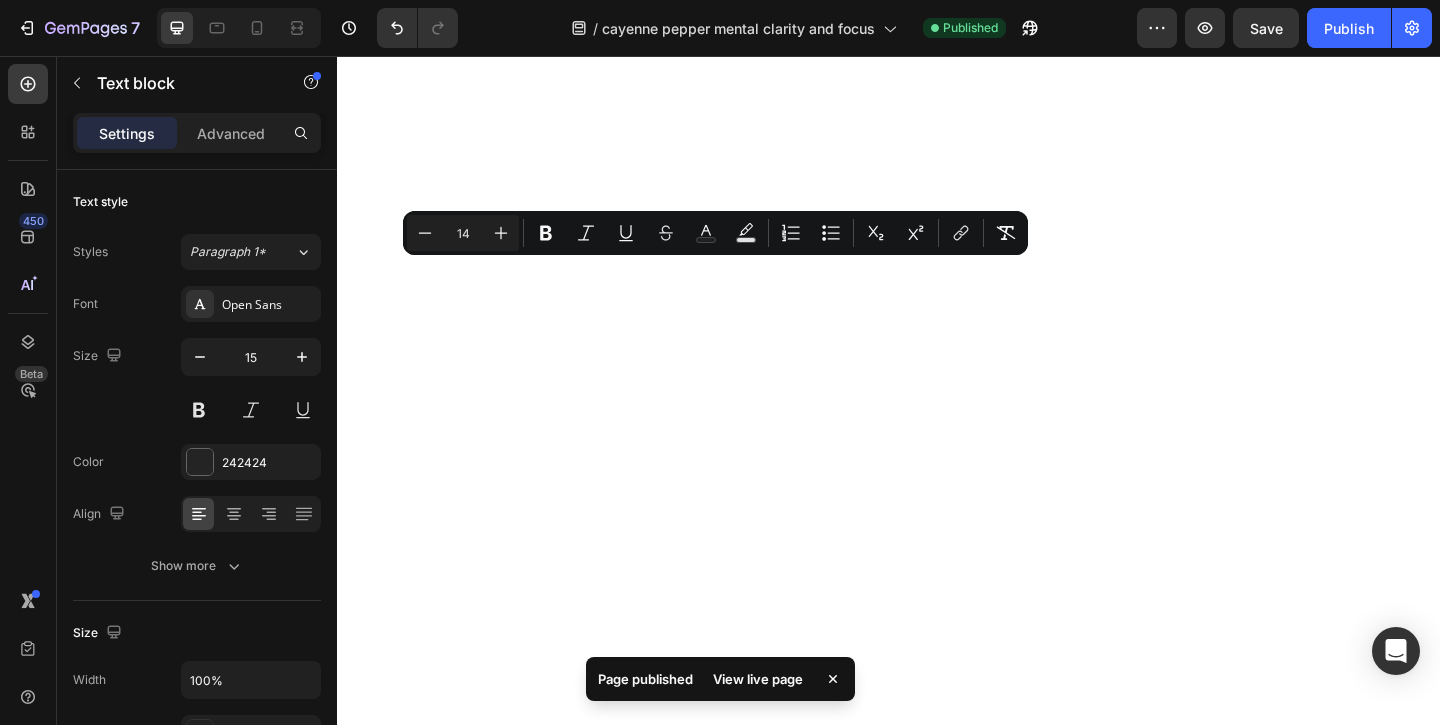 click on "Improves absorption" at bounding box center [719, -2008] 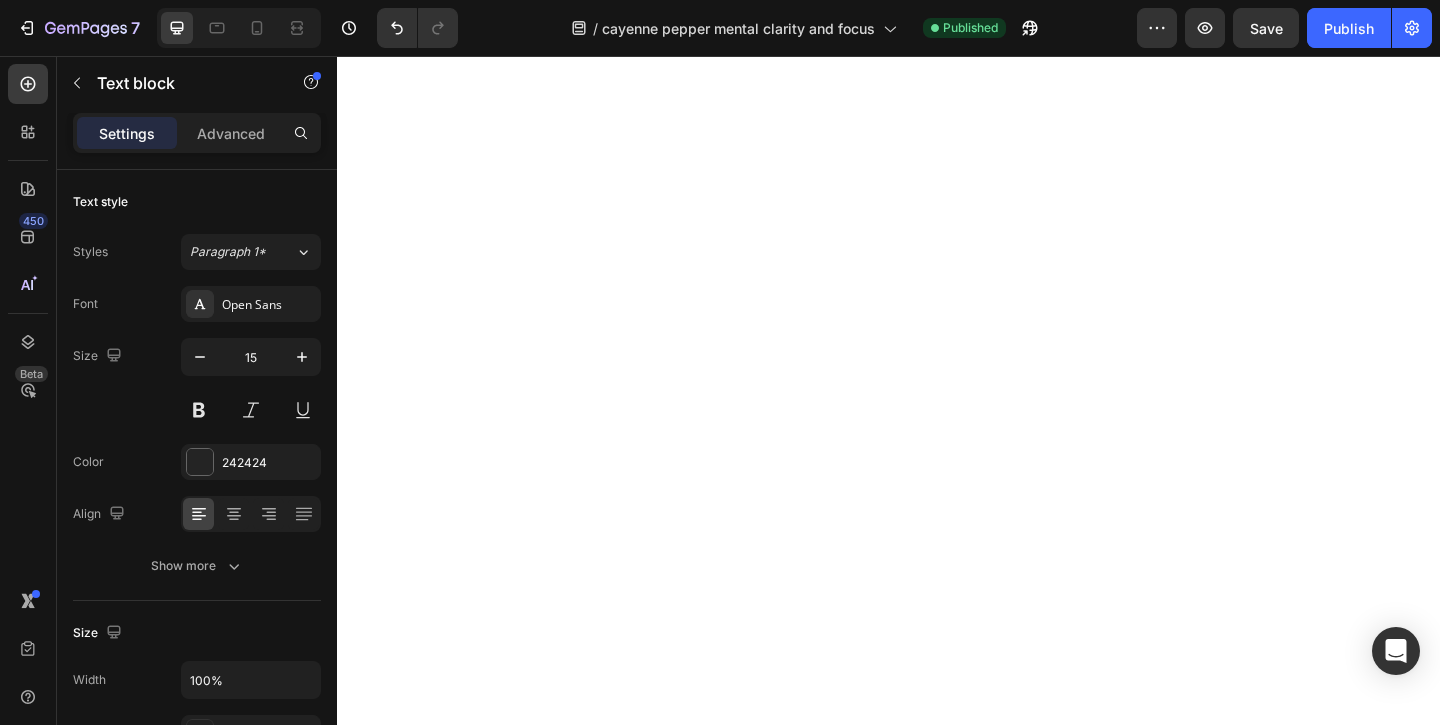 scroll, scrollTop: 4115, scrollLeft: 0, axis: vertical 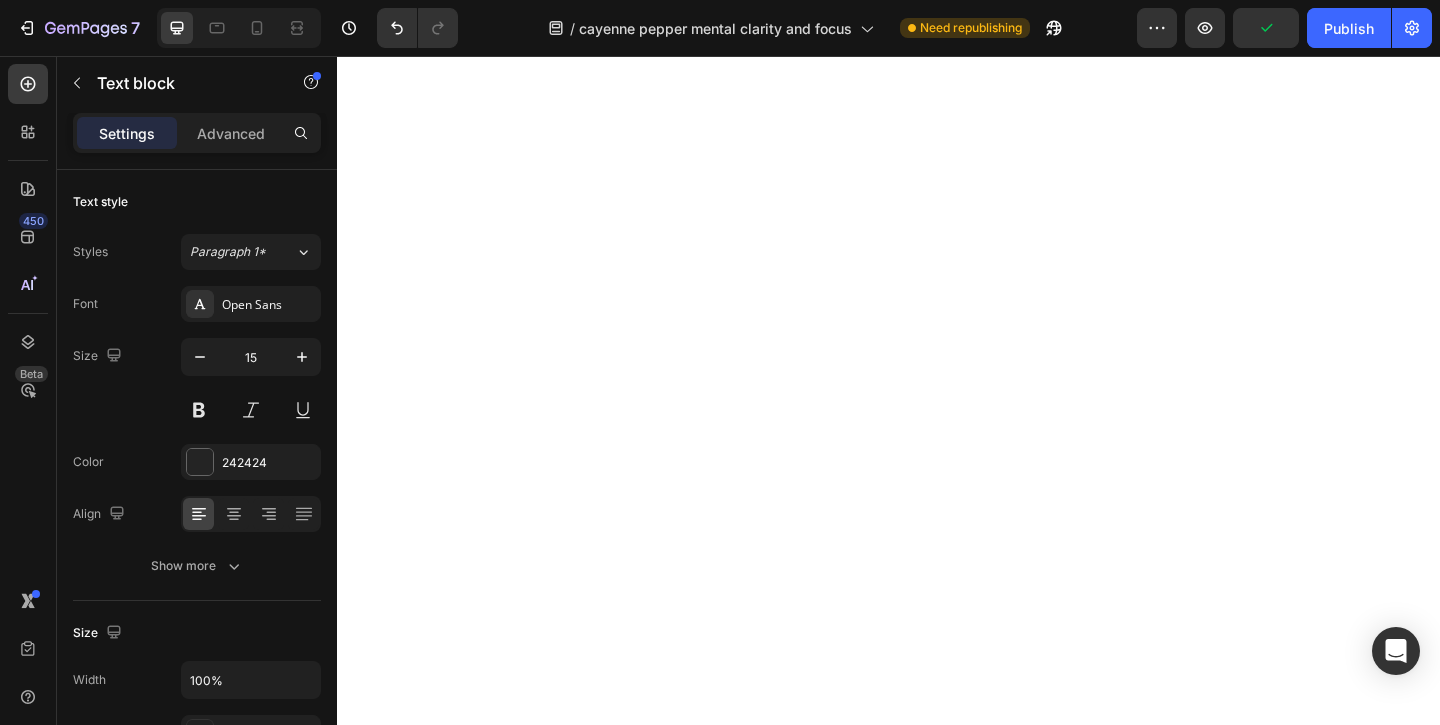 click on "Vitamin K2" at bounding box center (689, -1804) 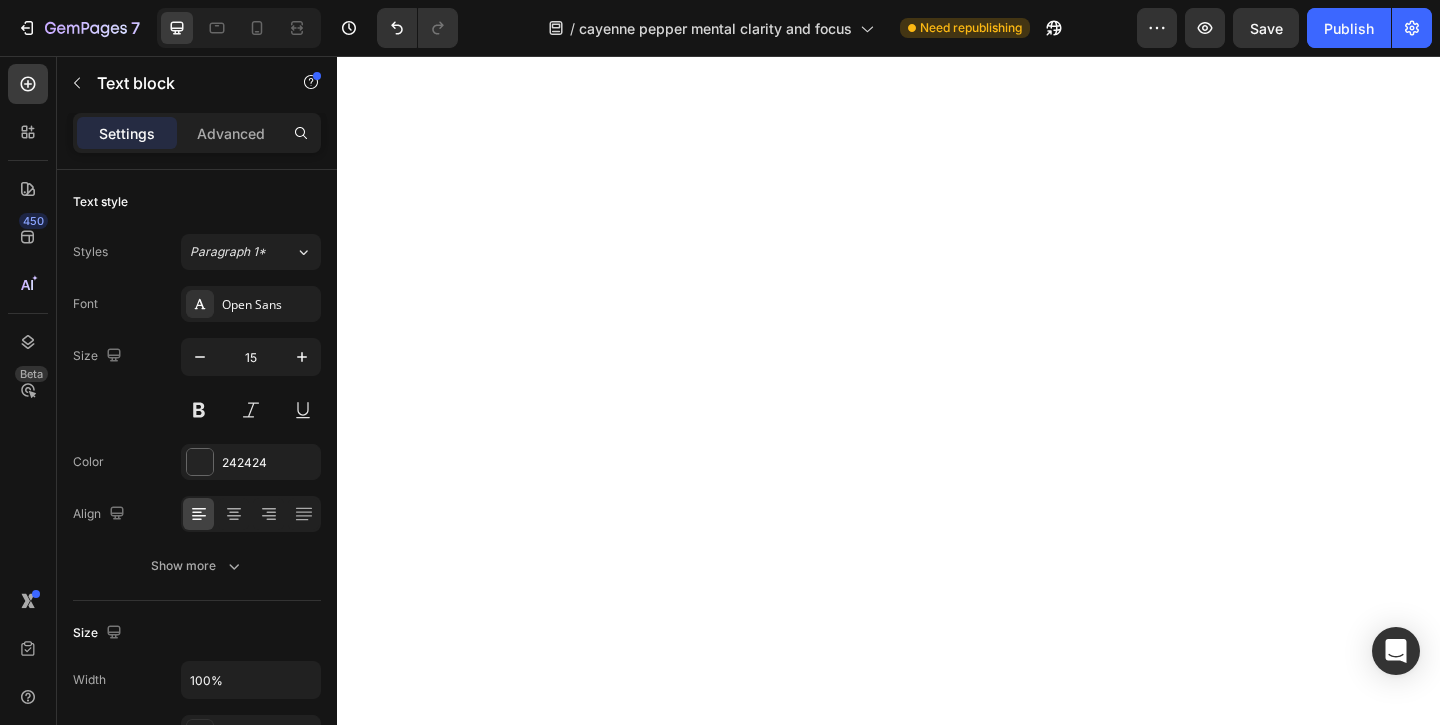 click on "Vitamin K2" at bounding box center [689, -1804] 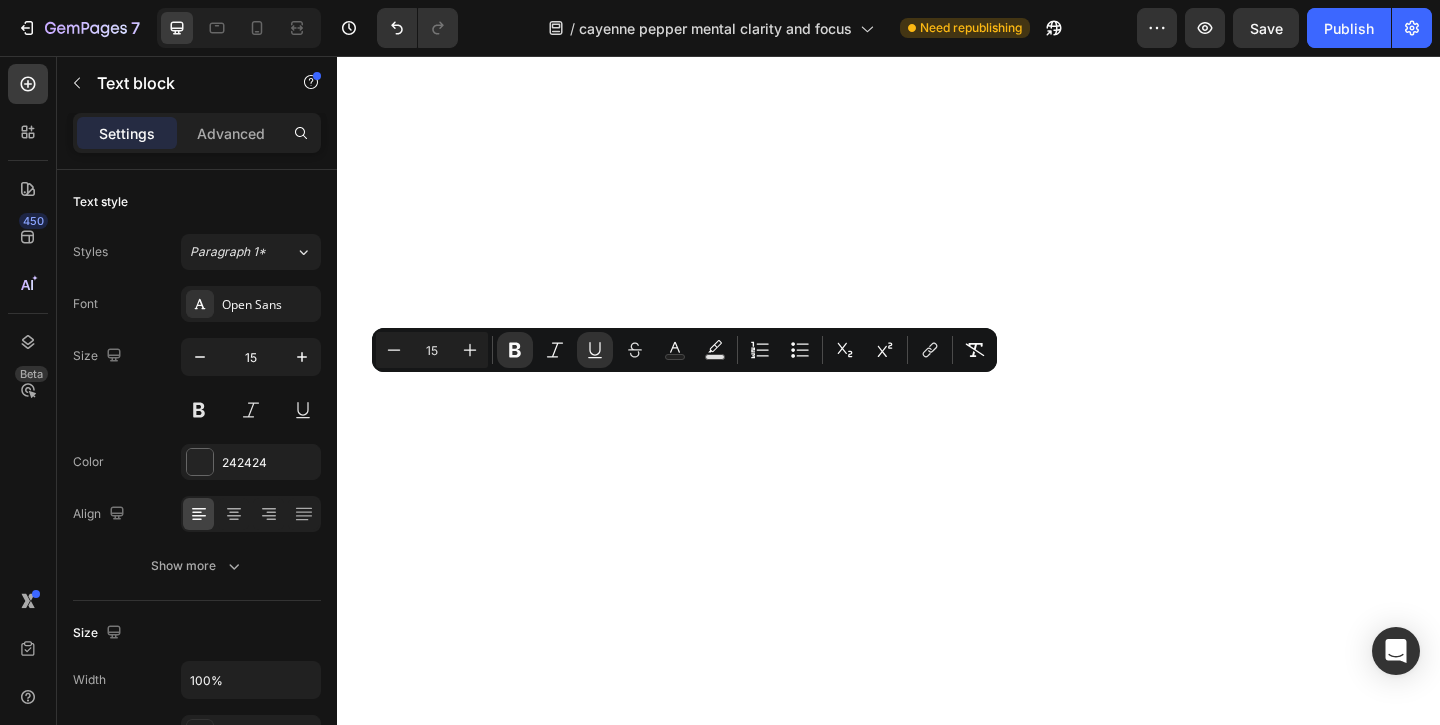 click on "Icon Cayenne Pepper Boosts circulation Text block Row Row
Icon Turmeric Reduces inflammation Text block Row Row Row
Icon Grape Seed Supports healthy blood vessels Text block Row Row
Icon Black Pepper Improves absorption Text block Row Row Row
Icon Hawthorn Helps regulate blood pressure Text block Row Row
Icon Vitamin D3 Helps heart function Text block Row Row Row
Icon Beetroot Enhances oxygen delivery Text block Row Row
Icon Vitamin K2 Supports artery flexibility Text block   0 Row Row Row" at bounding box center (598, -1898) 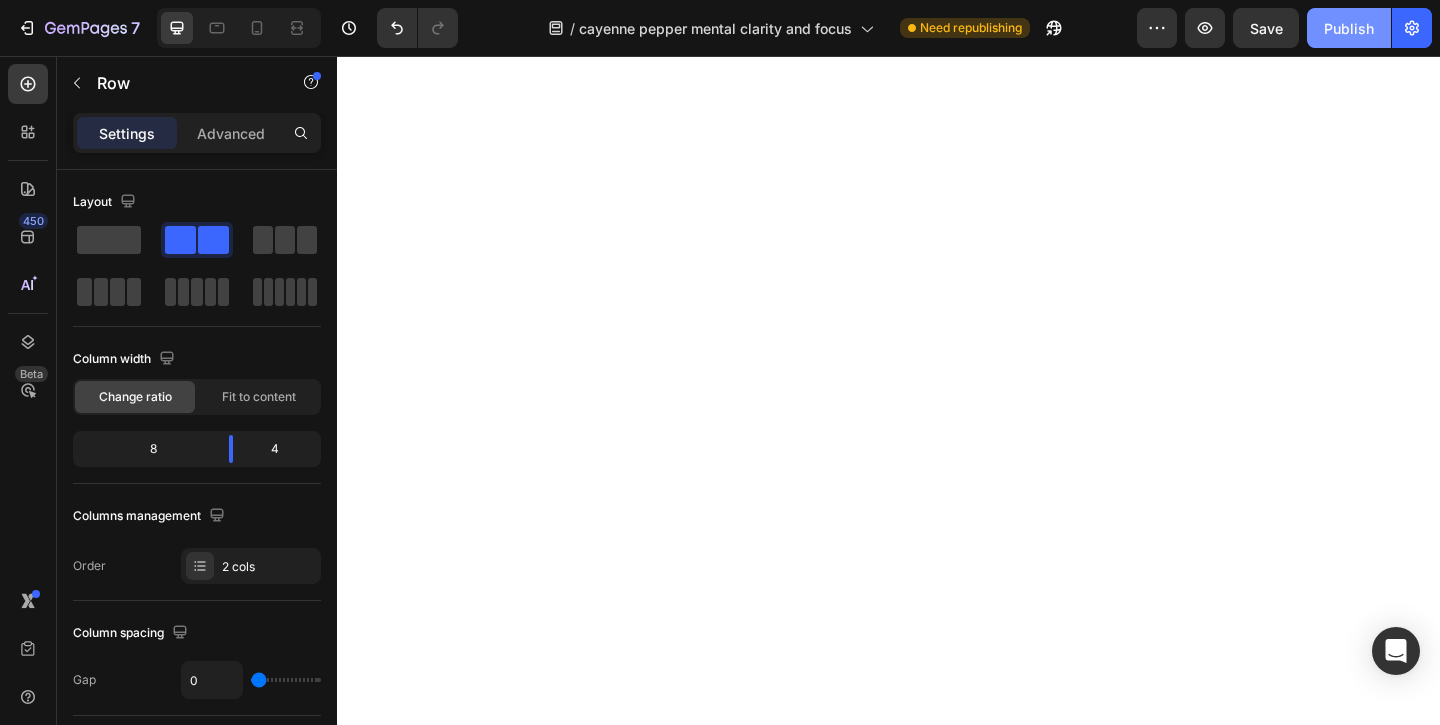 click on "Publish" 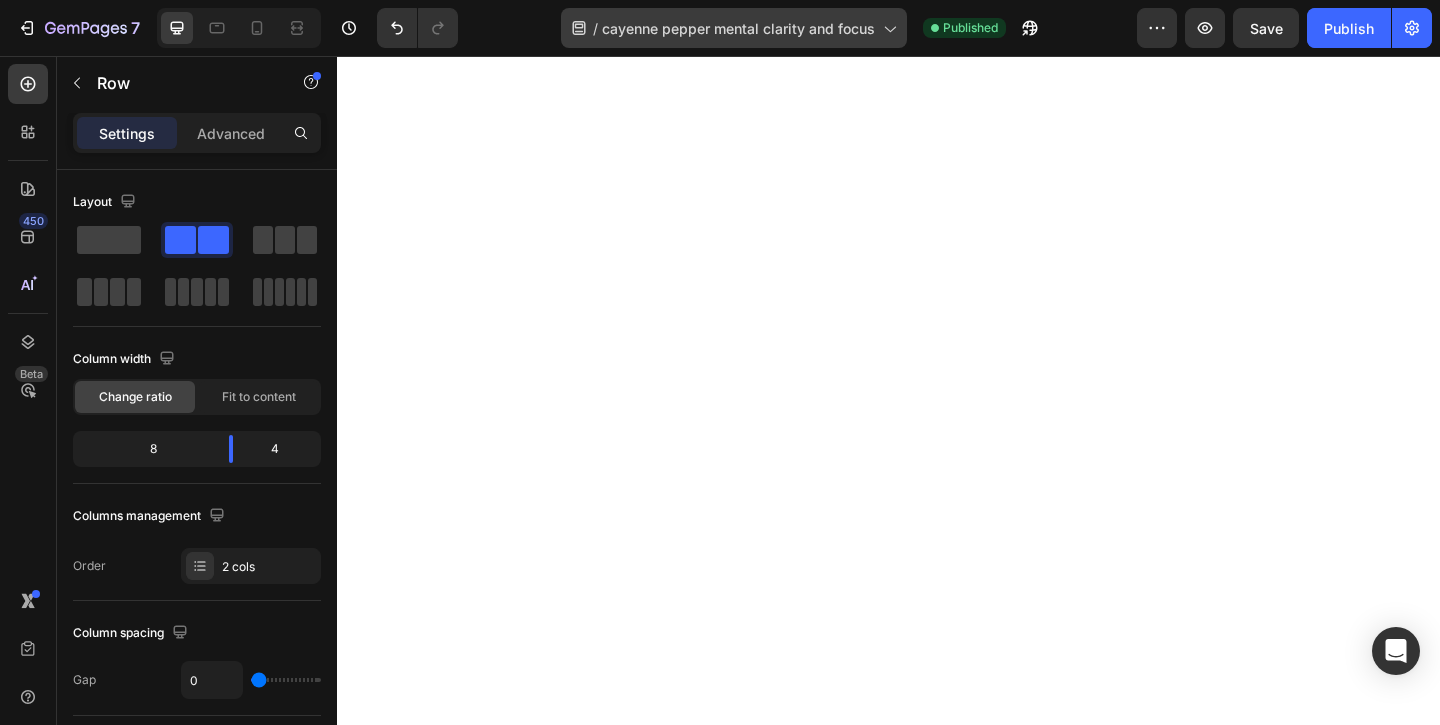 click on "/  cayenne pepper mental clarity and focus" 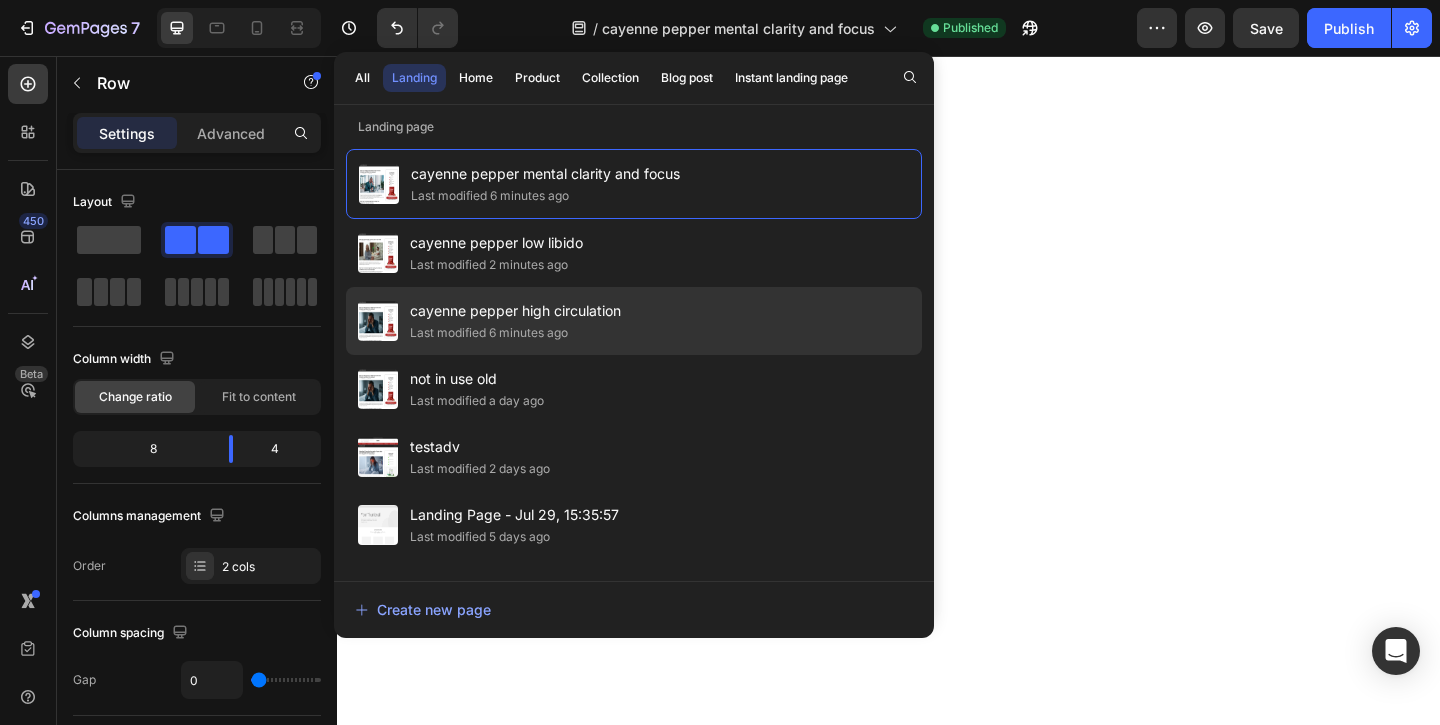 click on "cayenne pepper high circulation Last modified 6 minutes ago" 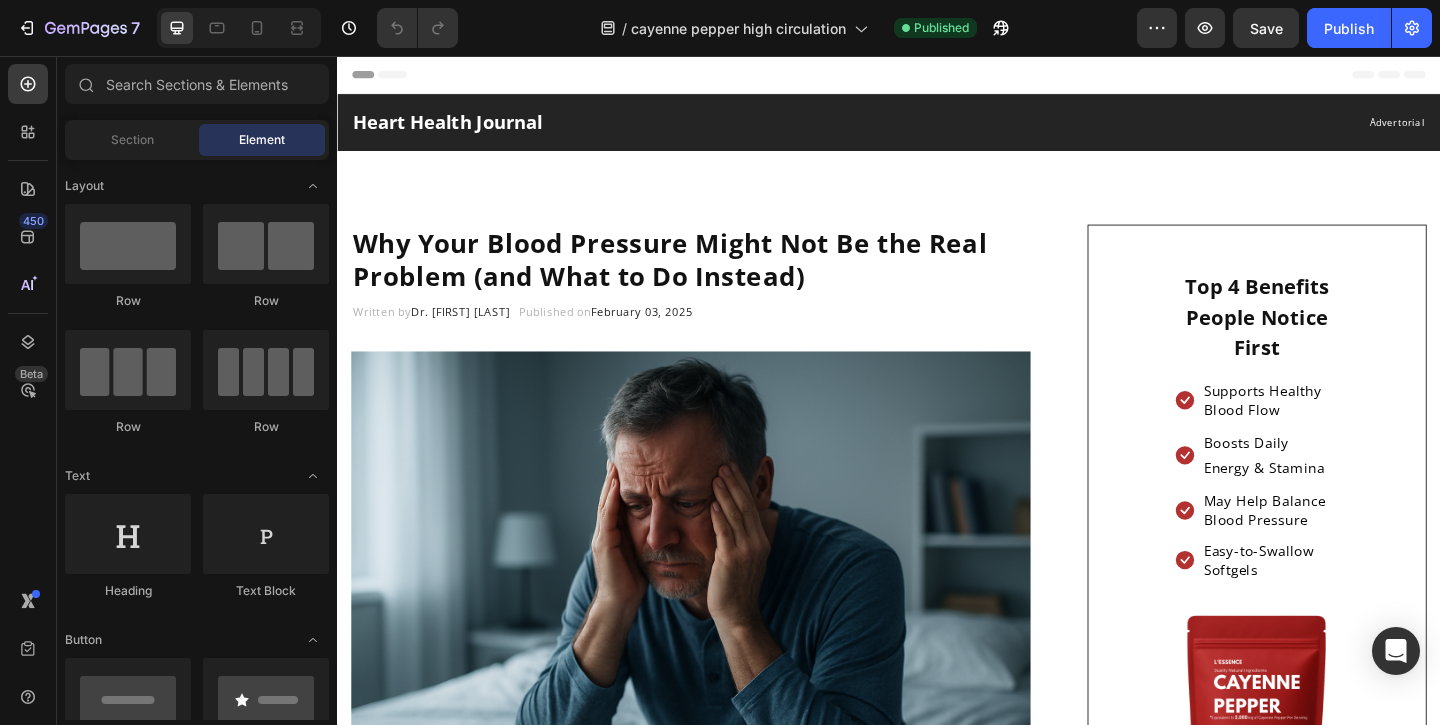 scroll, scrollTop: 0, scrollLeft: 0, axis: both 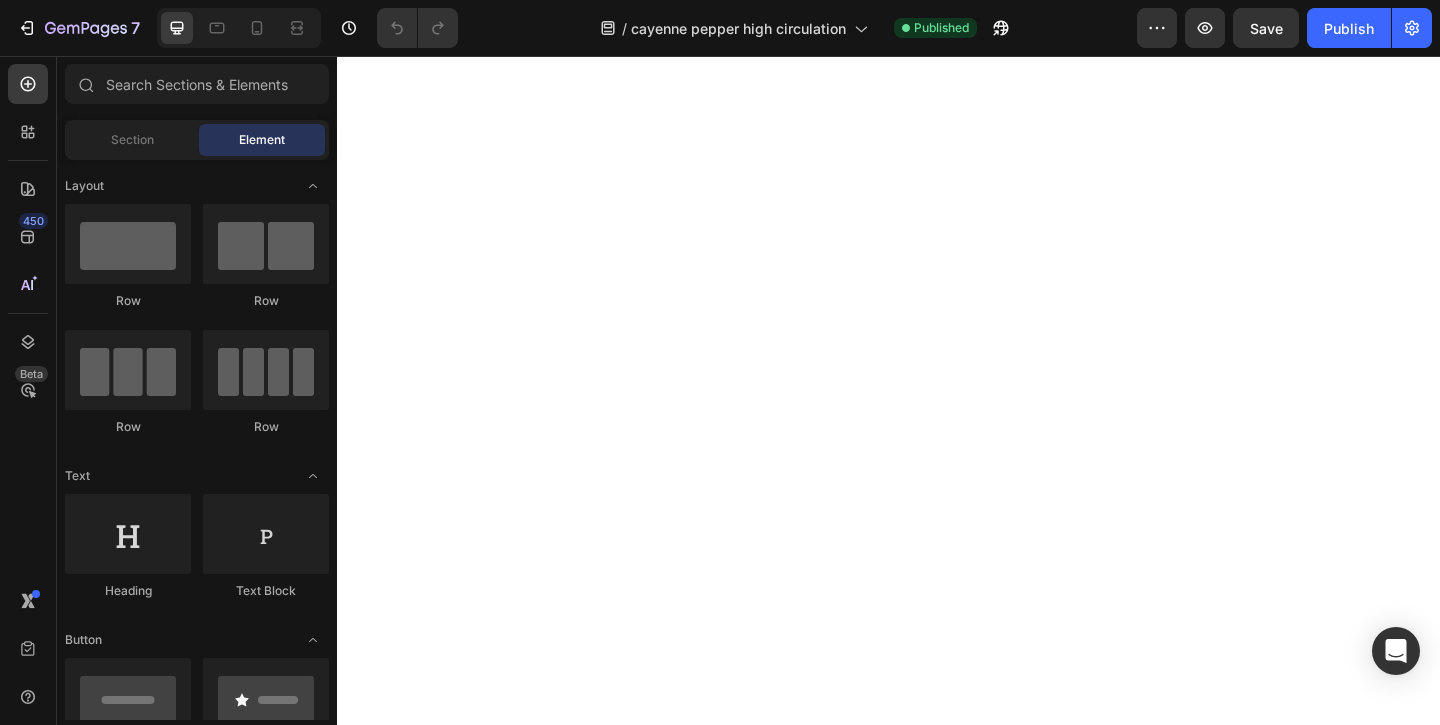 click on "blood pressure" at bounding box center [489, -1307] 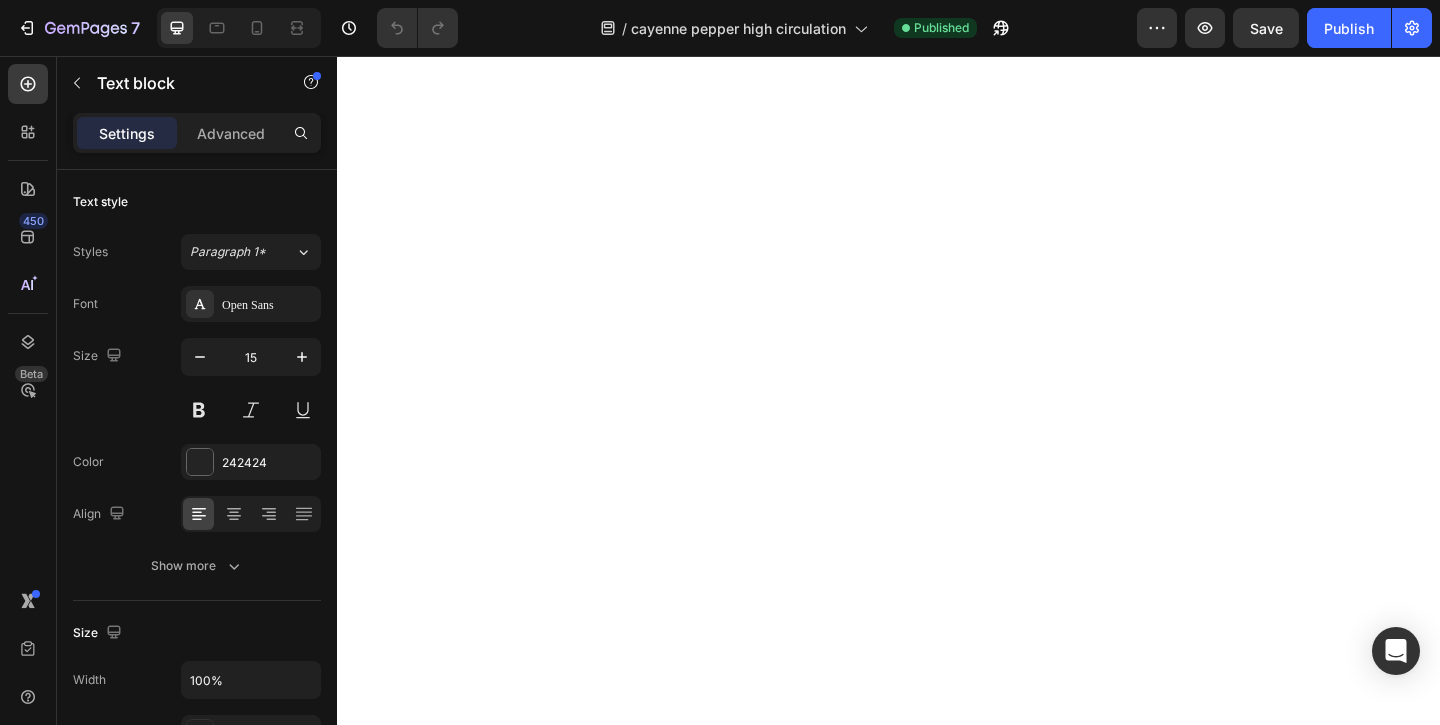 click on "blood pressure" at bounding box center [489, -1307] 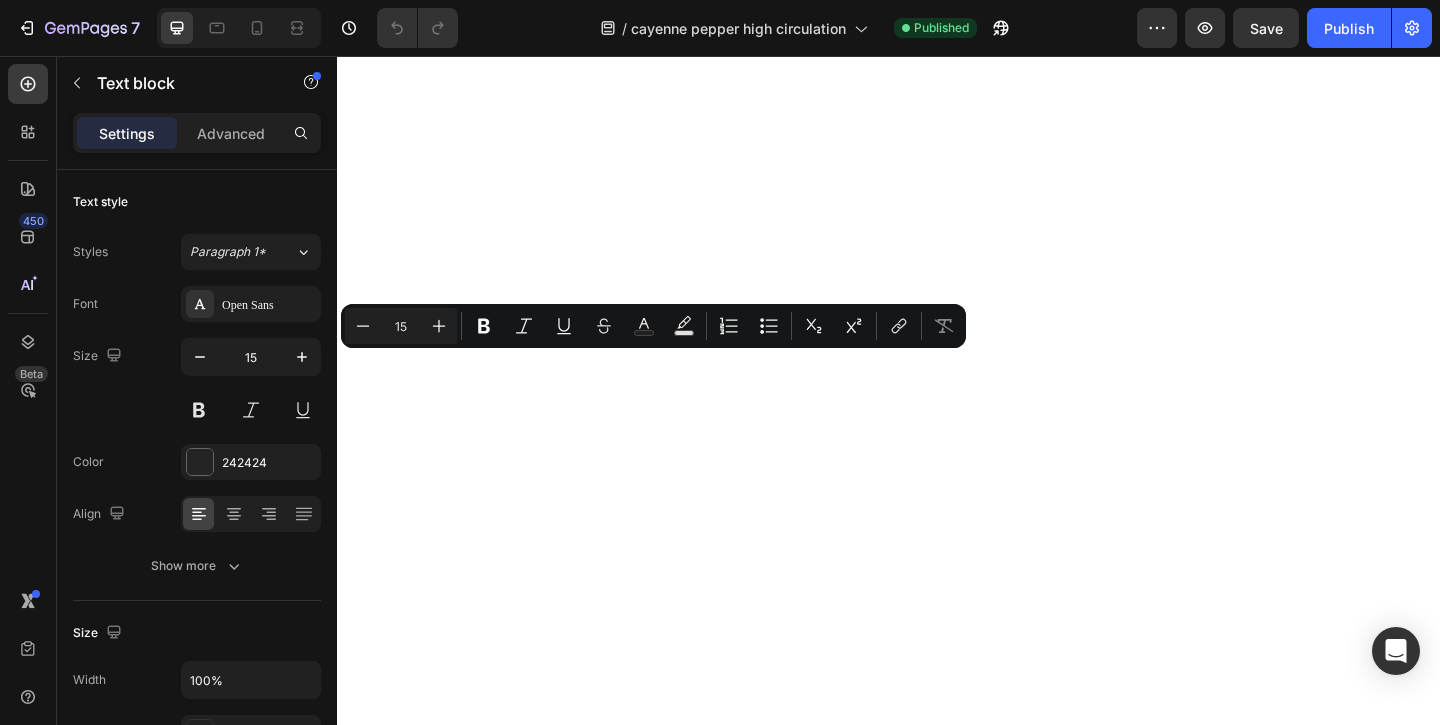 click on "blood pressure" at bounding box center (489, -1307) 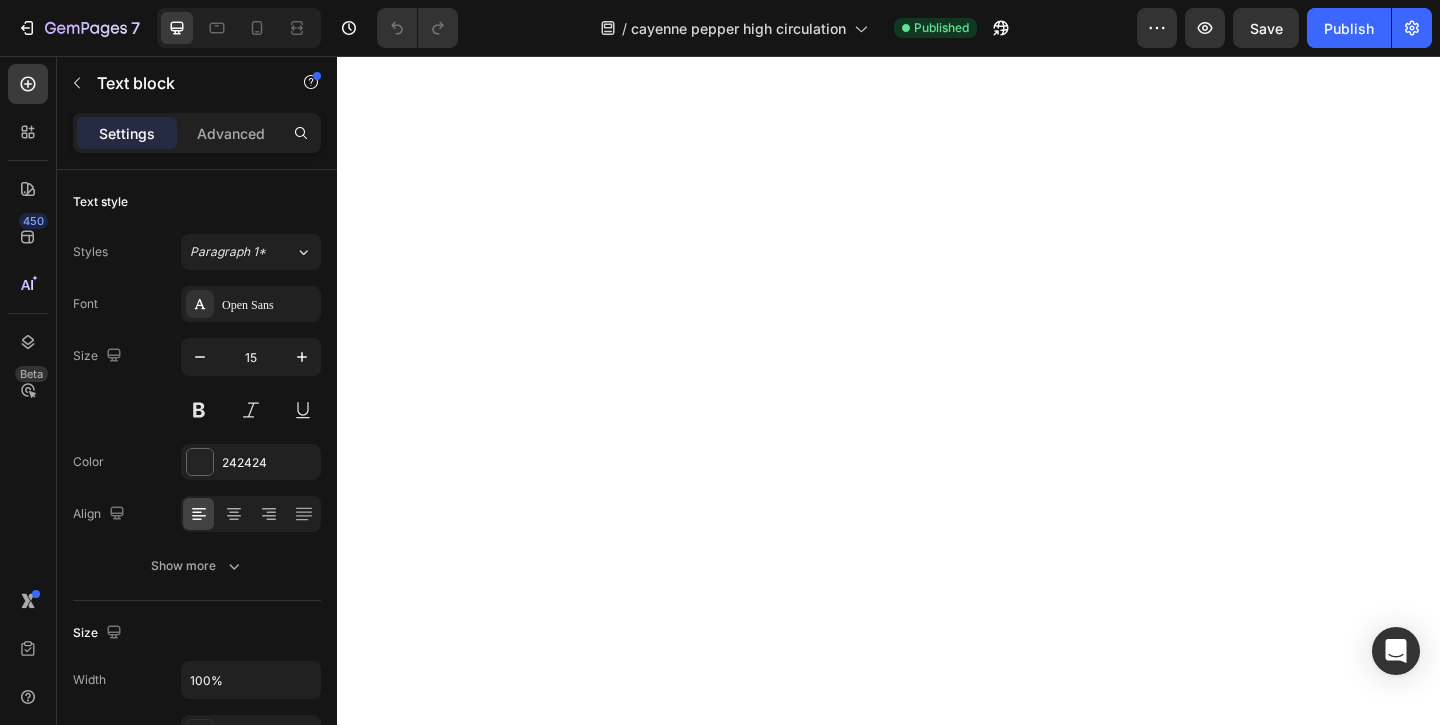 click on "Helps regulate" at bounding box center [489, -1328] 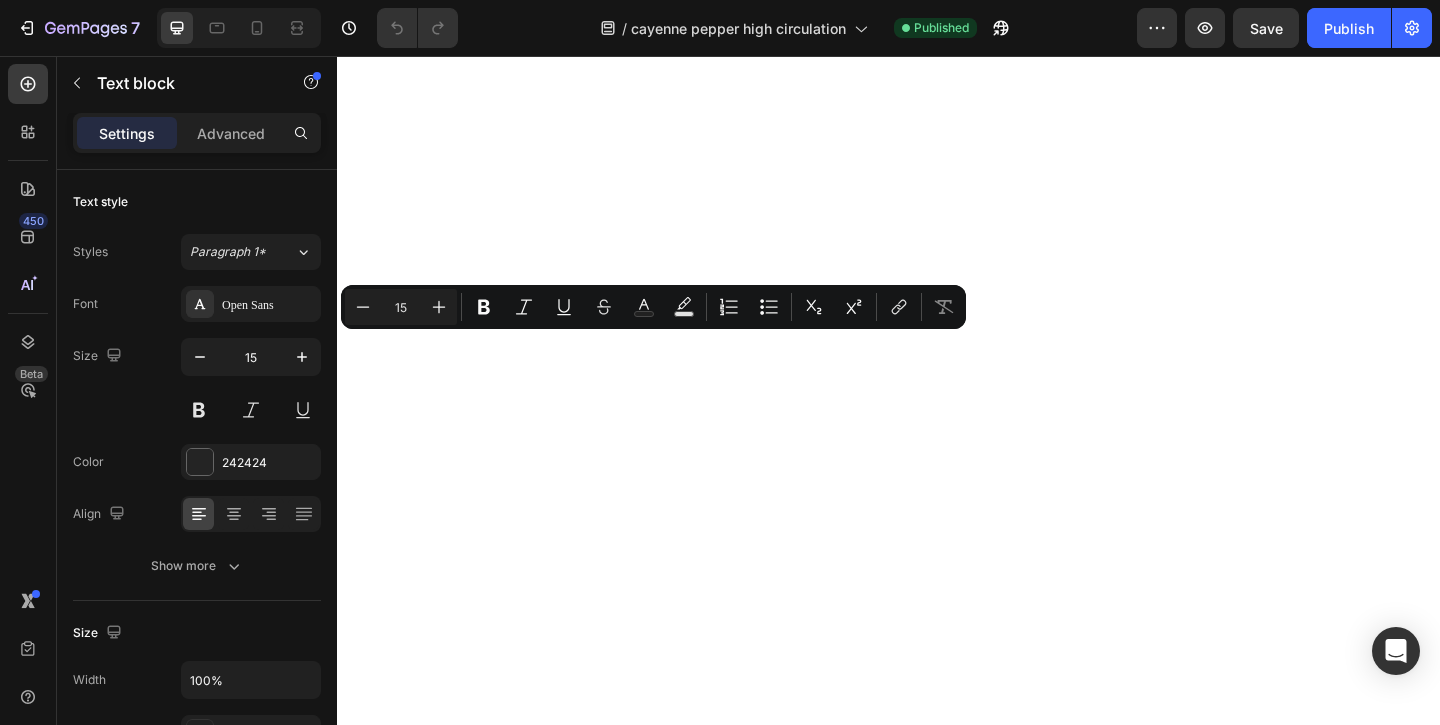 drag, startPoint x: 403, startPoint y: 378, endPoint x: 502, endPoint y: 387, distance: 99.40825 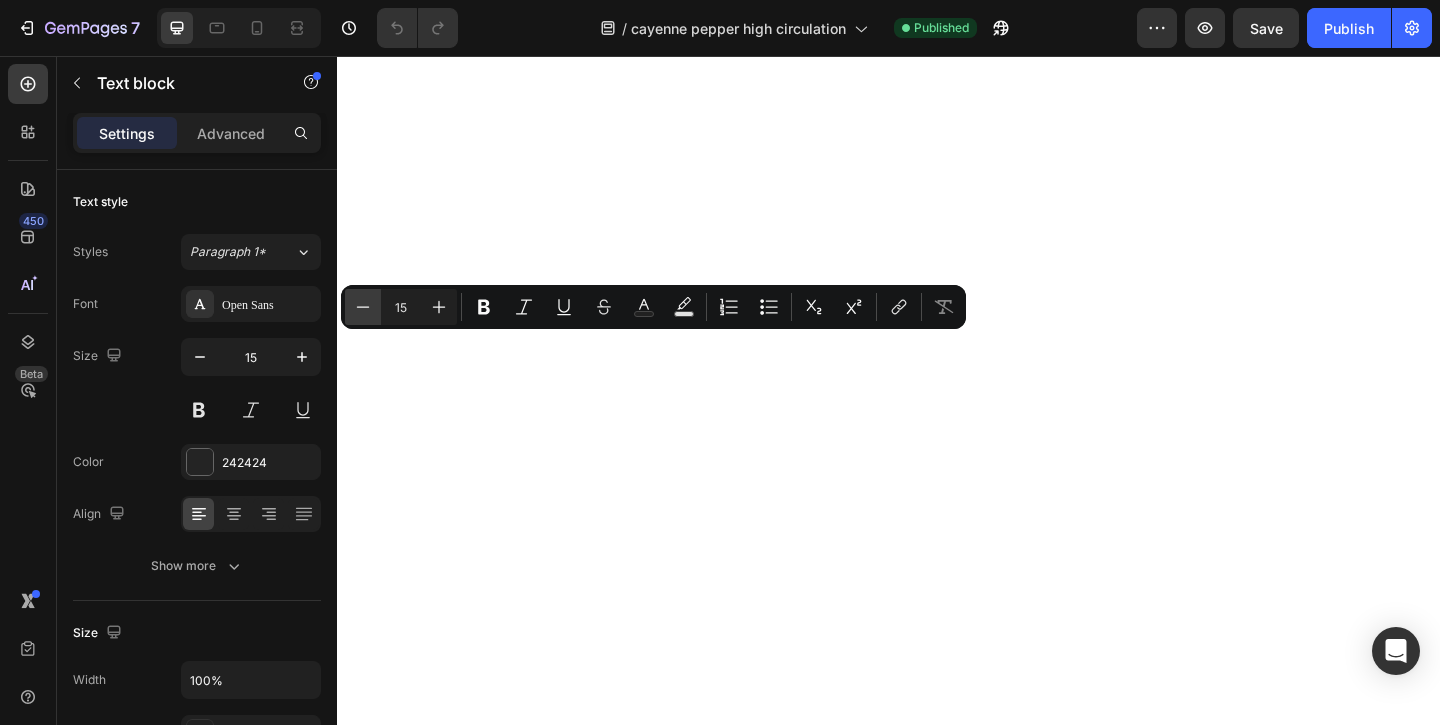 click 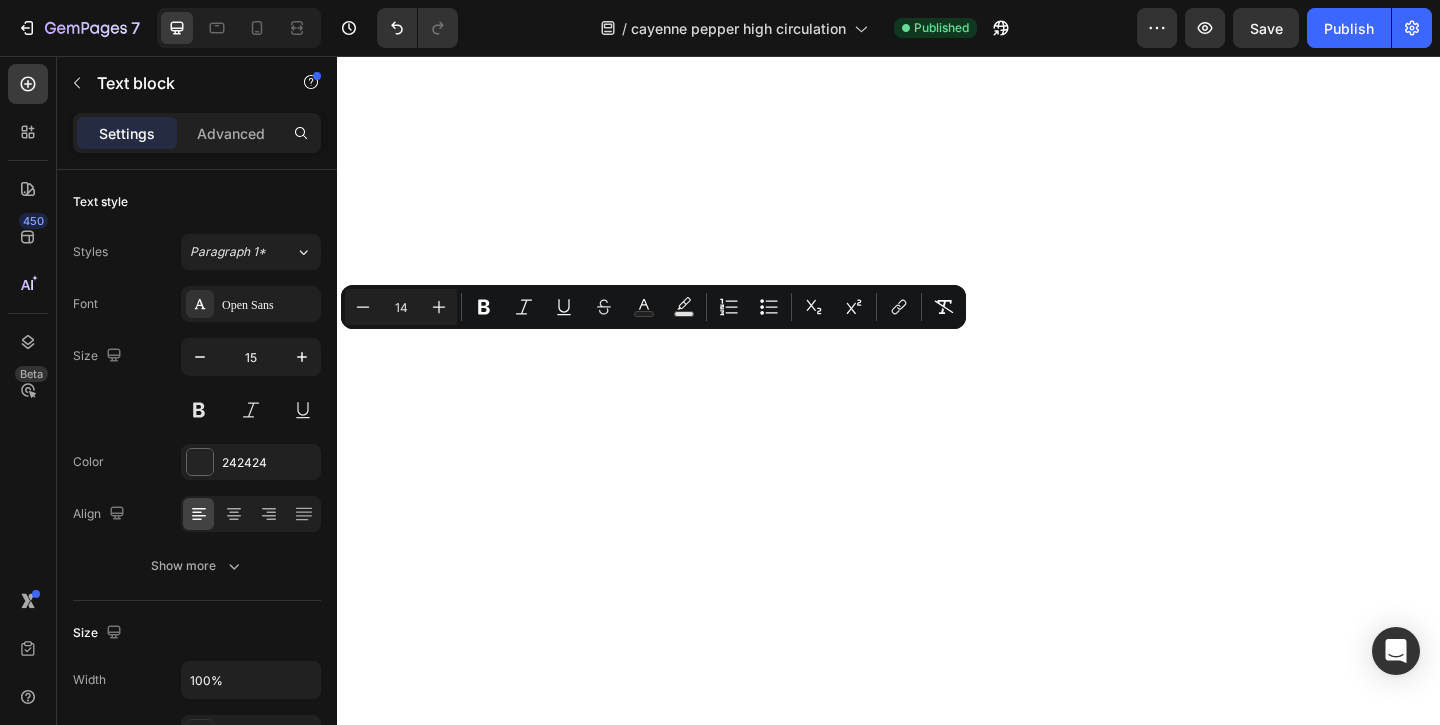 click on "Icon Vitamin D3 Helps heart function Text block Row Row" at bounding box center [725, -1323] 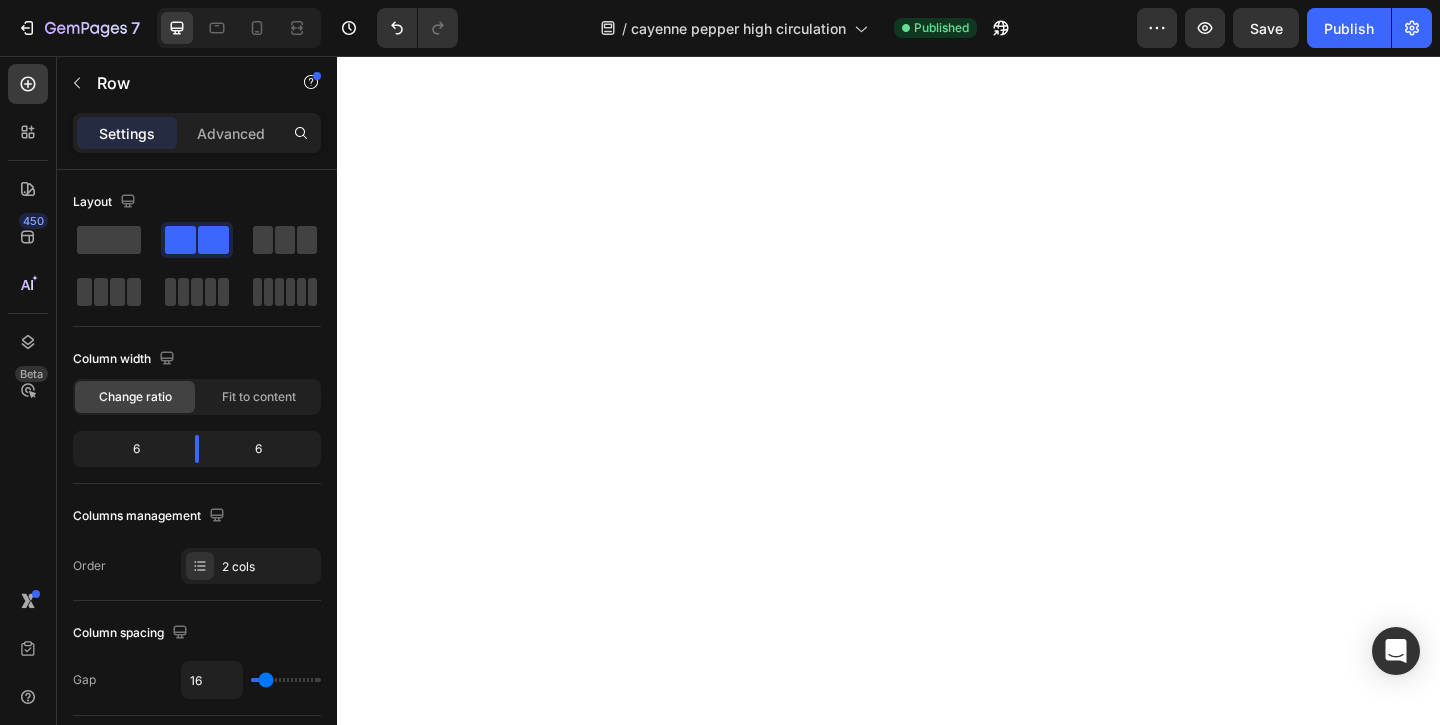 click on "Helps heart function" at bounding box center [743, -1328] 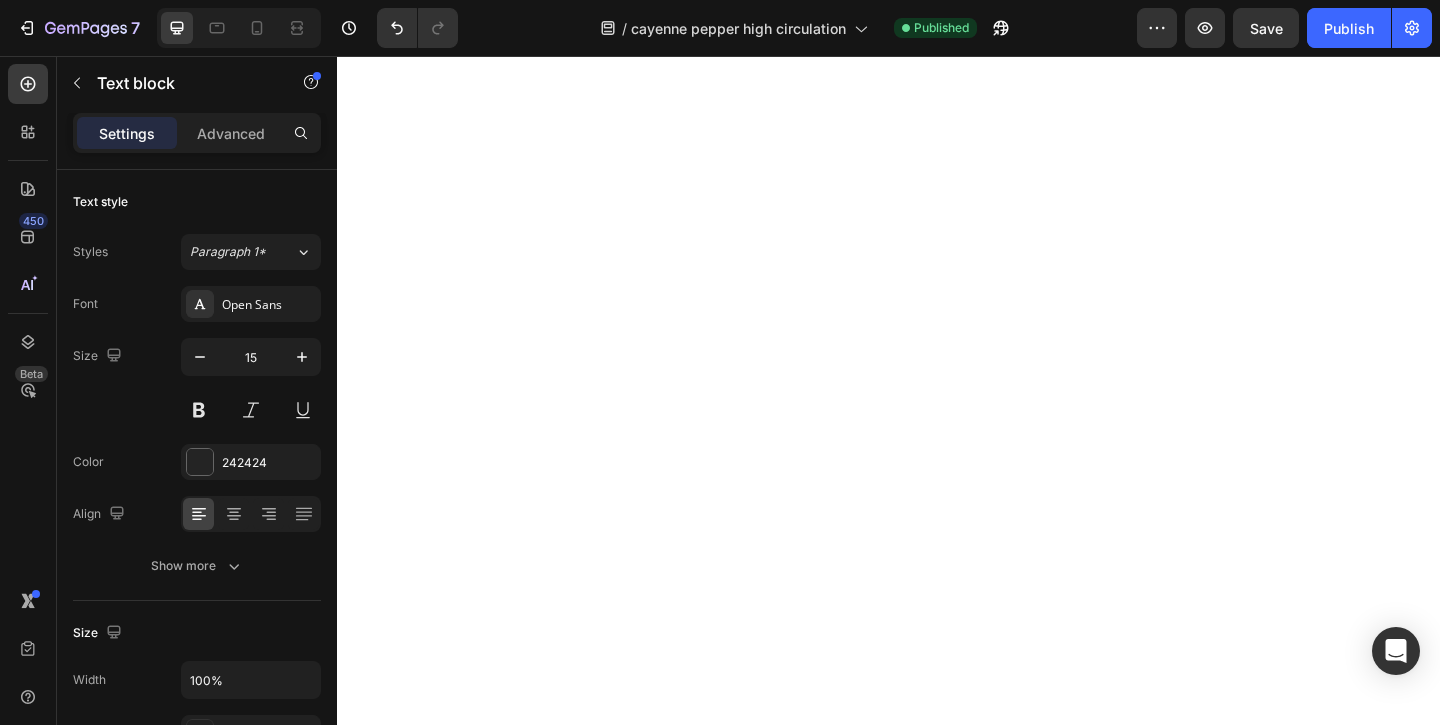 click on "Helps heart function" at bounding box center [743, -1328] 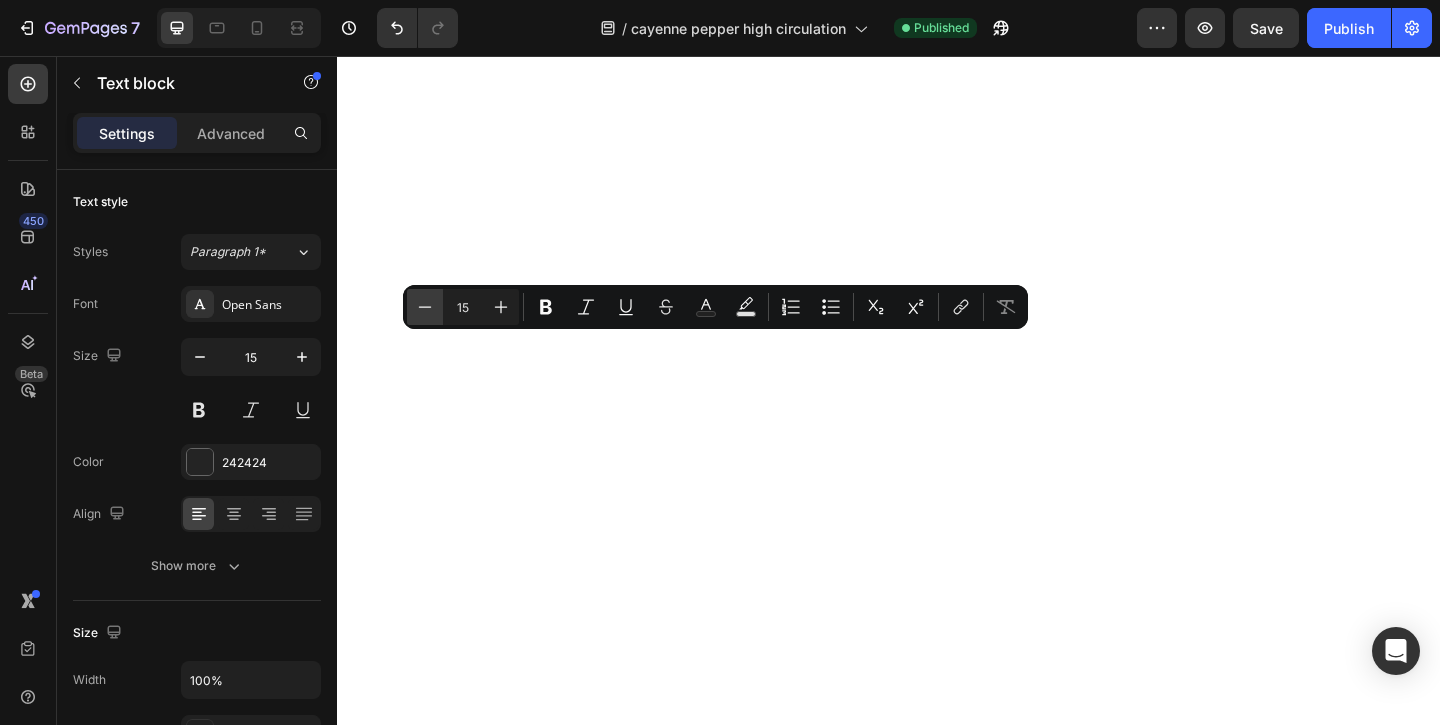 click on "Minus" at bounding box center [425, 307] 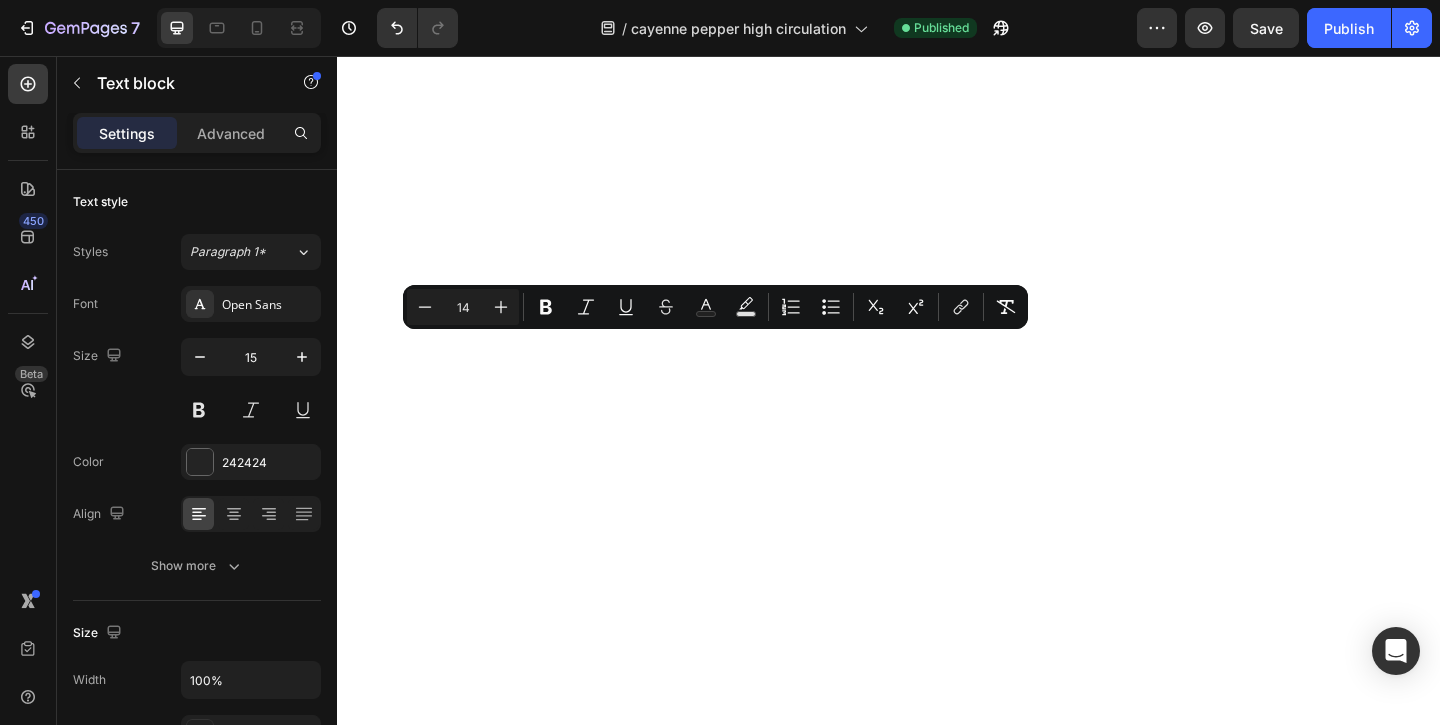 click on "Icon Cayenne Pepper Boosts circulation Text block Row Row
Icon Turmeric Reduces inflammation Text block Row Row Row
Icon Grape Seed Supports healthy  blood vessels Text block Row Row
Icon Black Pepper Improves absorption Text block Row Row Row
Icon Hawthorn Helps regulate  blood pressure Text block Row Row
Icon Vitamin D3 Helps heart function Text block   0 Row Row Row
Icon Beetroot Enhances oxygen delivery Text block Row Row
Icon Vitamin K2 Supports artery flexibility Text block Row Row Row" at bounding box center [598, -1366] 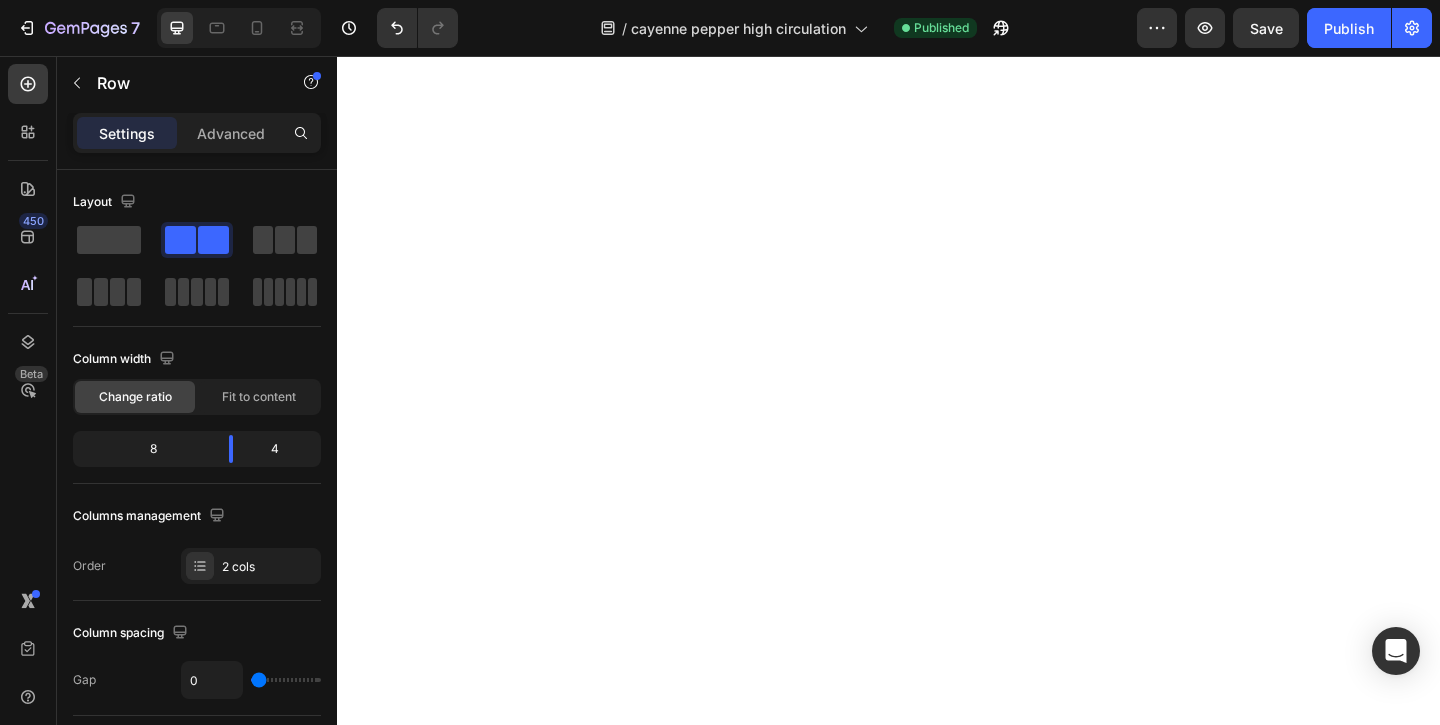 click on "Supports artery flexibility" at bounding box center [743, -1251] 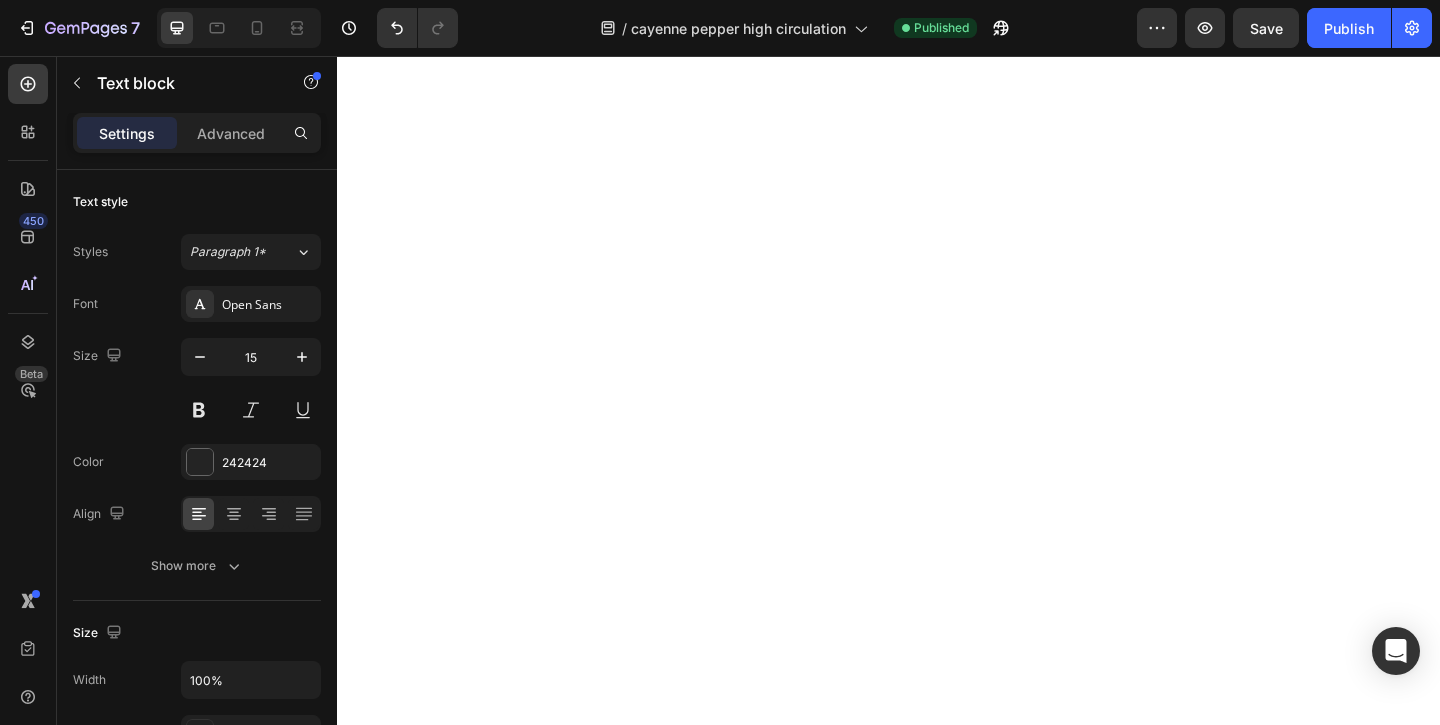 click on "Supports artery flexibility" at bounding box center (743, -1251) 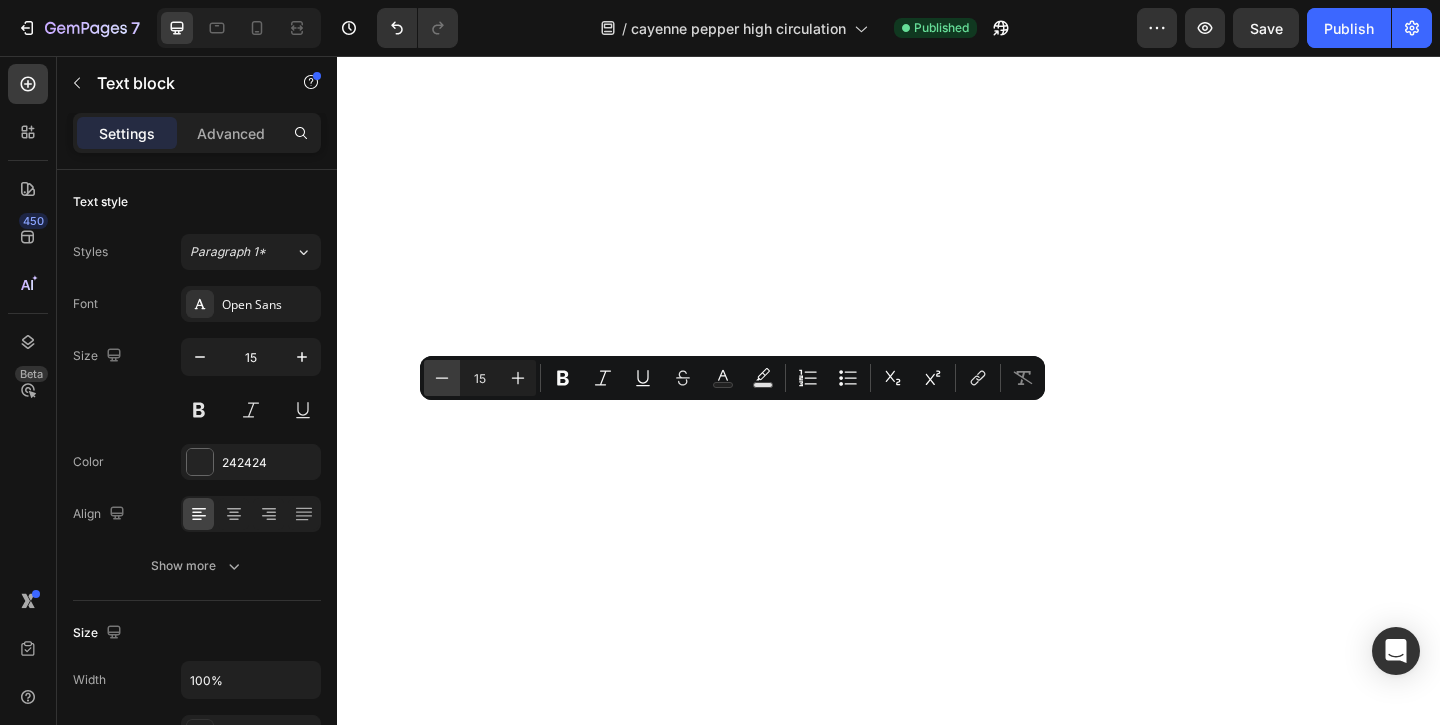 click 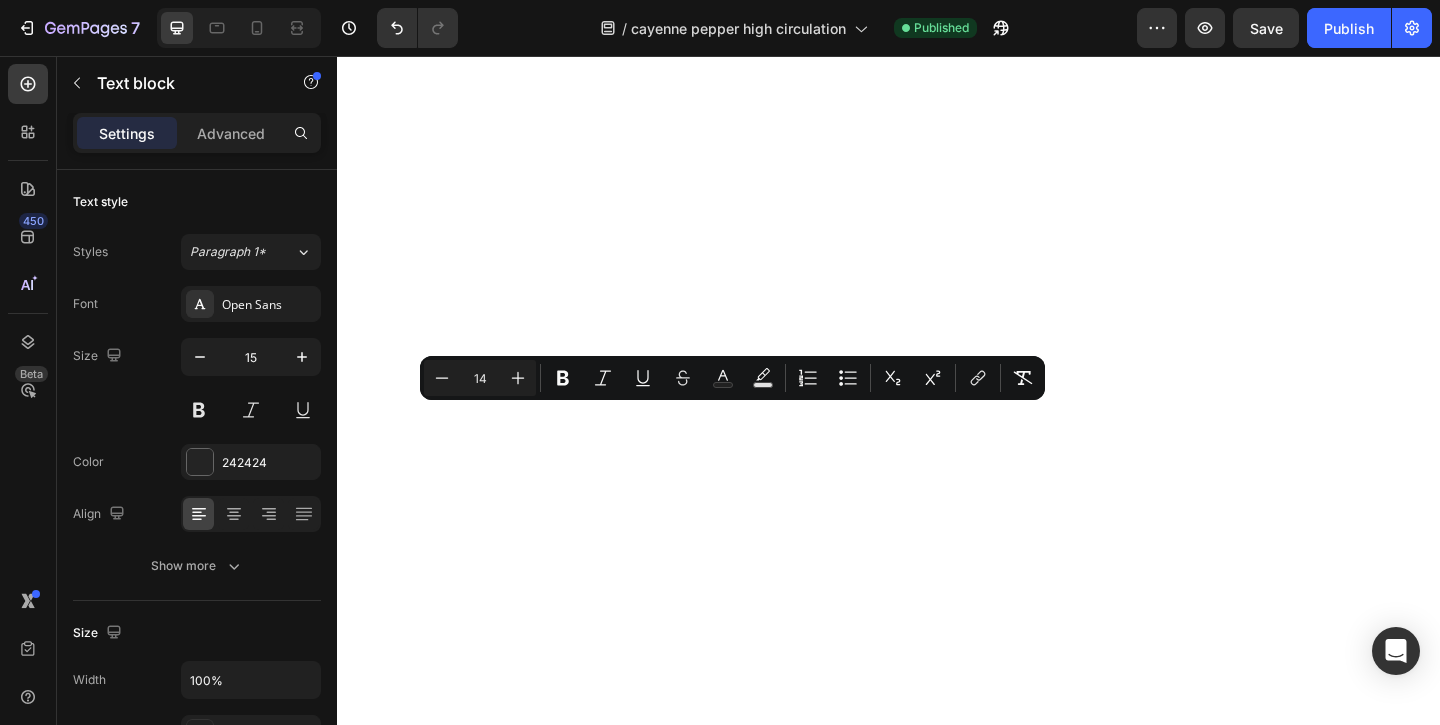 click on "Enhances oxygen delivery" at bounding box center (489, -1251) 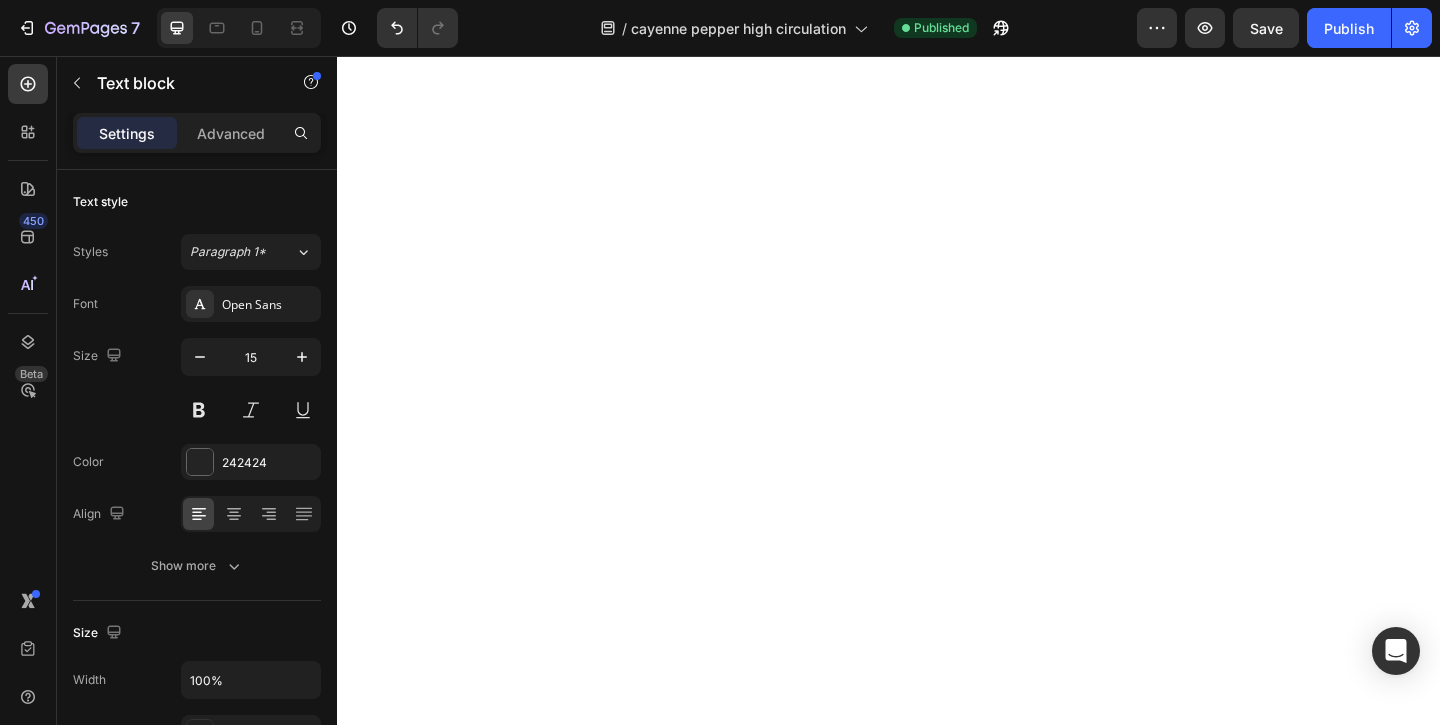 click on "Enhances oxygen delivery" at bounding box center (489, -1251) 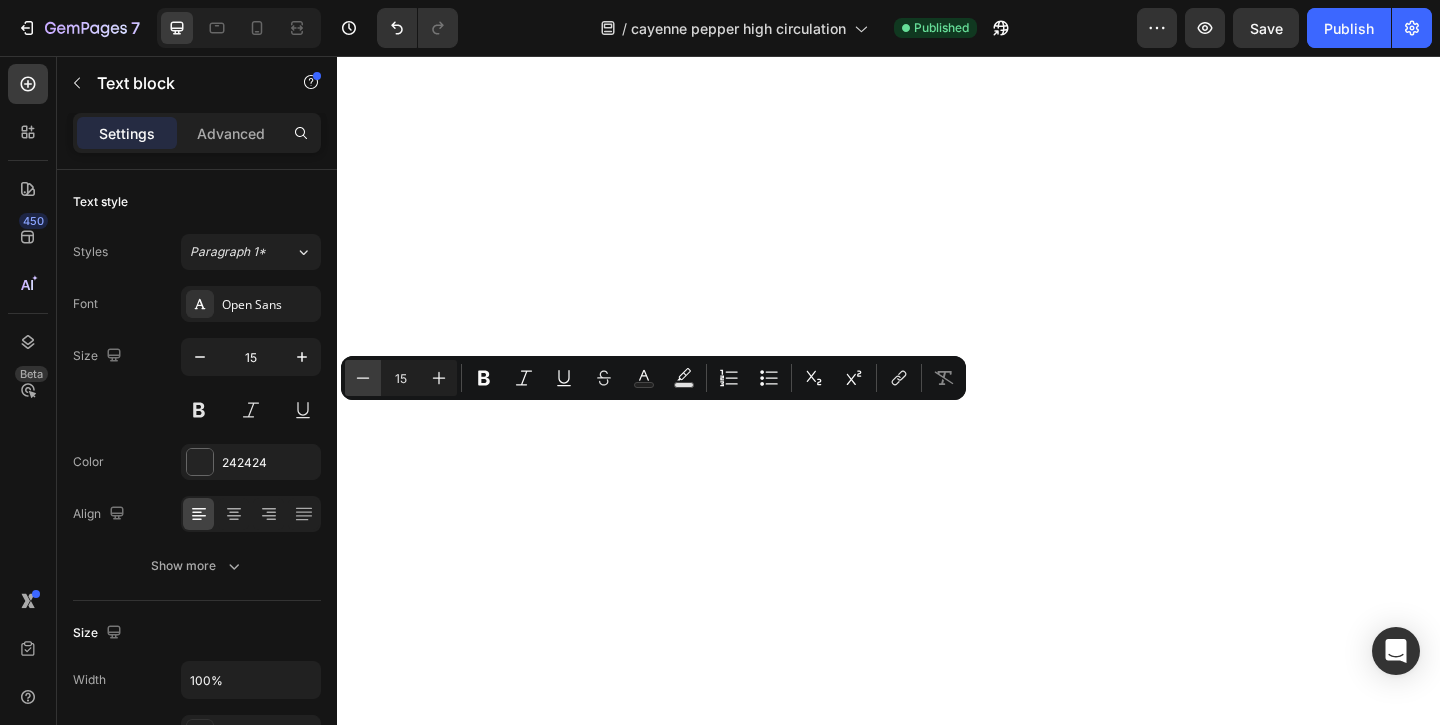 click 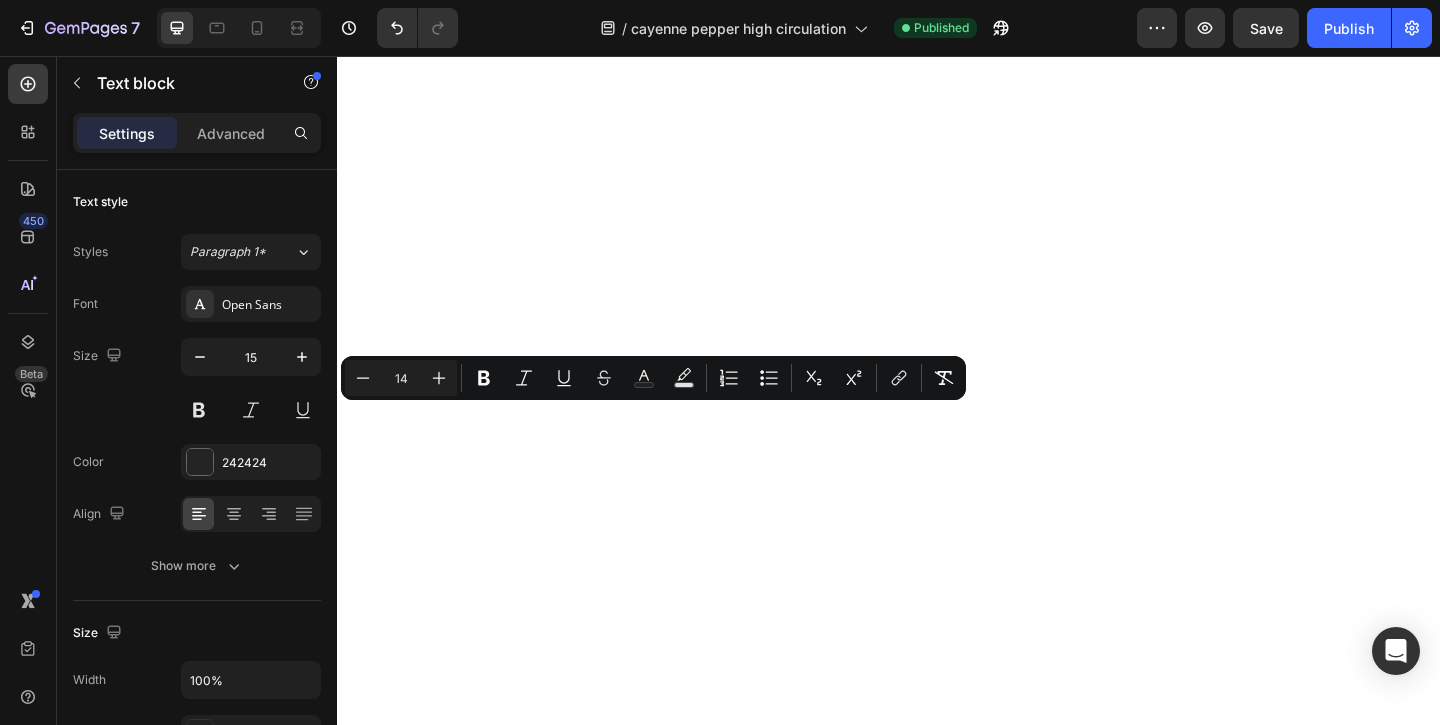 click on "Icon Cayenne Pepper Boosts circulation Text block Row Row
Icon Turmeric Reduces inflammation Text block Row Row Row
Icon Grape Seed Supports healthy  blood vessels Text block Row Row
Icon Black Pepper Improves absorption Text block Row Row Row
Icon Hawthorn Helps regulate  blood pressure Text block Row Row
Icon Vitamin D3 Helps heart function Text block Row Row Row
Icon Beetroot Enhances oxygen delivery Text block   0 Row Row
Icon Vitamin K2 Supports artery flexibility Text block Row Row Row" at bounding box center (598, -1366) 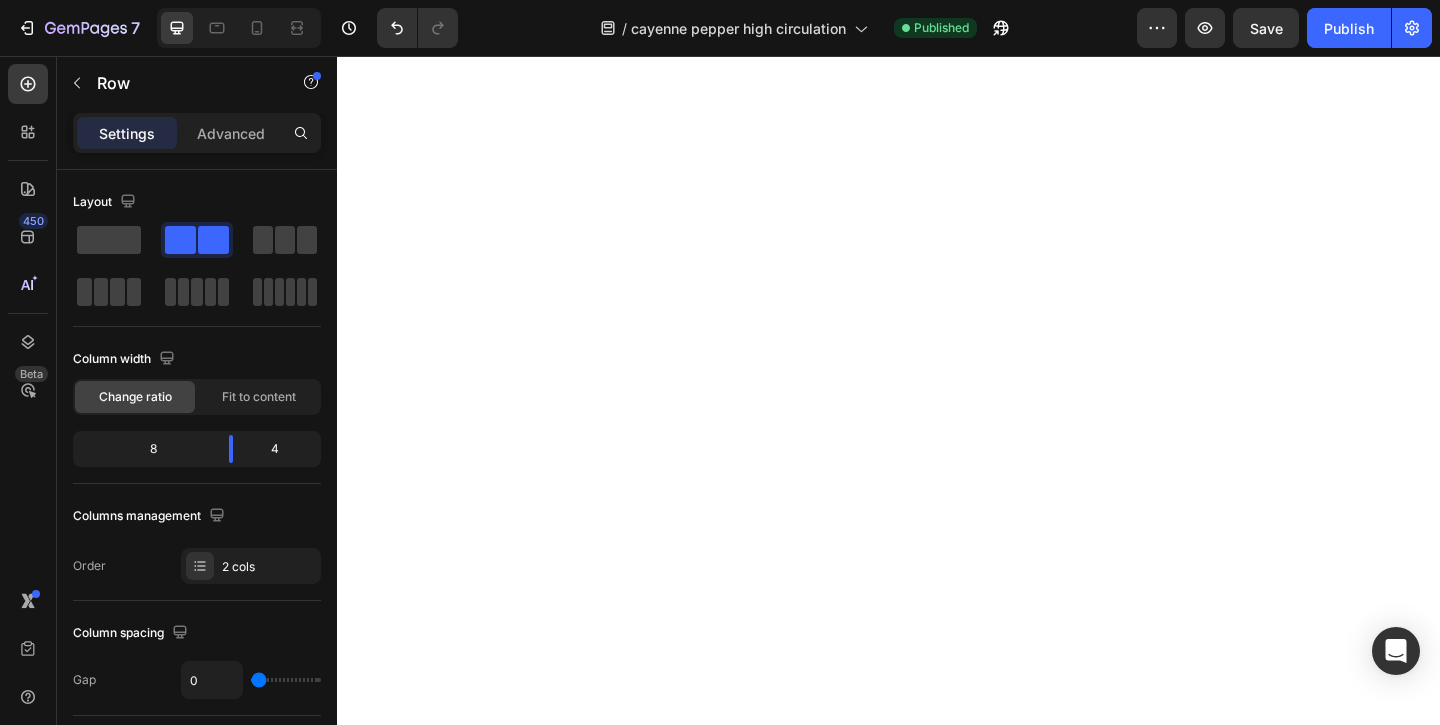 click on "blood vessels" at bounding box center (489, -1384) 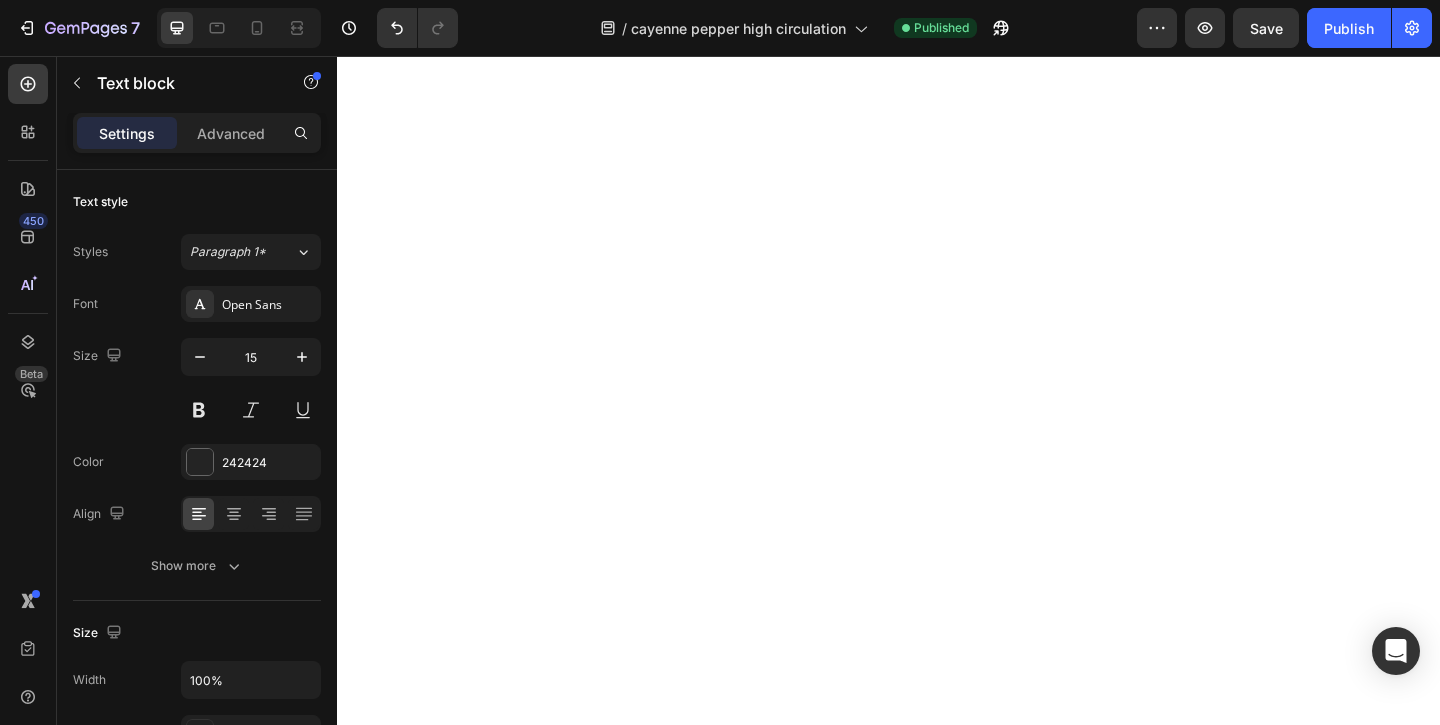 click on "blood vessels" at bounding box center [489, -1384] 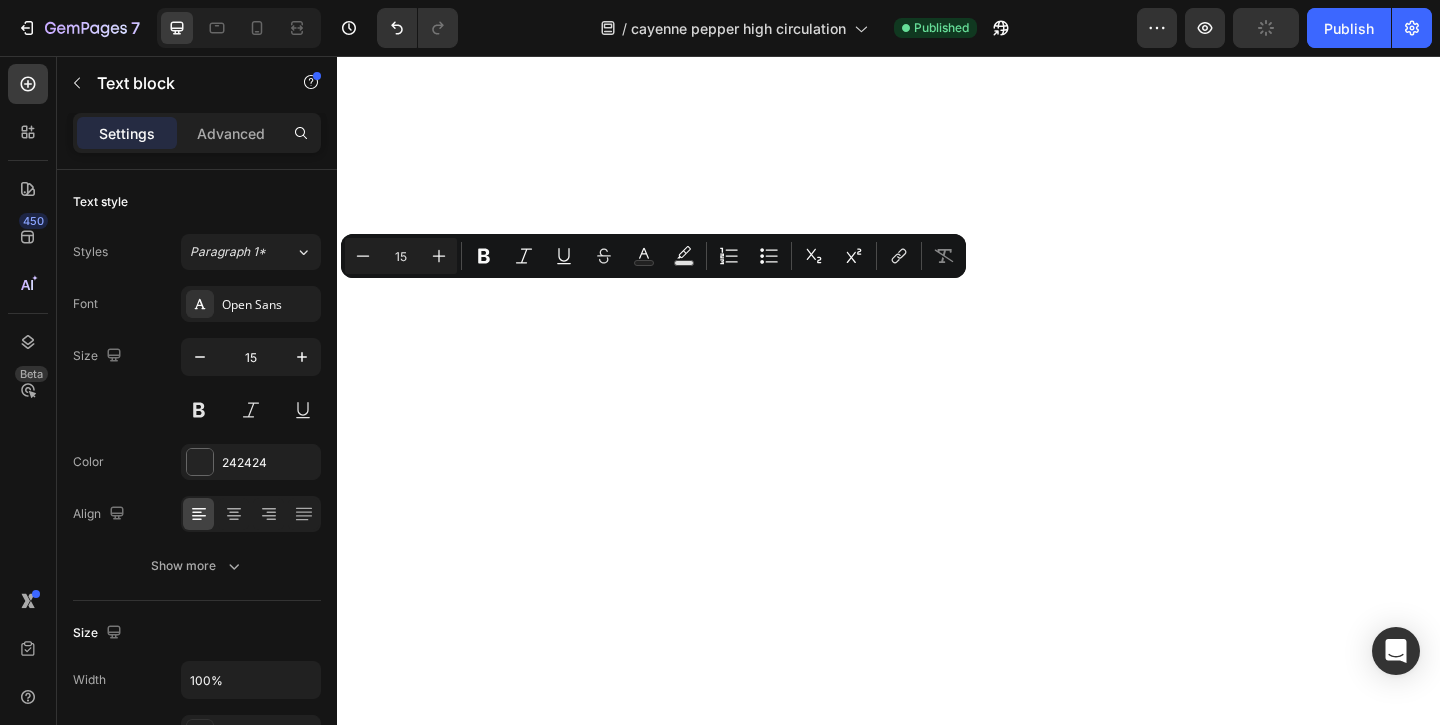 click on "blood vessels" at bounding box center [489, -1384] 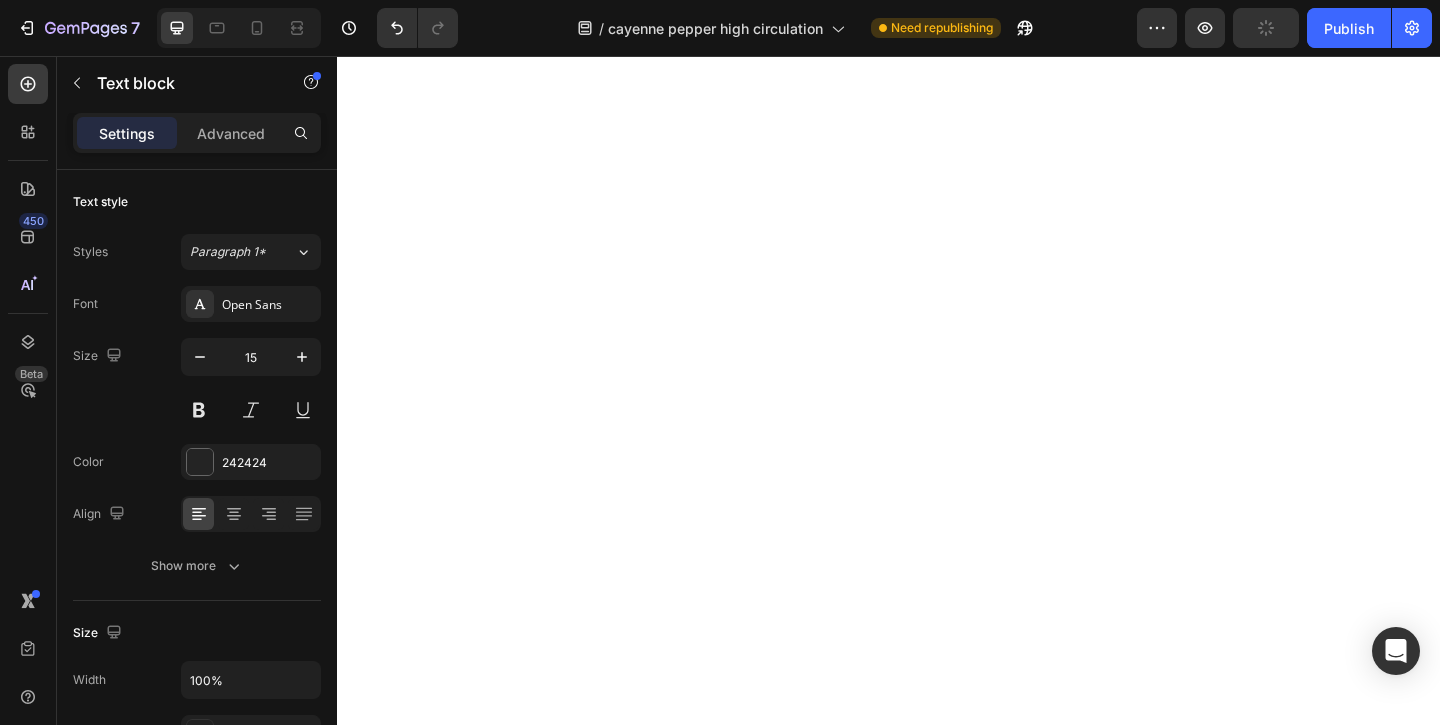 click on "Supports healthy" at bounding box center (489, -1405) 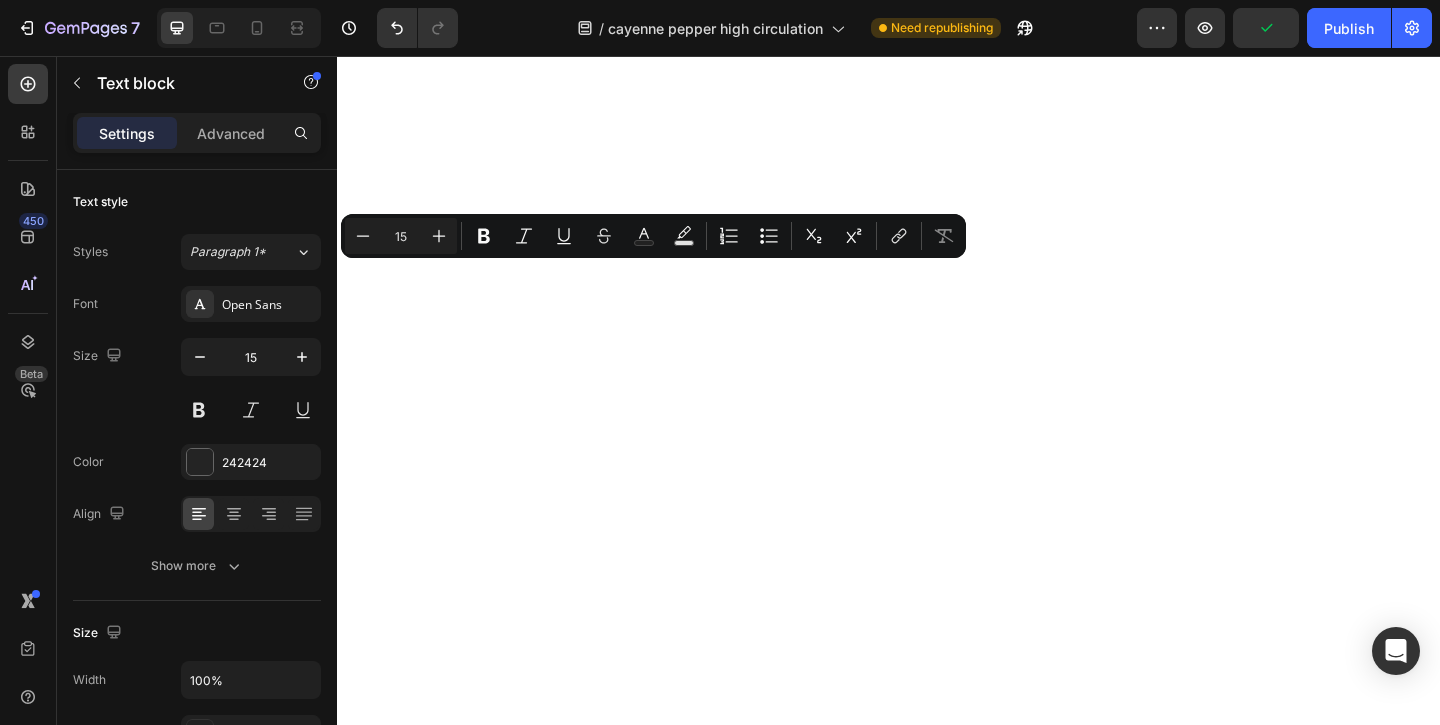 drag, startPoint x: 420, startPoint y: 296, endPoint x: 498, endPoint y: 315, distance: 80.280754 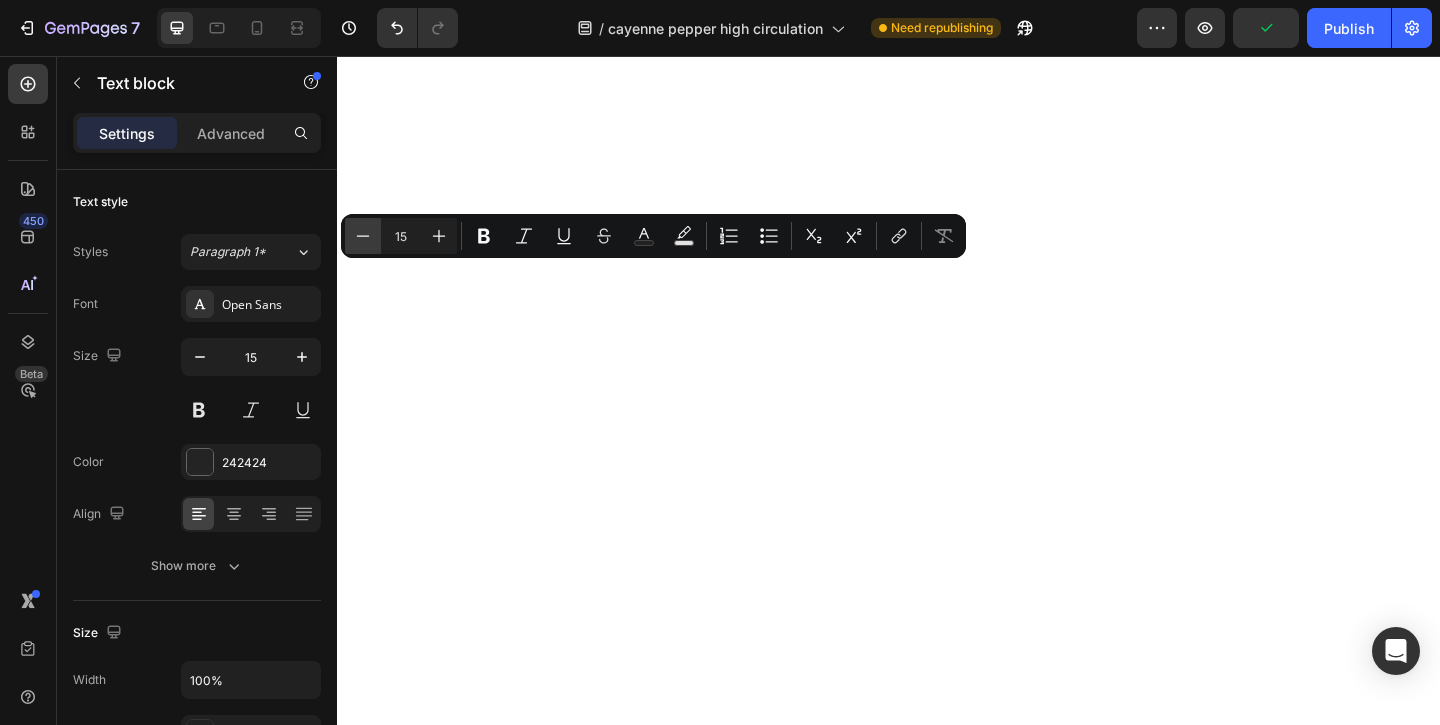 click 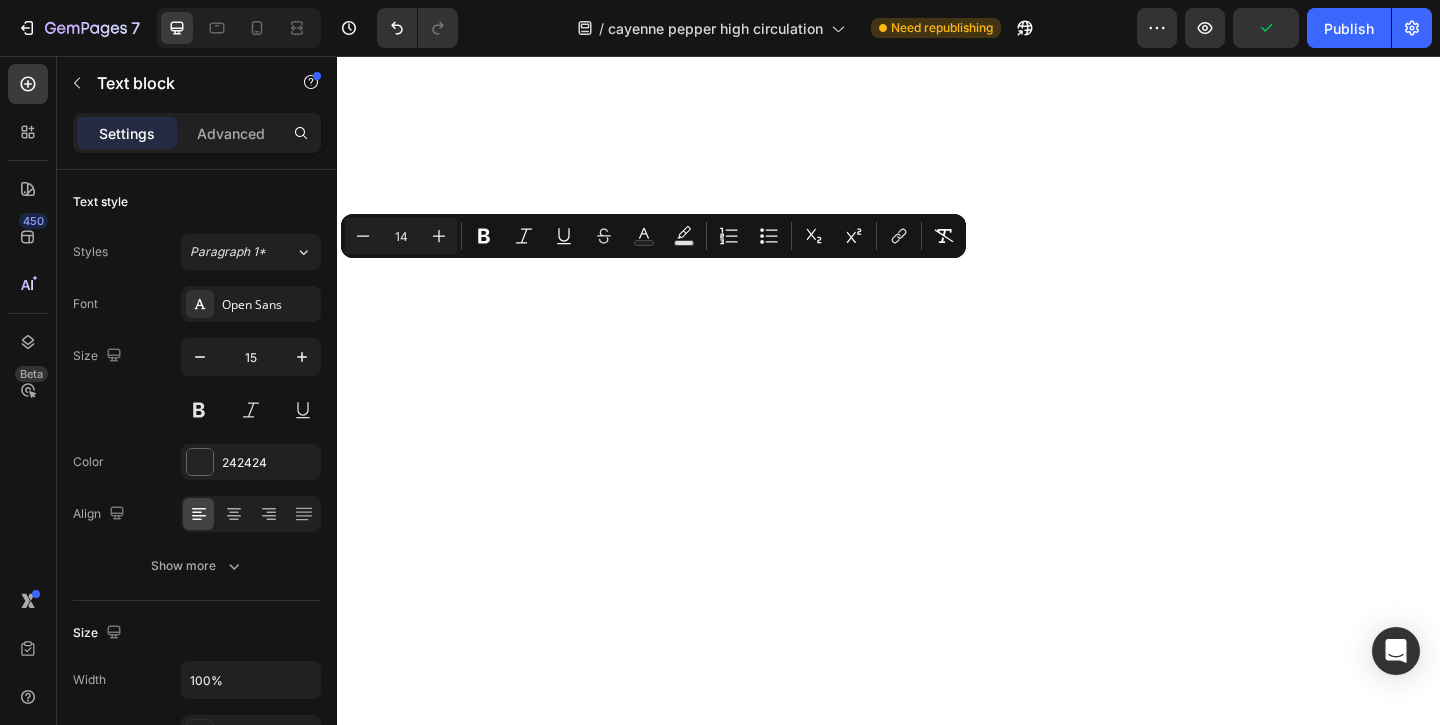 click on "Icon Cayenne Pepper Boosts circulation Text block Row Row
Icon Turmeric Reduces inflammation Text block Row Row Row
Icon Grape Seed Supports healthy  blood vessels Text block   0 Row Row
Icon Black Pepper Improves absorption Text block Row Row Row
Icon Hawthorn Helps regulate  blood pressure Text block Row Row
Icon Vitamin D3 Helps heart function Text block Row Row Row
Icon Beetroot Enhances oxygen delivery Text block Row Row
Icon Vitamin K2 Supports artery flexibility Text block Row Row Row" at bounding box center [598, -1366] 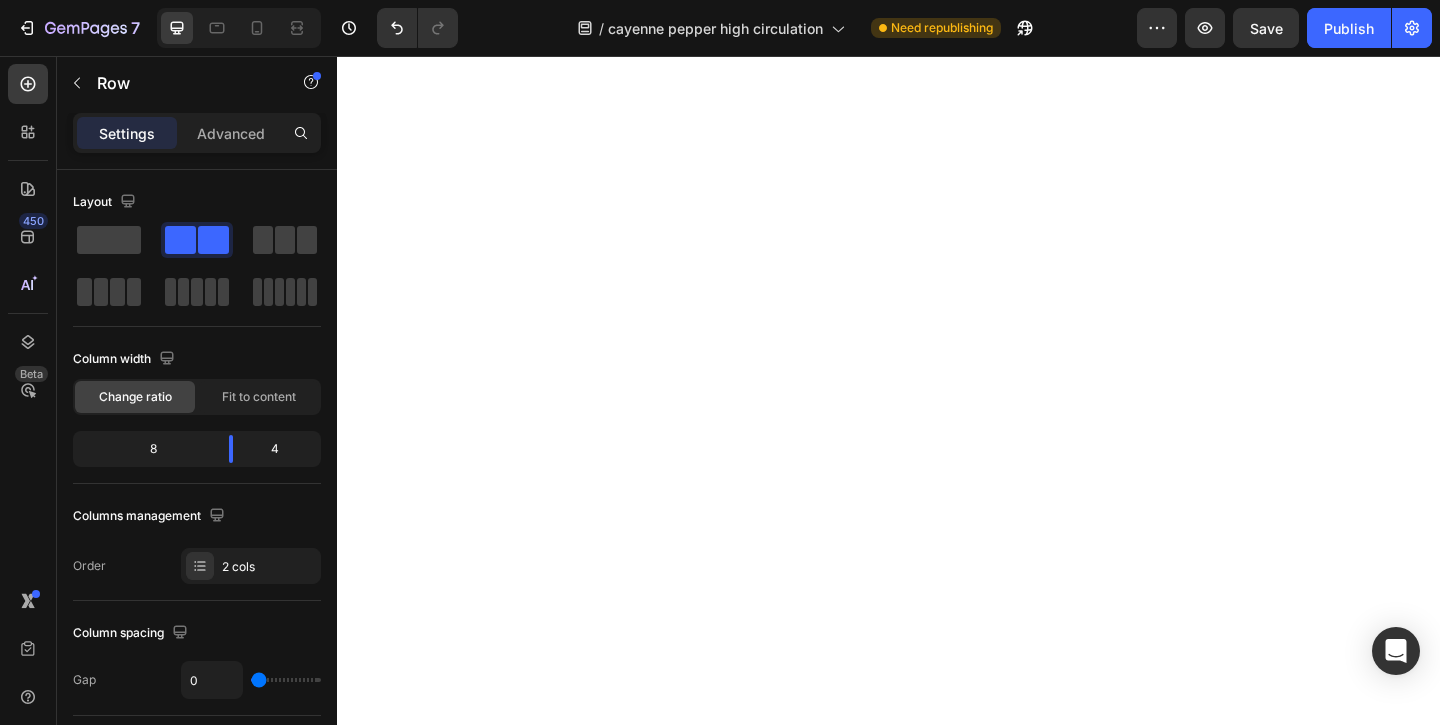 click on "Reduces inflammation" at bounding box center (725, -1461) 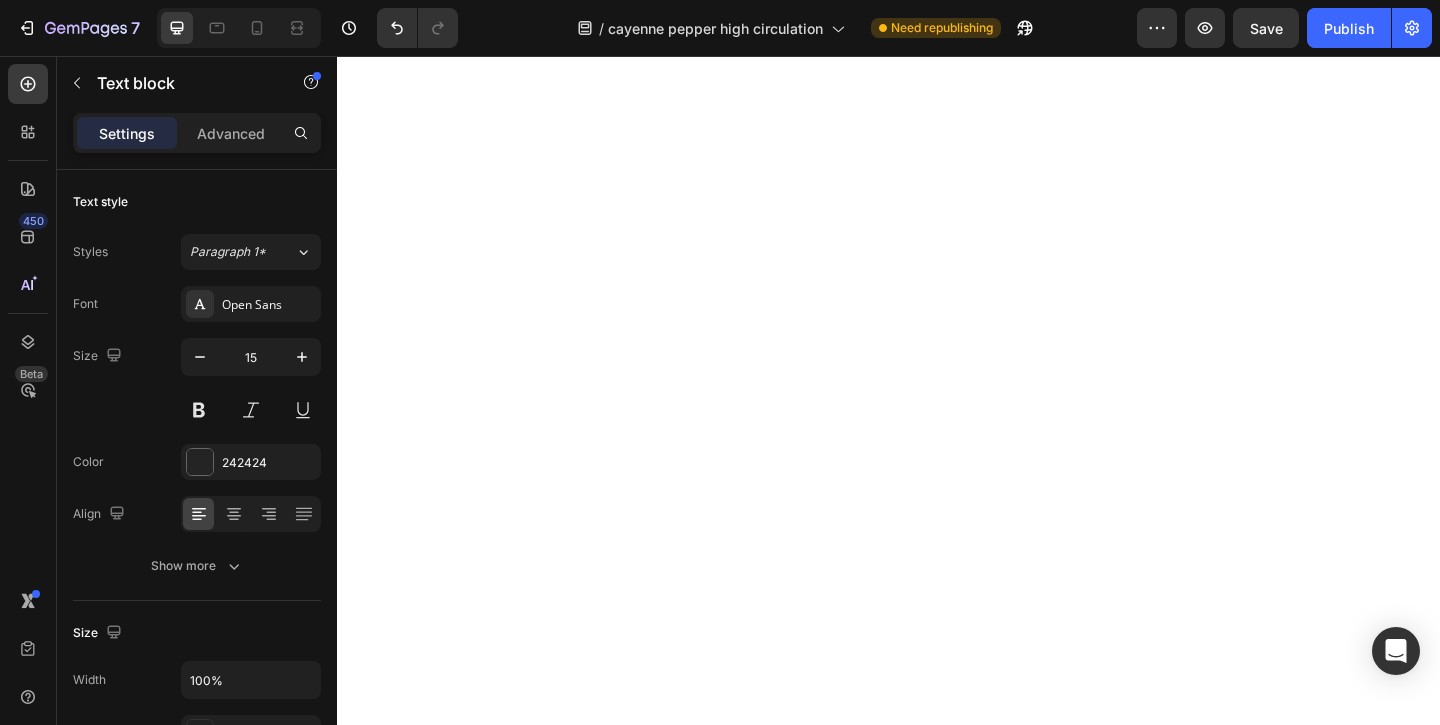 click on "Reduces inflammation" at bounding box center [725, -1461] 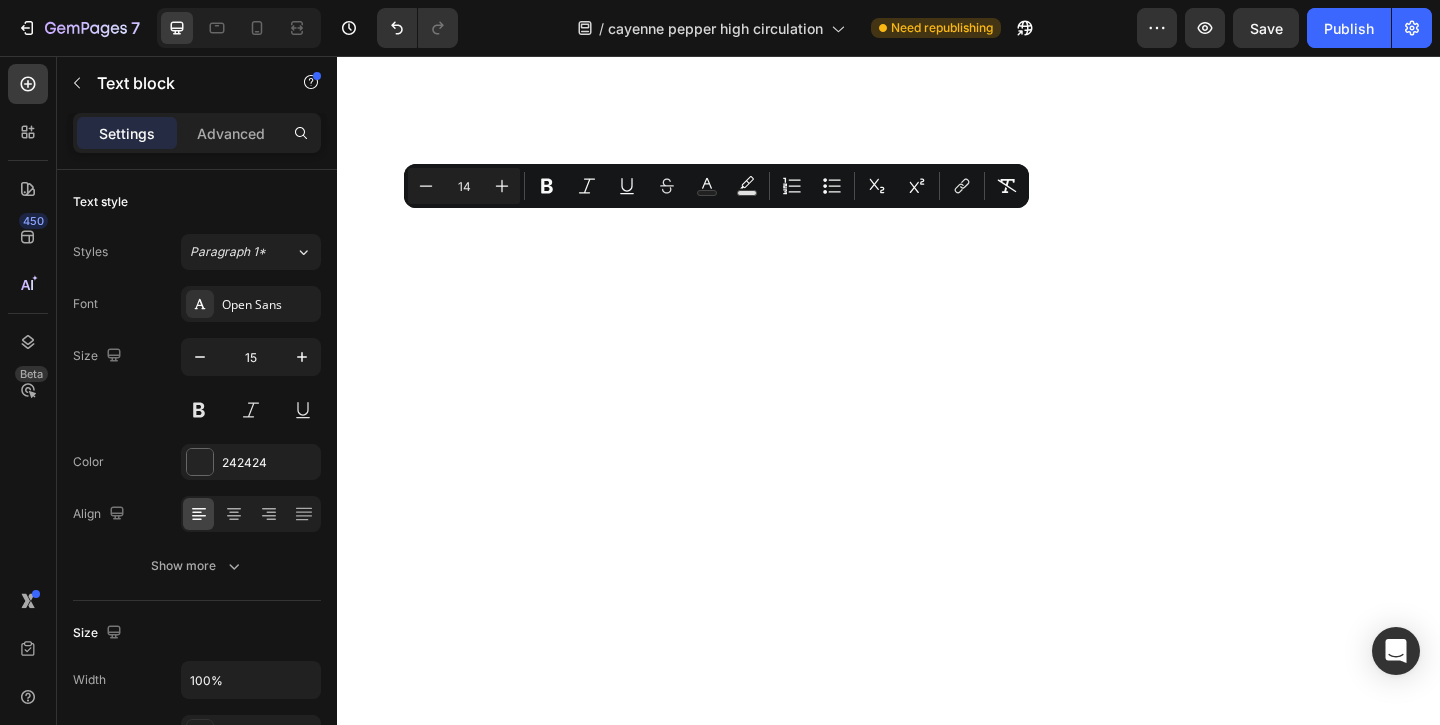 click on "Reduces inflammation" at bounding box center (725, -1461) 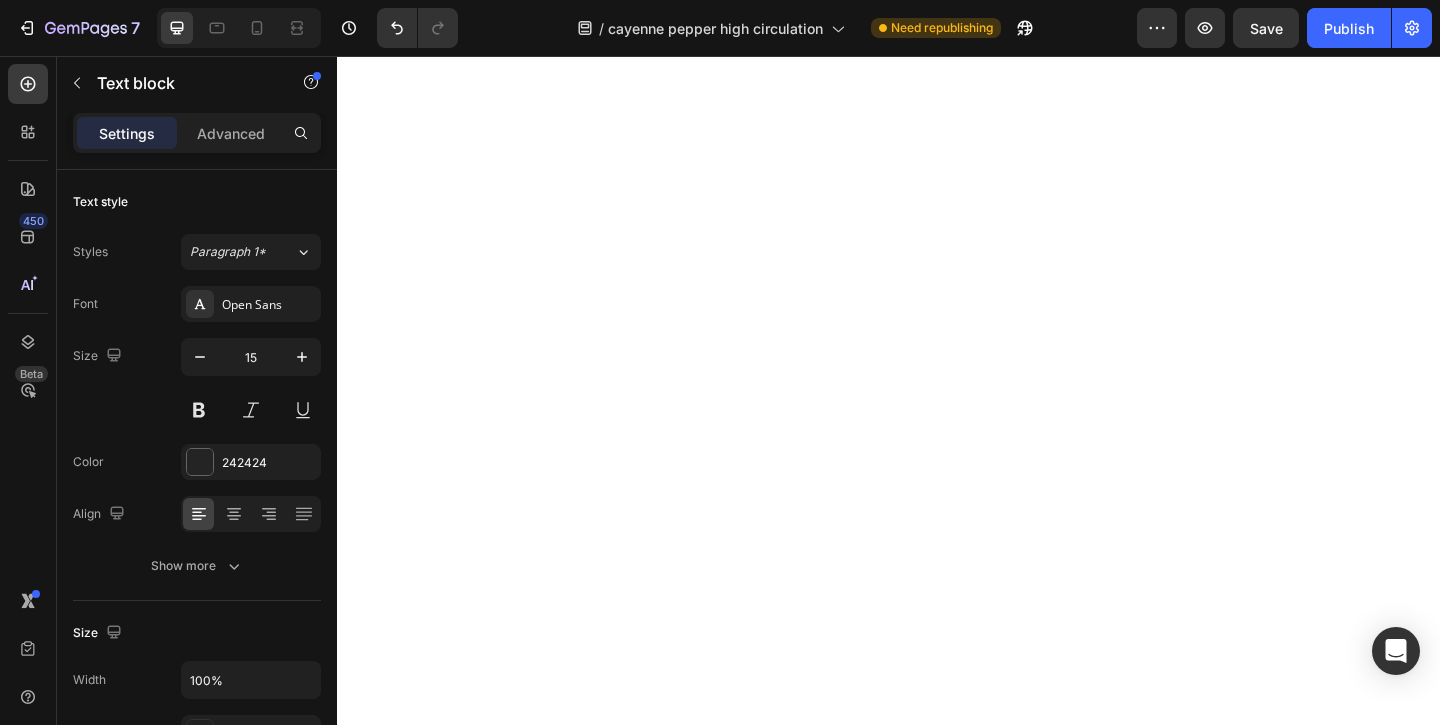 click on "Turmeric" at bounding box center (681, -1482) 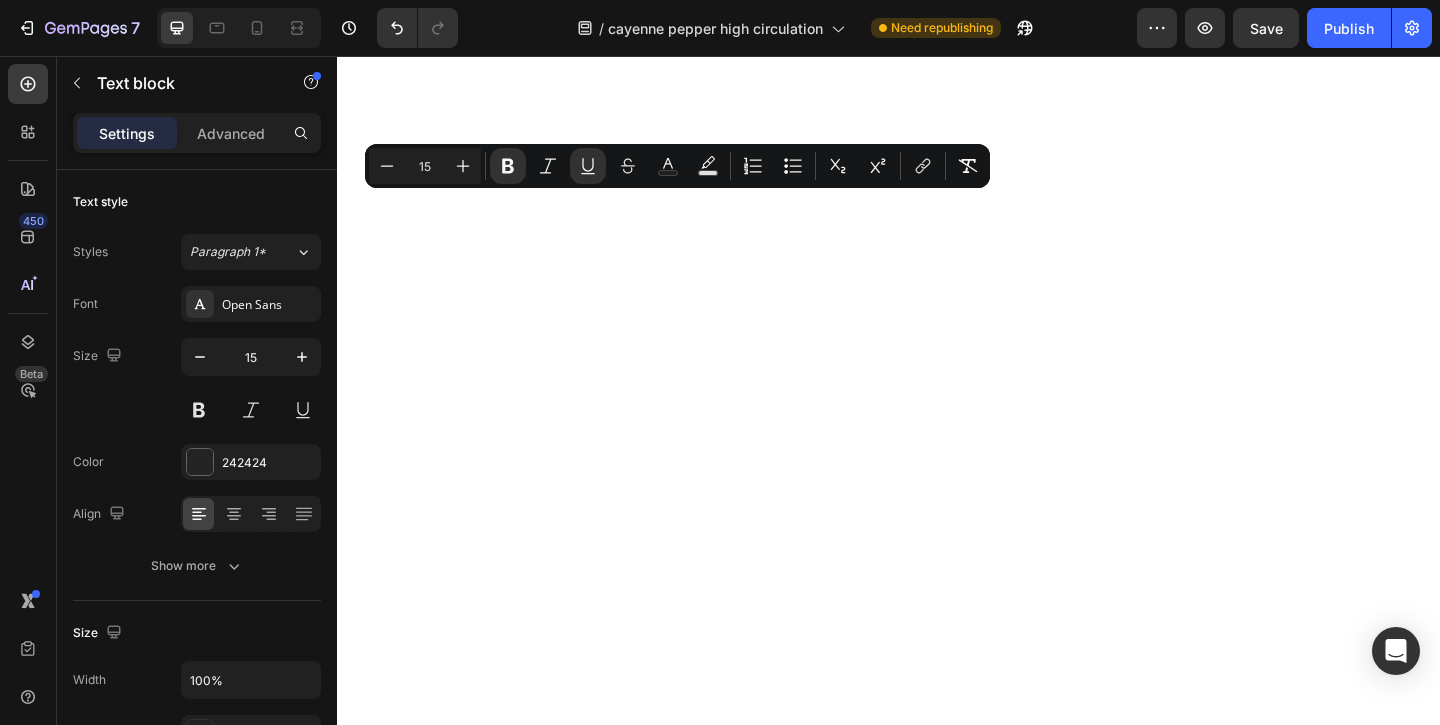 click on "Grape Seed" at bounding box center [436, -1426] 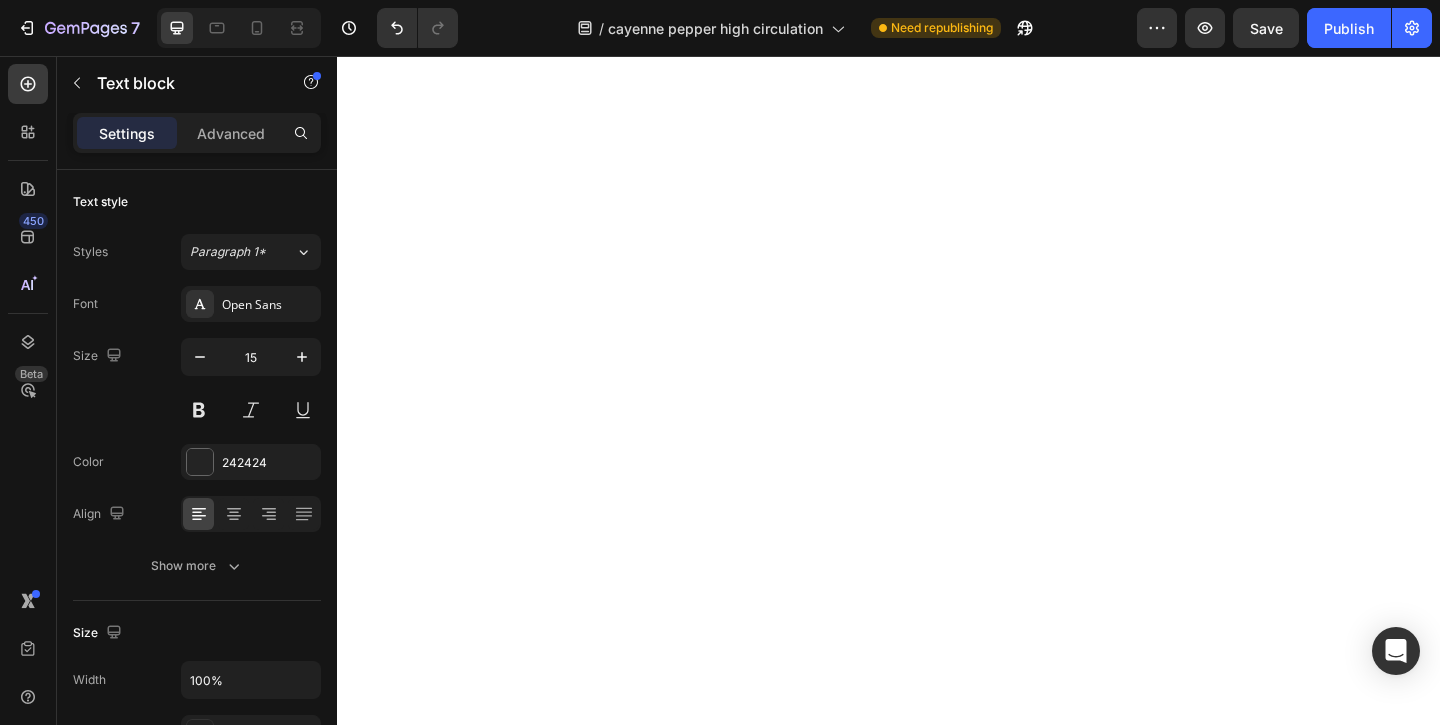 click on "Grape Seed" at bounding box center (436, -1426) 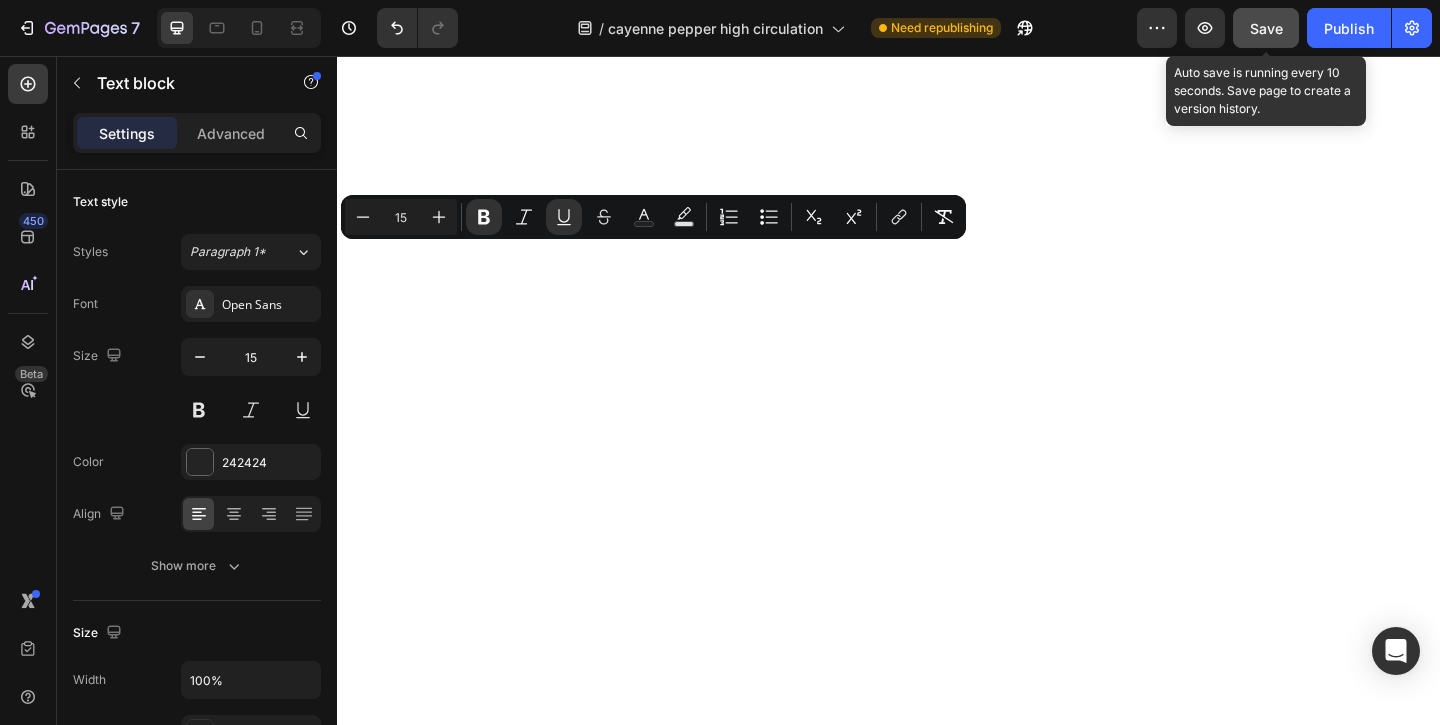 click on "Save" at bounding box center (1266, 28) 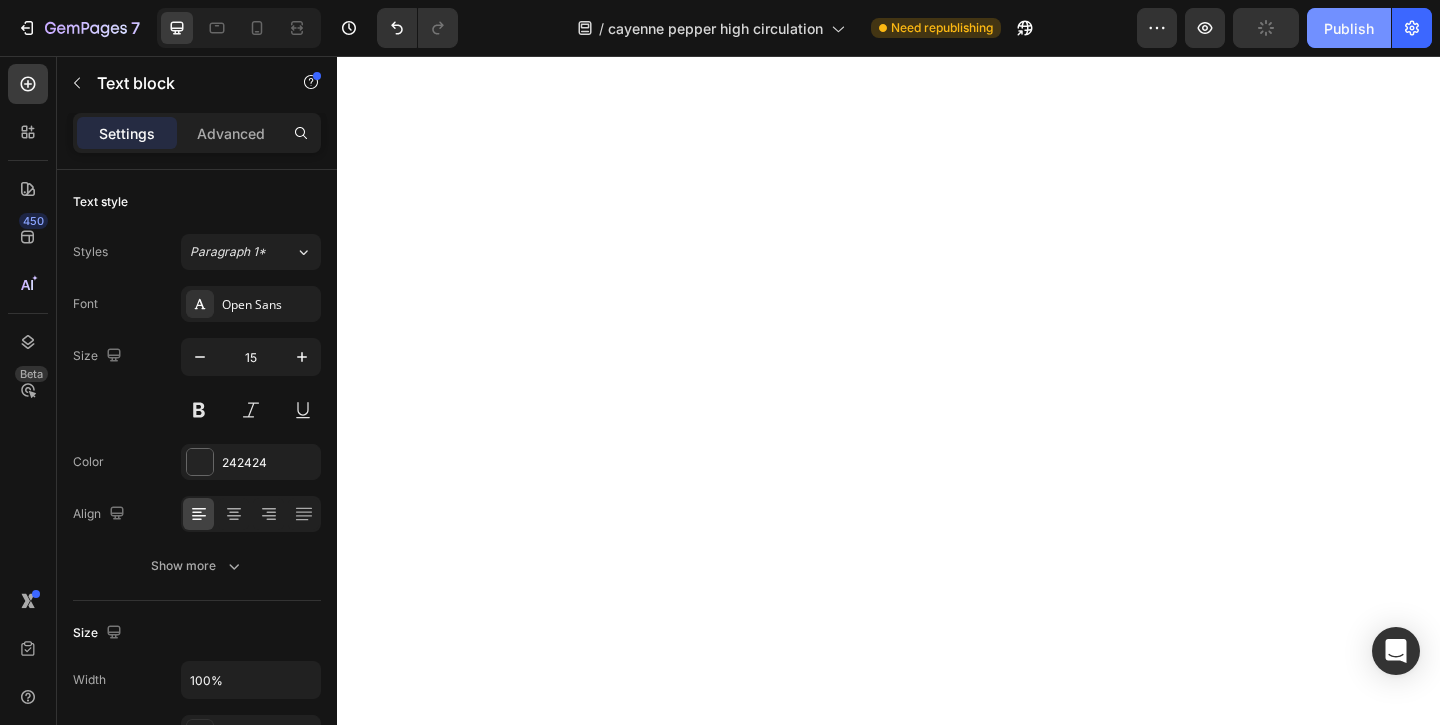 click on "Publish" at bounding box center [1349, 28] 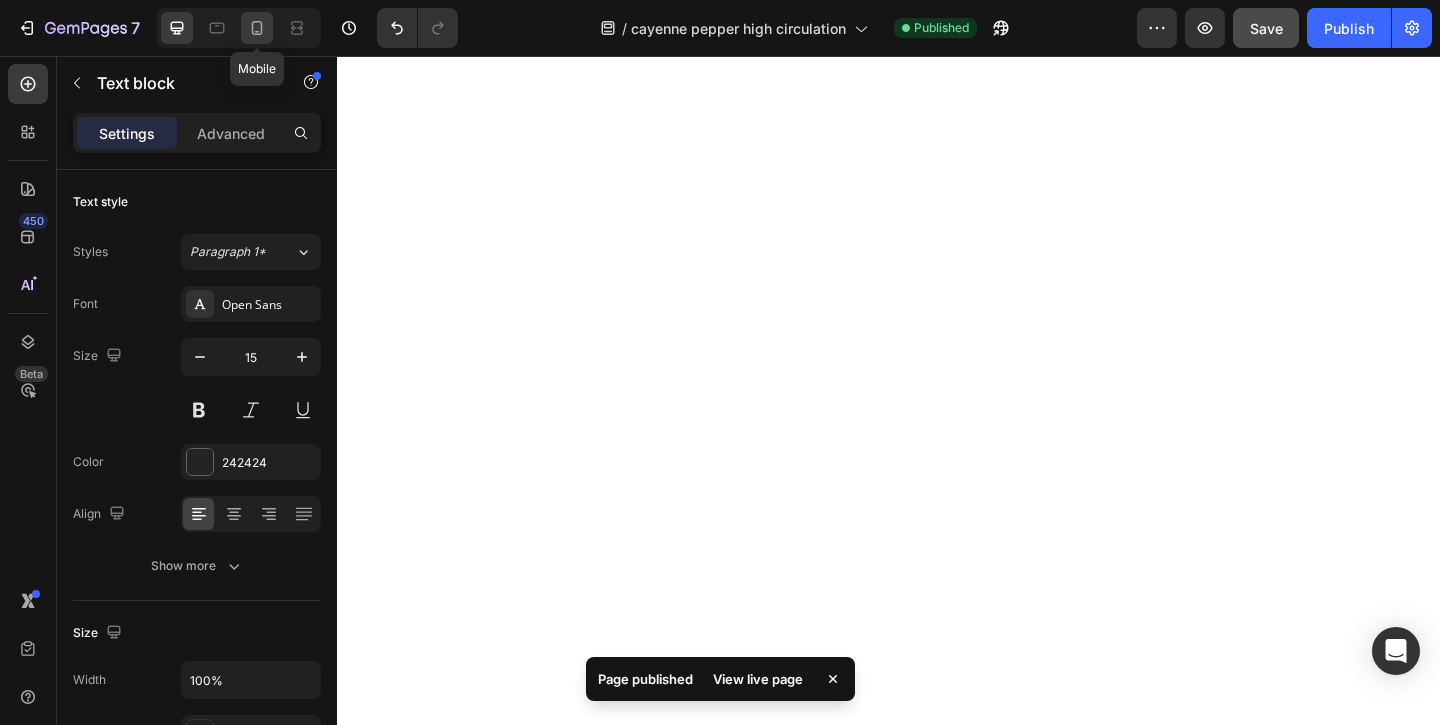 click 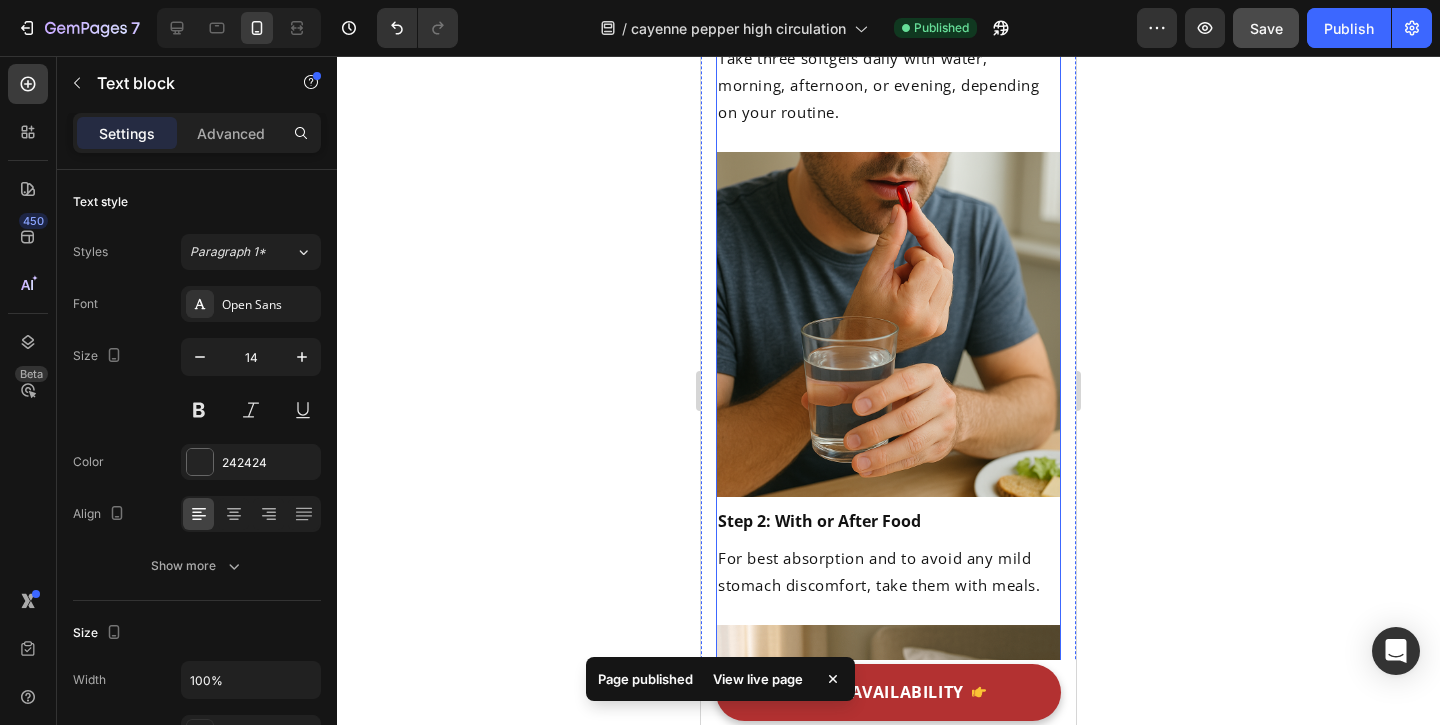 scroll, scrollTop: 5070, scrollLeft: 0, axis: vertical 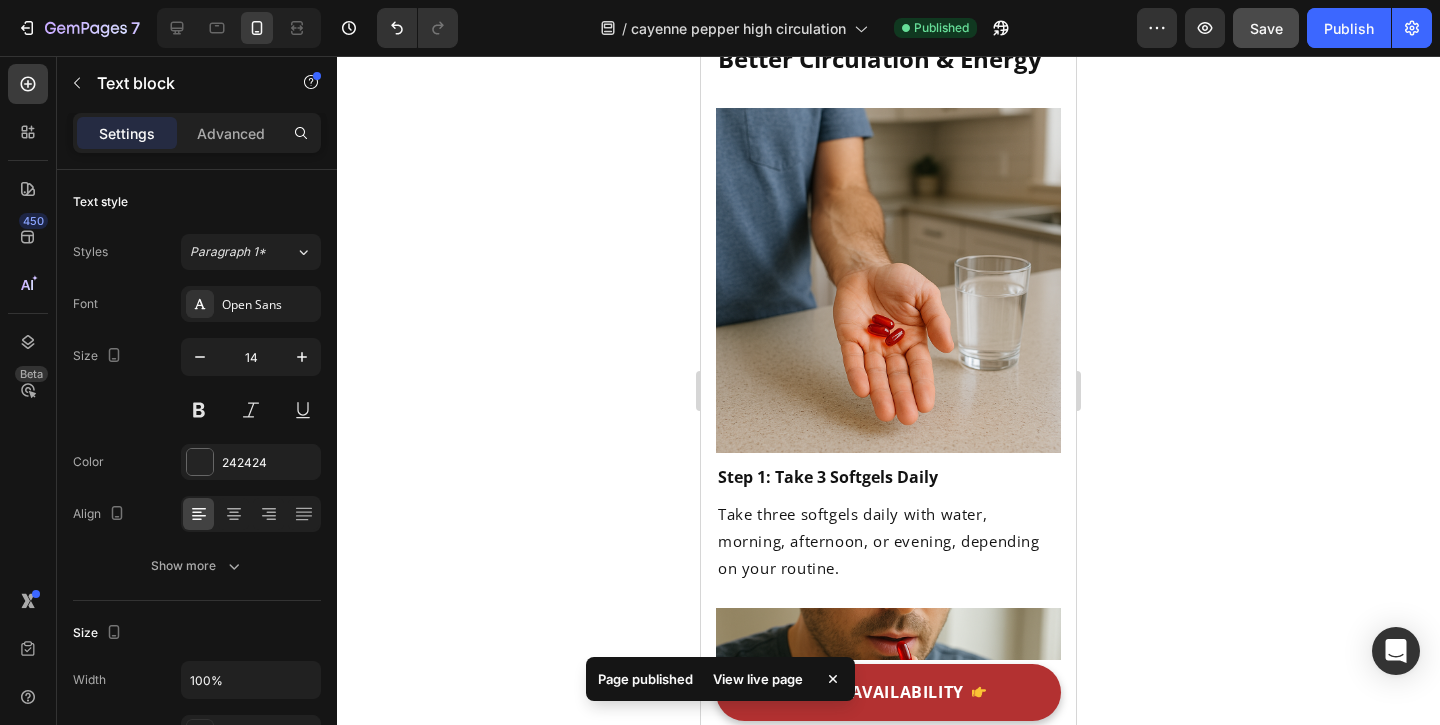 click on "Cayenne Pepper" at bounding box center [789, -1173] 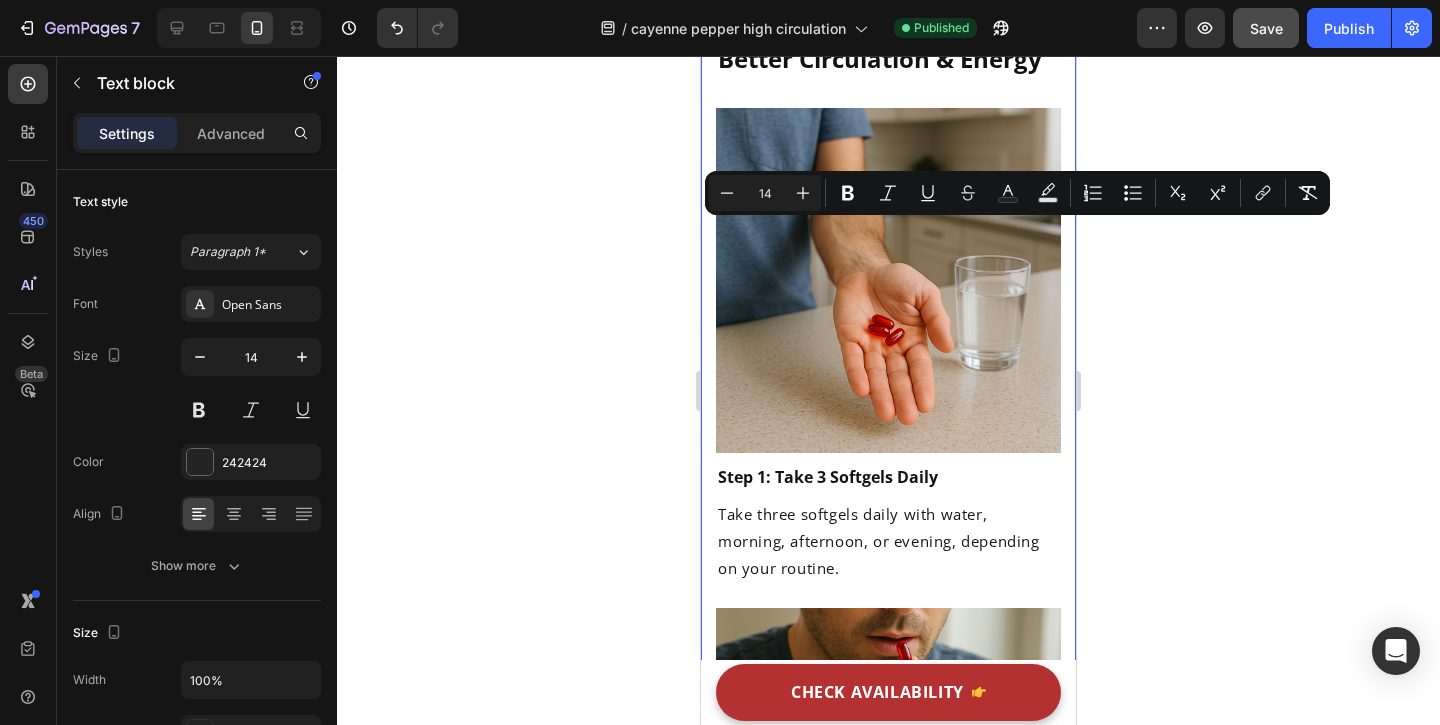 drag, startPoint x: 619, startPoint y: 261, endPoint x: 145, endPoint y: 205, distance: 477.29654 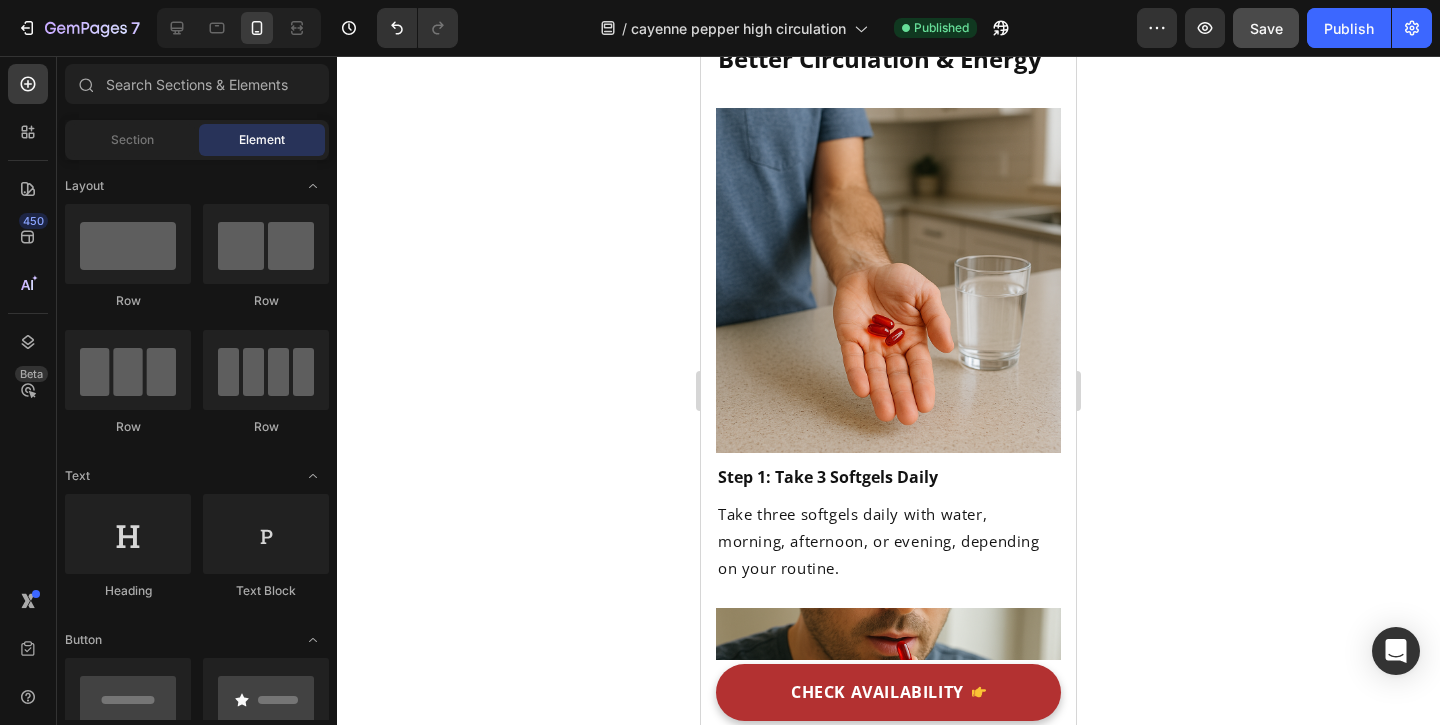 click on "Reduces inflammation" at bounding box center [983, -1134] 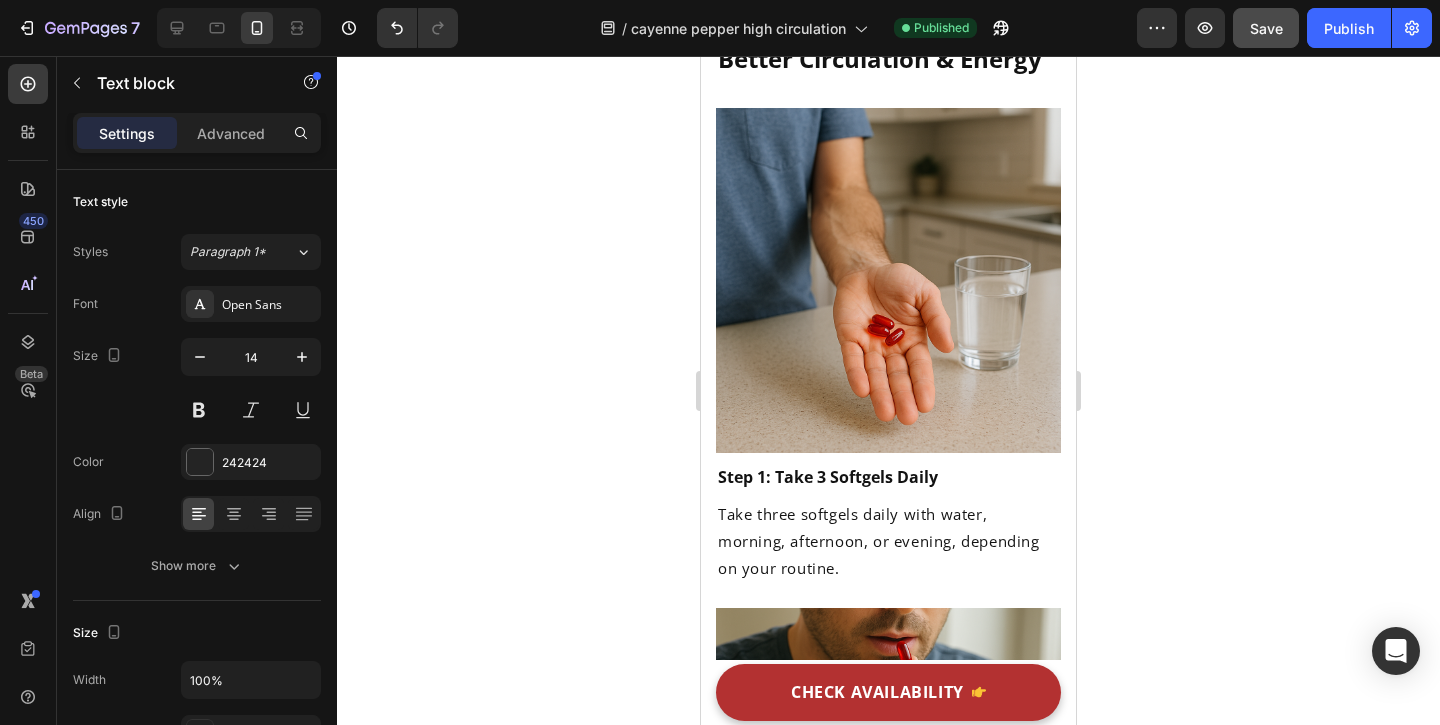 click on "Reduces inflammation" at bounding box center [983, -1134] 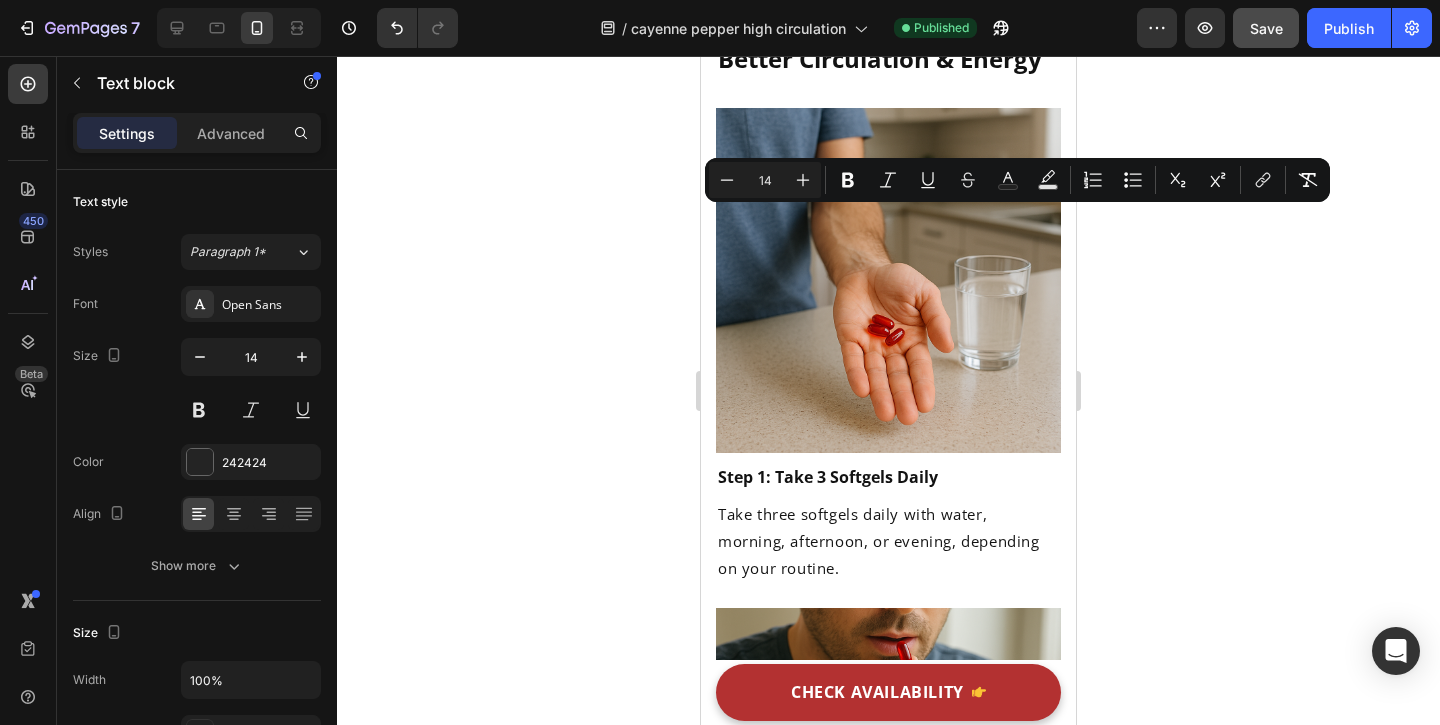 click on "Supports healthy" at bounding box center (787, -1032) 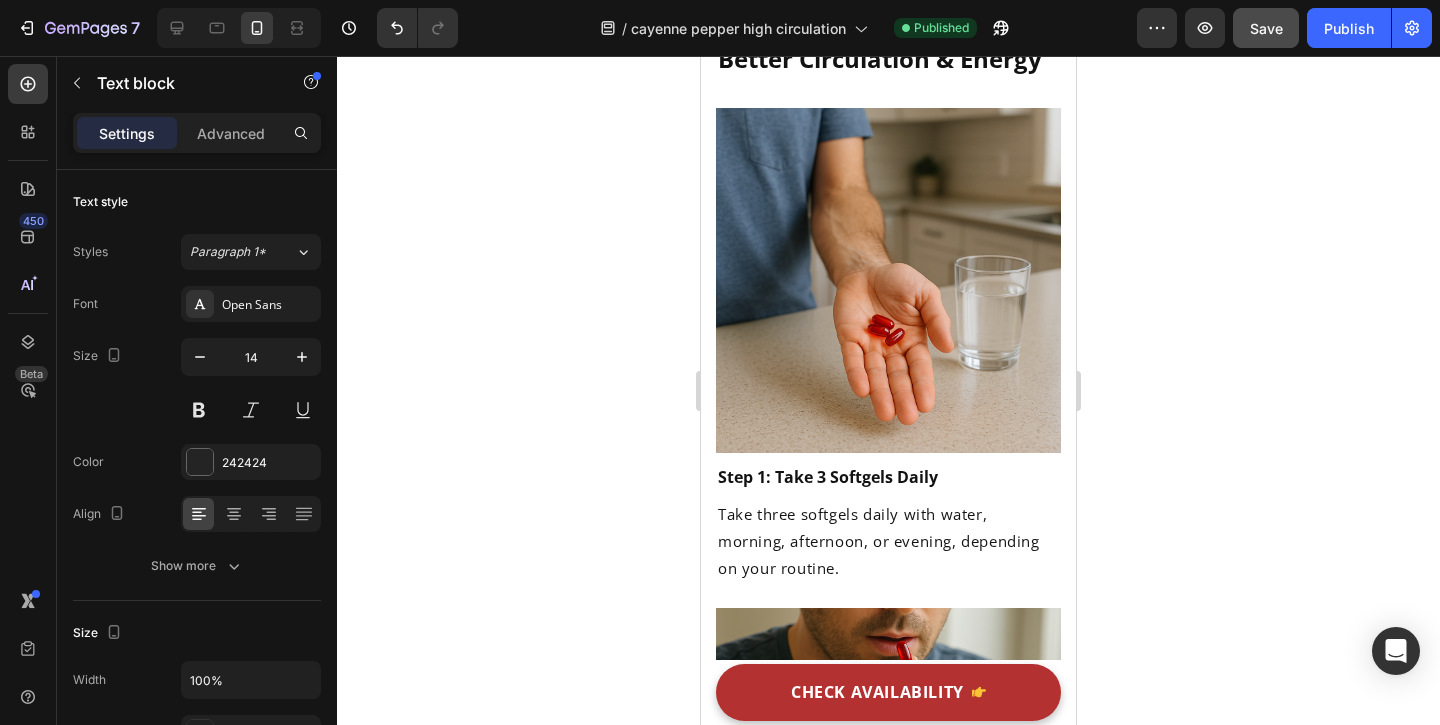 click on "Supports healthy" at bounding box center (787, -1032) 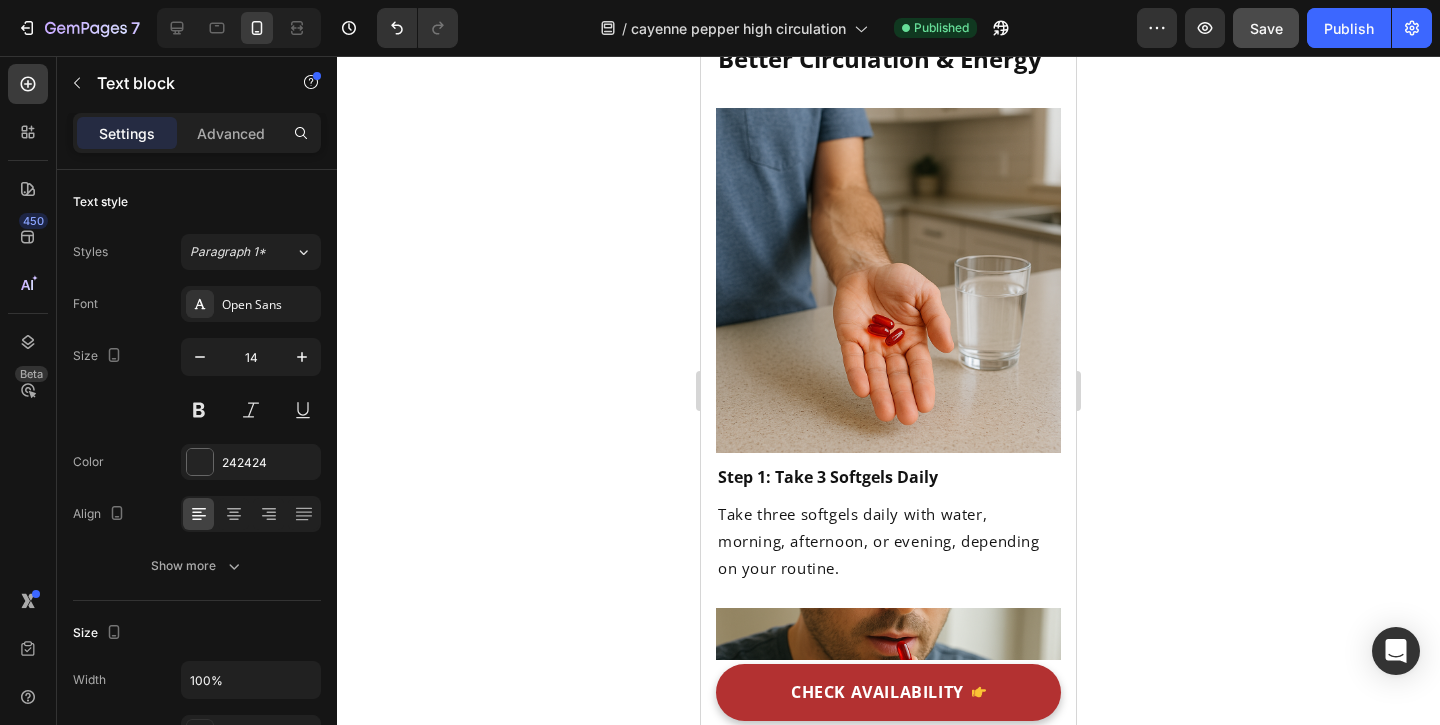 drag, startPoint x: 803, startPoint y: 330, endPoint x: 804, endPoint y: 371, distance: 41.01219 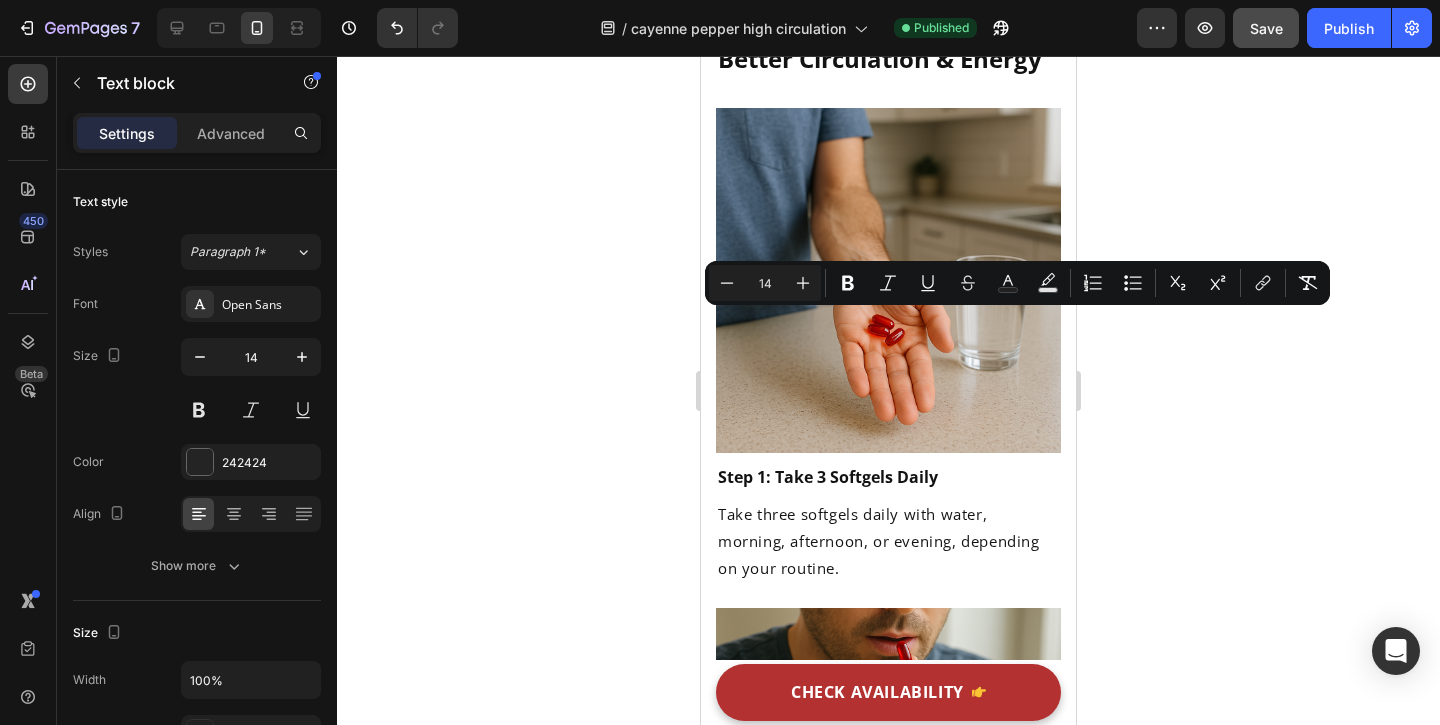 click on "Supports healthy" at bounding box center [787, -1032] 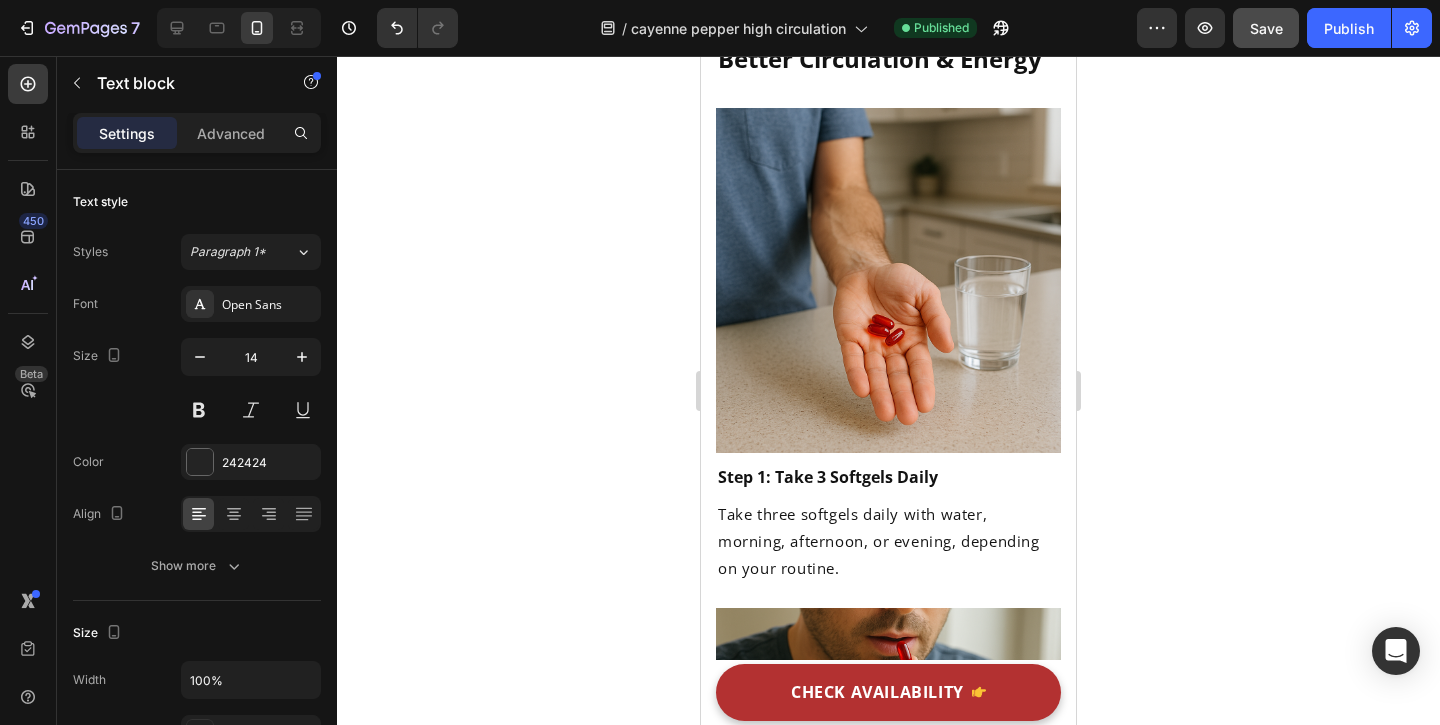 click on "Cayenne Pepper" at bounding box center (789, -1173) 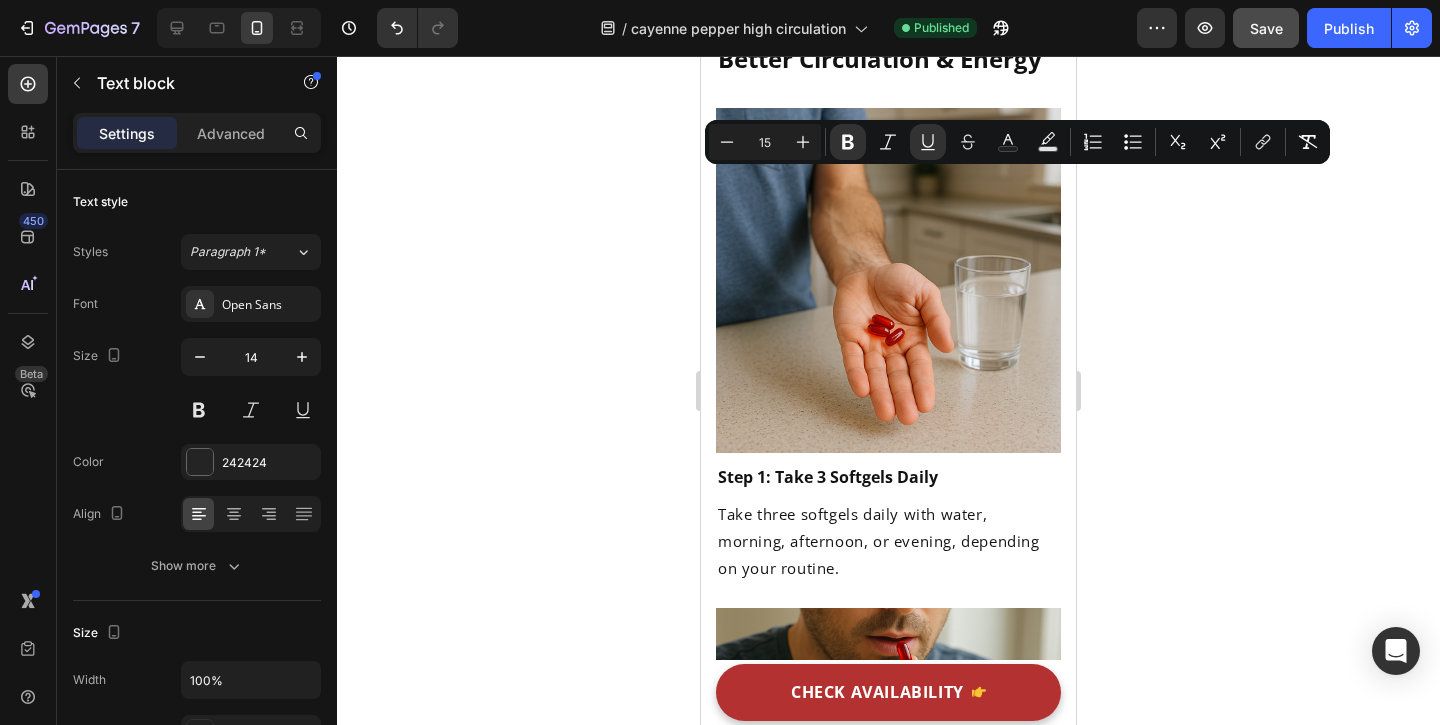 click on "Grape Seed" at bounding box center [800, -1070] 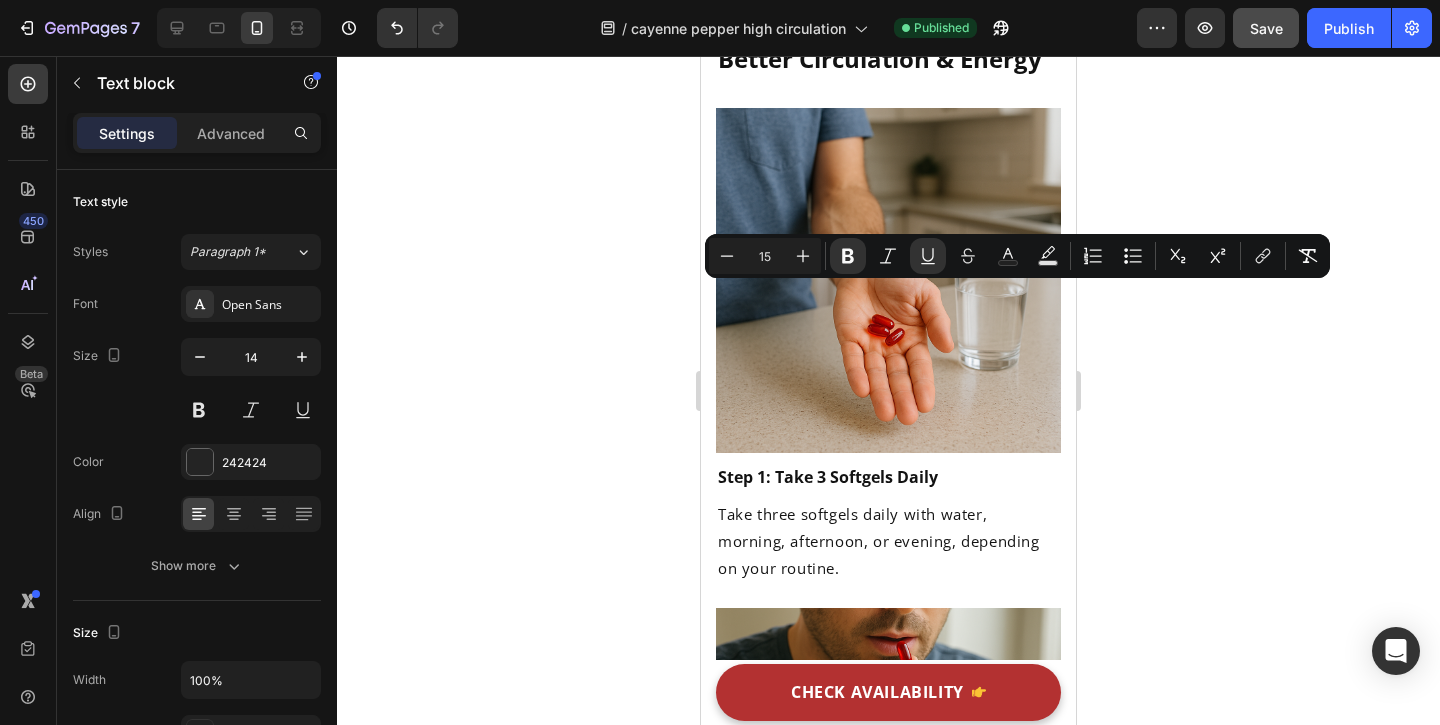 click on "Turmeric" at bounding box center [972, -1172] 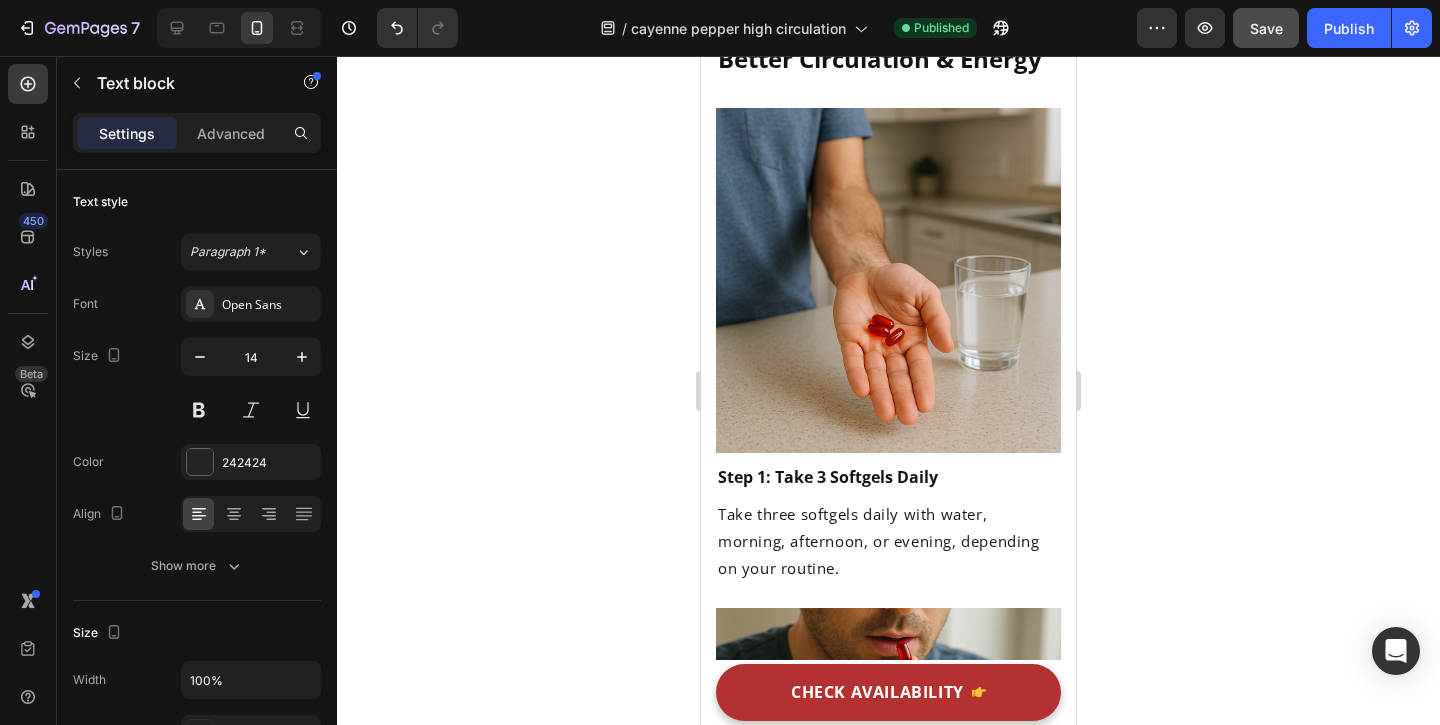 click on "Turmeric" at bounding box center (972, -1172) 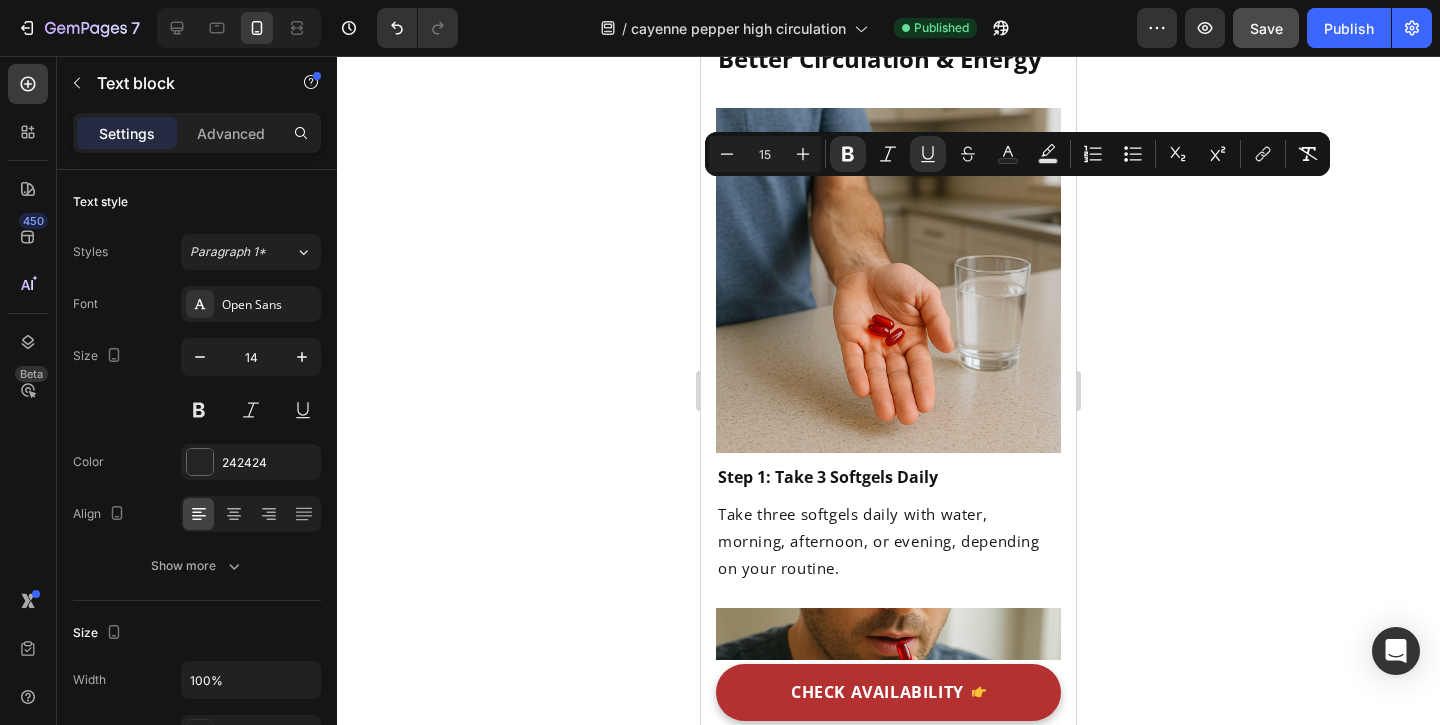 click on "Black Pepper" at bounding box center [988, -1057] 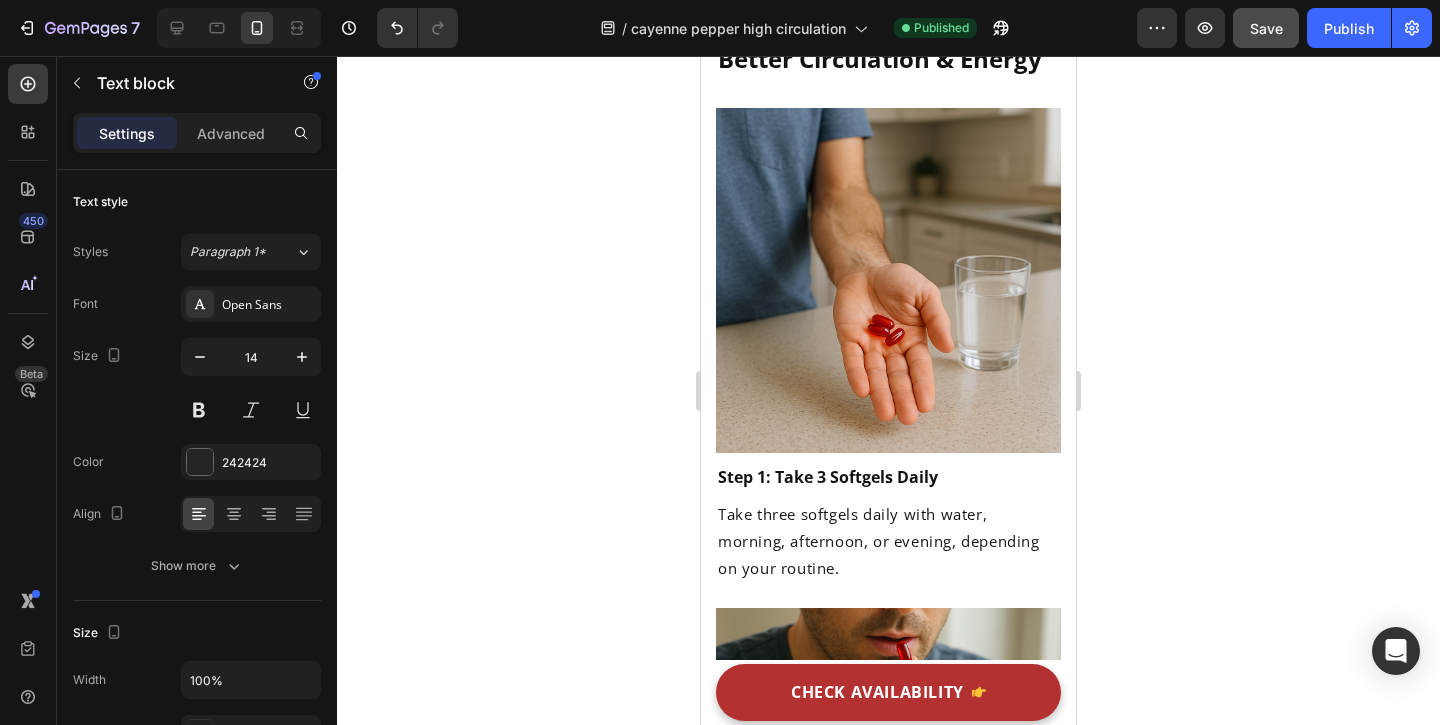 click on "Black Pepper" at bounding box center (988, -1057) 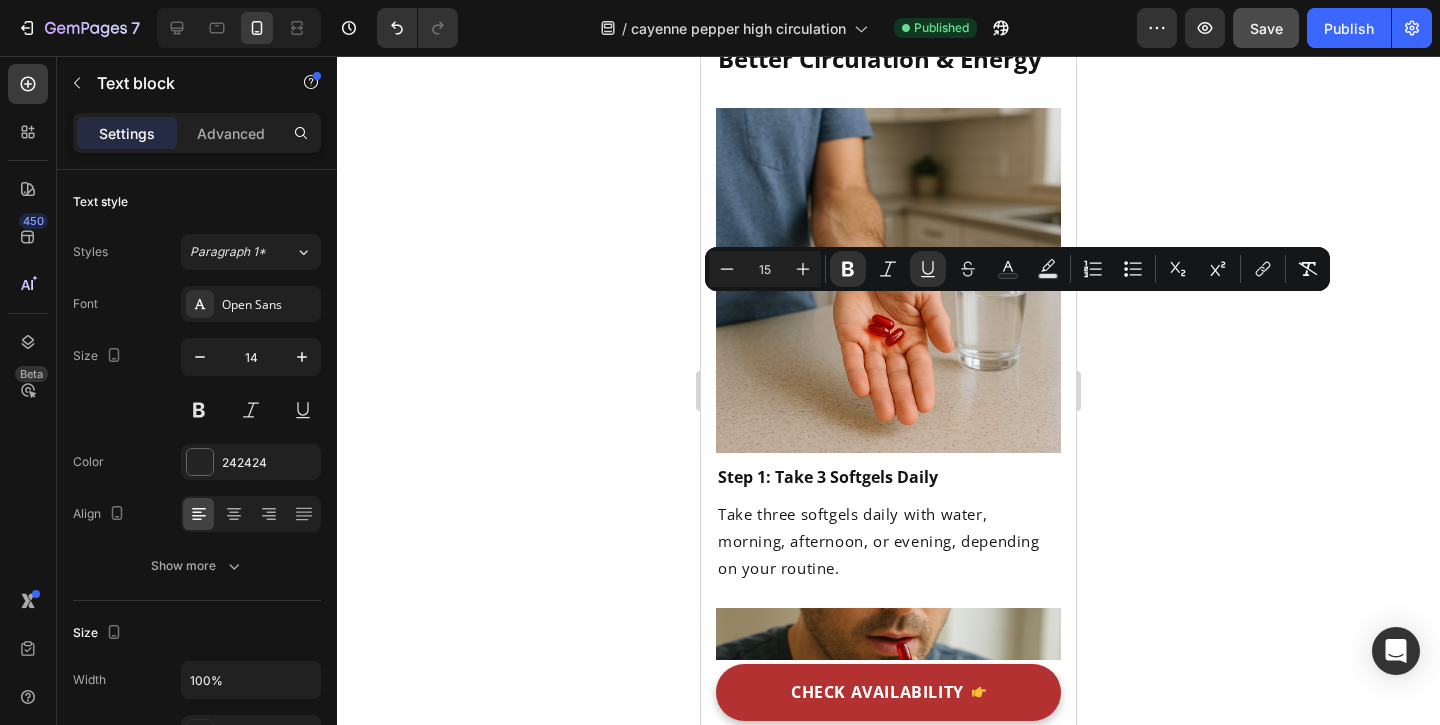 click on "Vitamin D3" at bounding box center [980, -955] 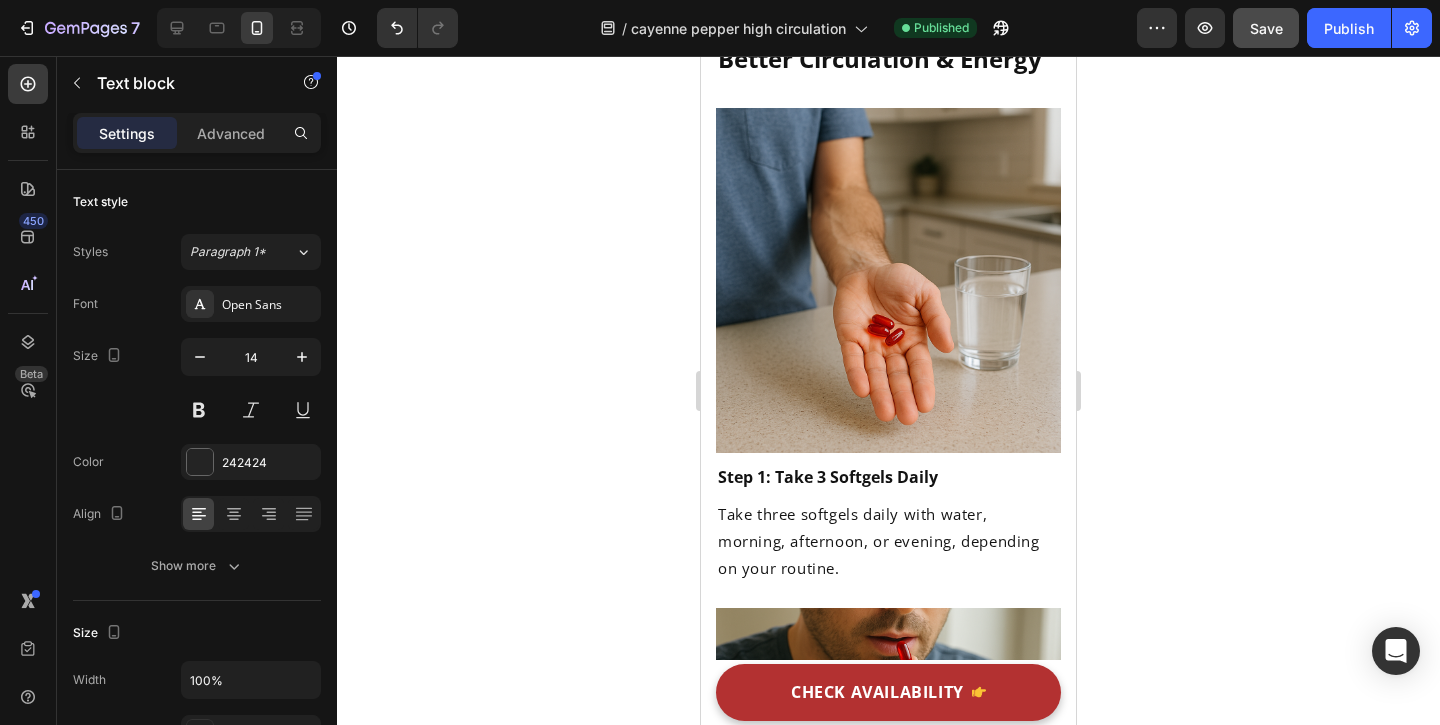 click on "Vitamin D3" at bounding box center (980, -955) 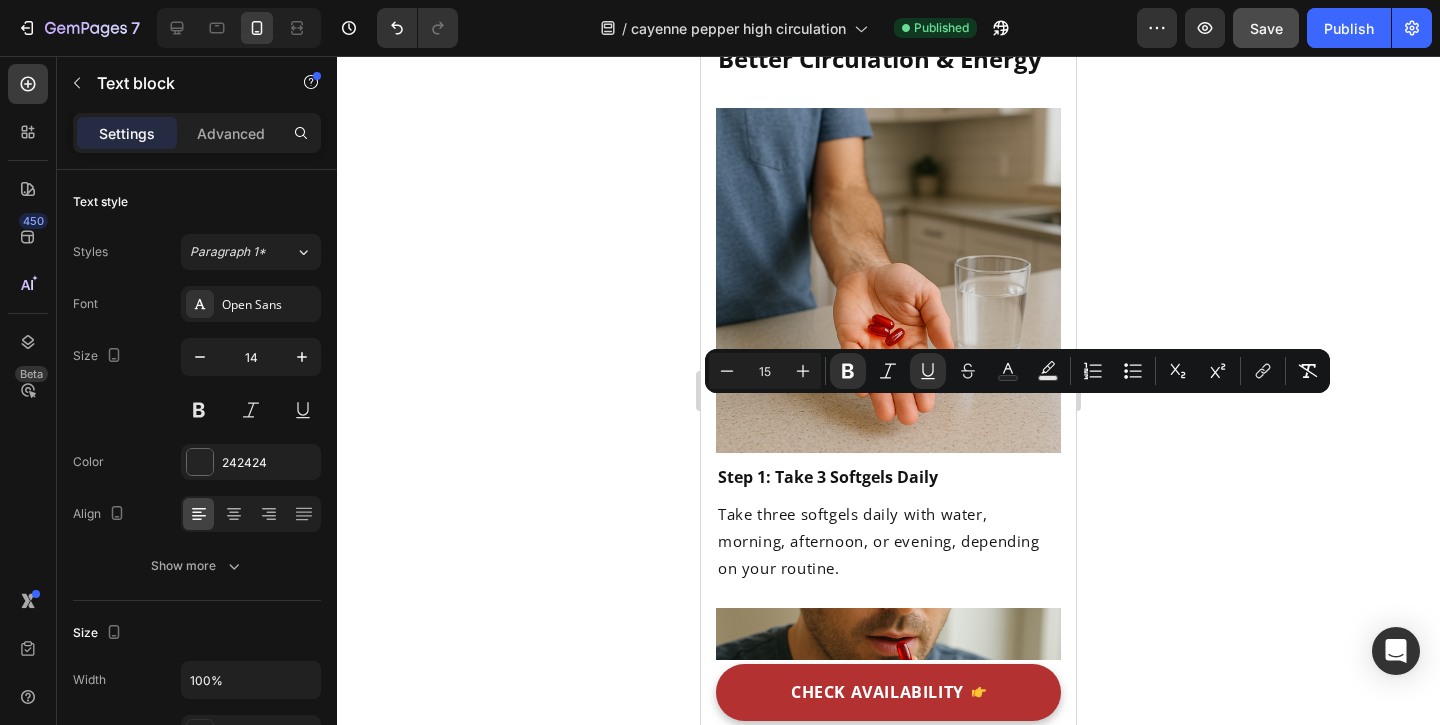 click on "blood pressure" at bounding box center [809, -905] 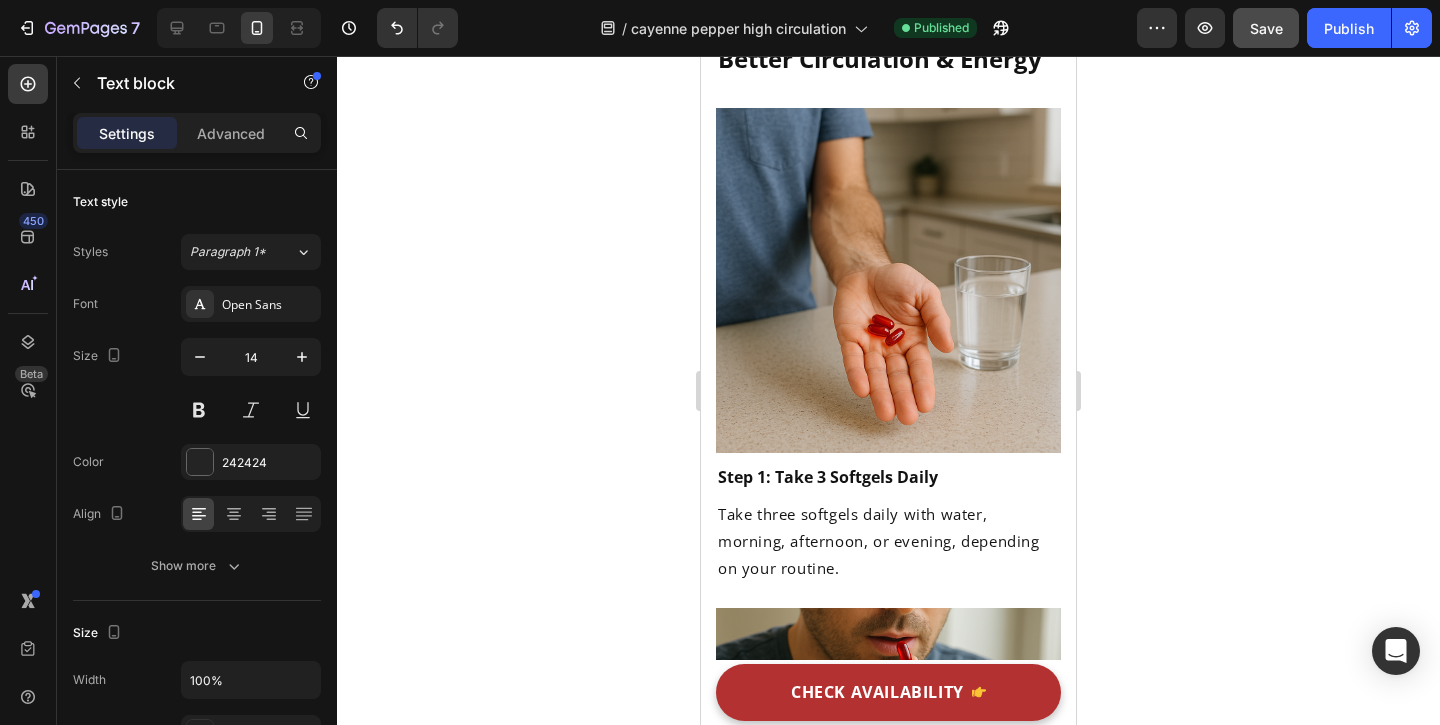 click on "blood pressure" at bounding box center (809, -905) 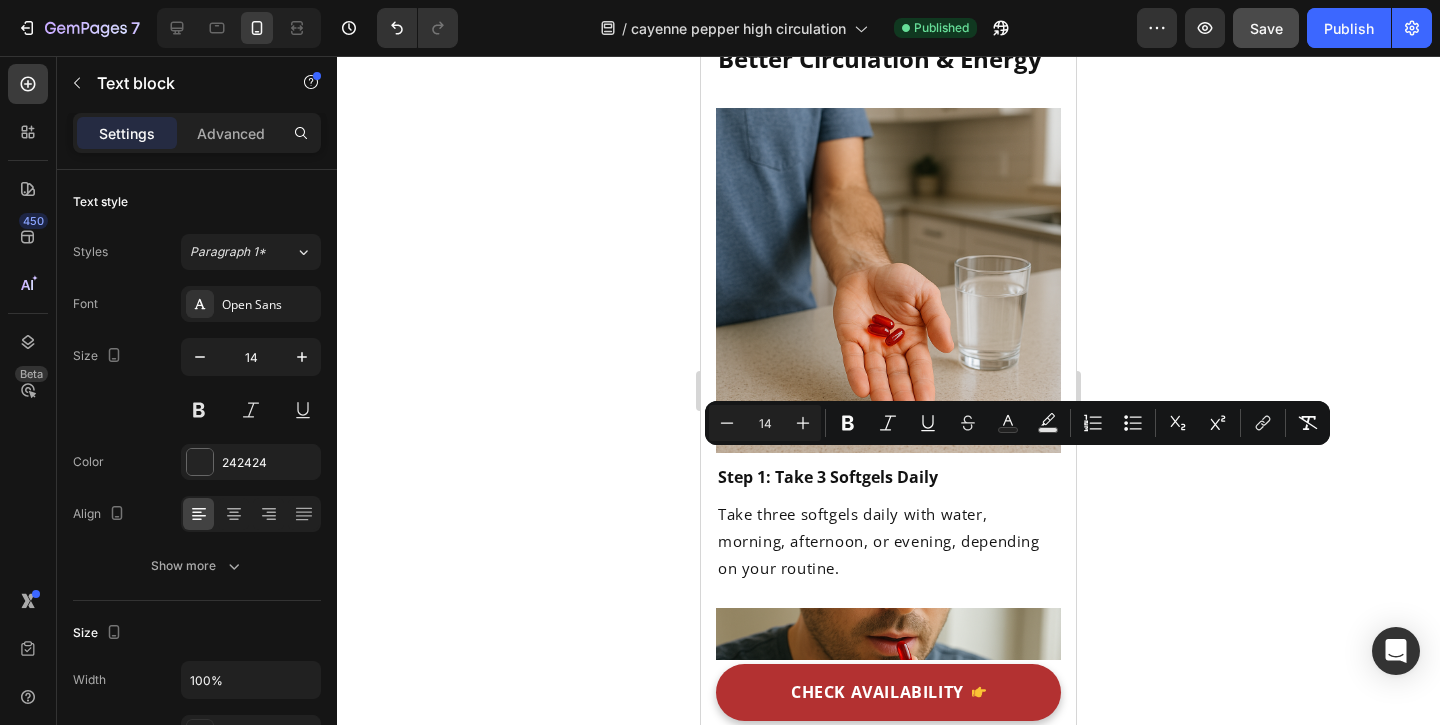 click on "blood pressure" at bounding box center [809, -905] 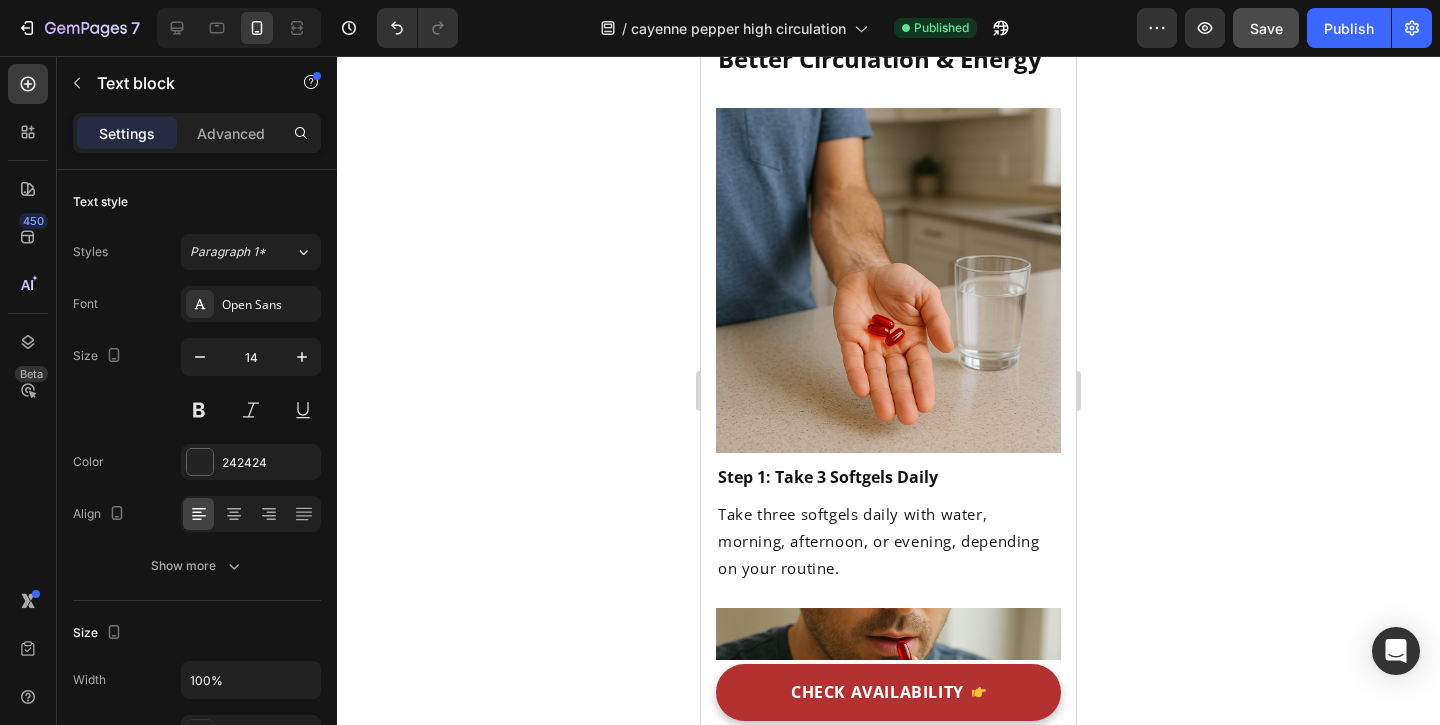 click on "Helps regulate" at bounding box center (807, -930) 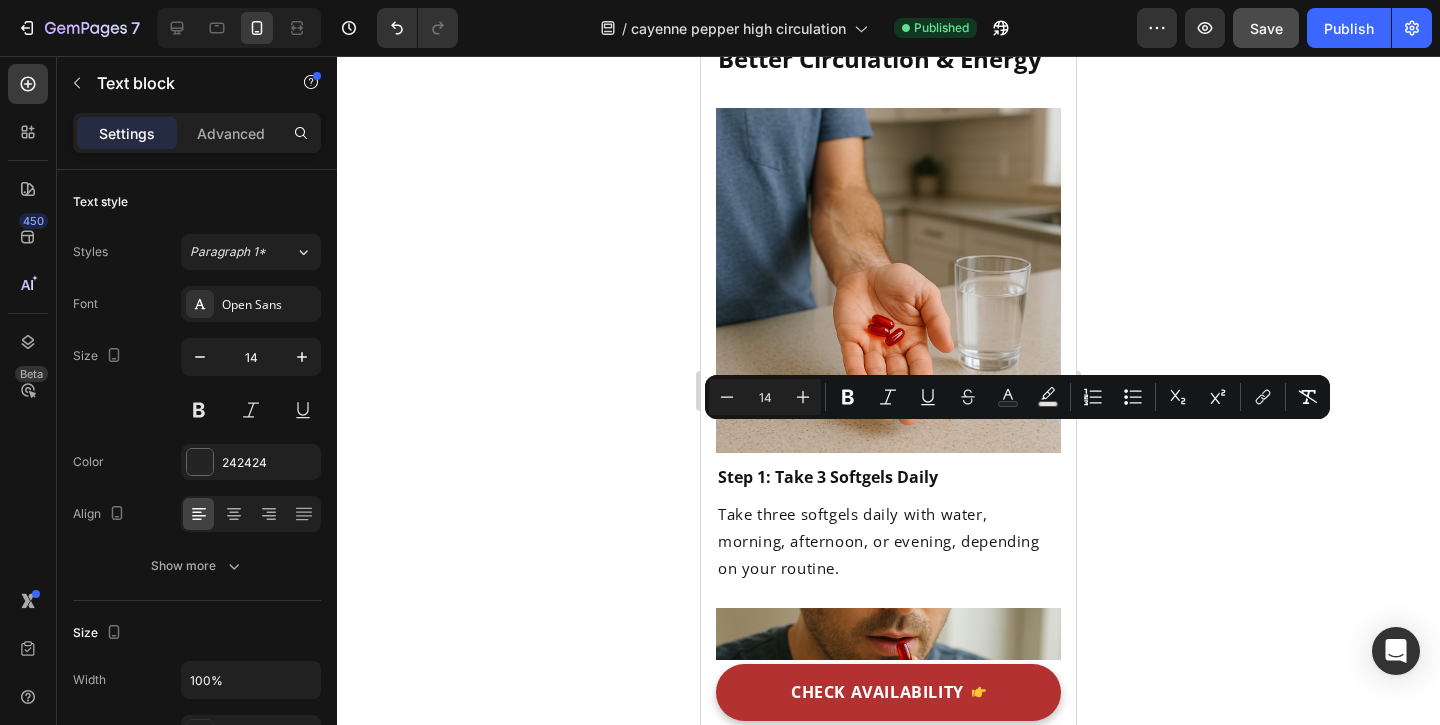 drag, startPoint x: 764, startPoint y: 434, endPoint x: 842, endPoint y: 462, distance: 82.8734 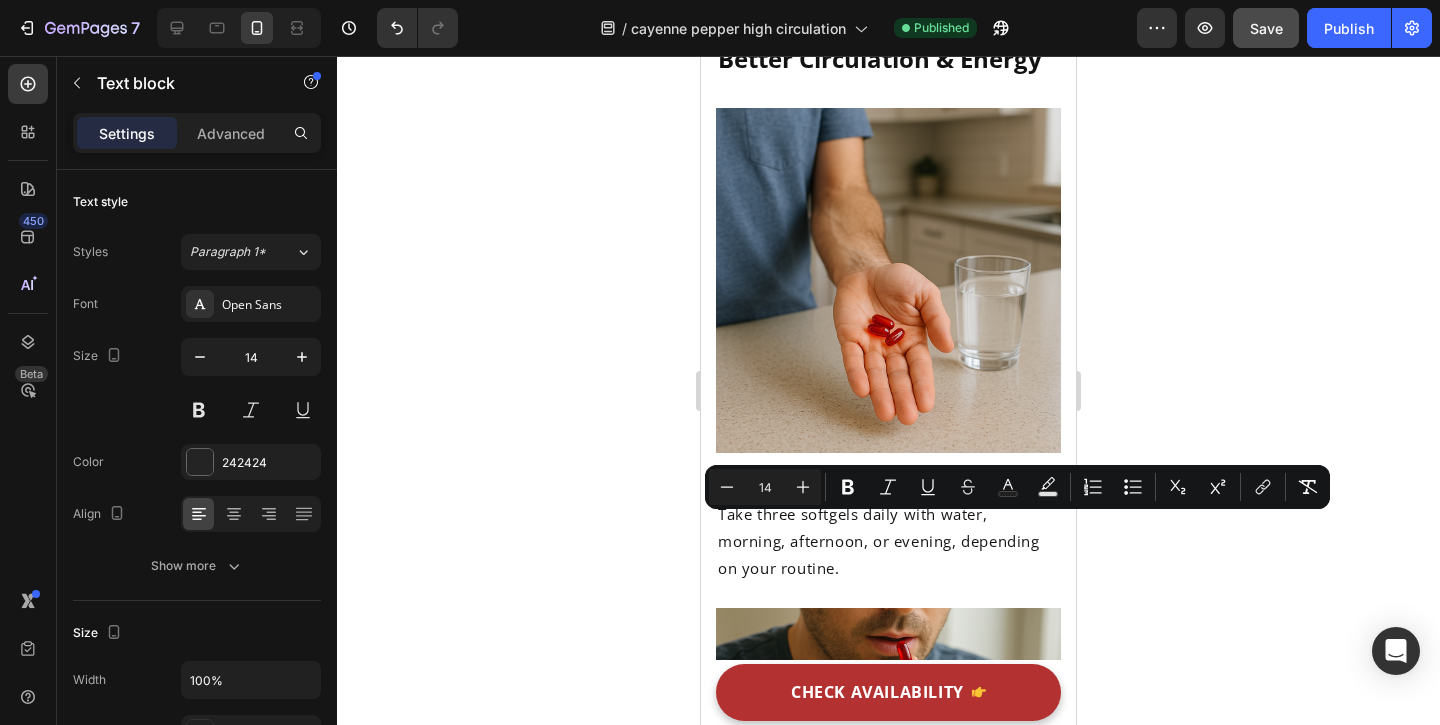 click on "Enhances oxygen delivery" at bounding box center [810, -827] 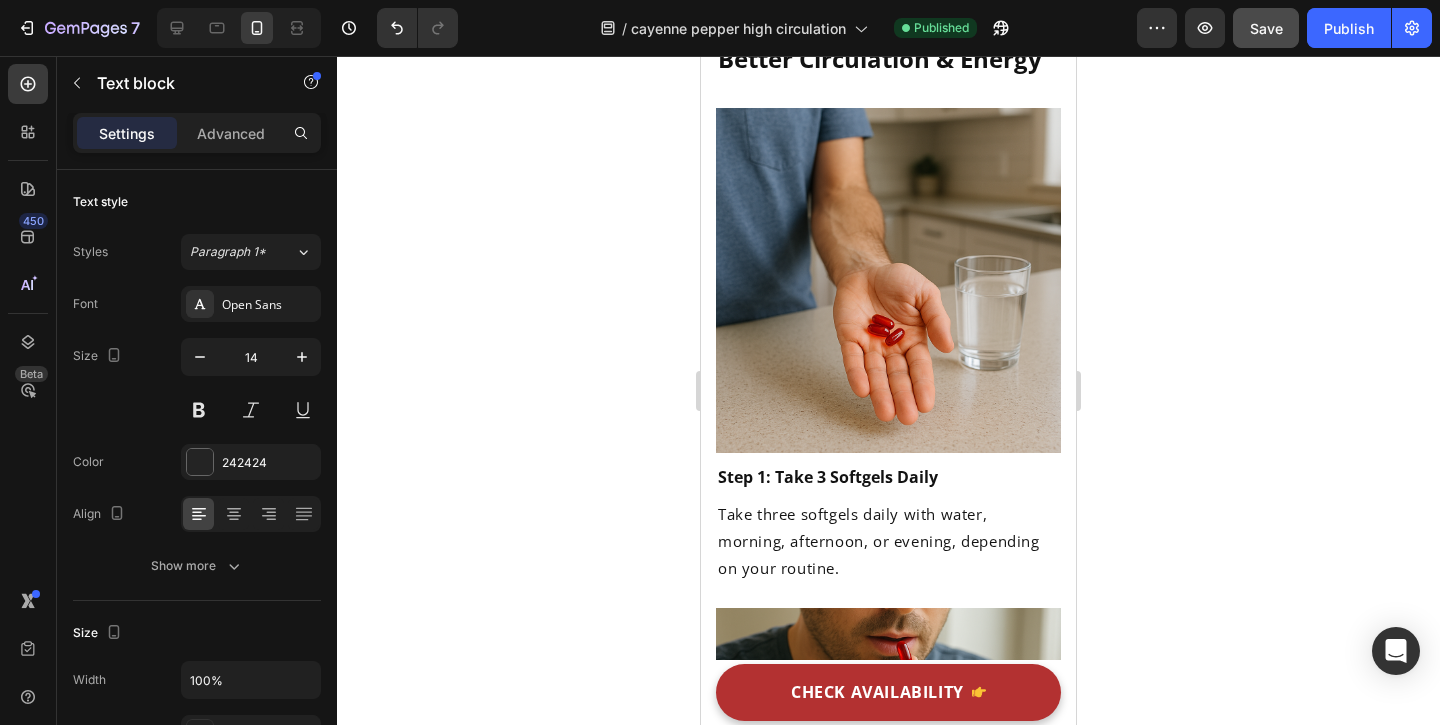 click on "Supports artery flexibility" at bounding box center (992, -827) 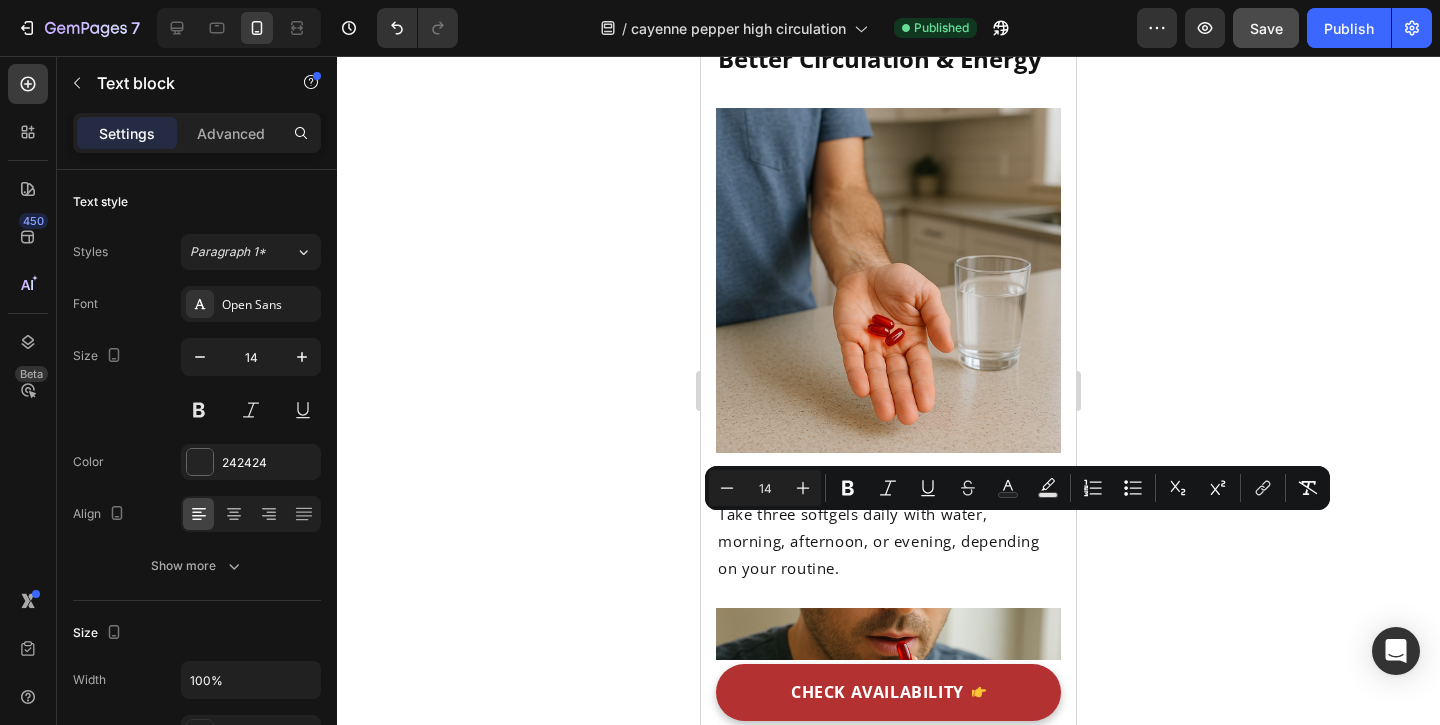 click on "Helps heart function" at bounding box center (977, -917) 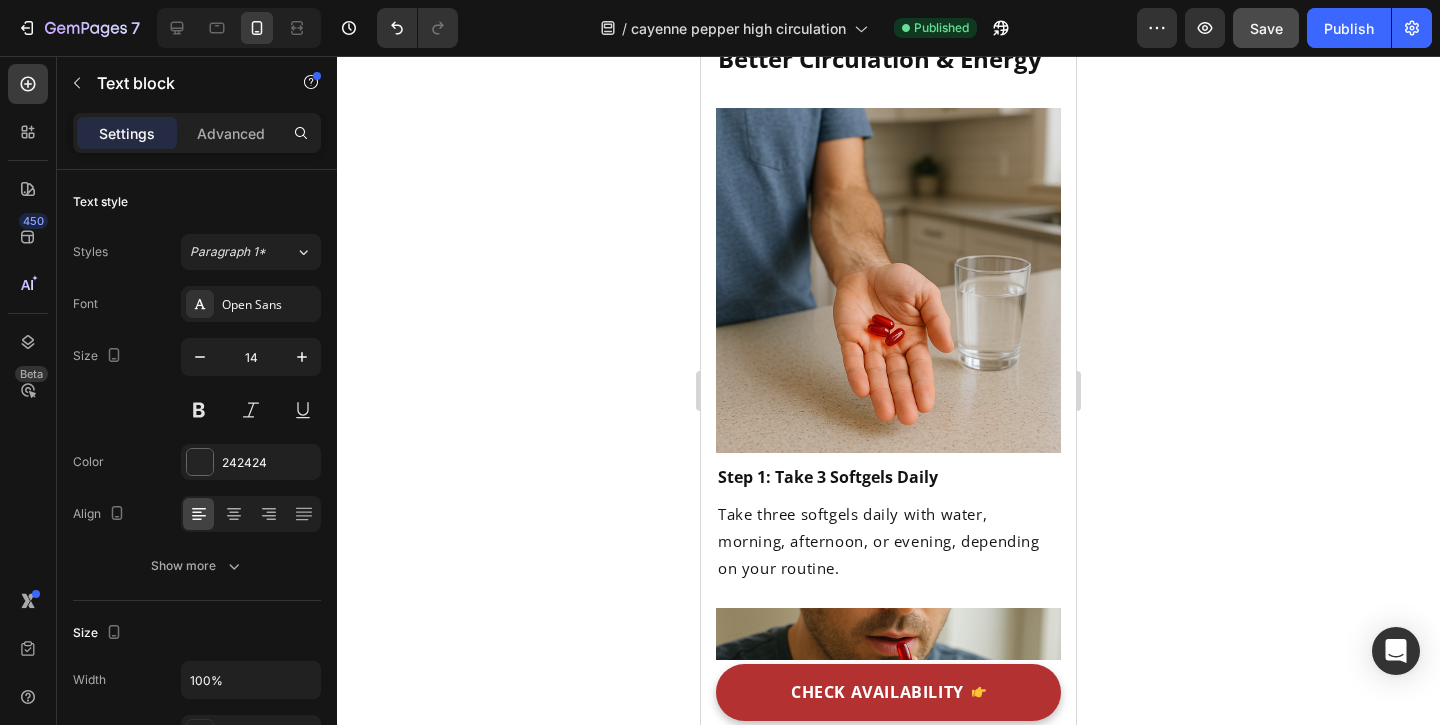 click on "Beetroot" at bounding box center [790, -865] 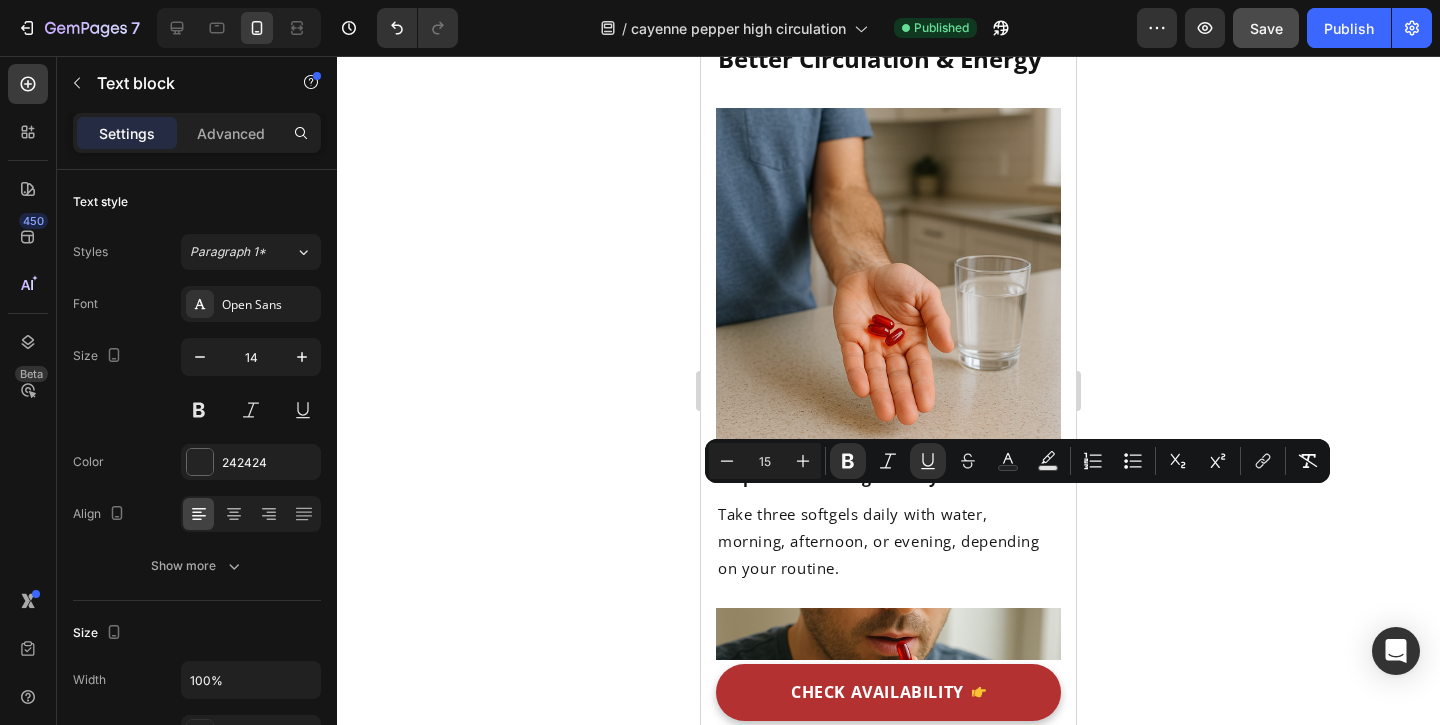 click 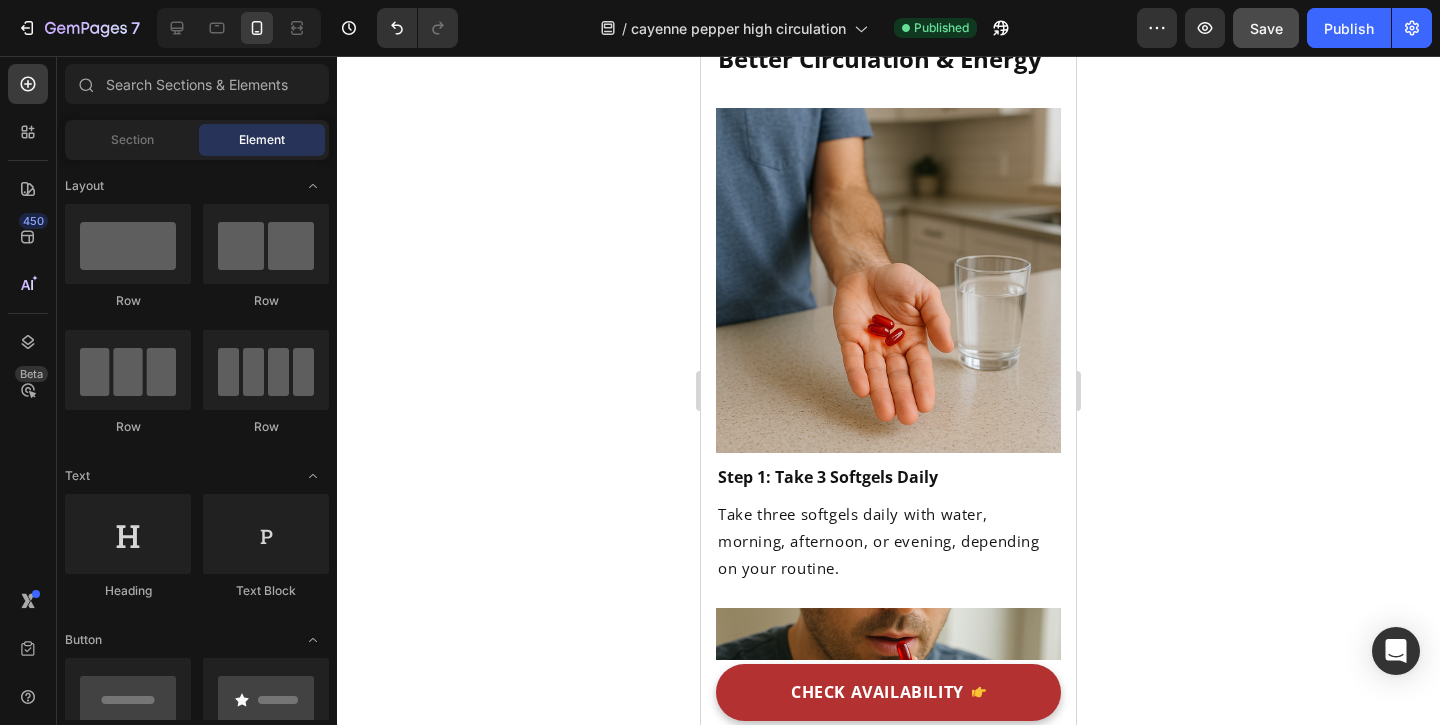 click on "Reduces inflammation" at bounding box center (983, -1134) 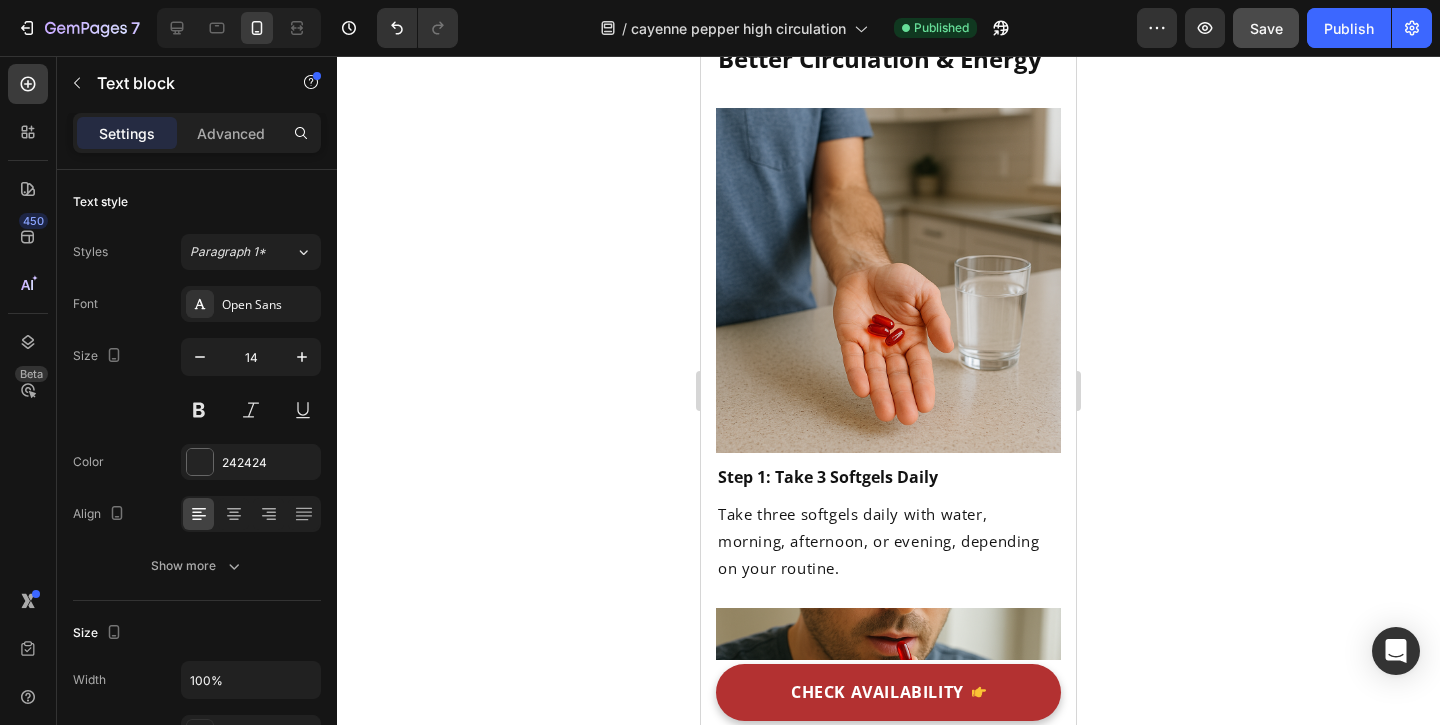 click on "Reduces inflammation" at bounding box center (983, -1134) 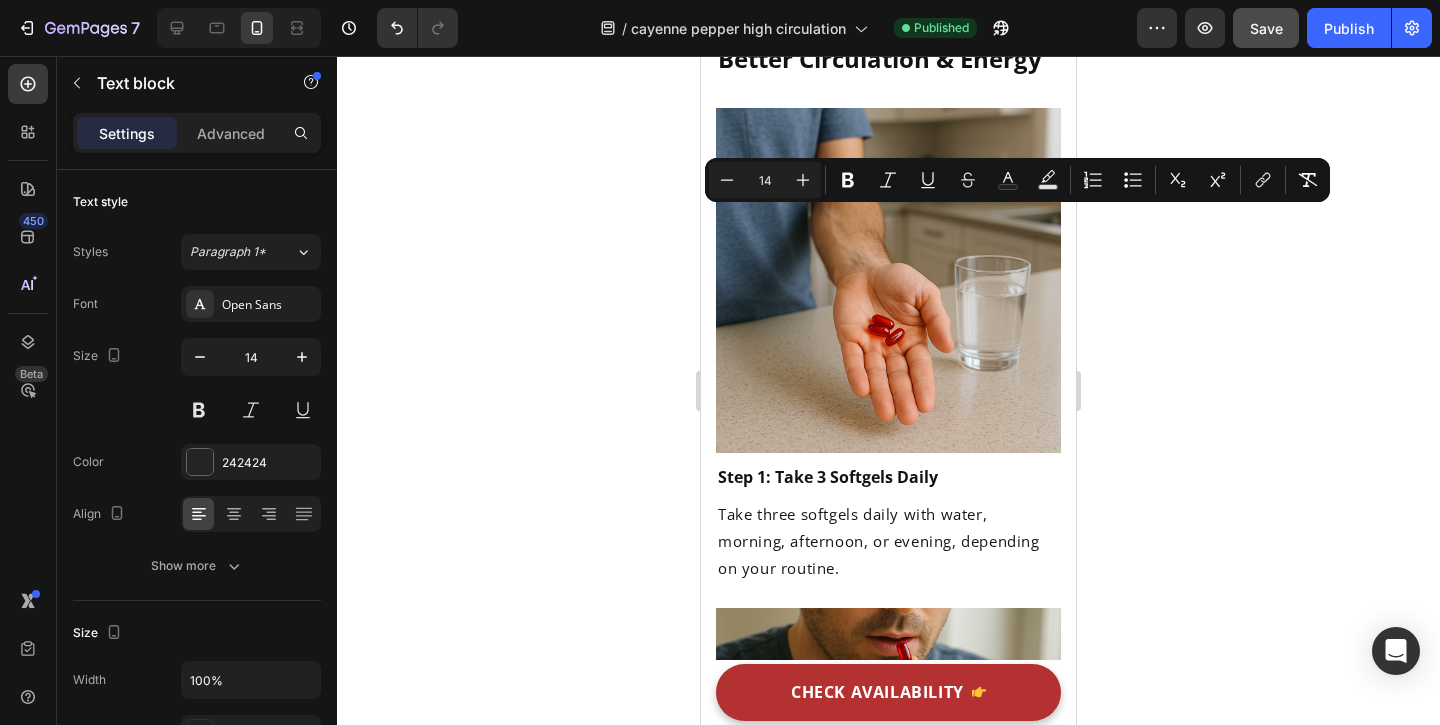 click on "Boosts circulation" at bounding box center (793, -1121) 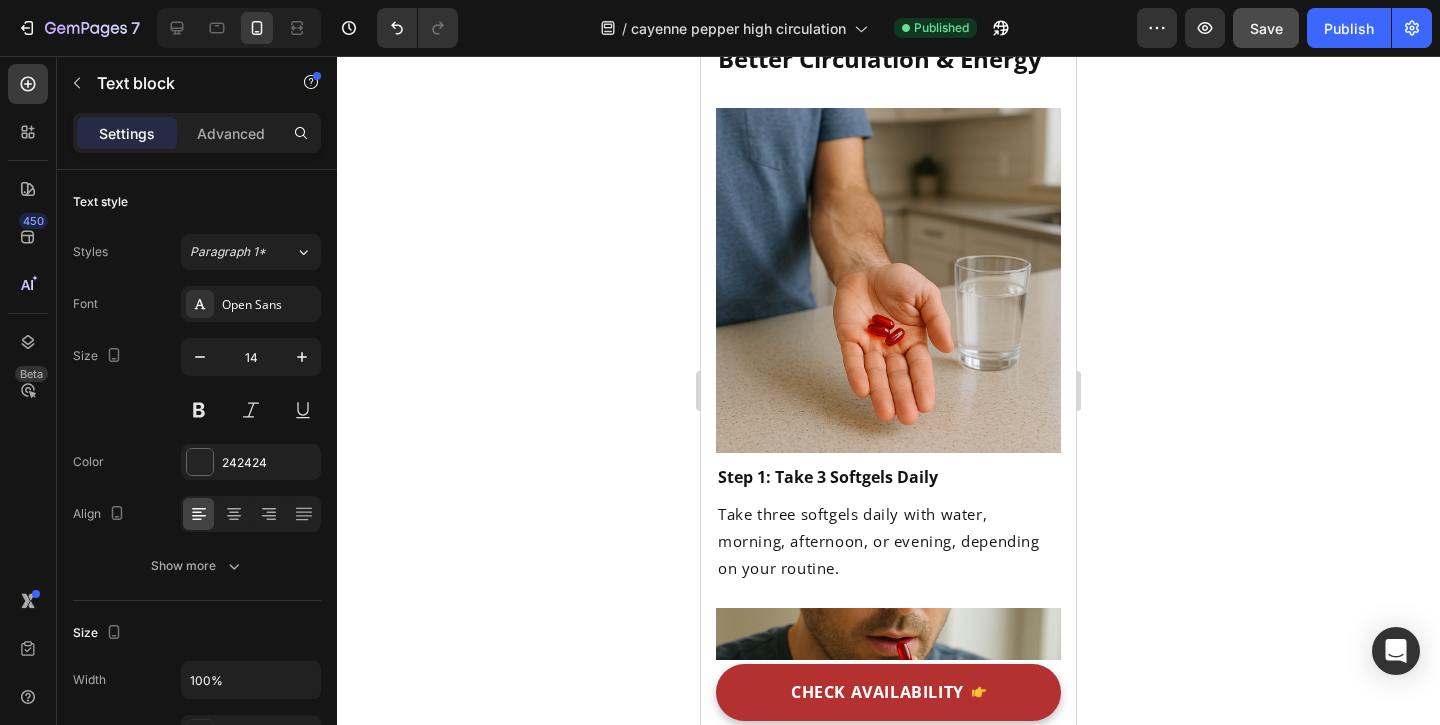 click on "Boosts circulation" at bounding box center [793, -1121] 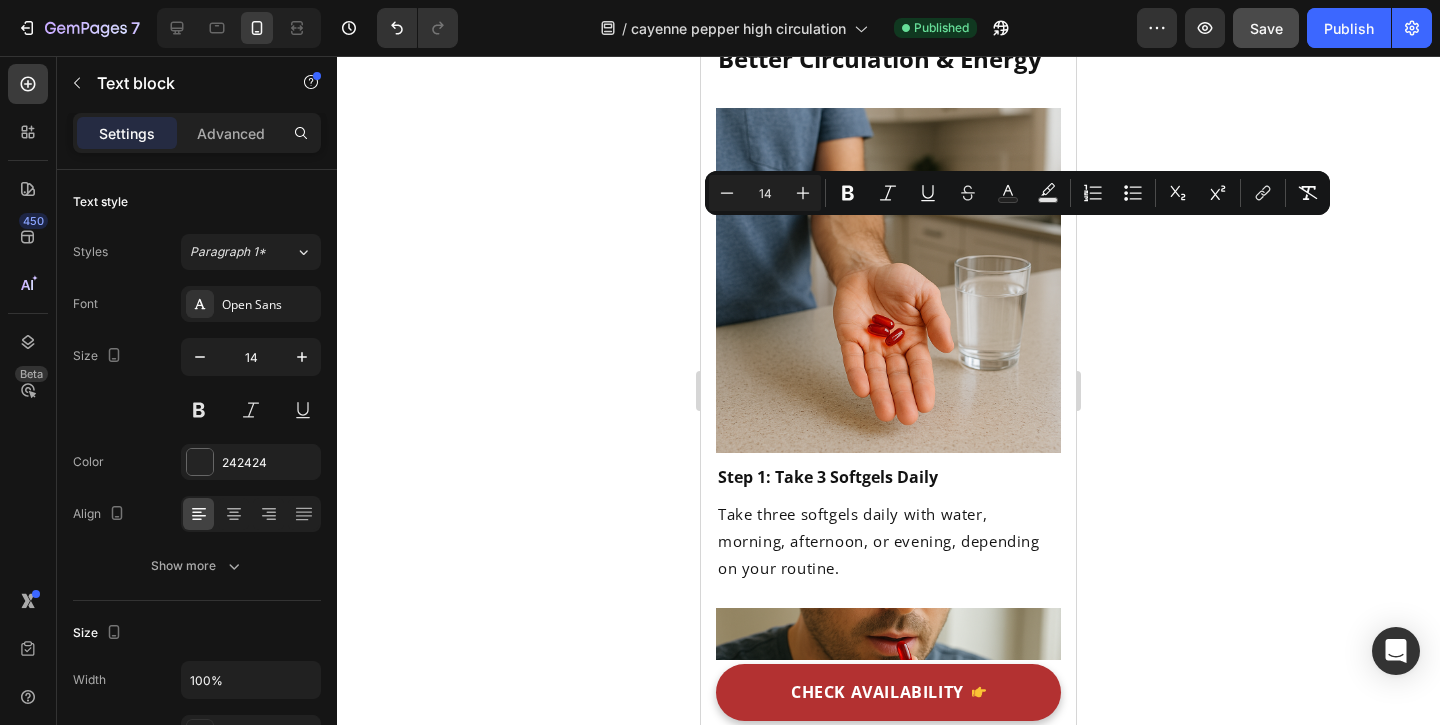 click on "Reduces inflammation" at bounding box center (983, -1134) 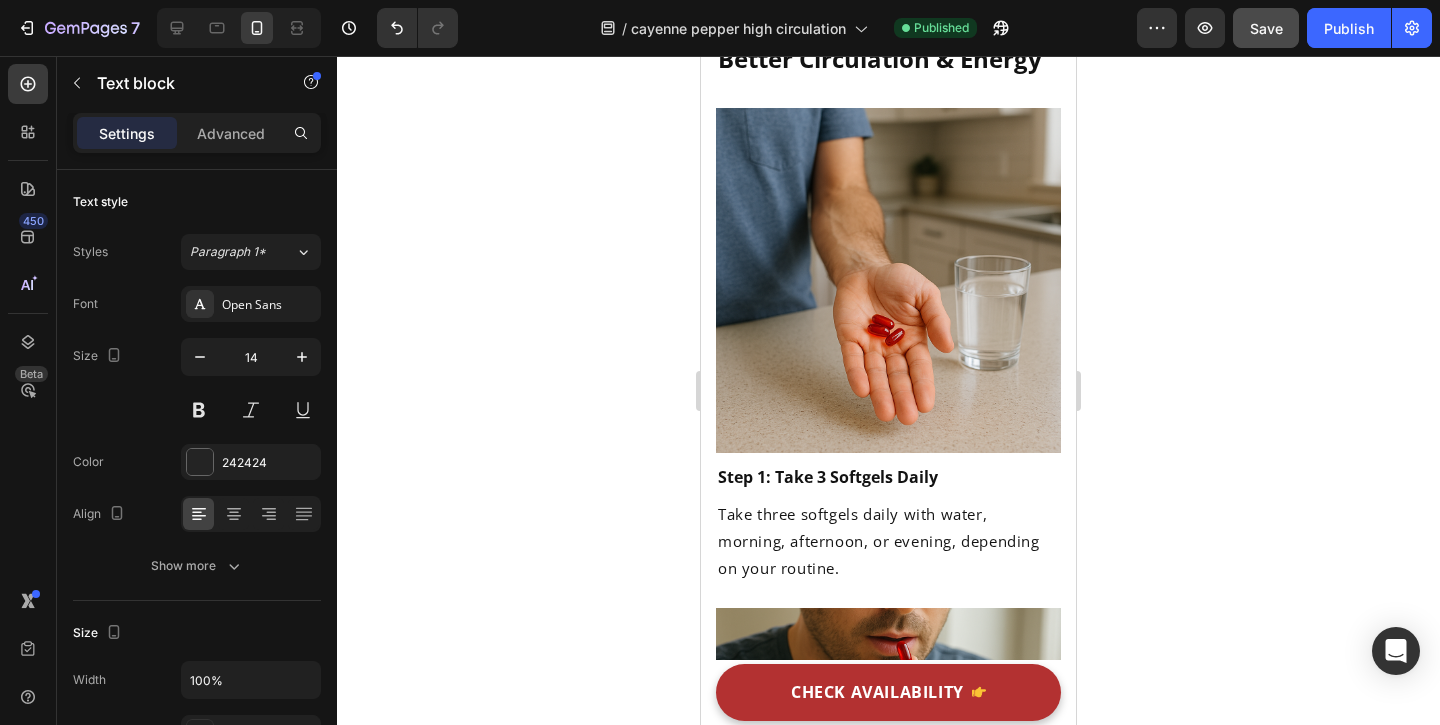 click on "Cayenne Pepper" at bounding box center (816, -1172) 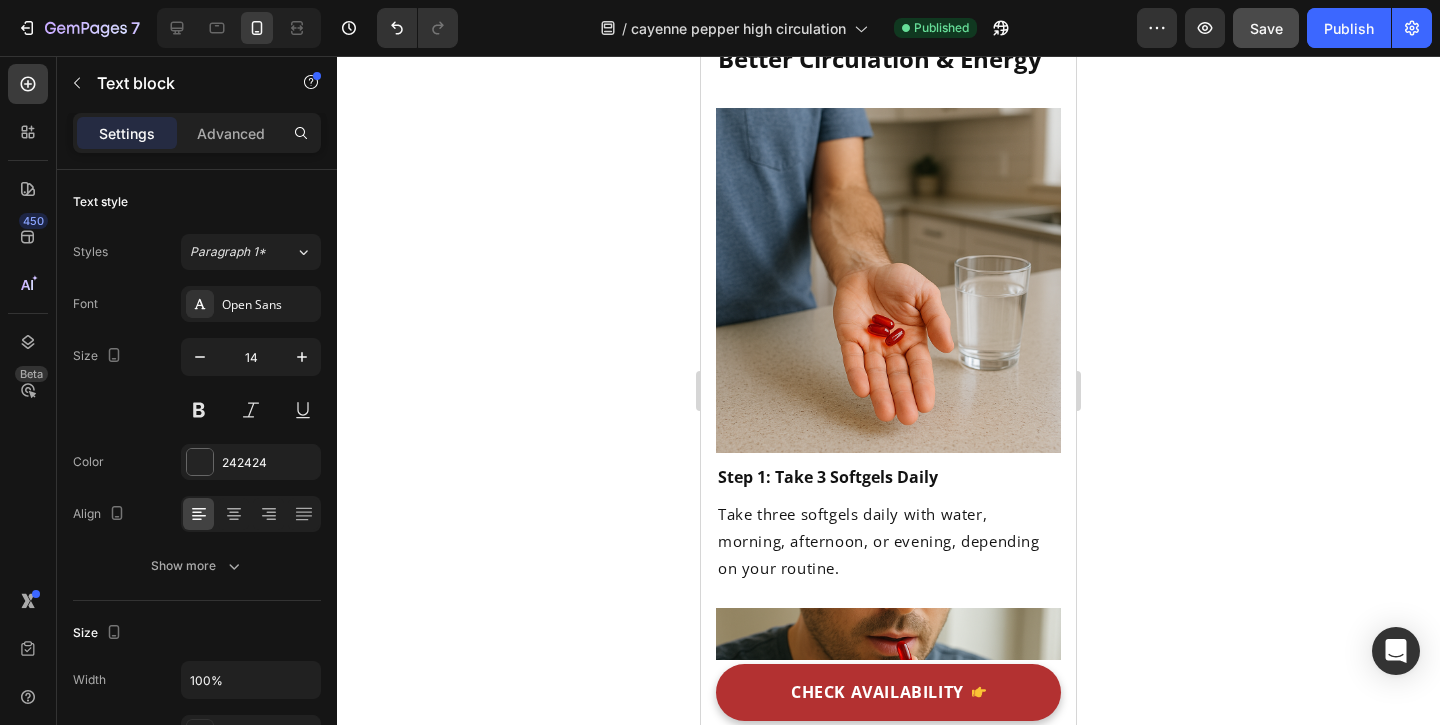 click on "Improves absorption" at bounding box center (974, -1019) 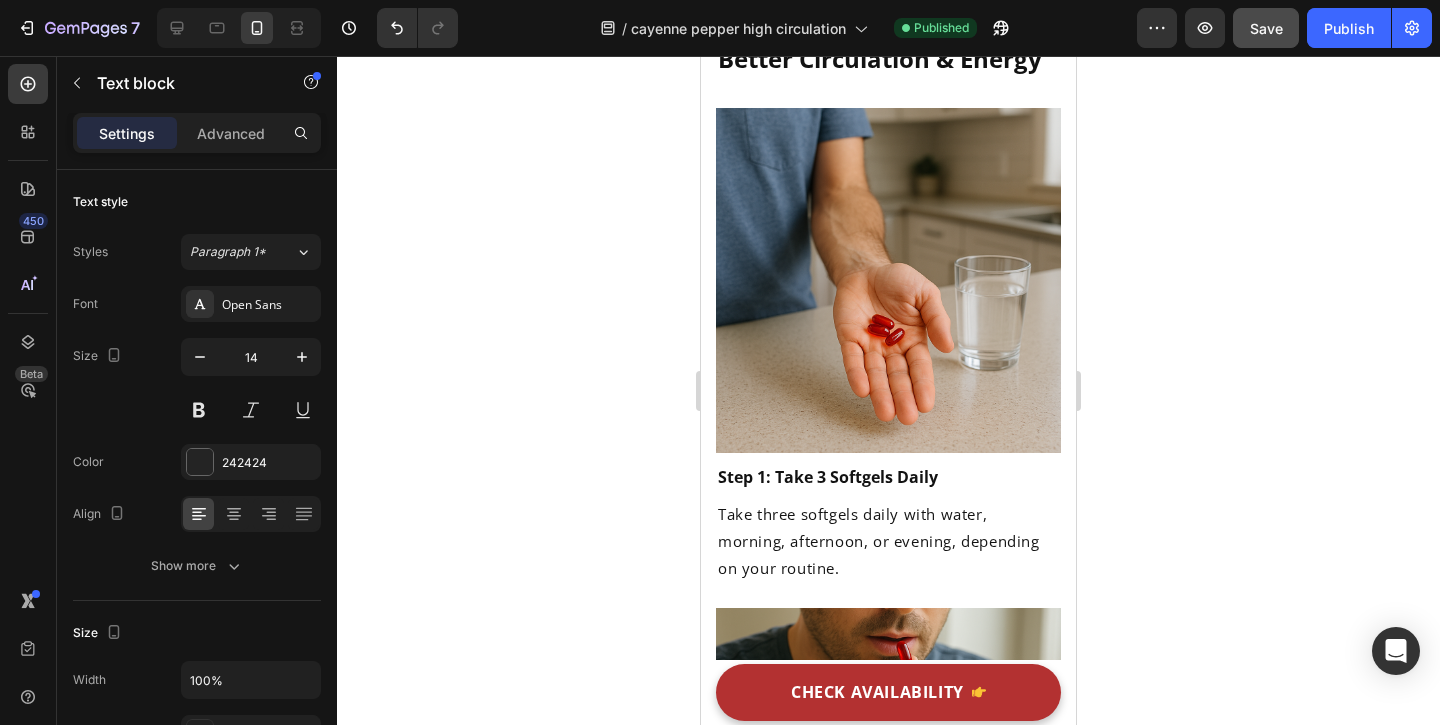 click on "Helps regulate" at bounding box center [807, -930] 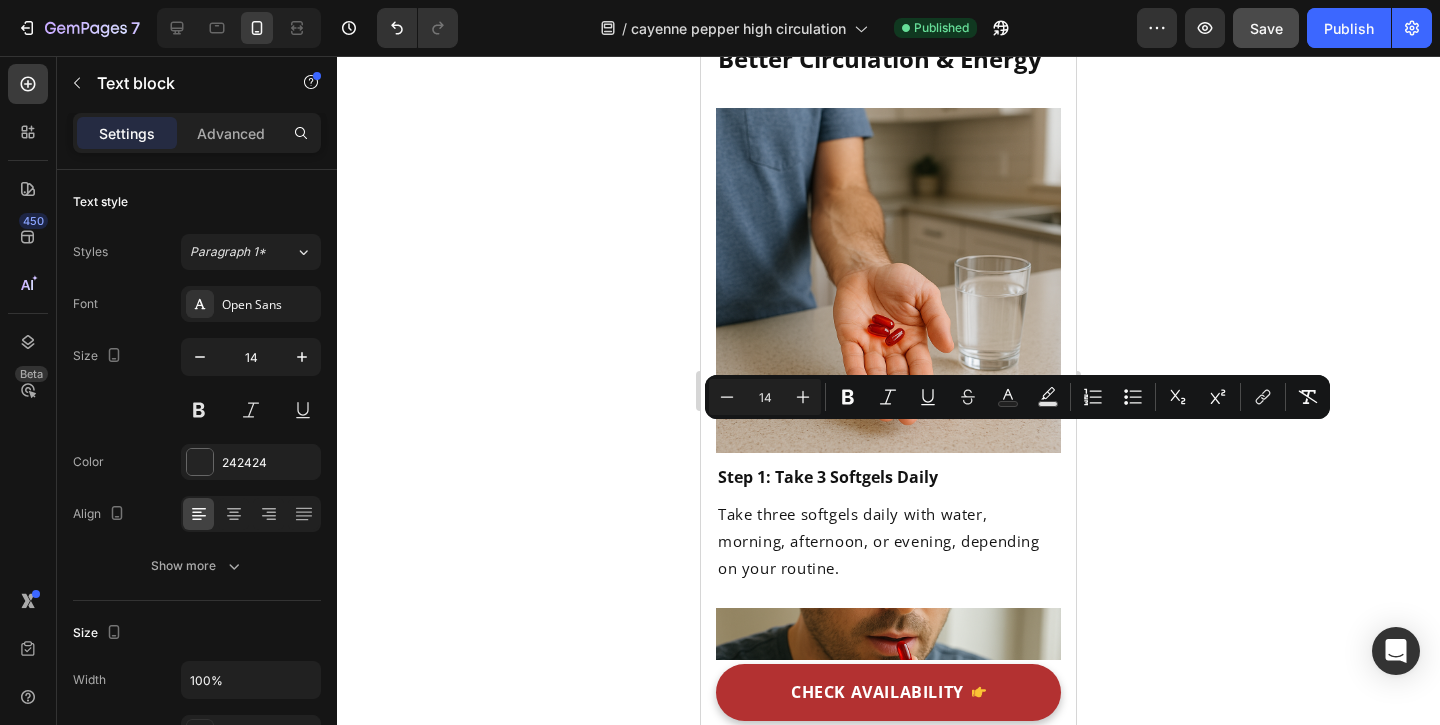 click on "Helps heart function" at bounding box center [977, -917] 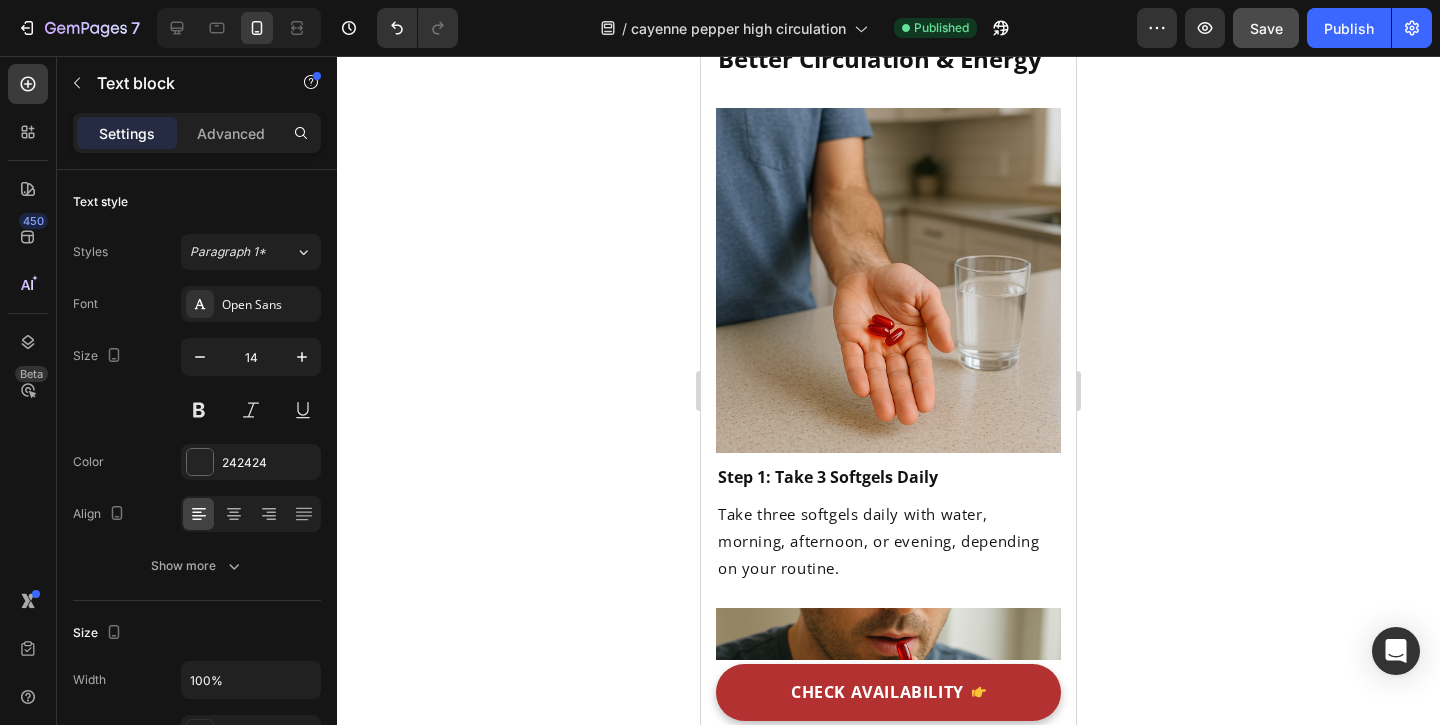 click on "Helps heart function" at bounding box center [977, -917] 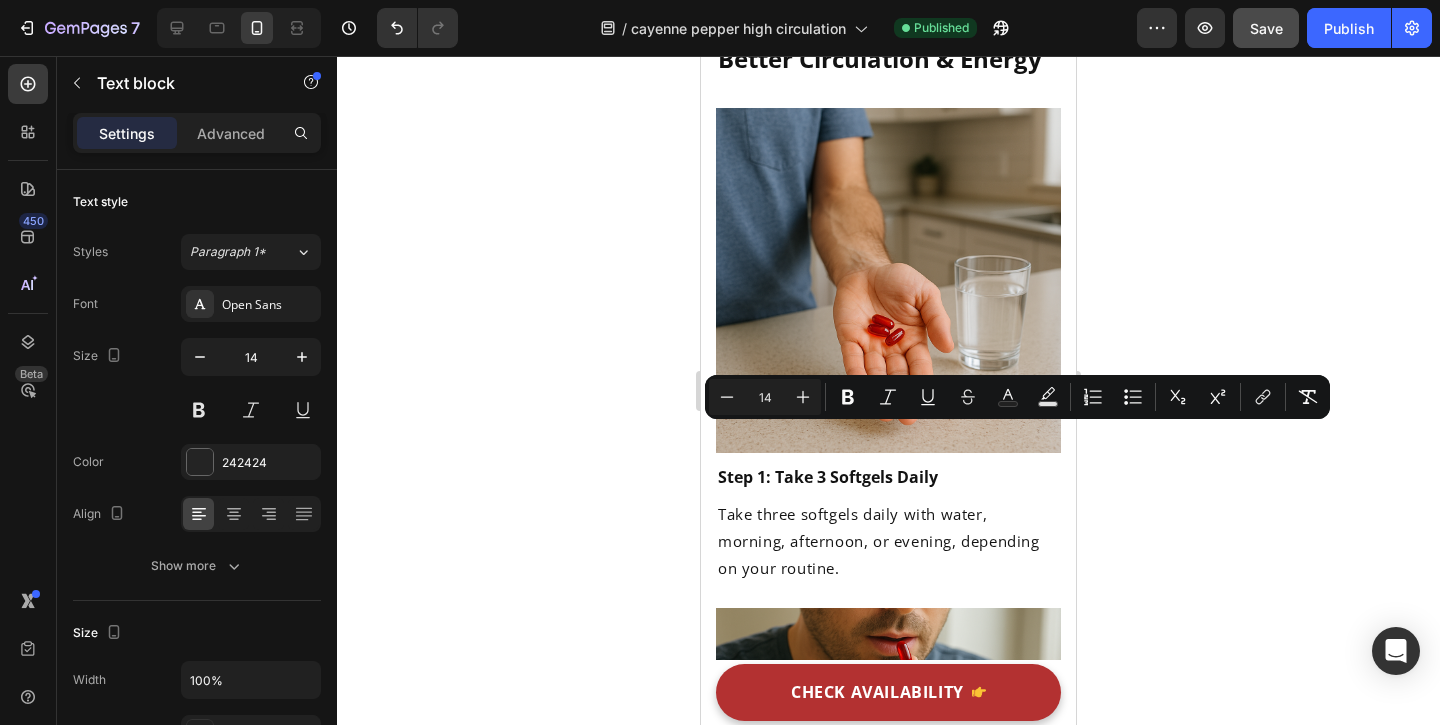 click 